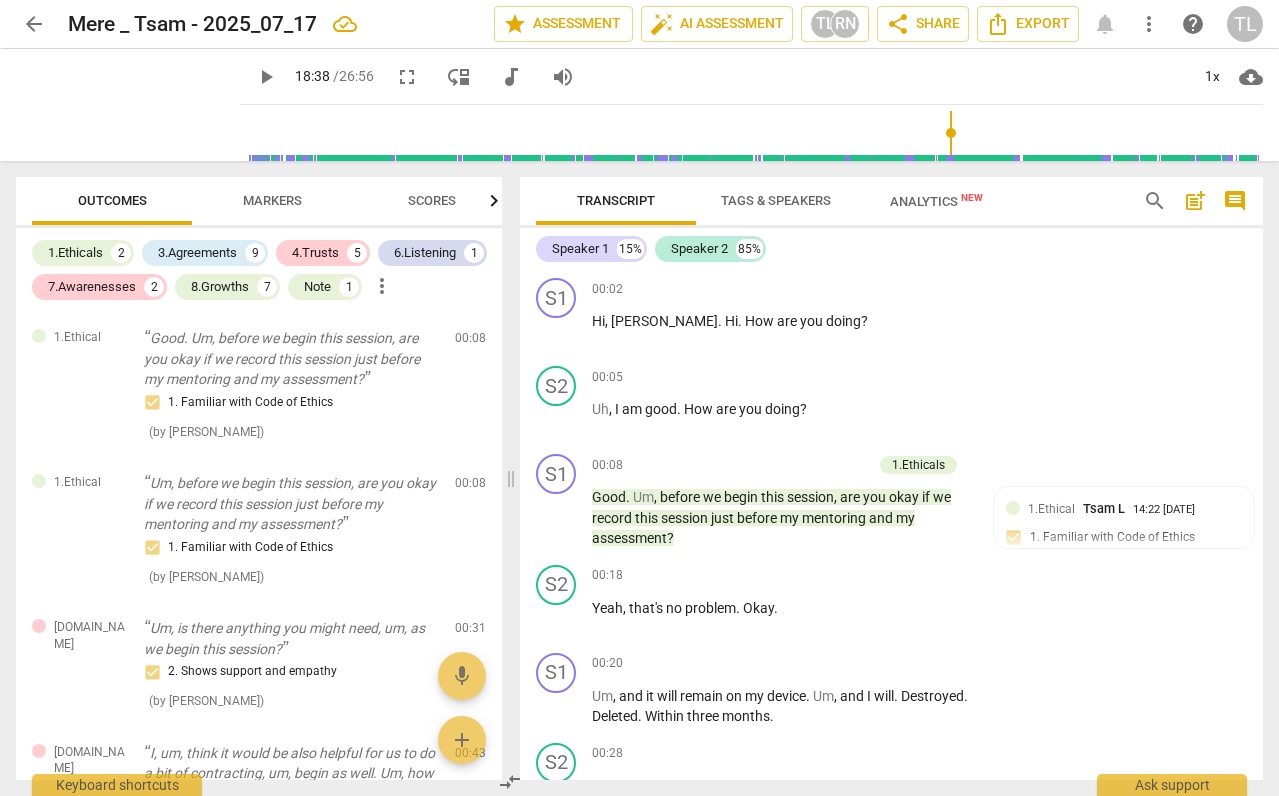 scroll, scrollTop: 0, scrollLeft: 0, axis: both 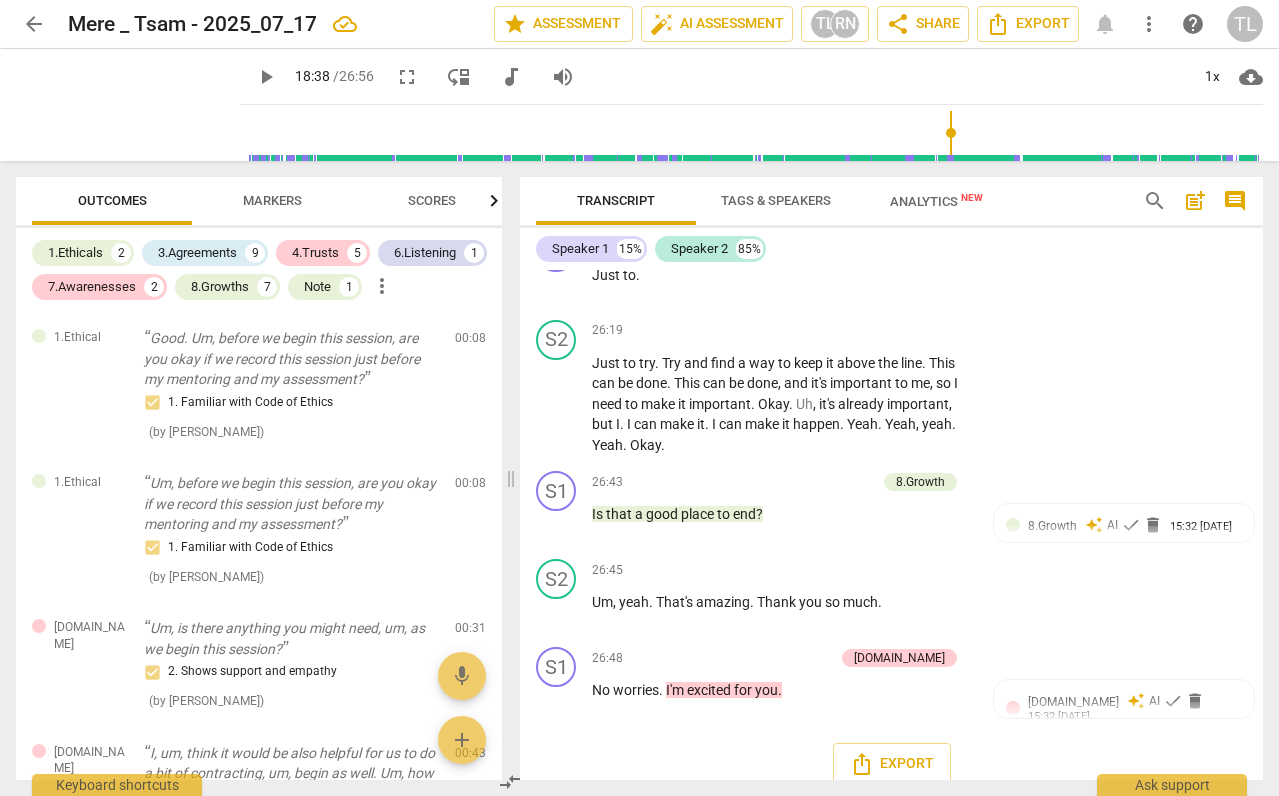 type 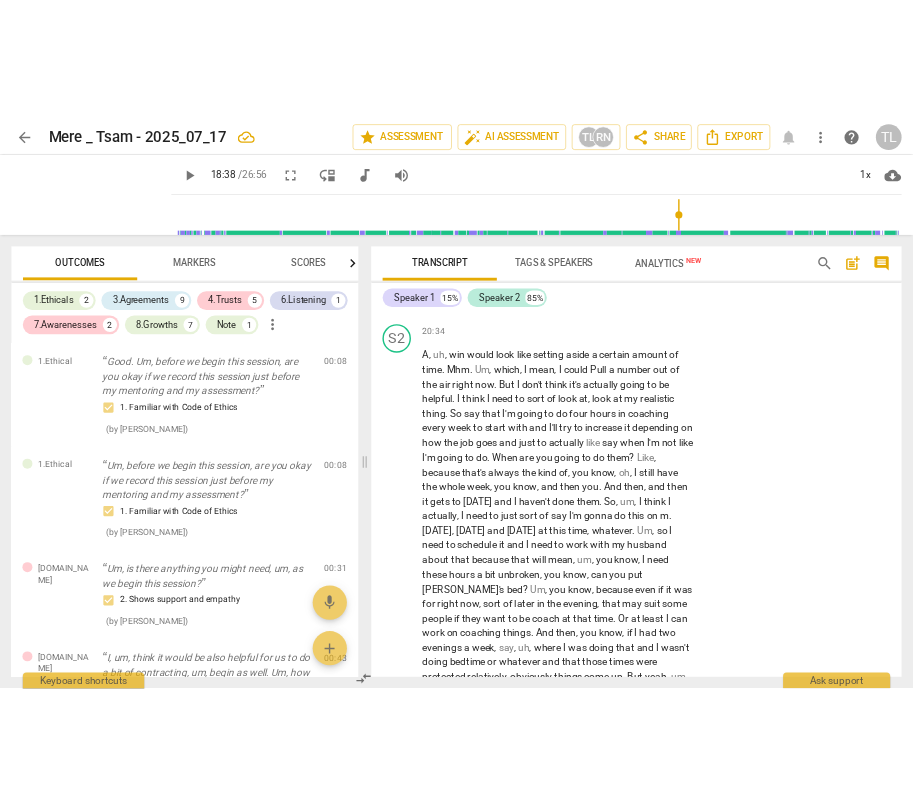 scroll, scrollTop: 9029, scrollLeft: 0, axis: vertical 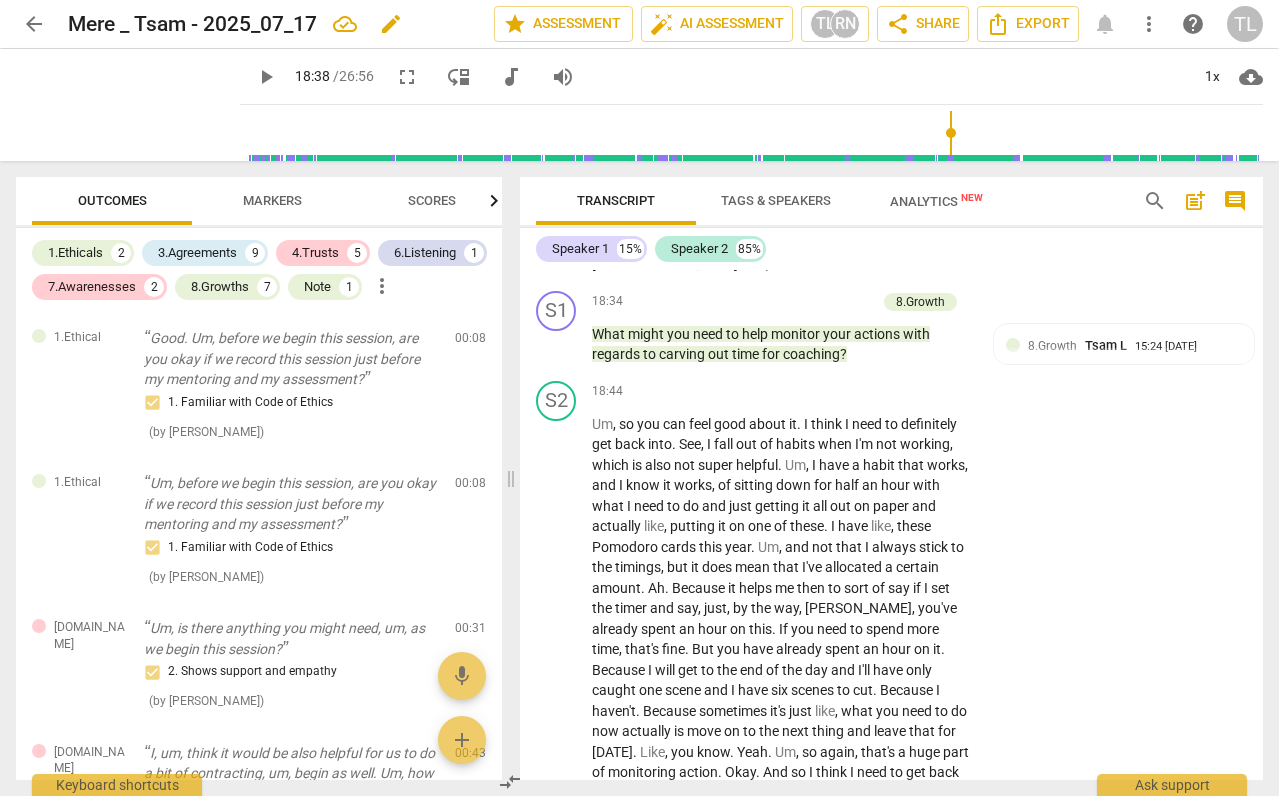 click on "edit" at bounding box center (391, 24) 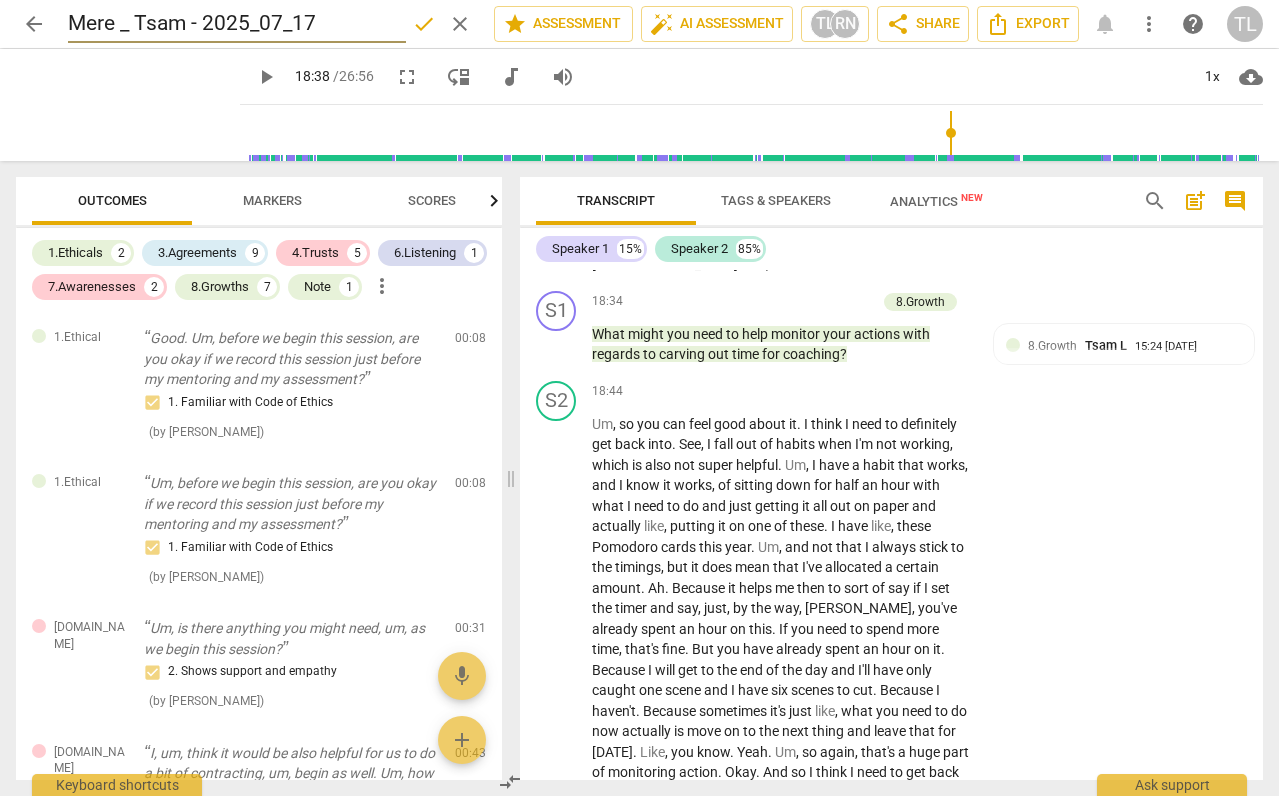 drag, startPoint x: 133, startPoint y: 21, endPoint x: 191, endPoint y: 25, distance: 58.137768 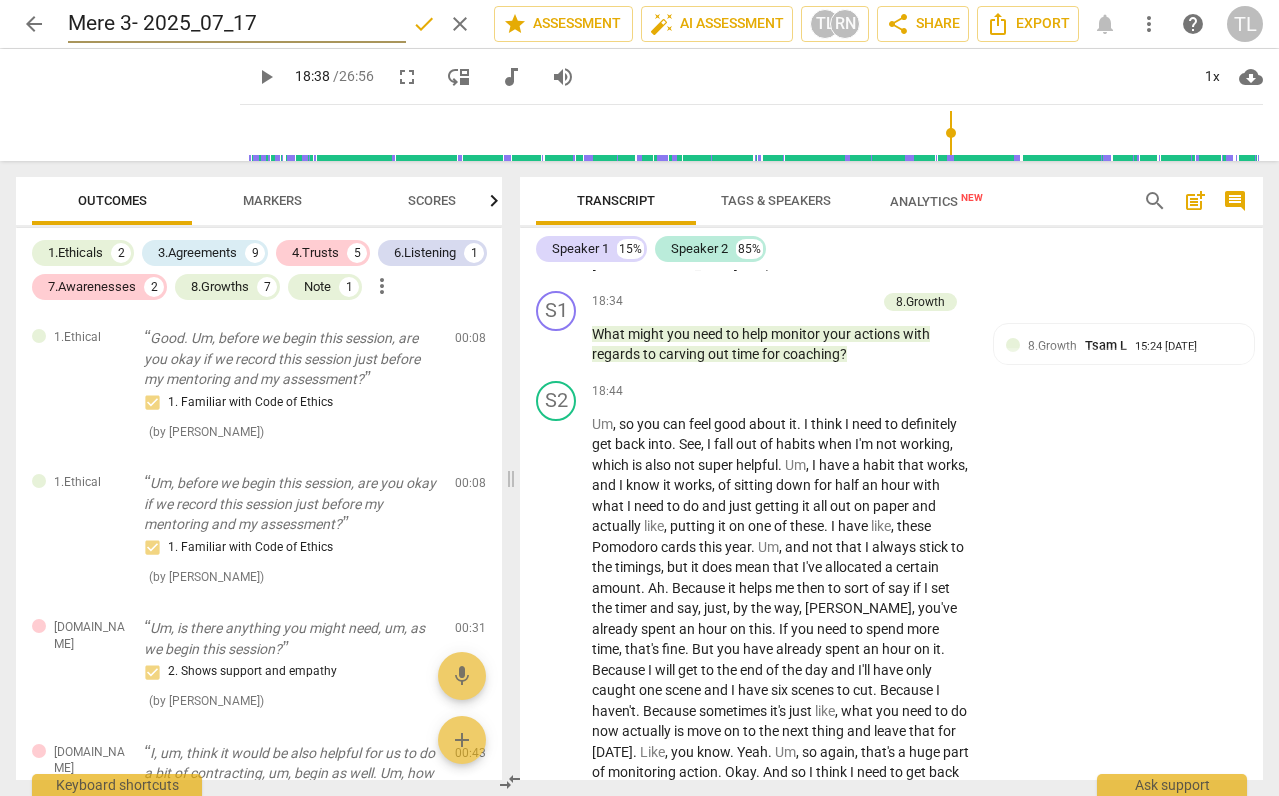 type on "Mere 3- 2025_07_17" 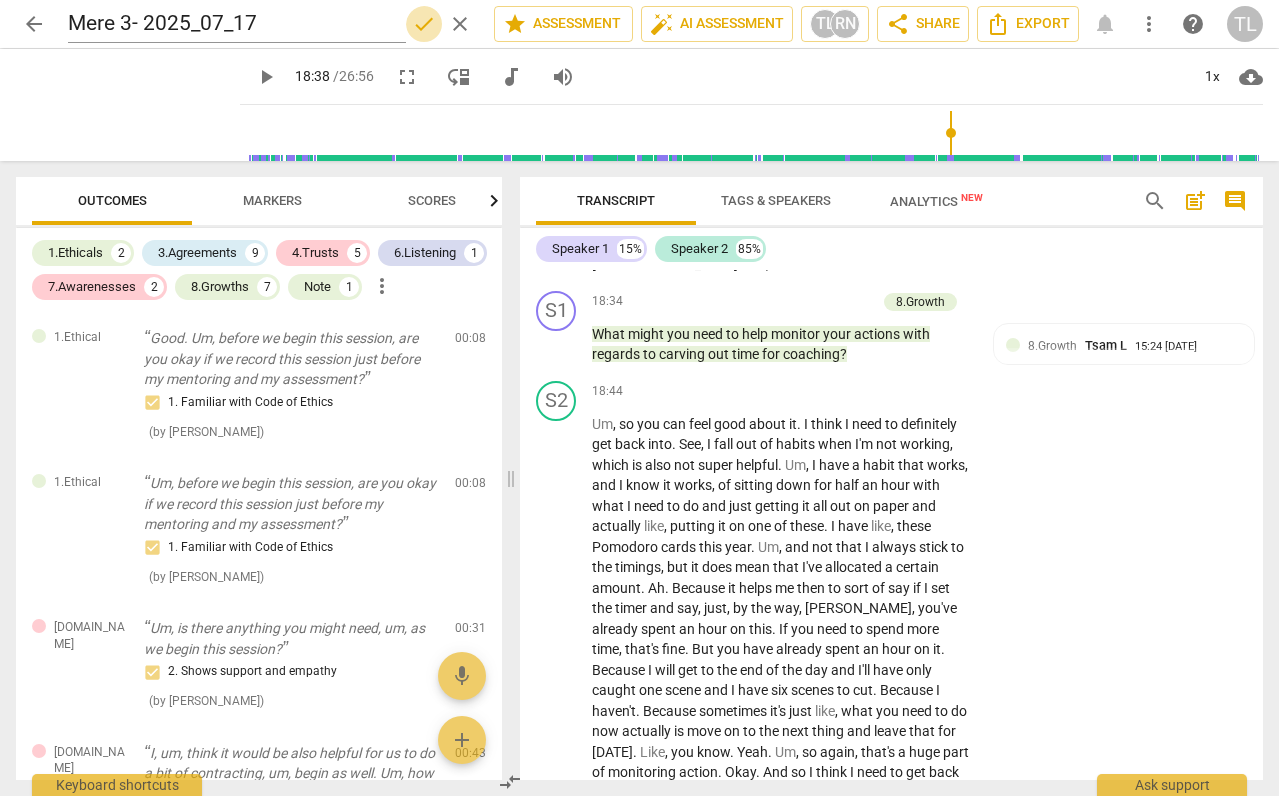 click on "done" at bounding box center (424, 24) 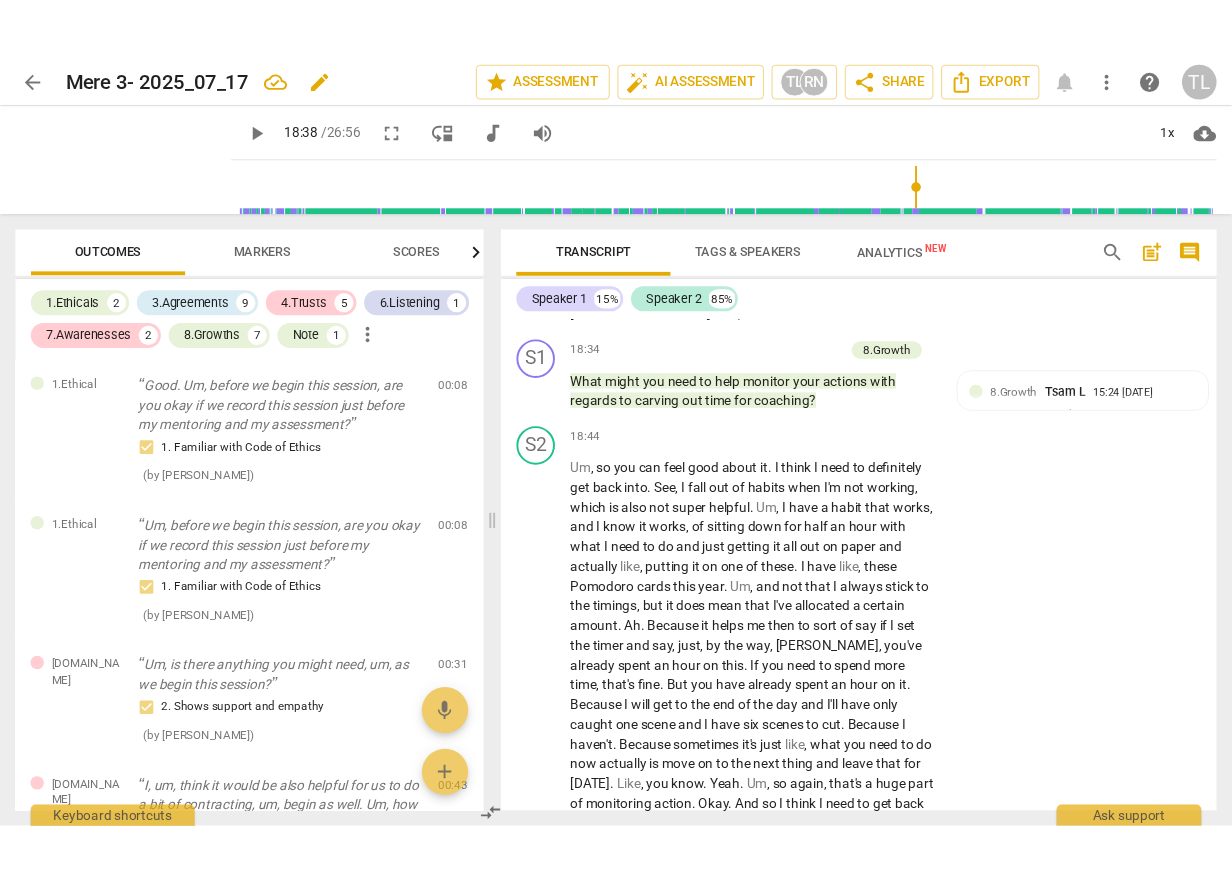 scroll, scrollTop: 15096, scrollLeft: 0, axis: vertical 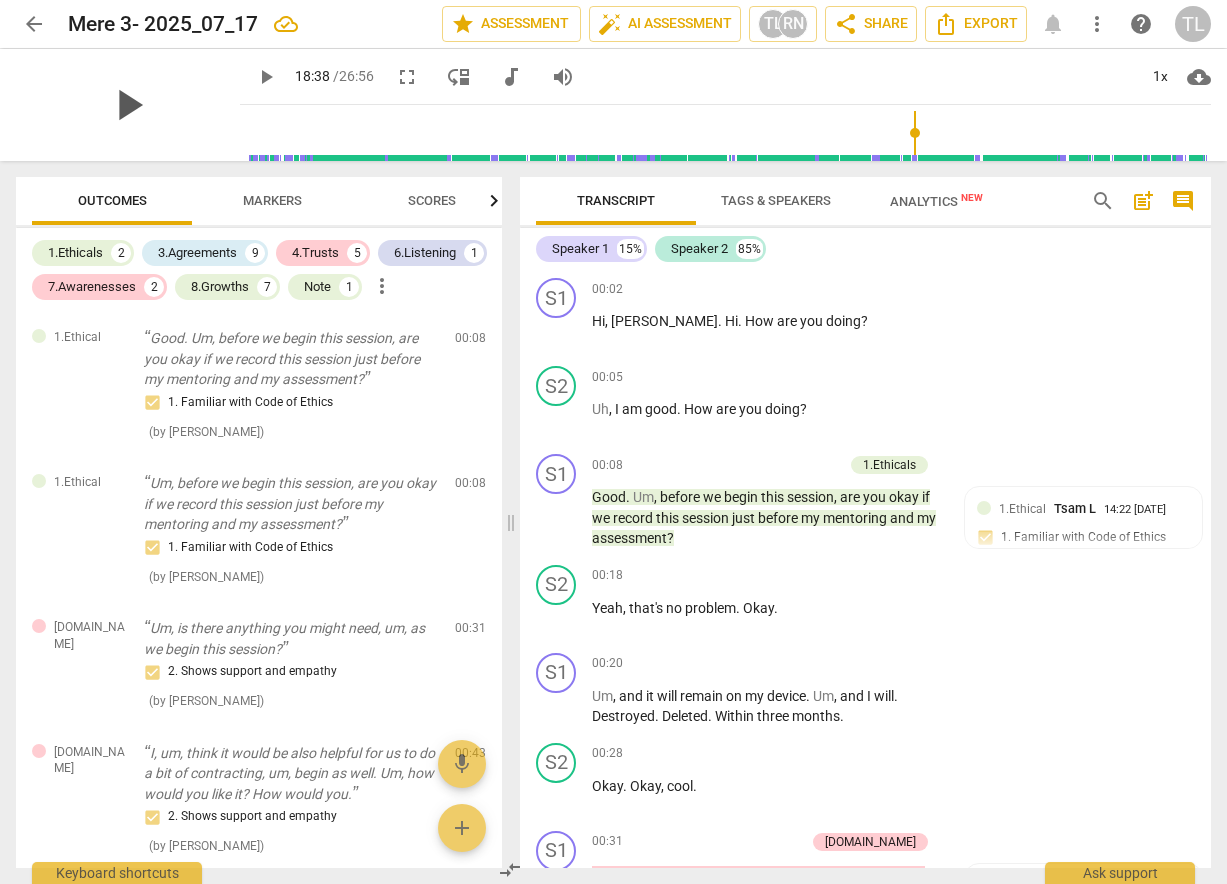 click on "play_arrow" at bounding box center [128, 105] 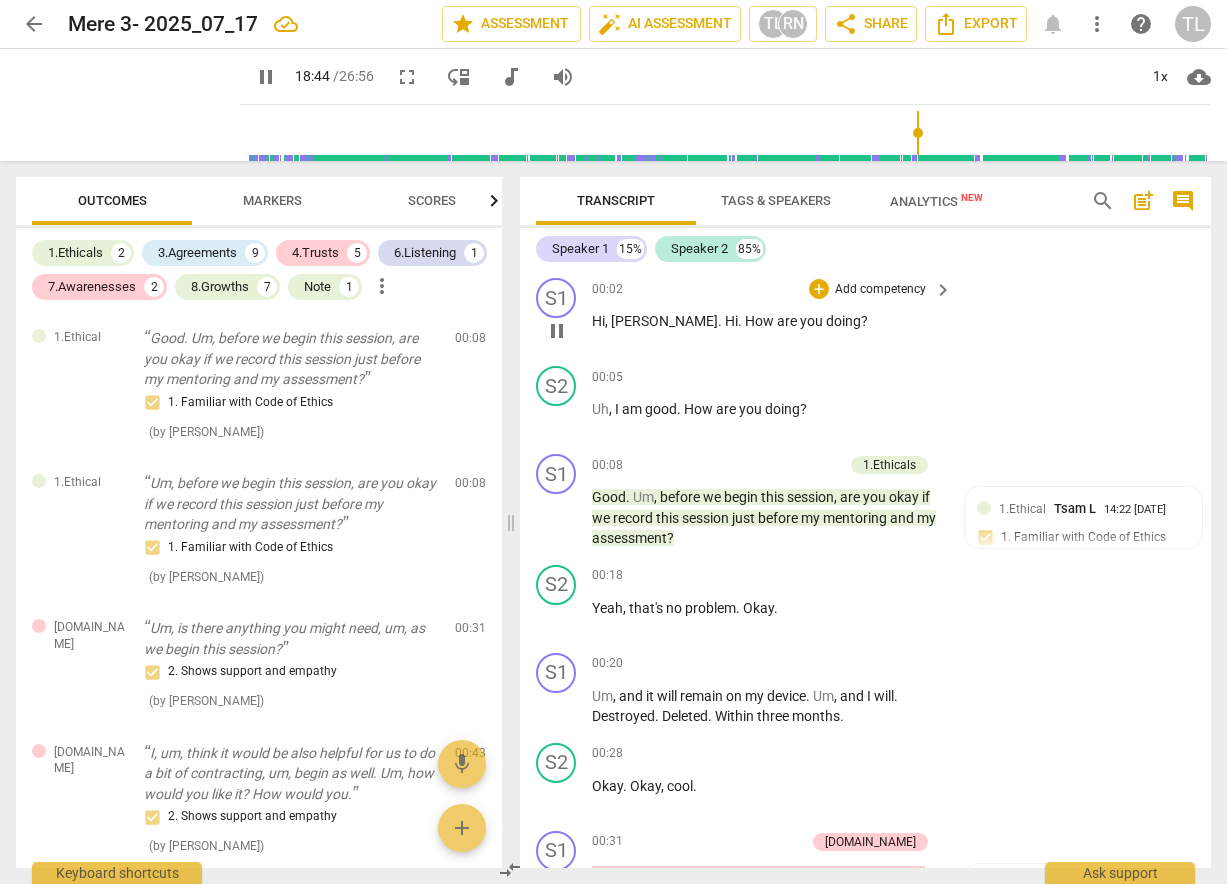 click on "pause" at bounding box center (557, 331) 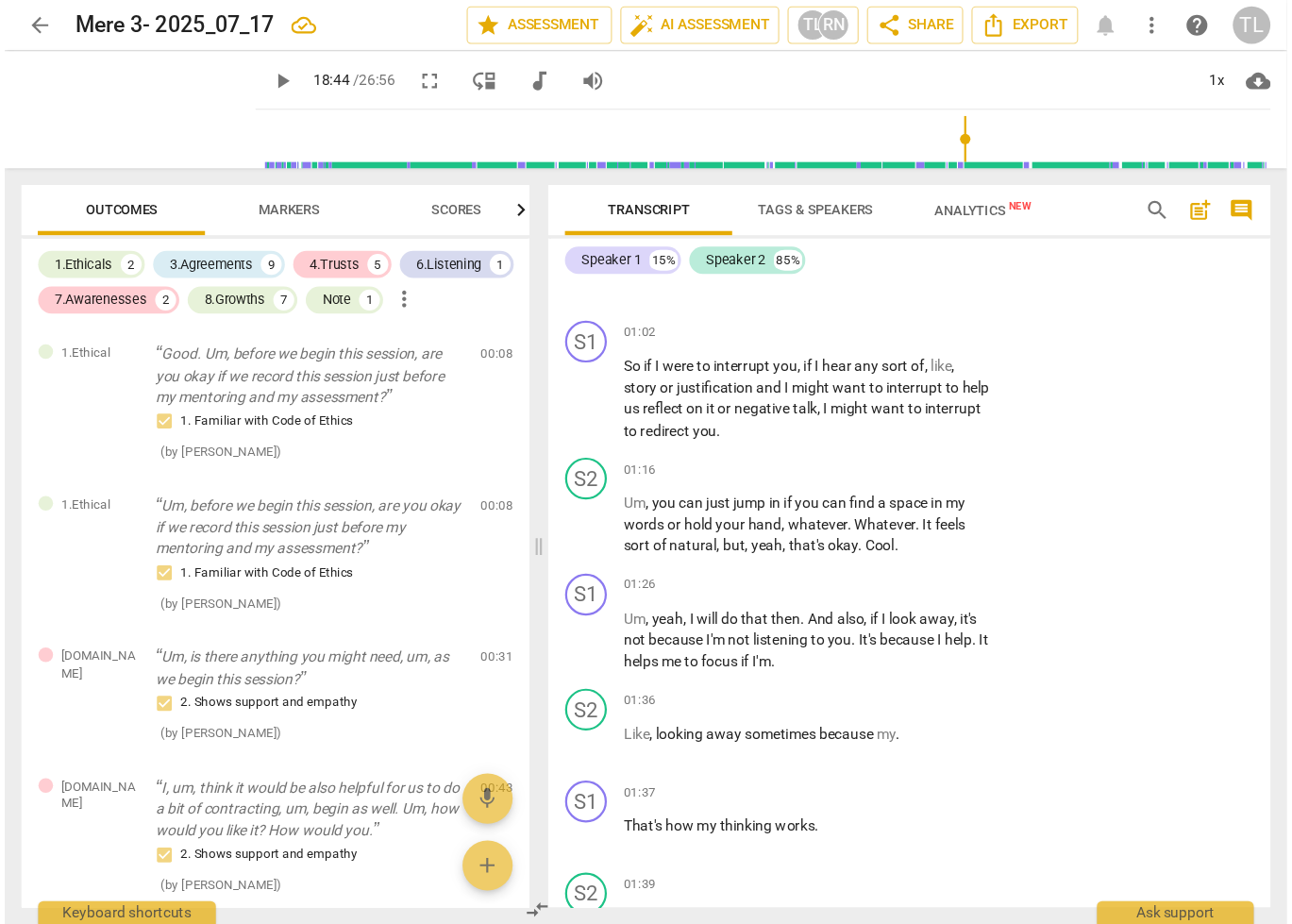scroll, scrollTop: 0, scrollLeft: 0, axis: both 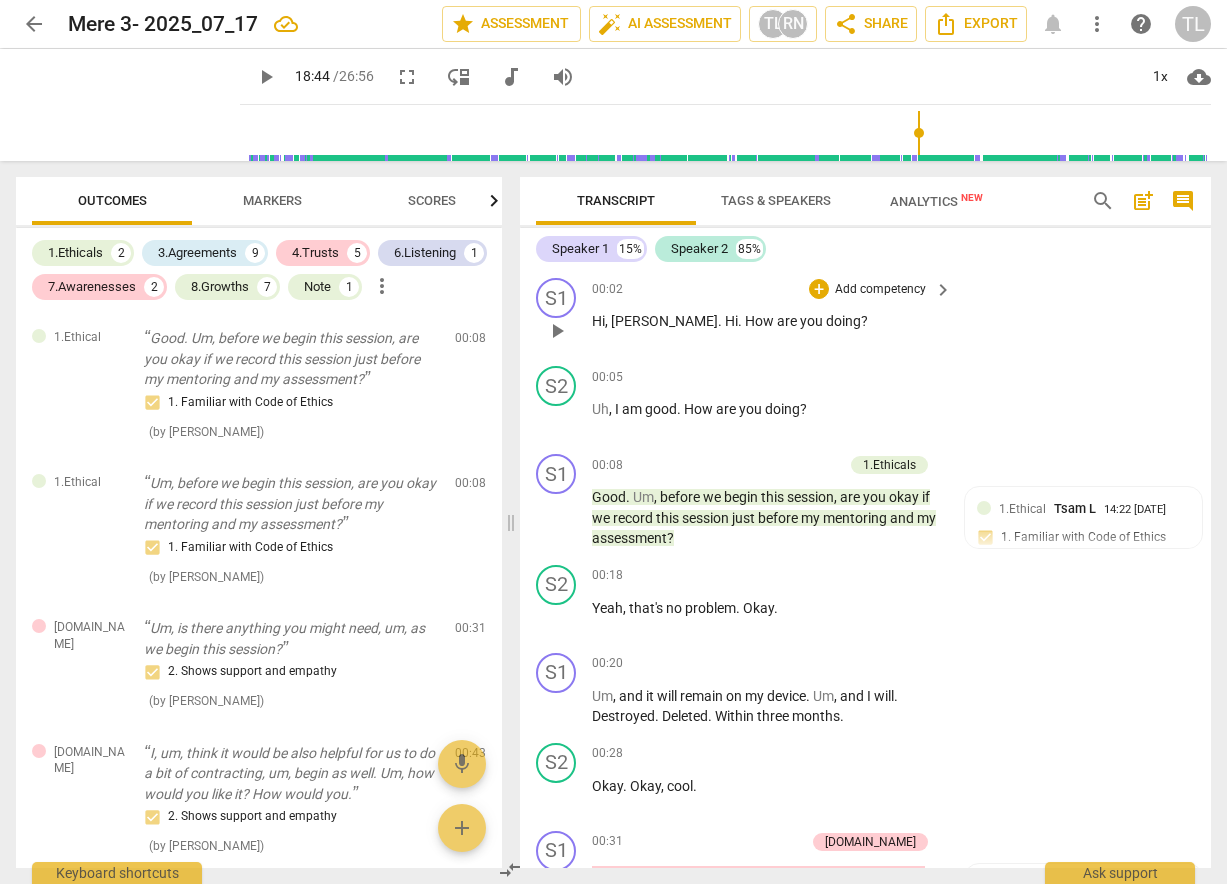click on "play_arrow" at bounding box center [557, 331] 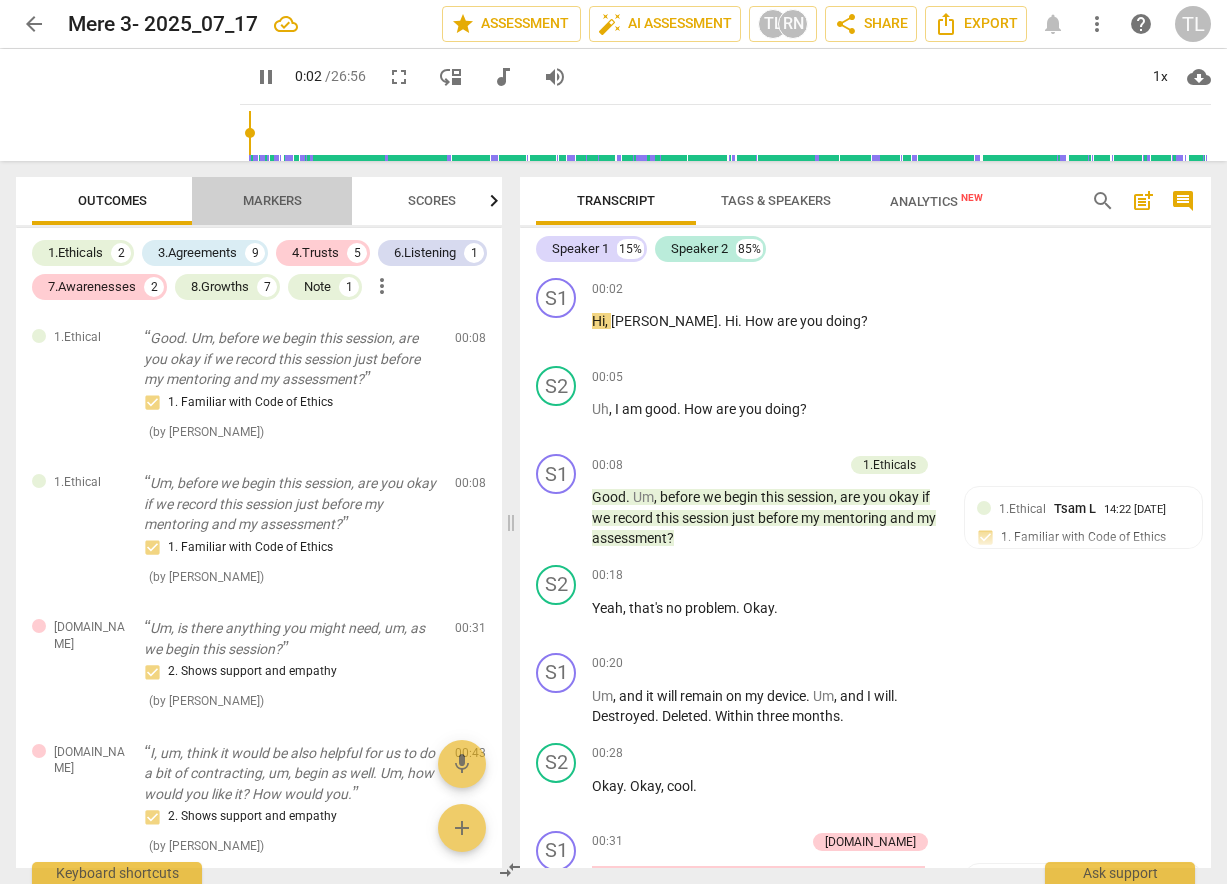 click on "Markers" at bounding box center (272, 200) 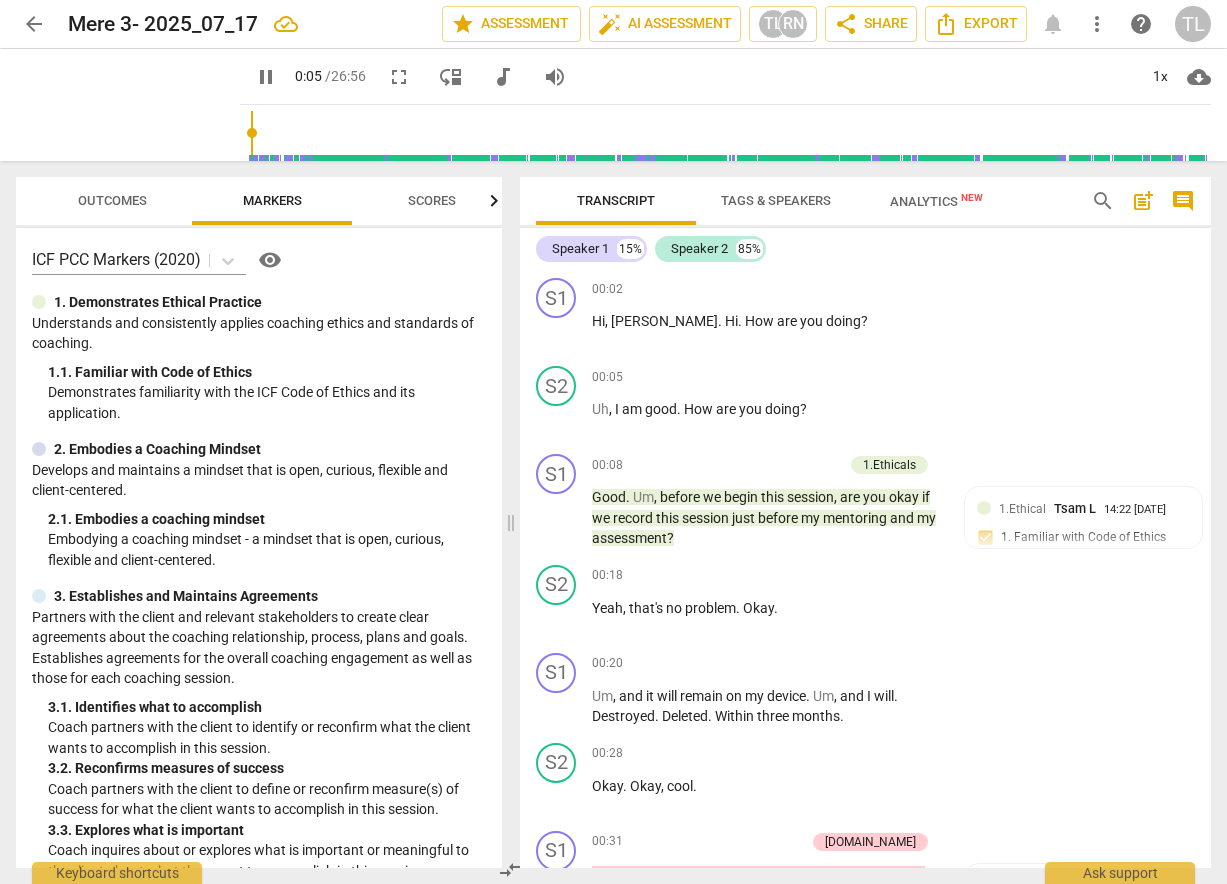 type on "6" 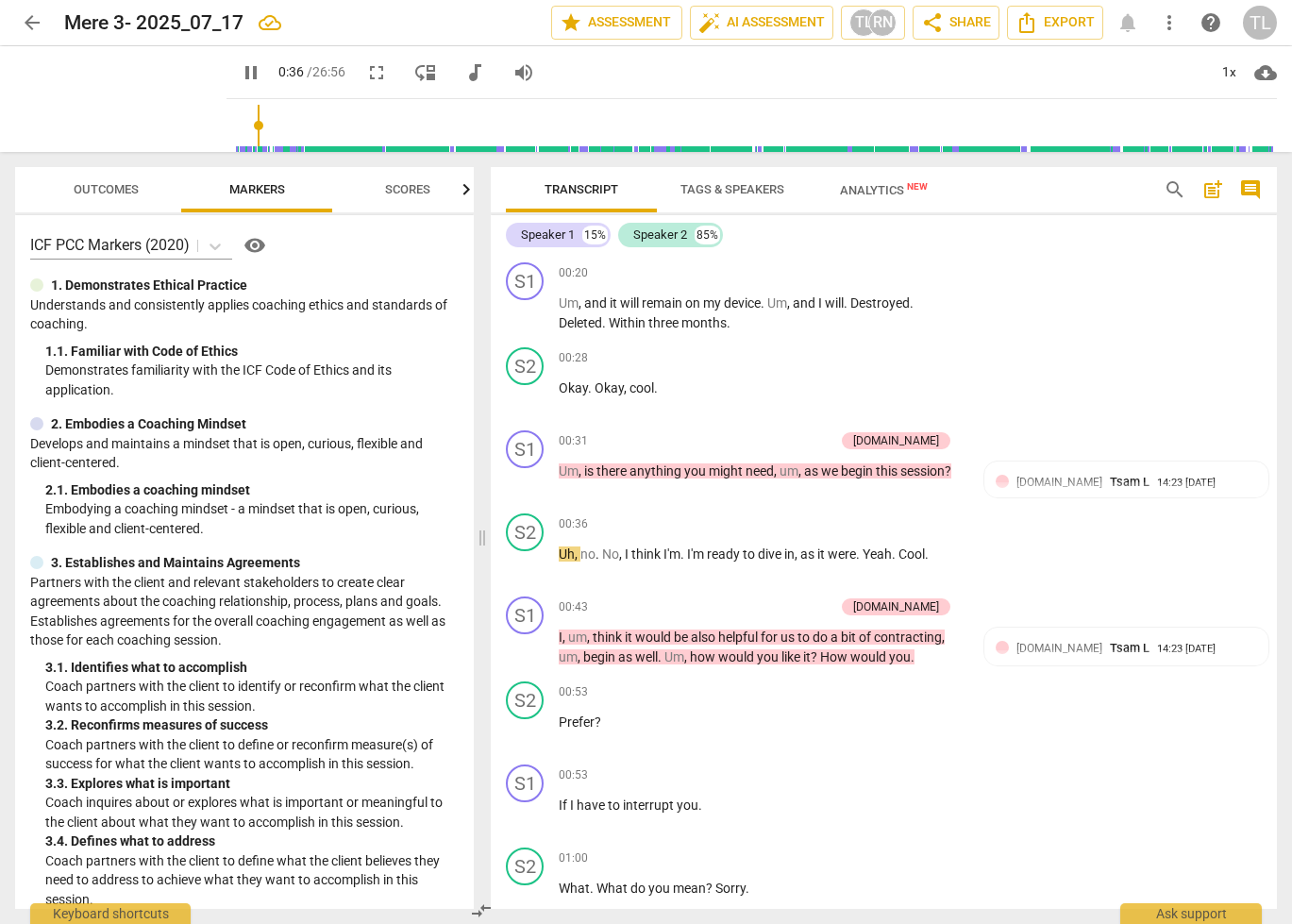 scroll, scrollTop: 333, scrollLeft: 0, axis: vertical 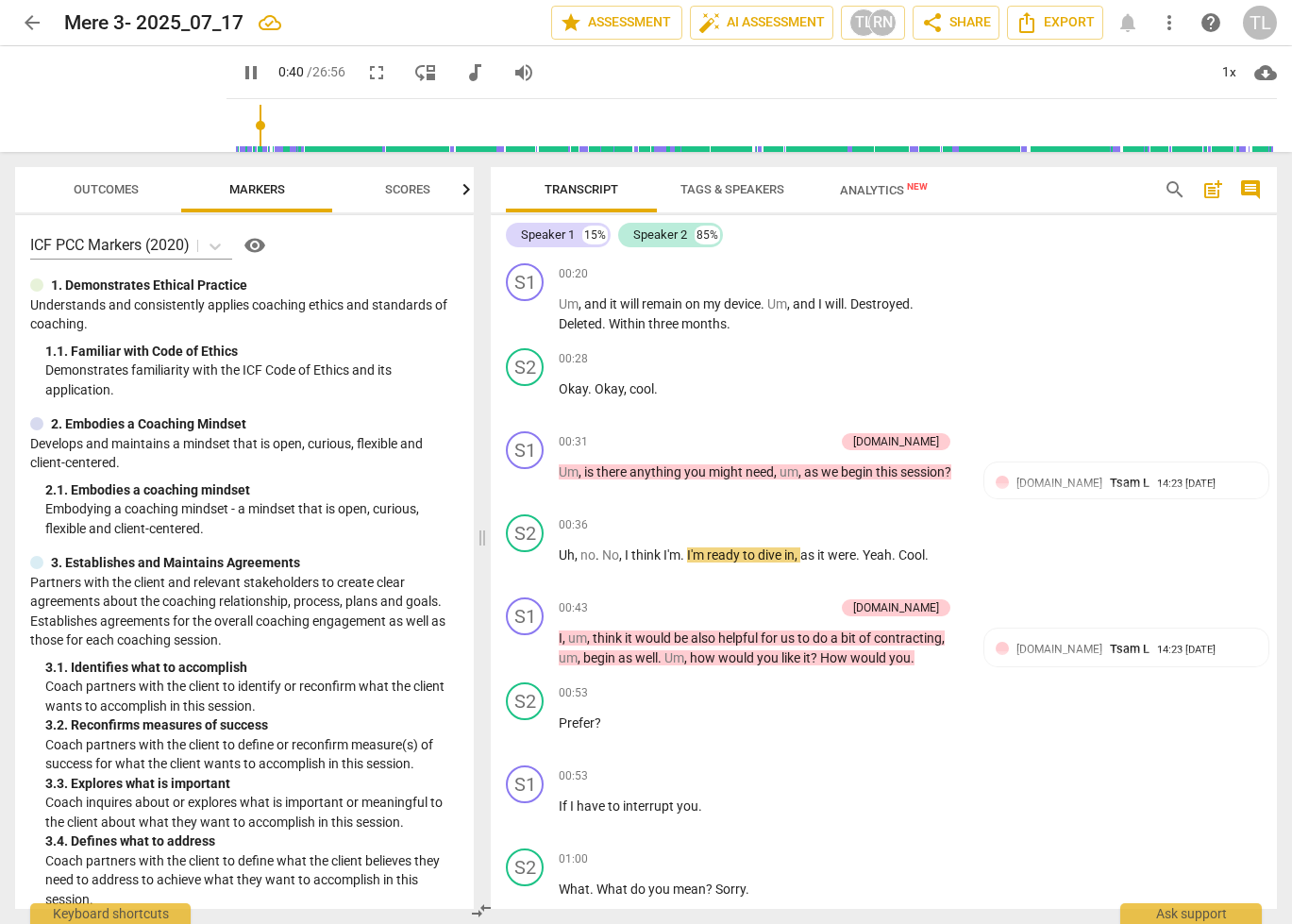 click on "Scores" at bounding box center (408, 189) 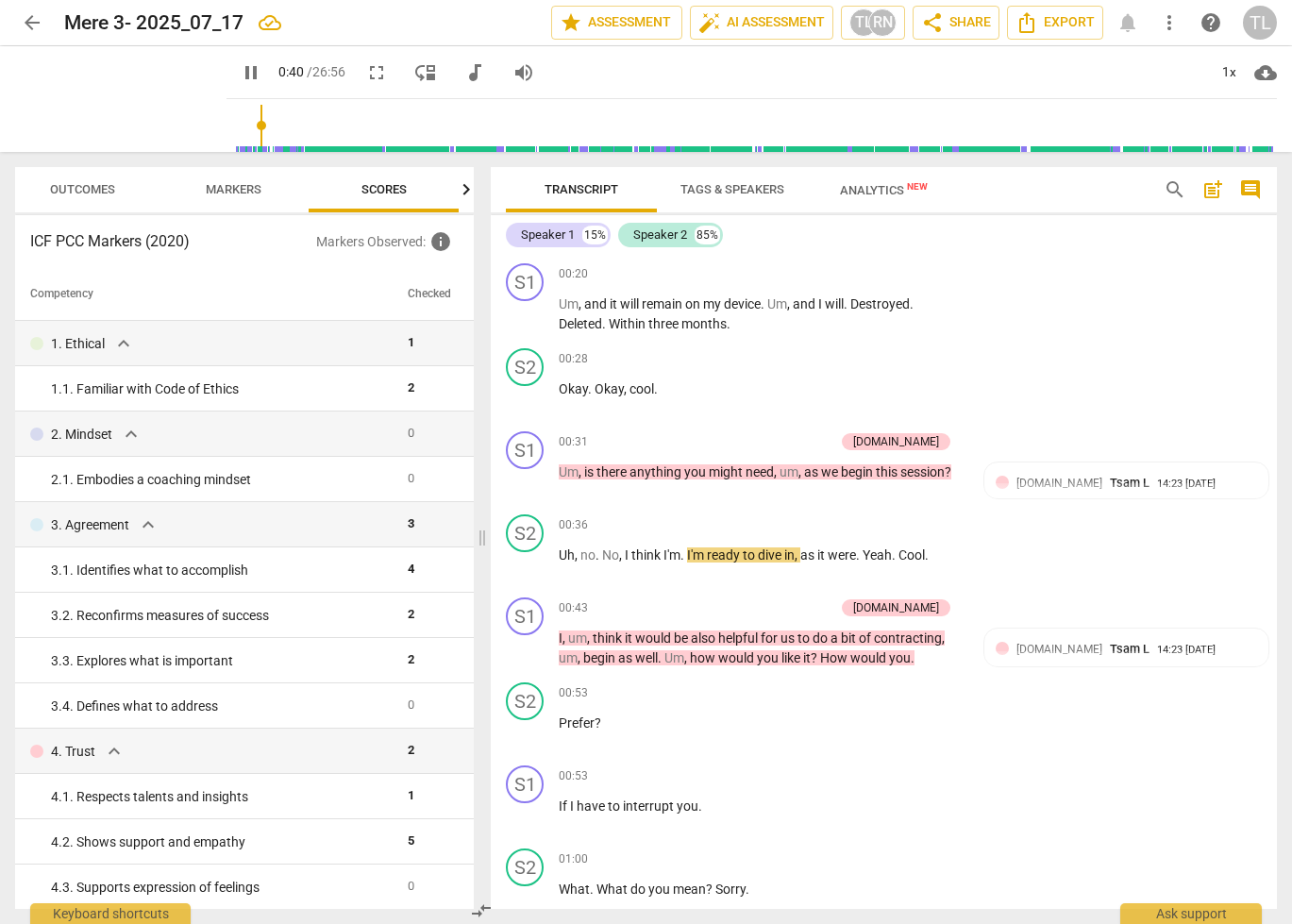 scroll, scrollTop: 0, scrollLeft: 25, axis: horizontal 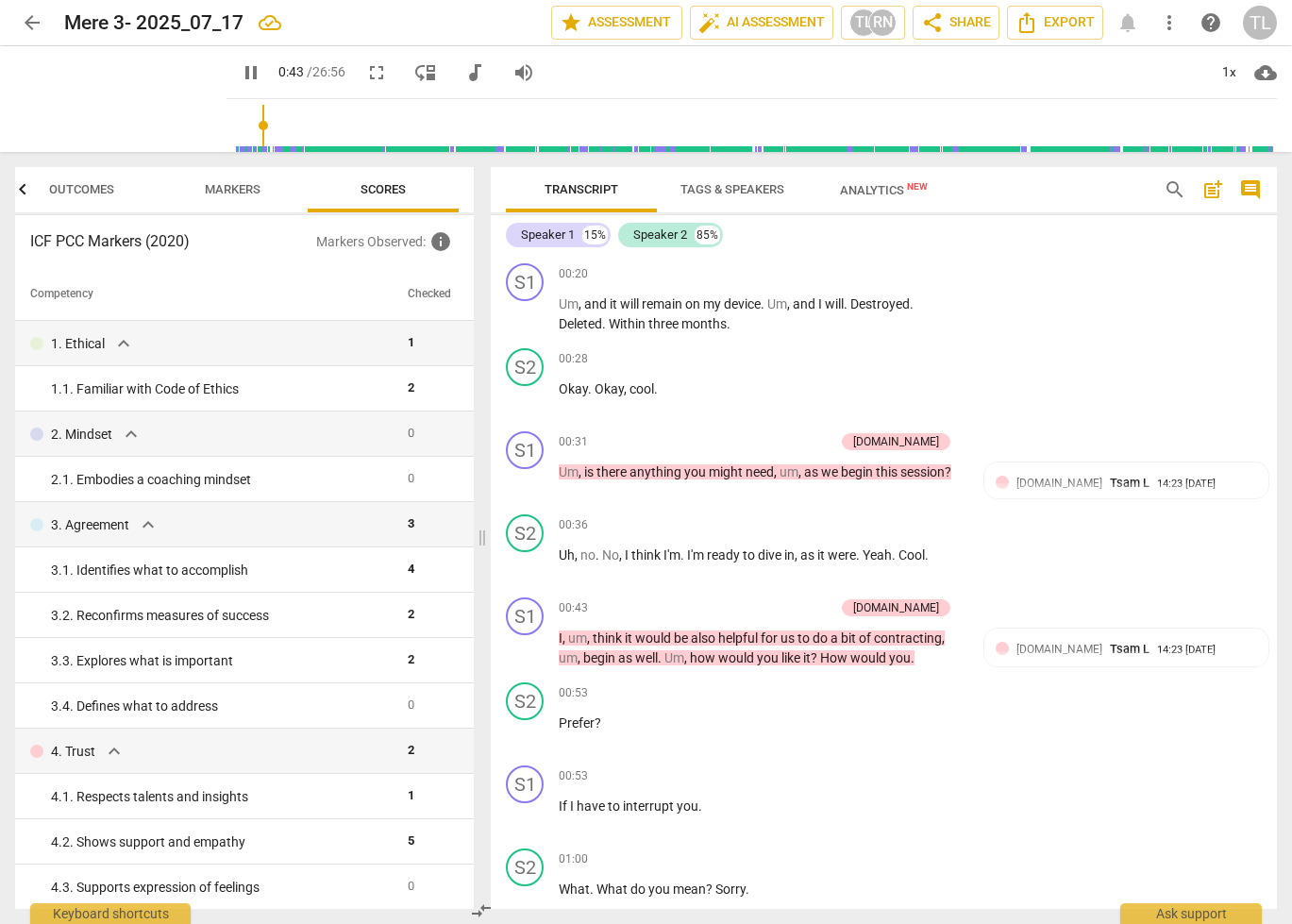 click on "Markers" at bounding box center [232, 189] 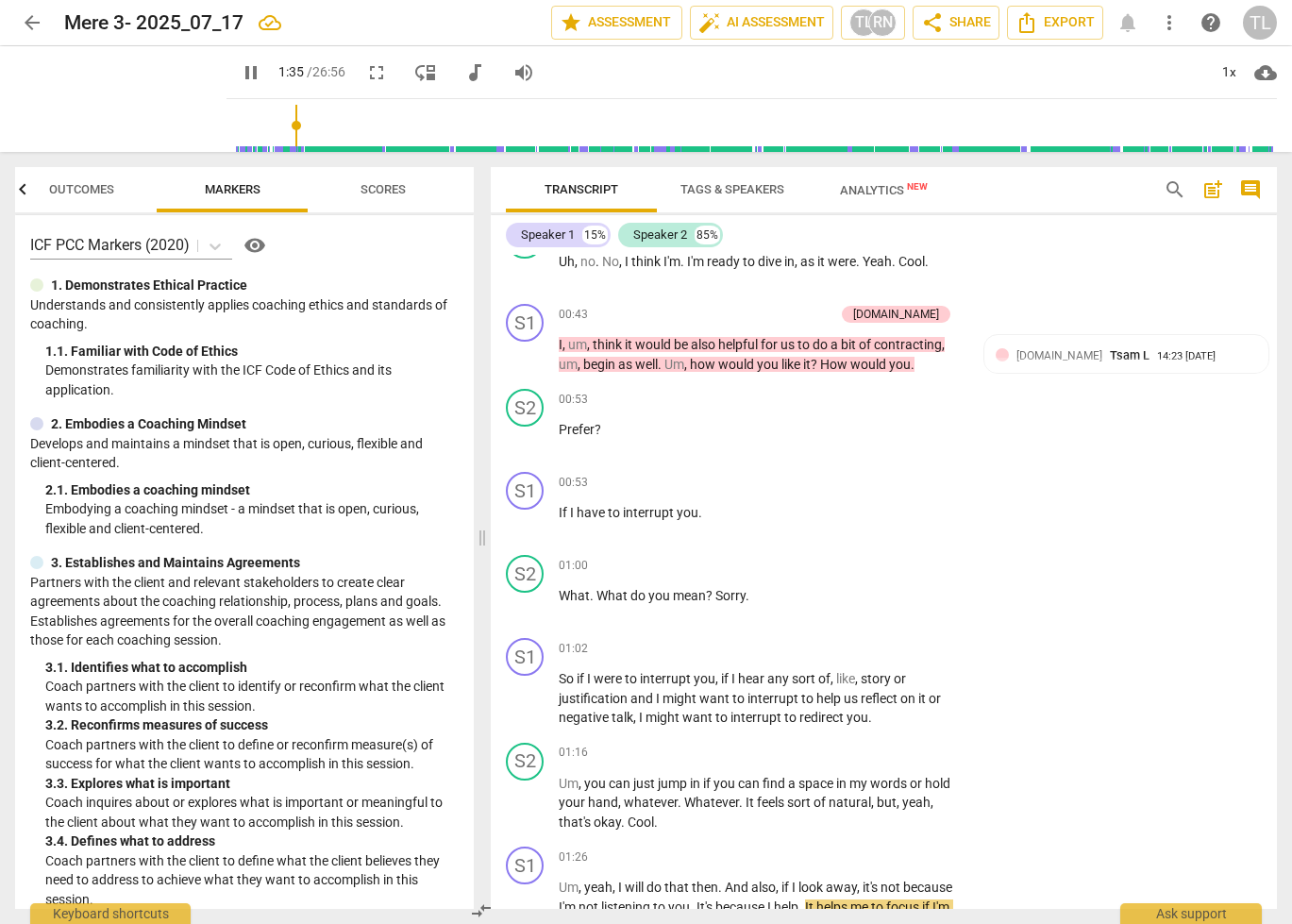 scroll, scrollTop: 1335, scrollLeft: 0, axis: vertical 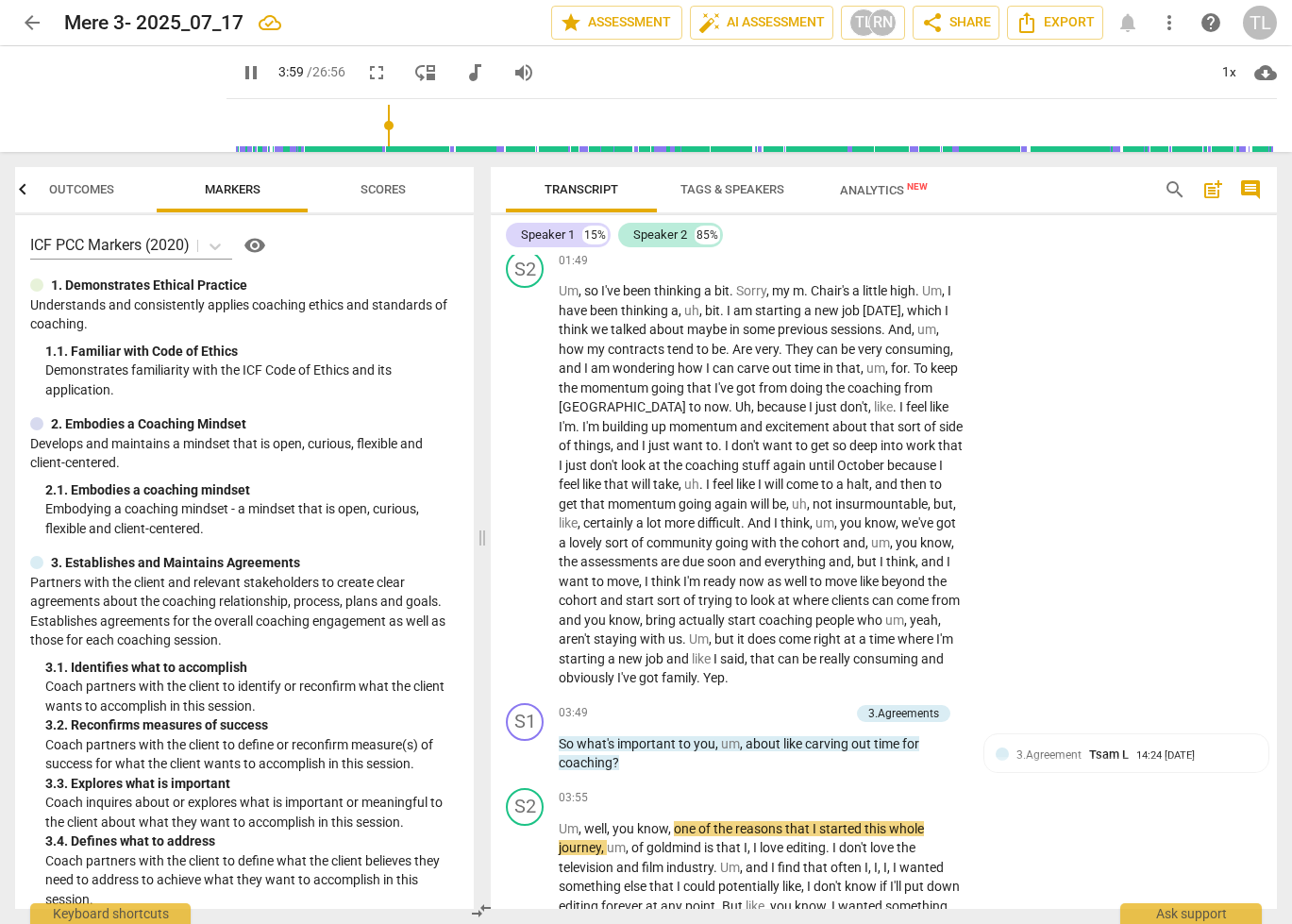 click at bounding box center (755, 126) 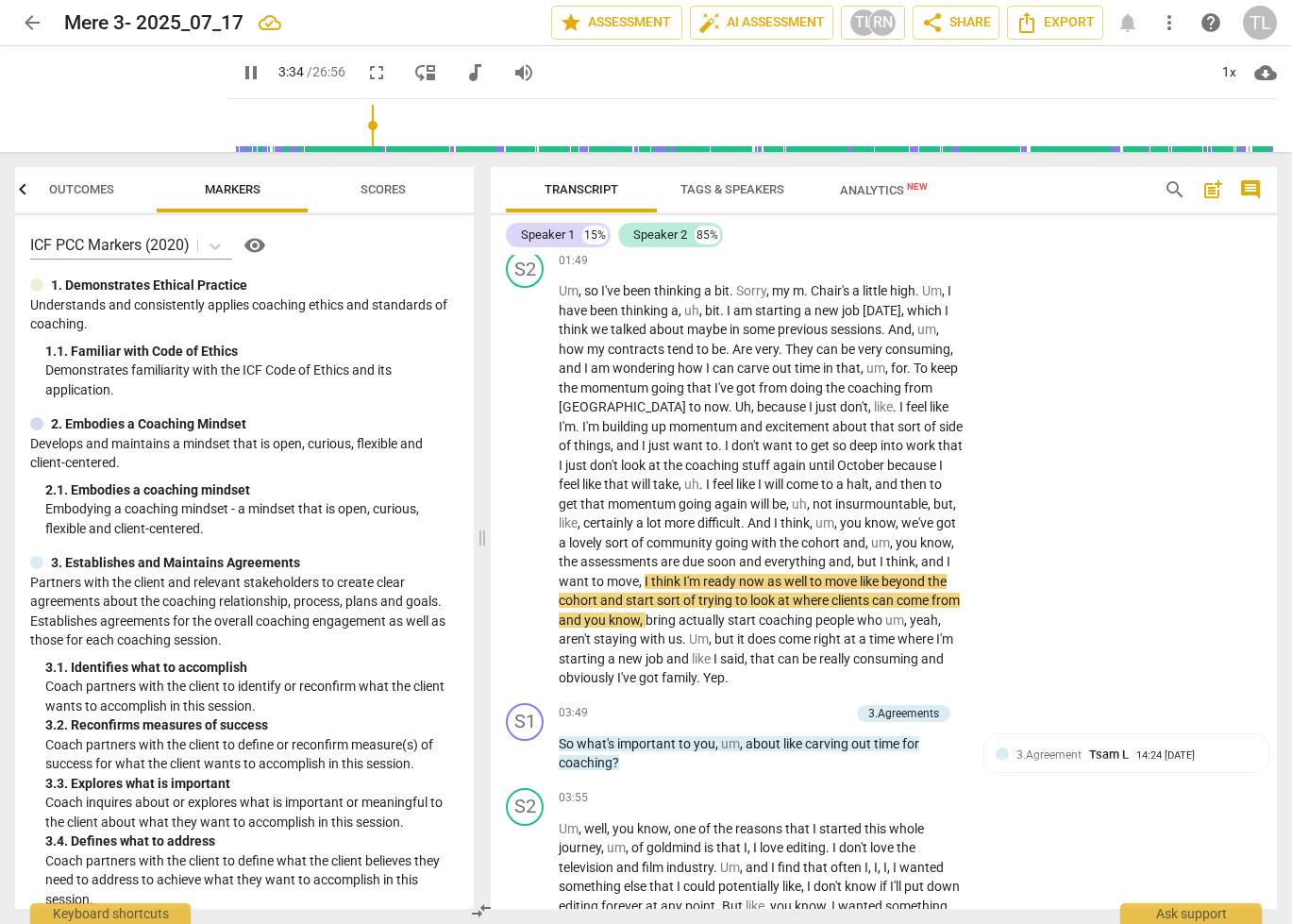 click at bounding box center (755, 126) 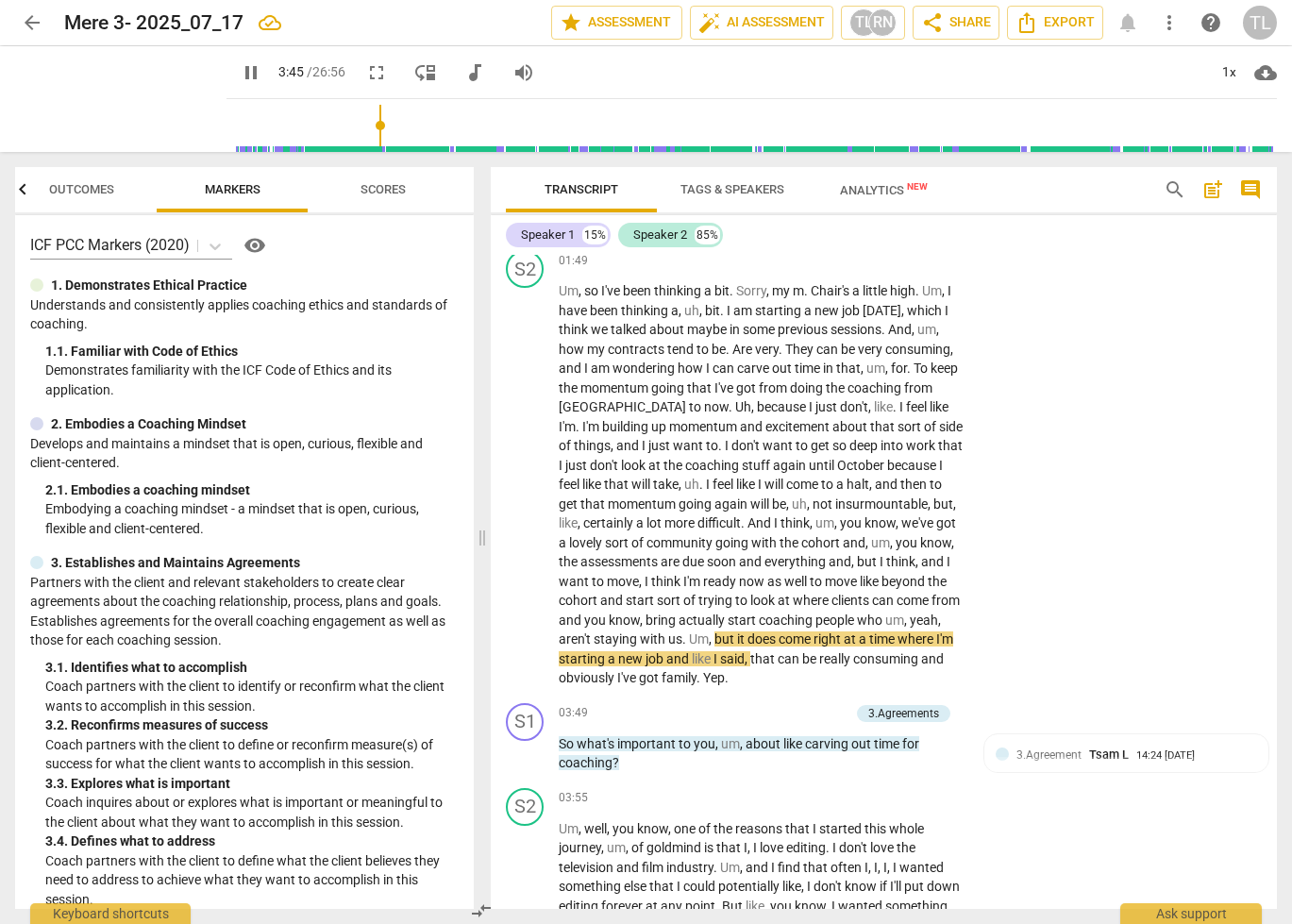 click at bounding box center [755, 126] 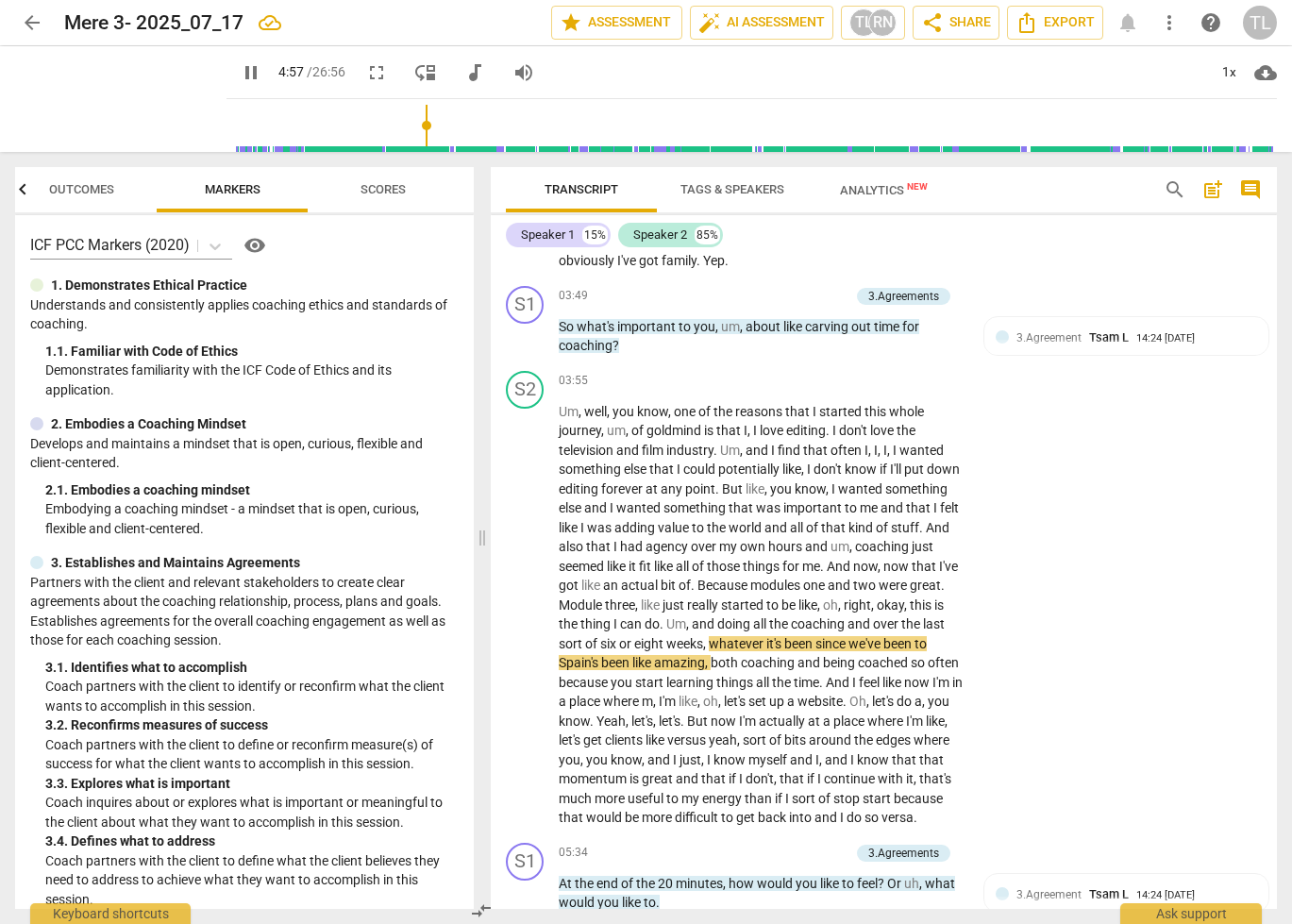 scroll, scrollTop: 2056, scrollLeft: 0, axis: vertical 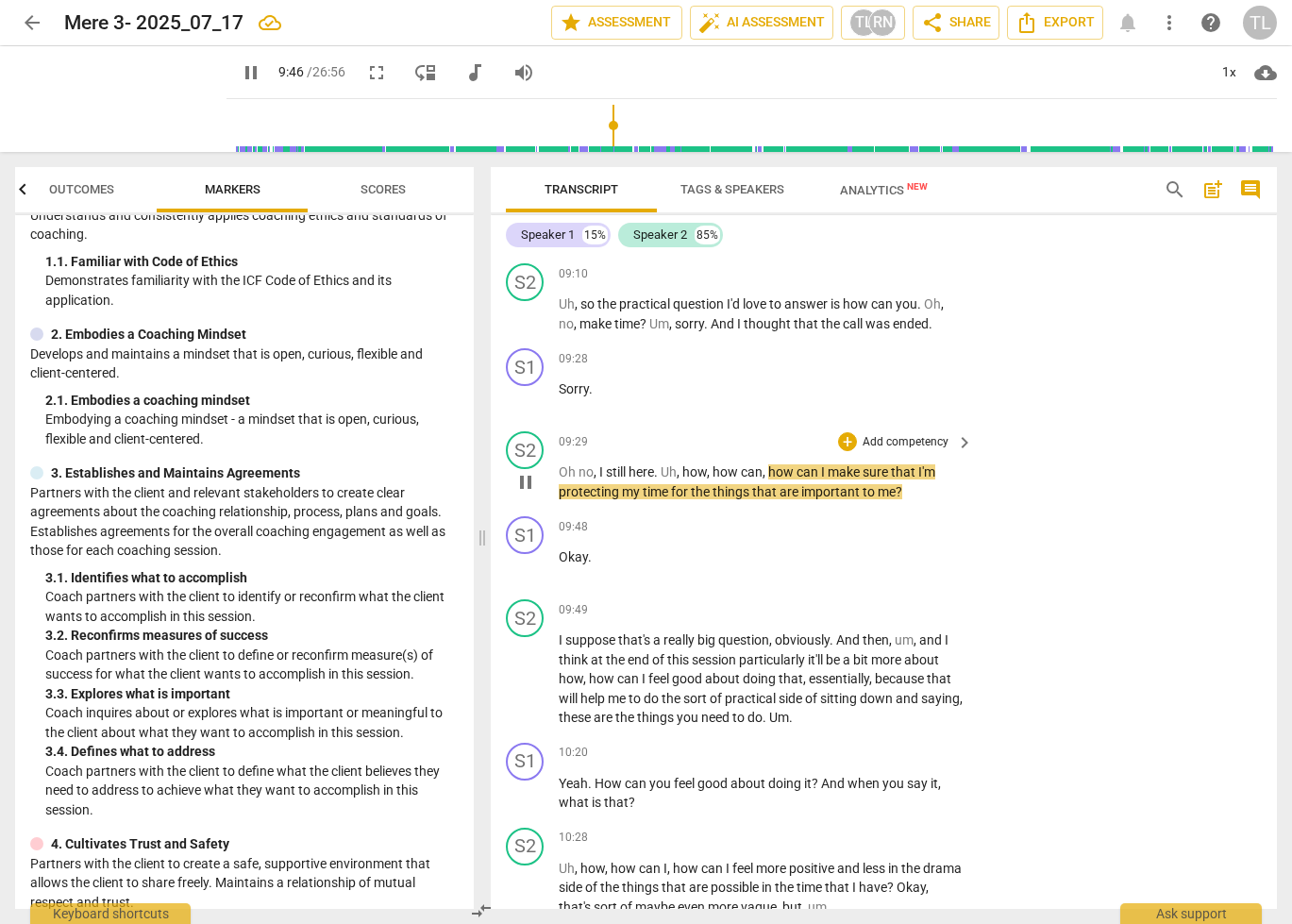 click on "Add competency" at bounding box center (905, 443) 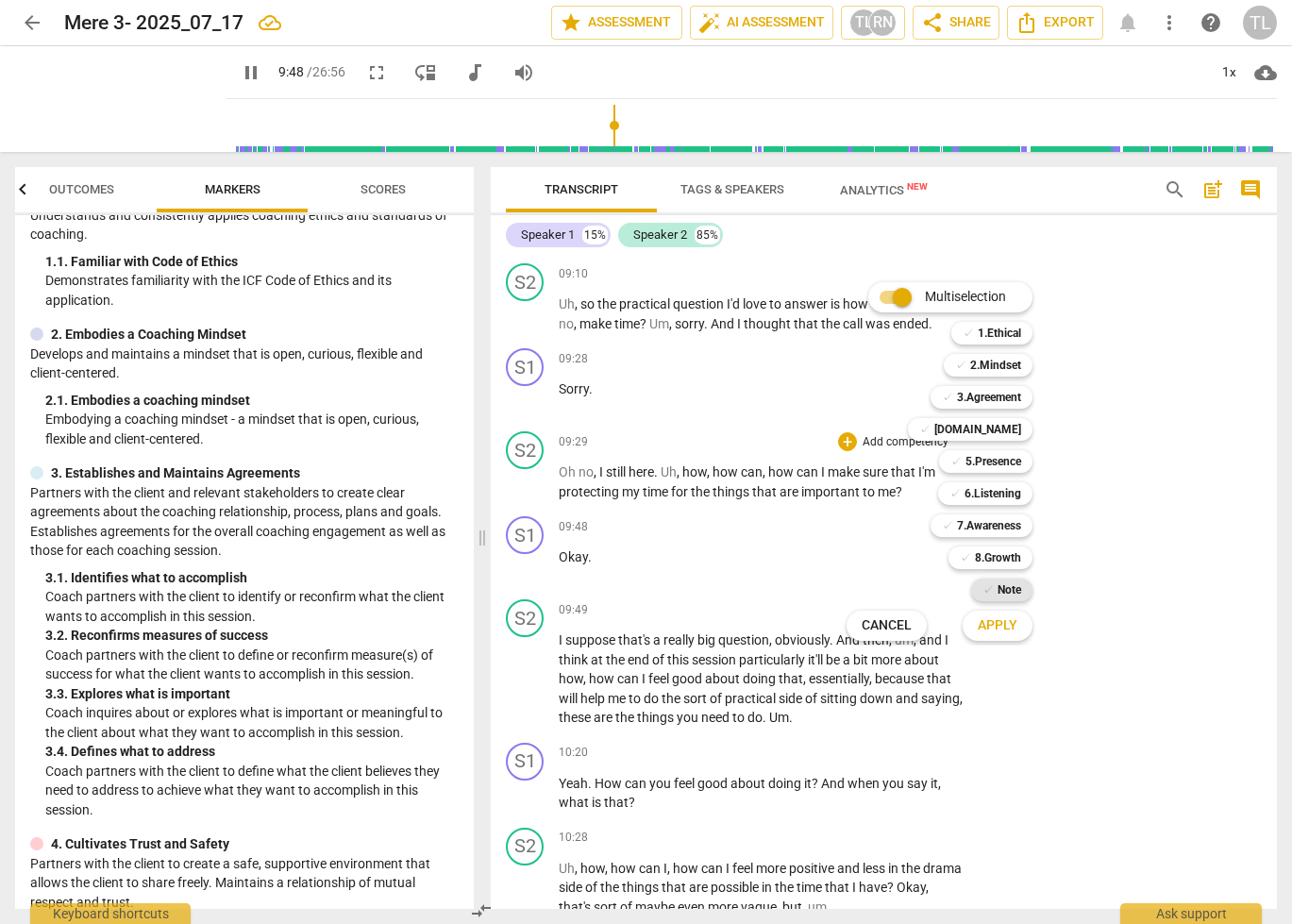 click on "Note" at bounding box center [1009, 590] 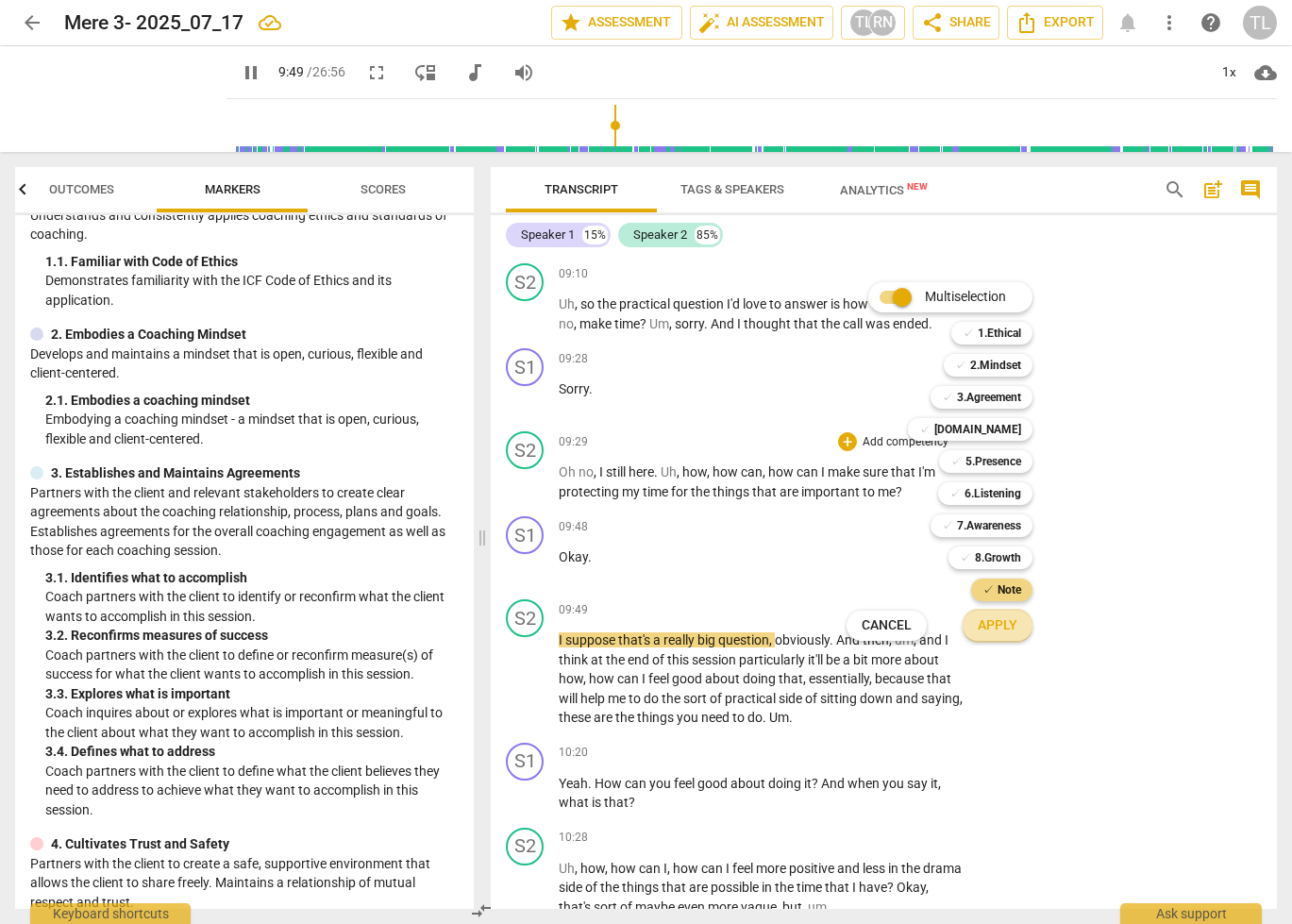 click on "Apply" at bounding box center [998, 626] 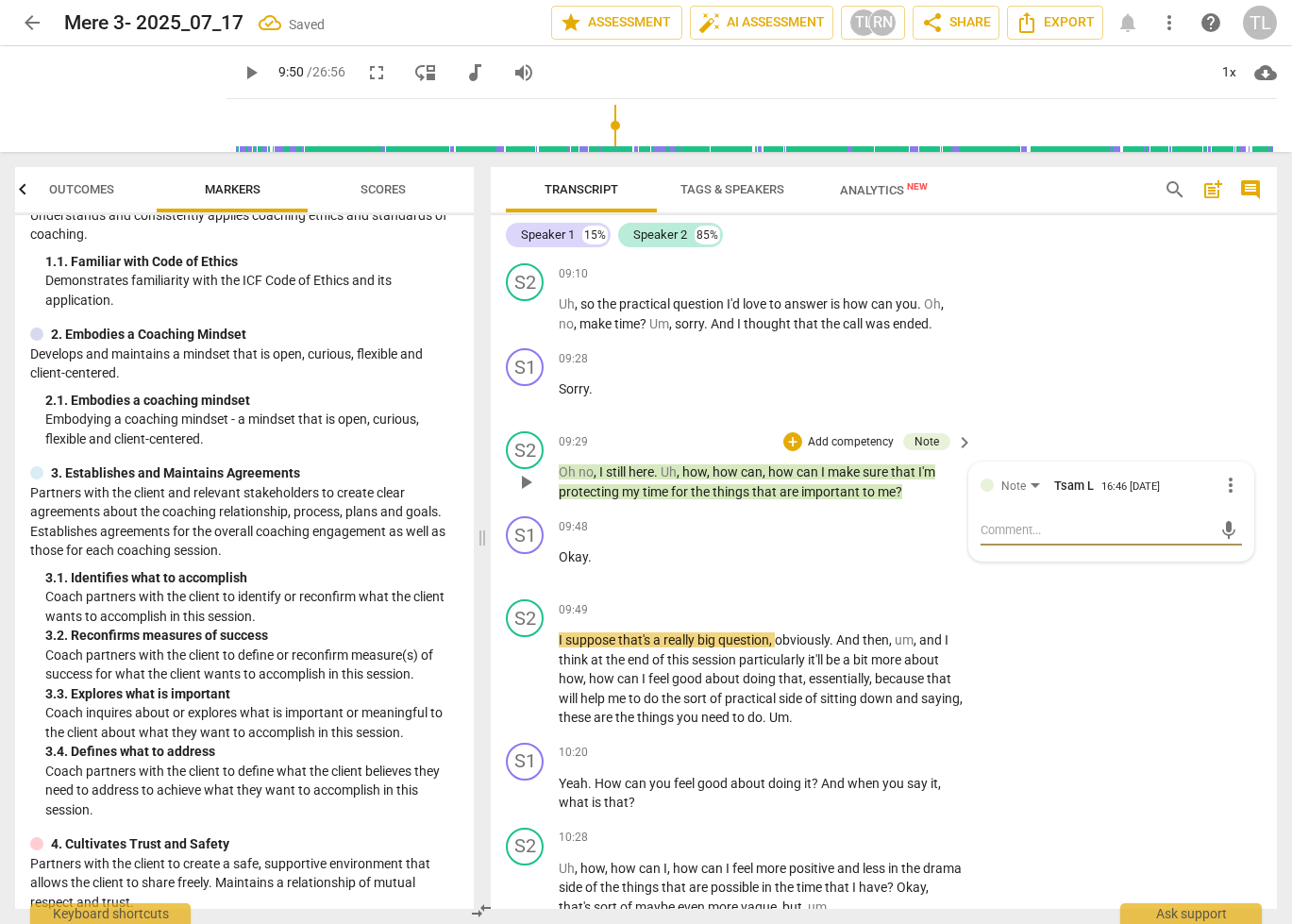 click at bounding box center (1096, 529) 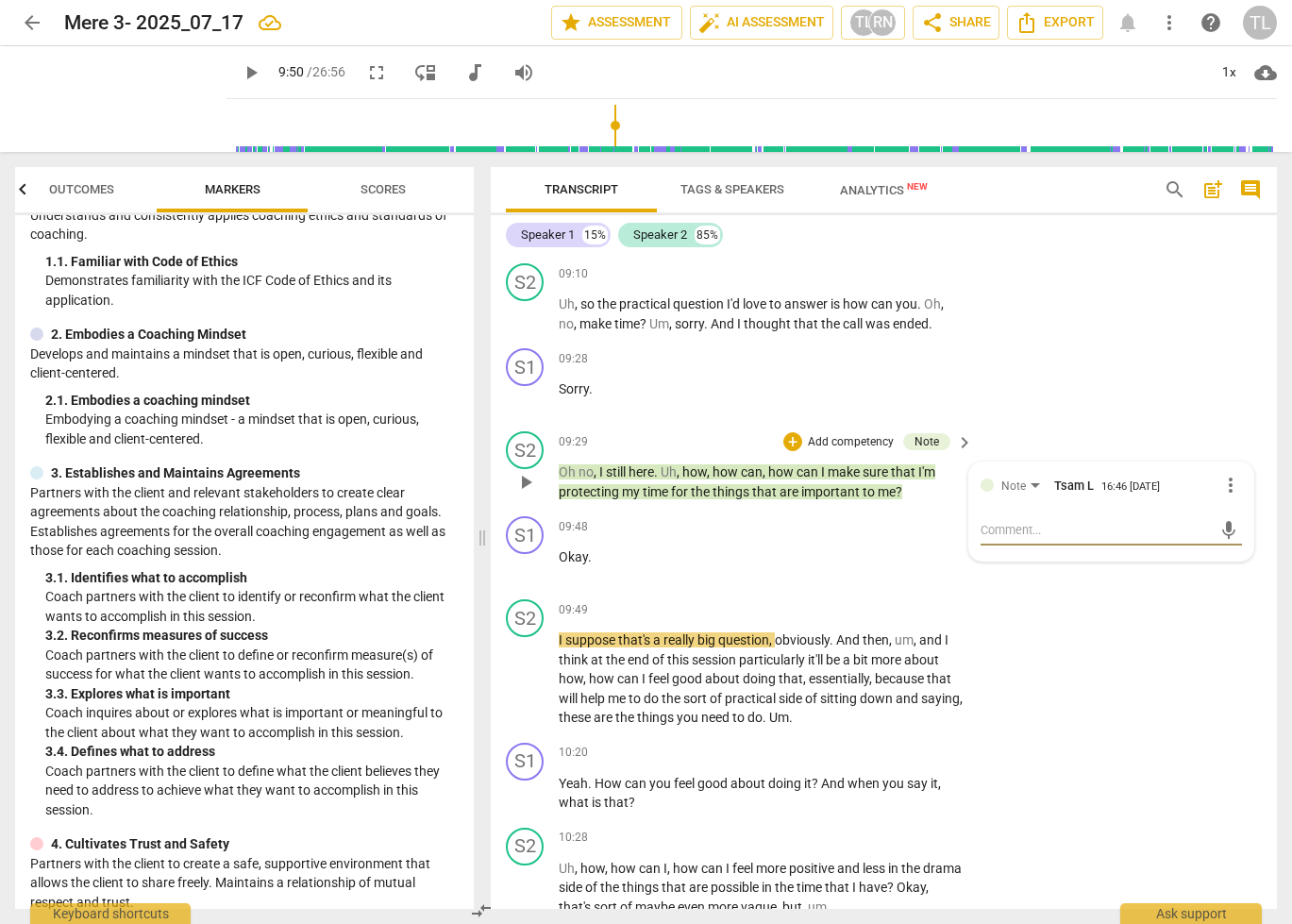 type on "#" 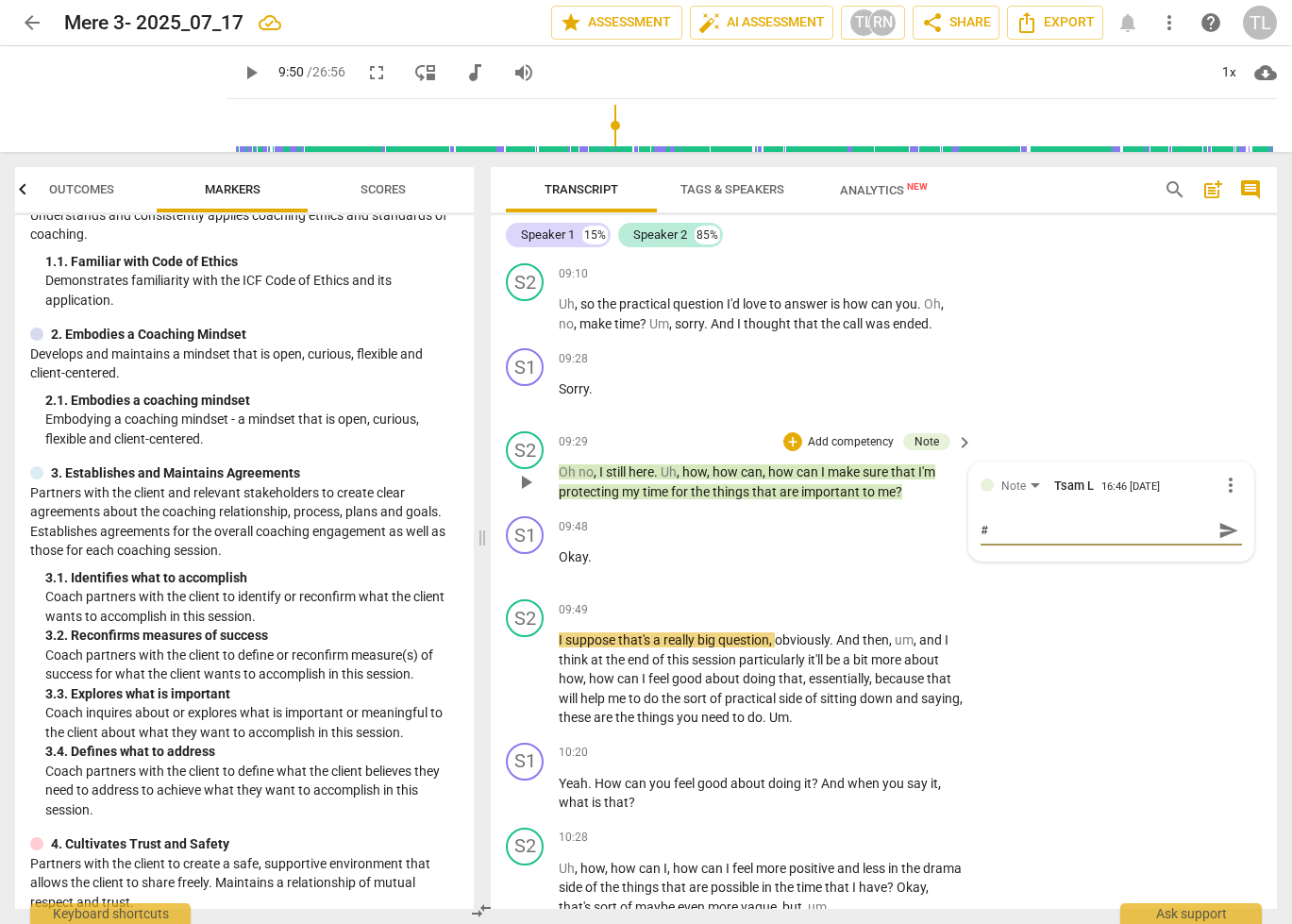 type on "#." 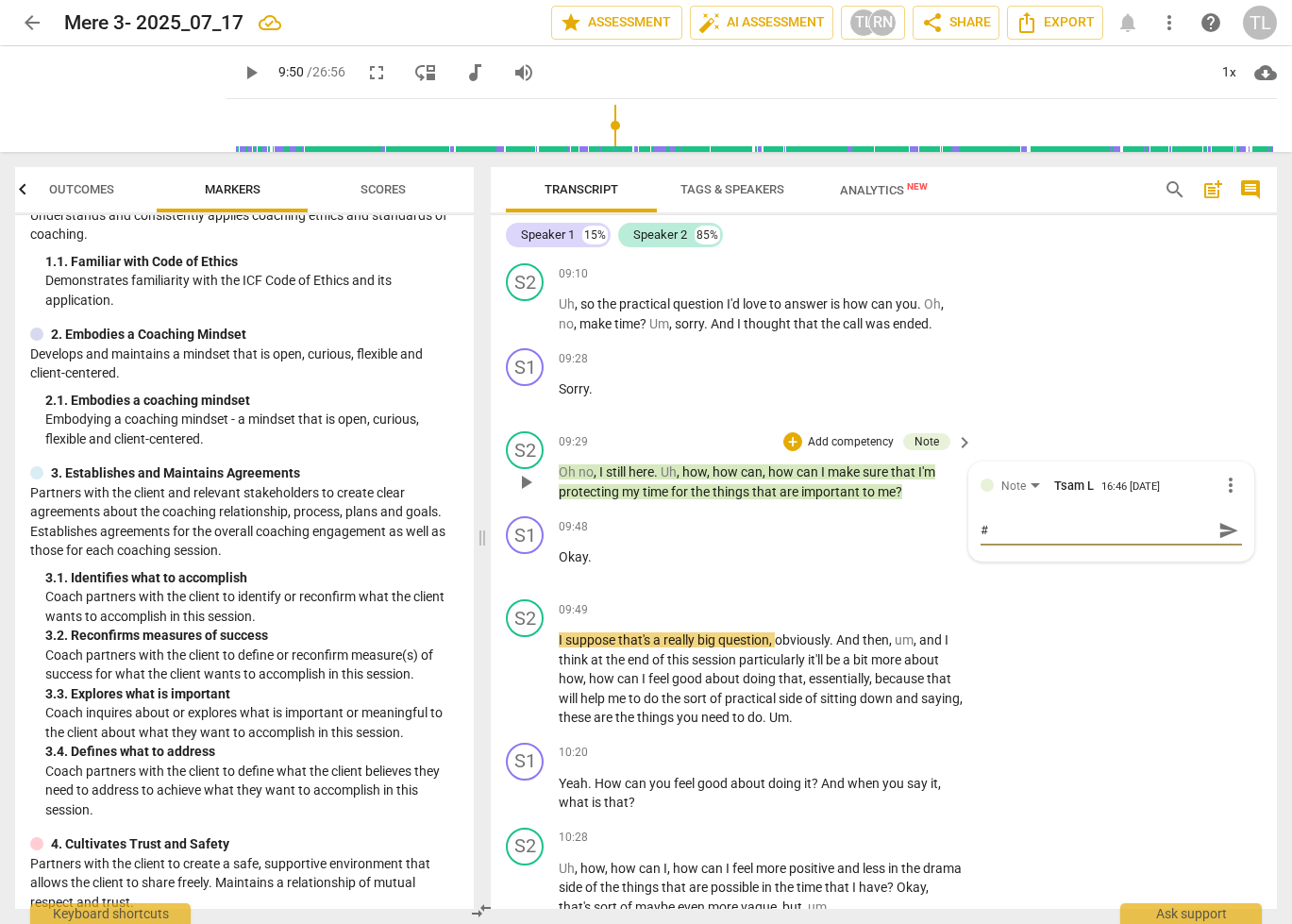 type on "#." 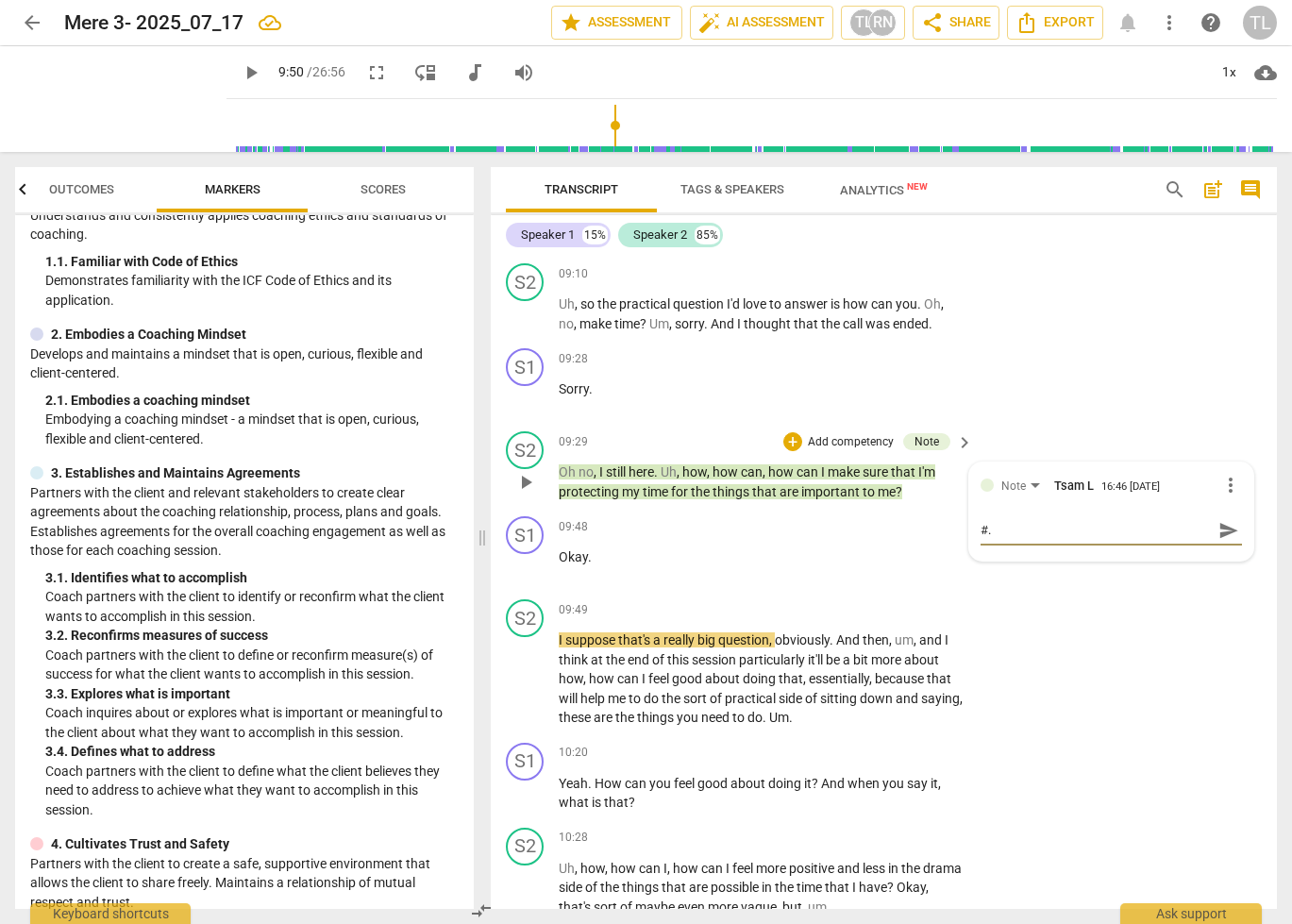 type on "#.2" 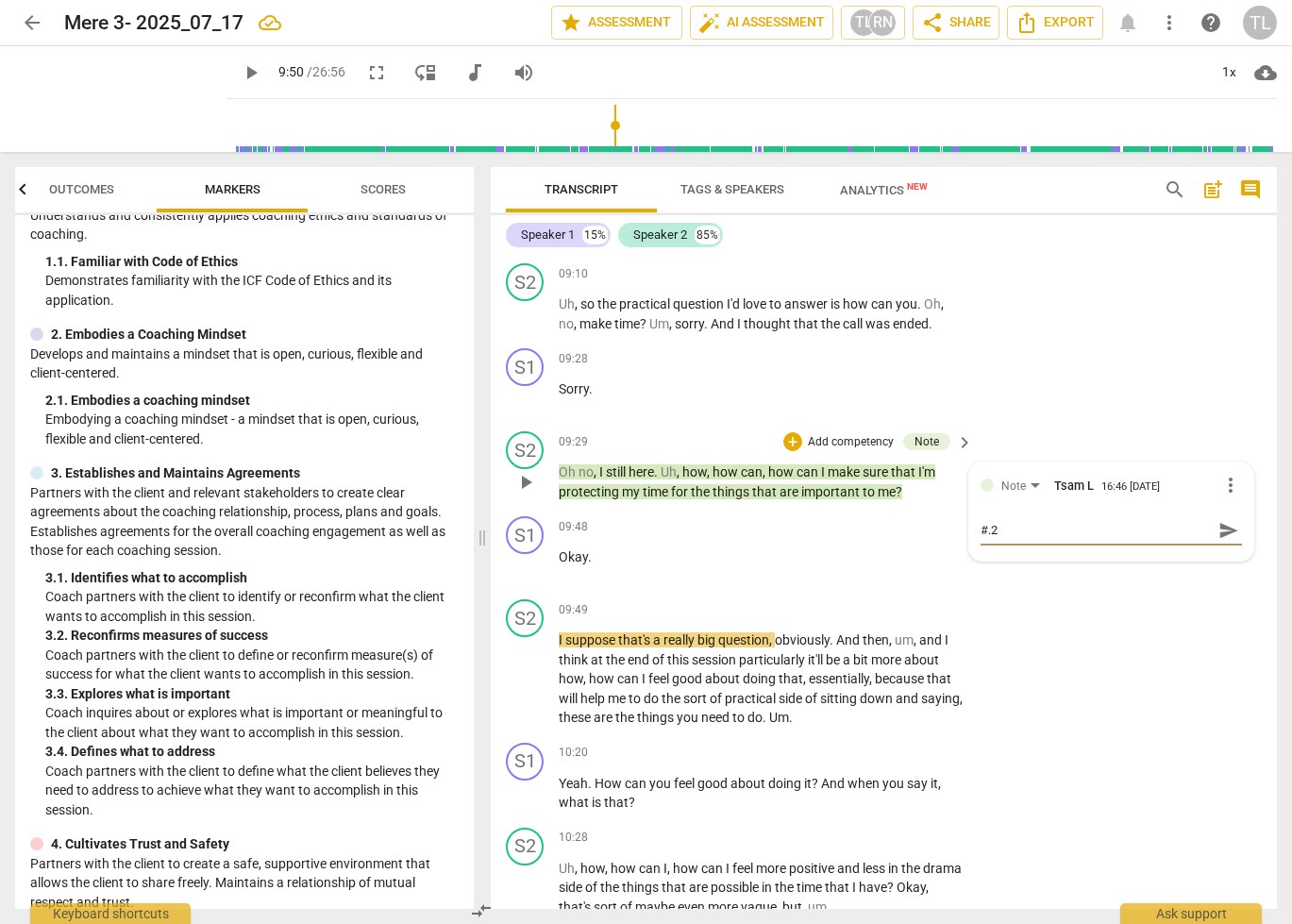 type on "#." 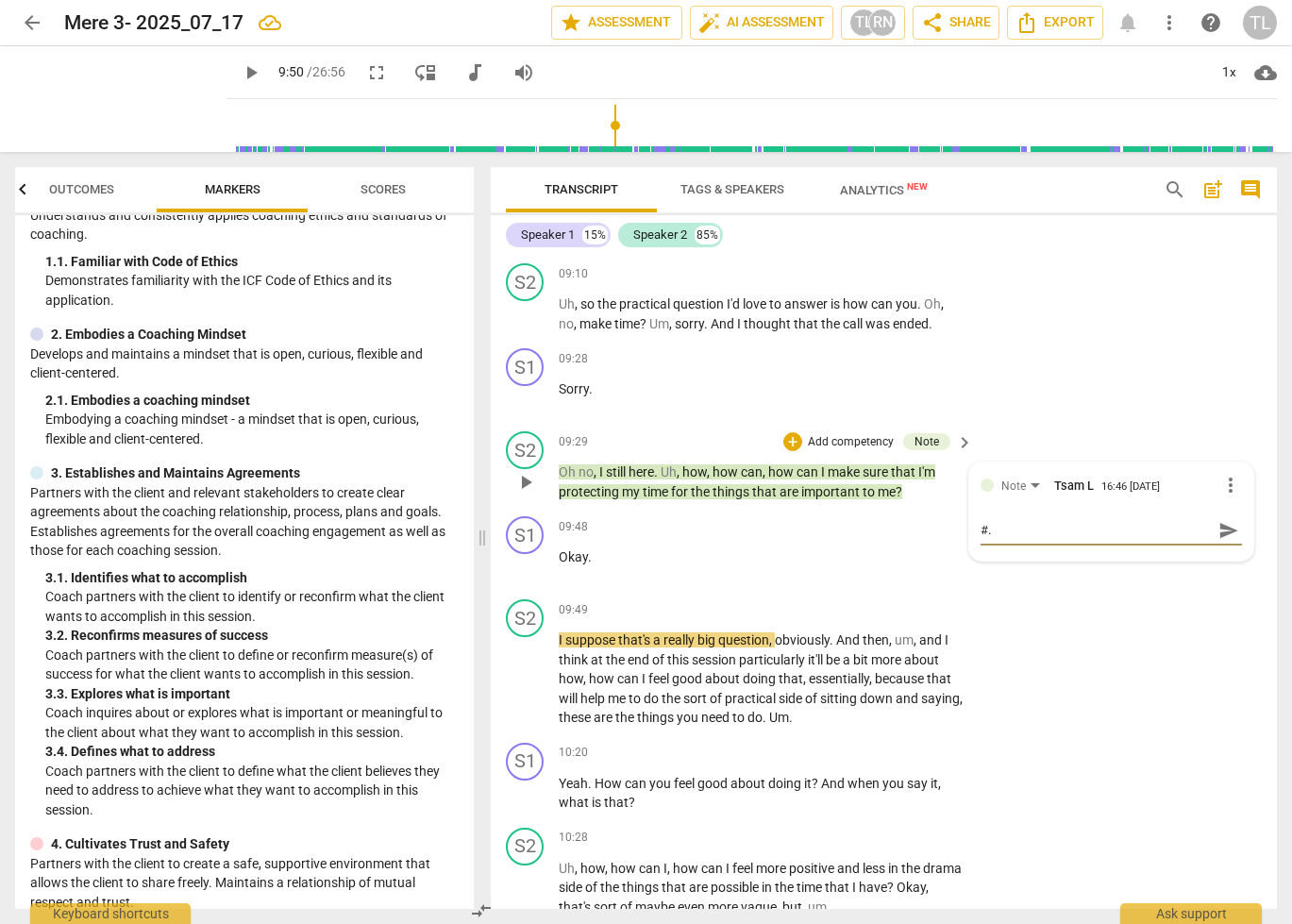 type on "#" 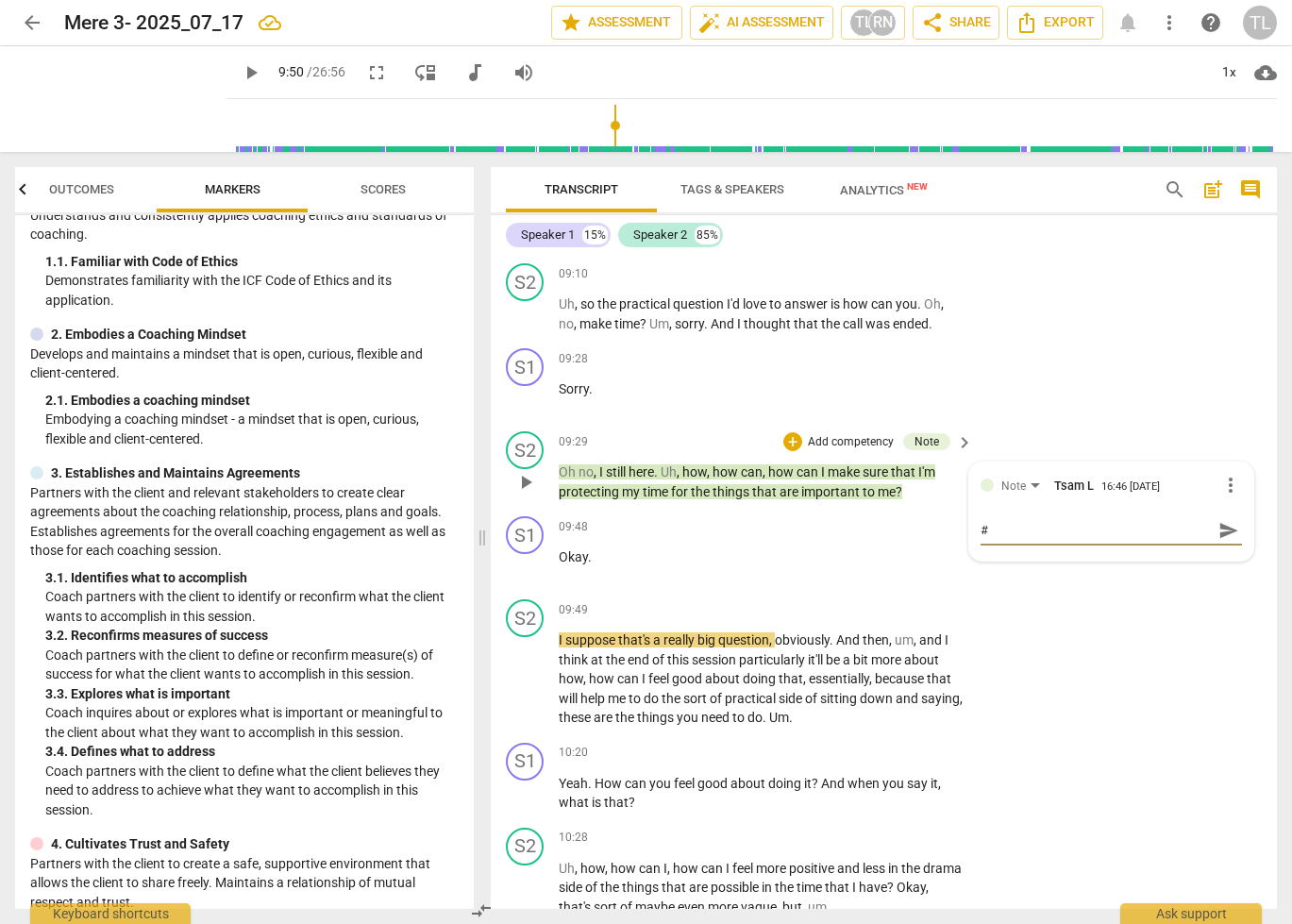 type 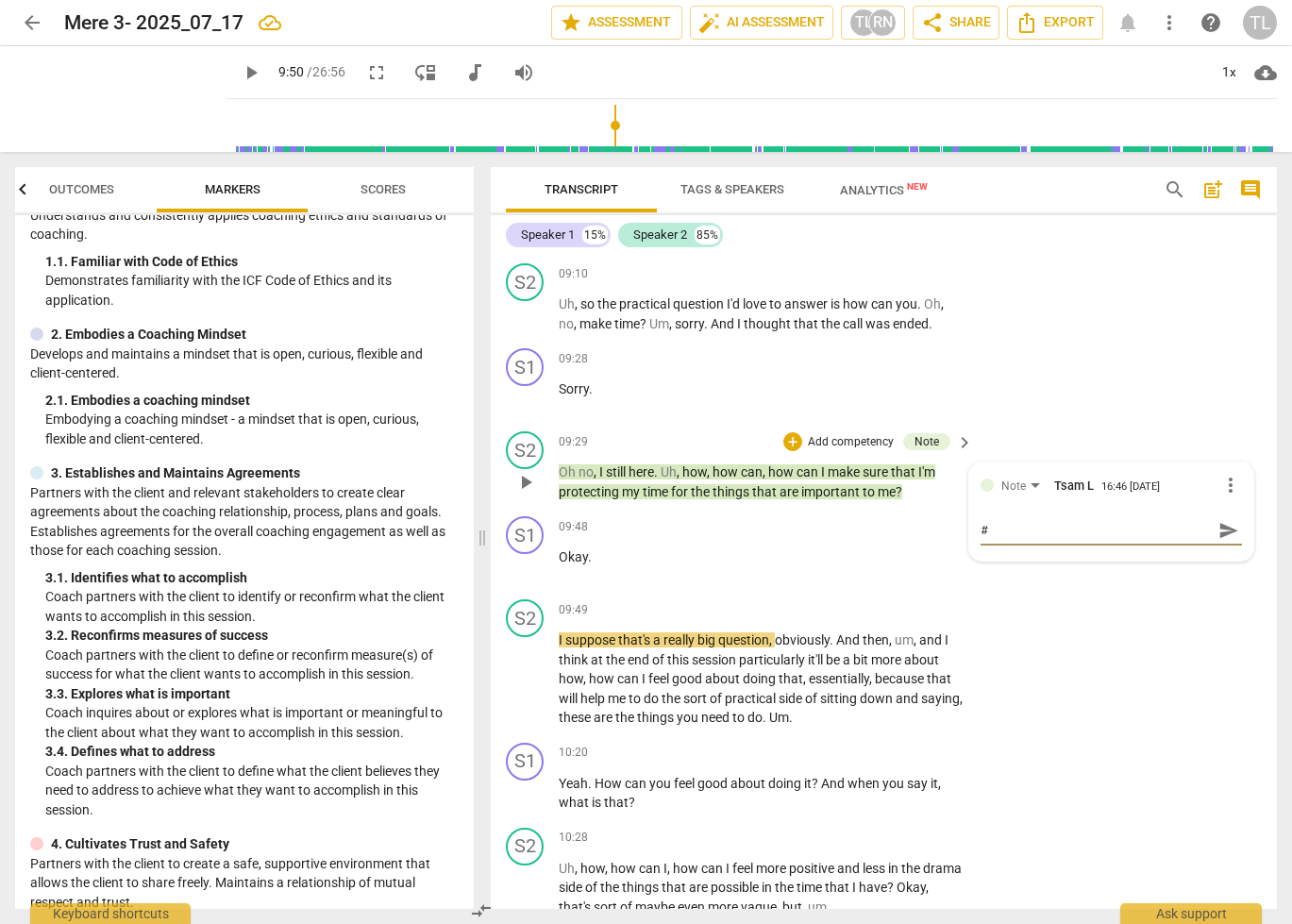 type 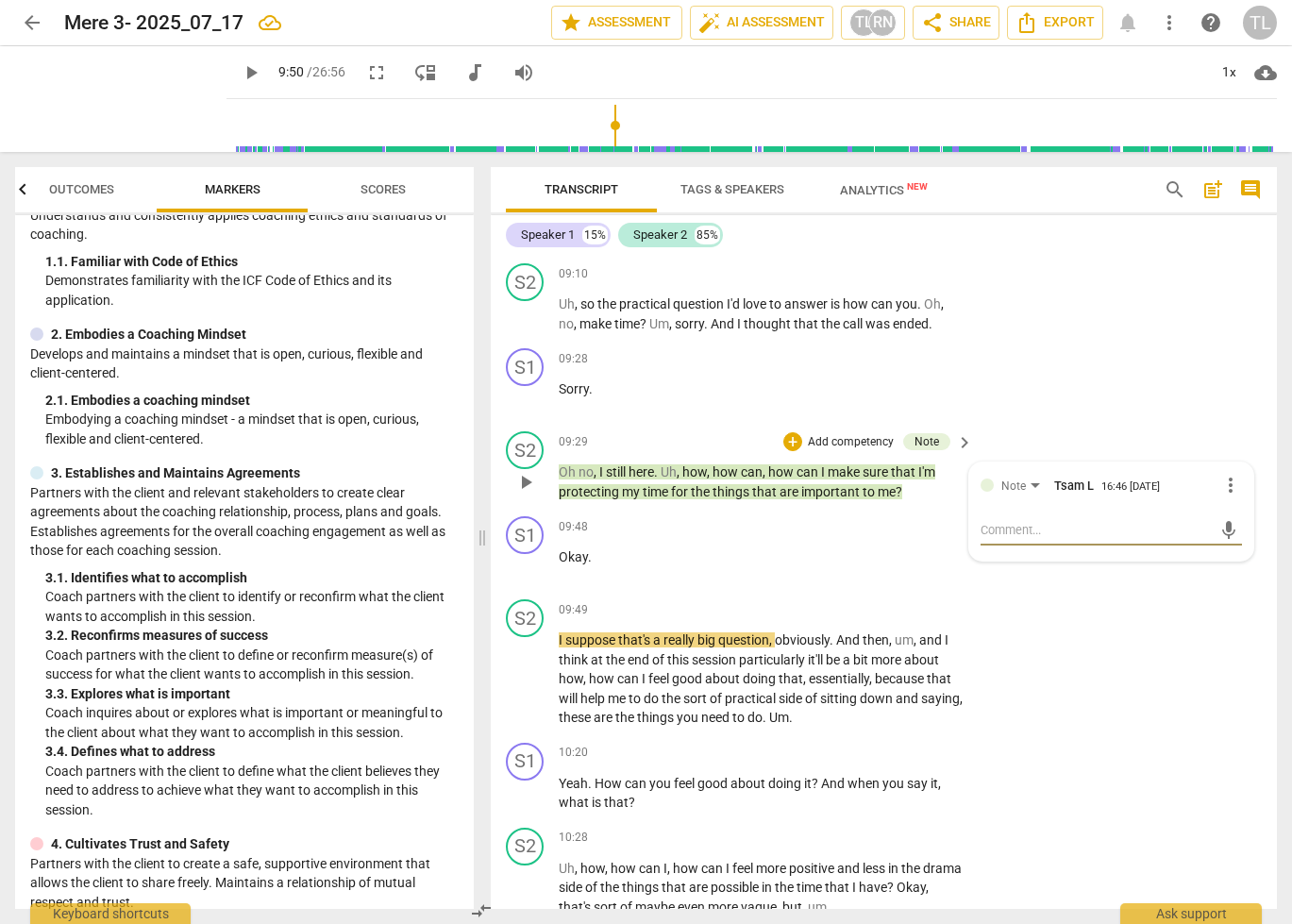 type on "3" 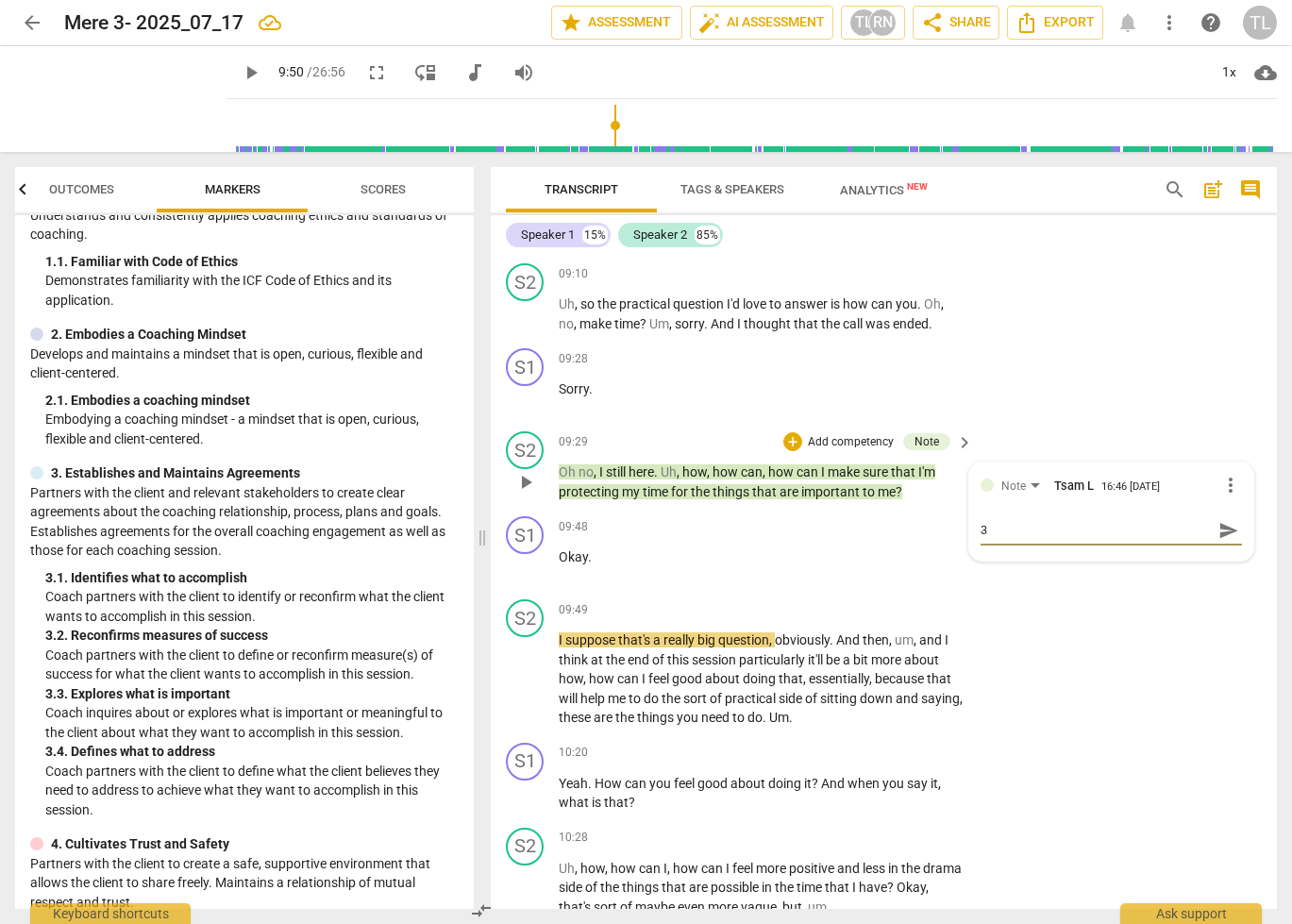 type on "3." 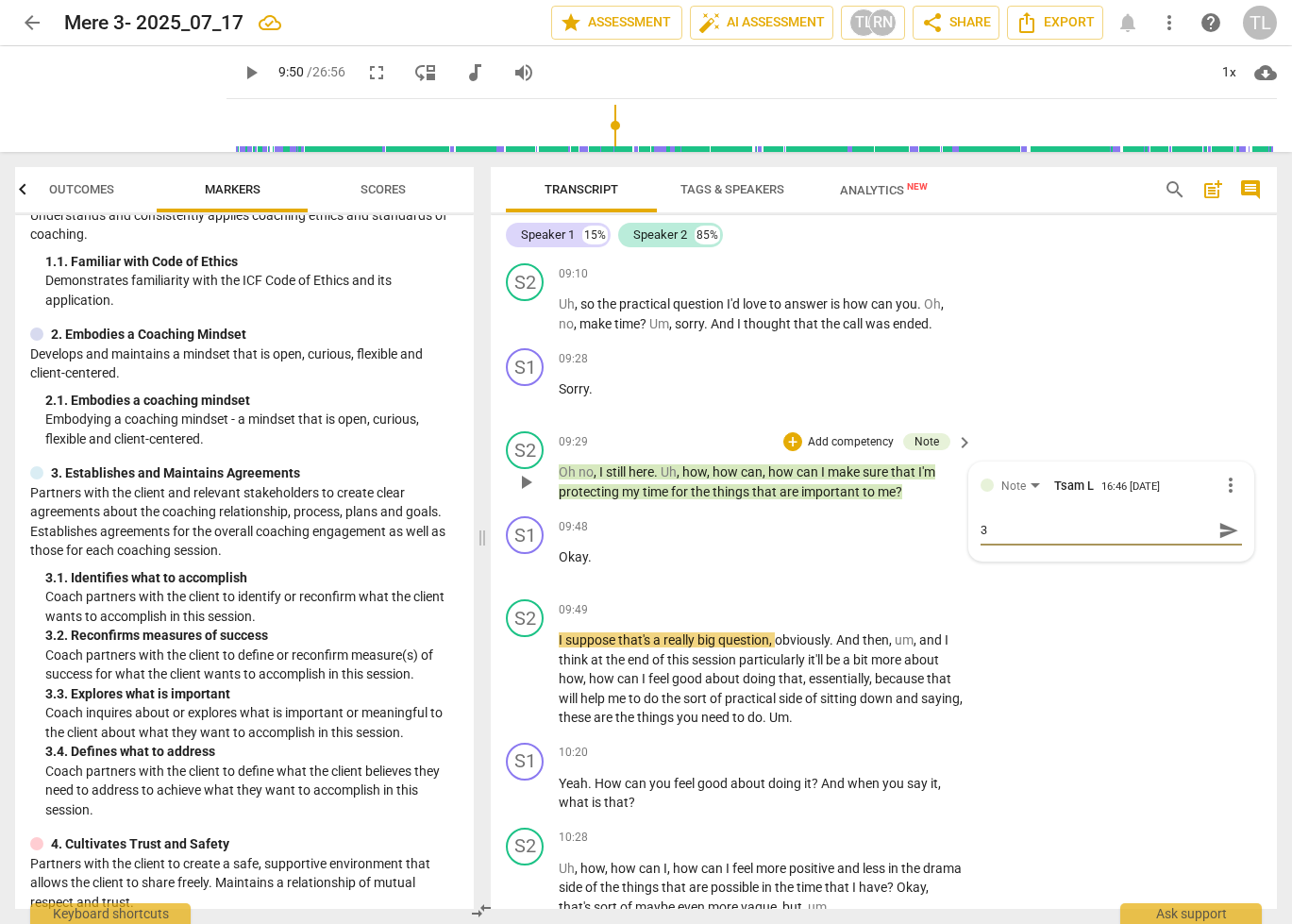 type on "3." 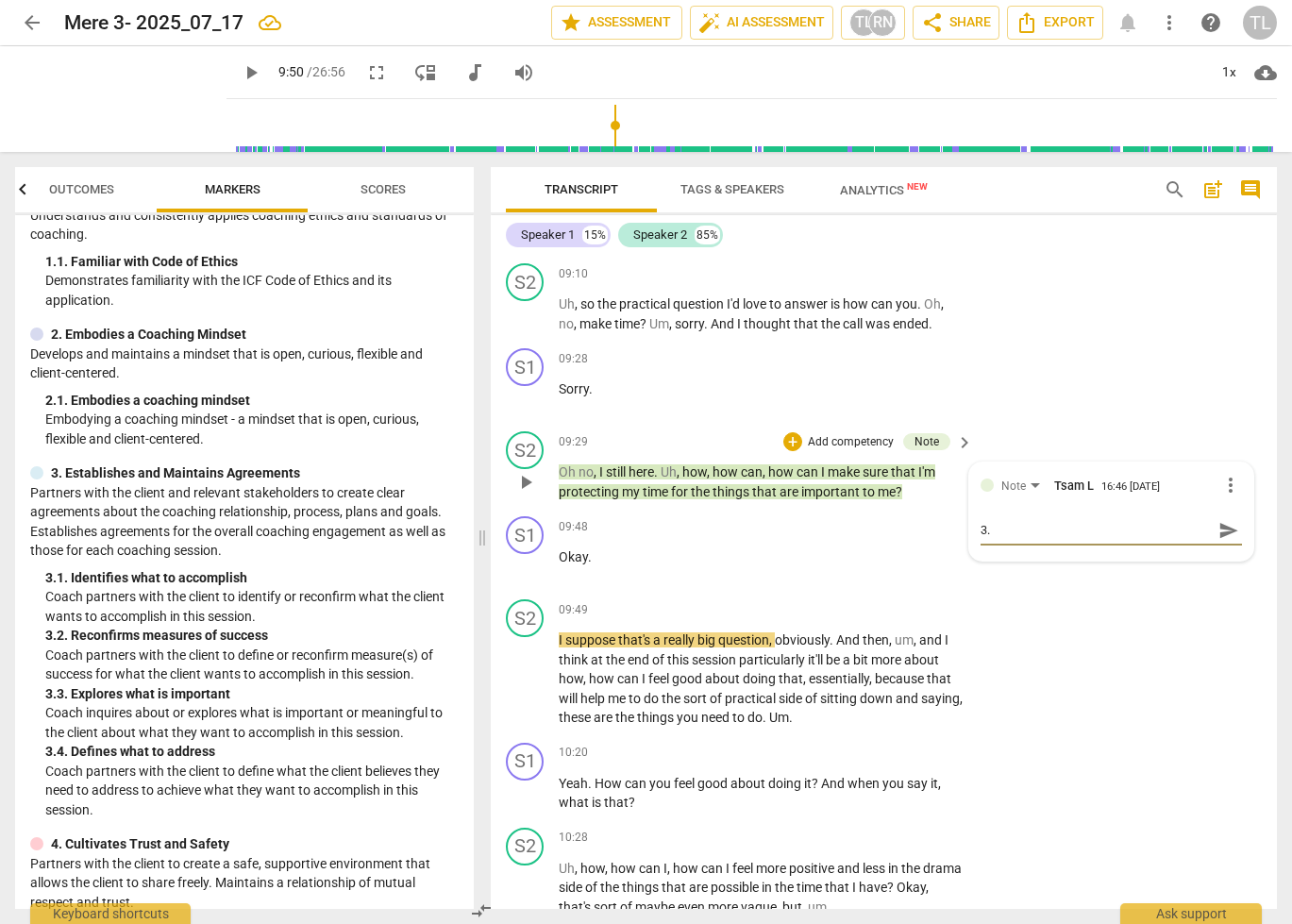 type on "3.2" 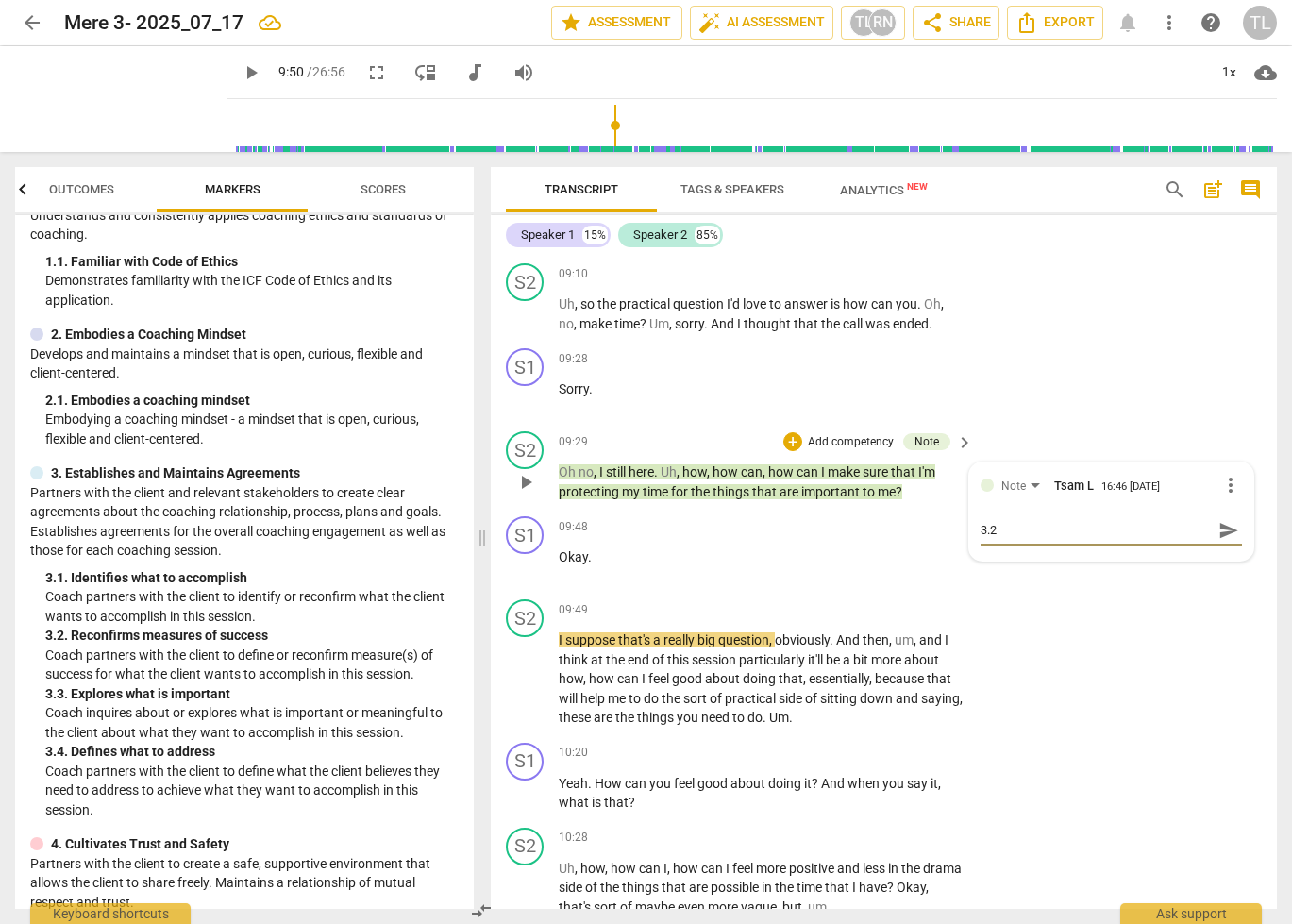 type on "3.2" 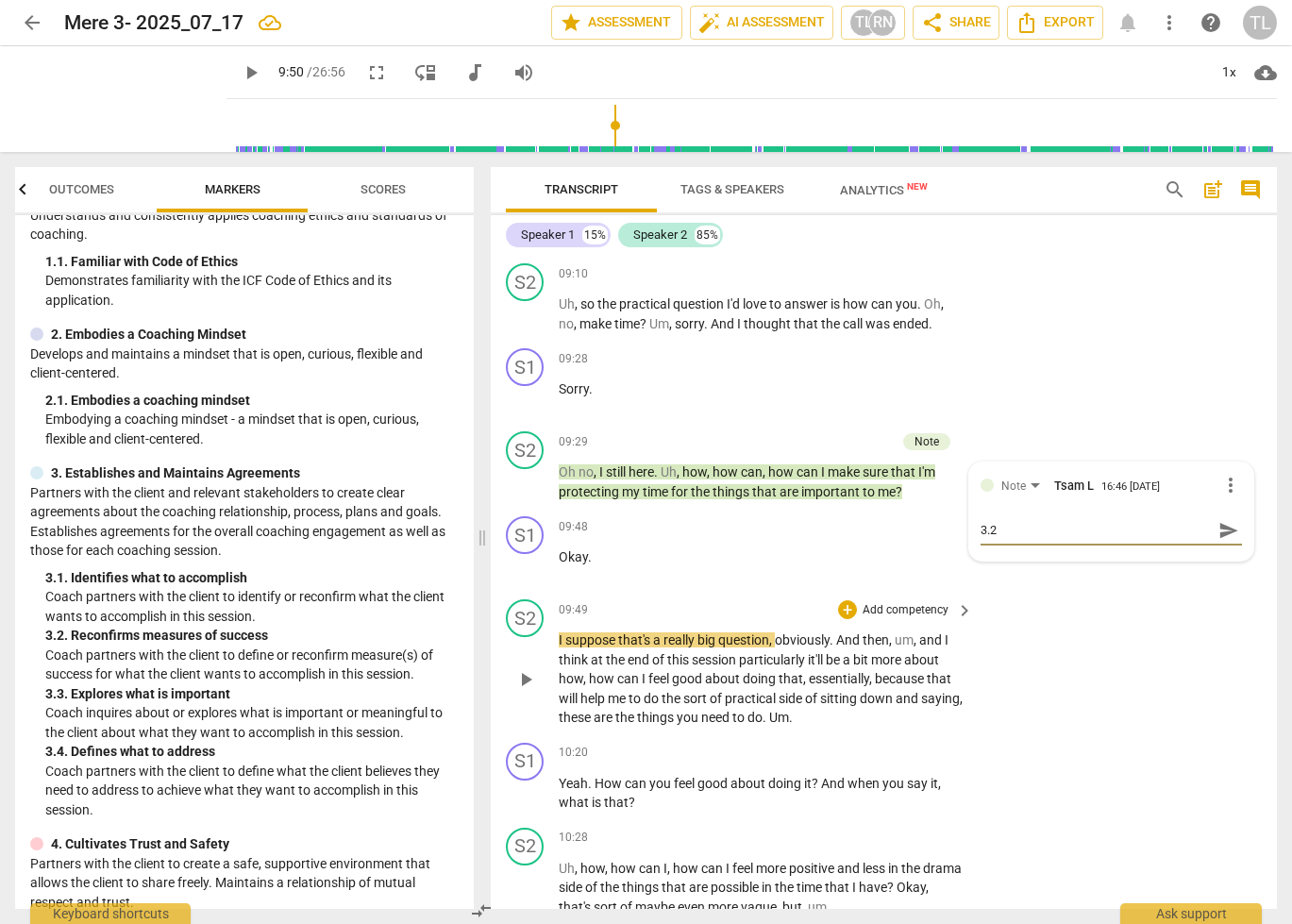 type on "3.2" 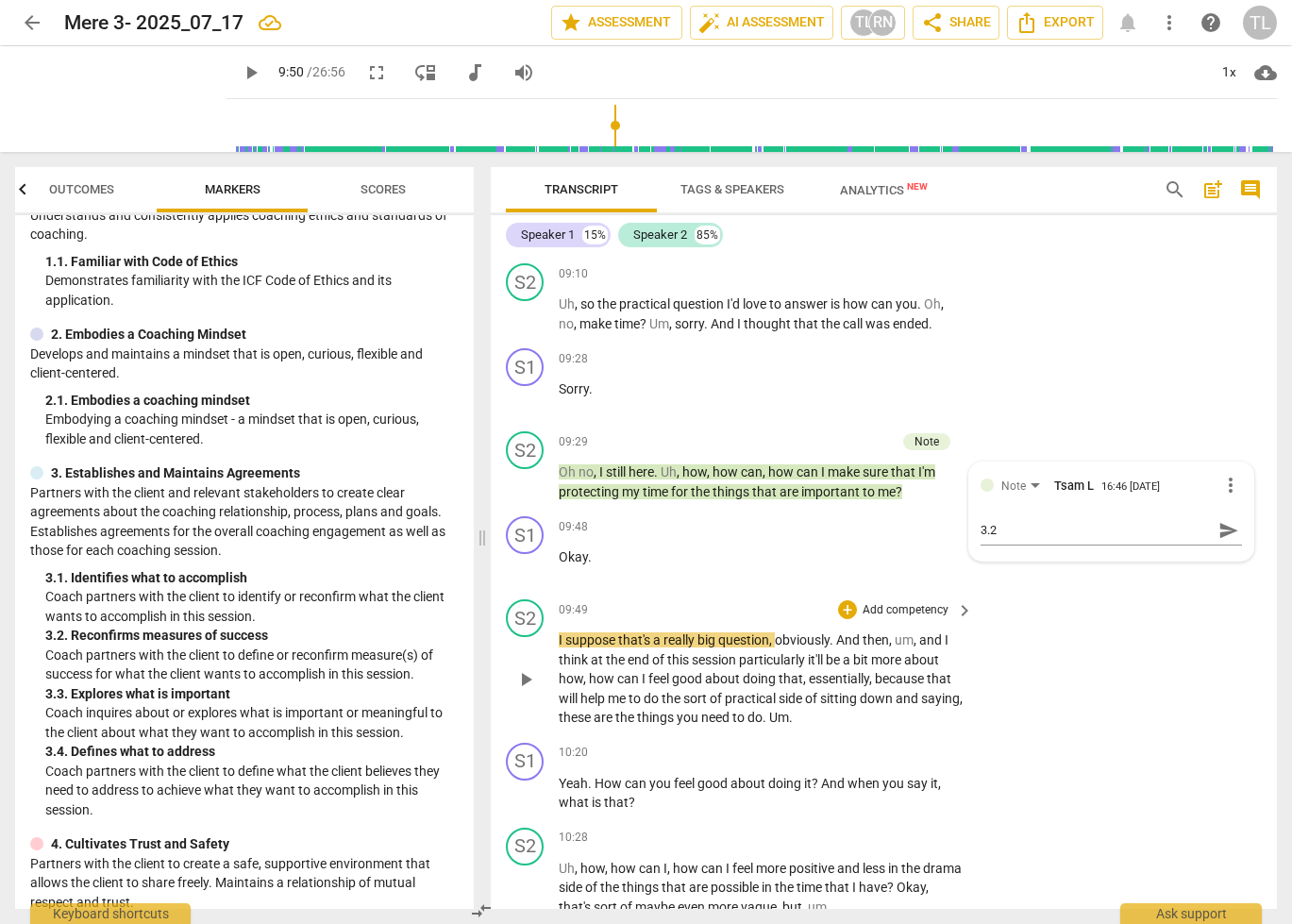 click on "S2 play_arrow pause 09:49 + Add competency keyboard_arrow_right I   suppose   that's   a   really   big   question ,   obviously .   And   then ,   um ,   and   I   think   at   the   end   of   this   session   particularly   it'll   be   a   bit   more   about   how ,   how   can   I   feel   good   about   doing   that ,   essentially ,   because   that   will   help   me   to   do   the   sort   of   practical   side   of   sitting   down   and   saying ,   these   are   the   things   you   need   to   do .   Um ." at bounding box center (883, 664) 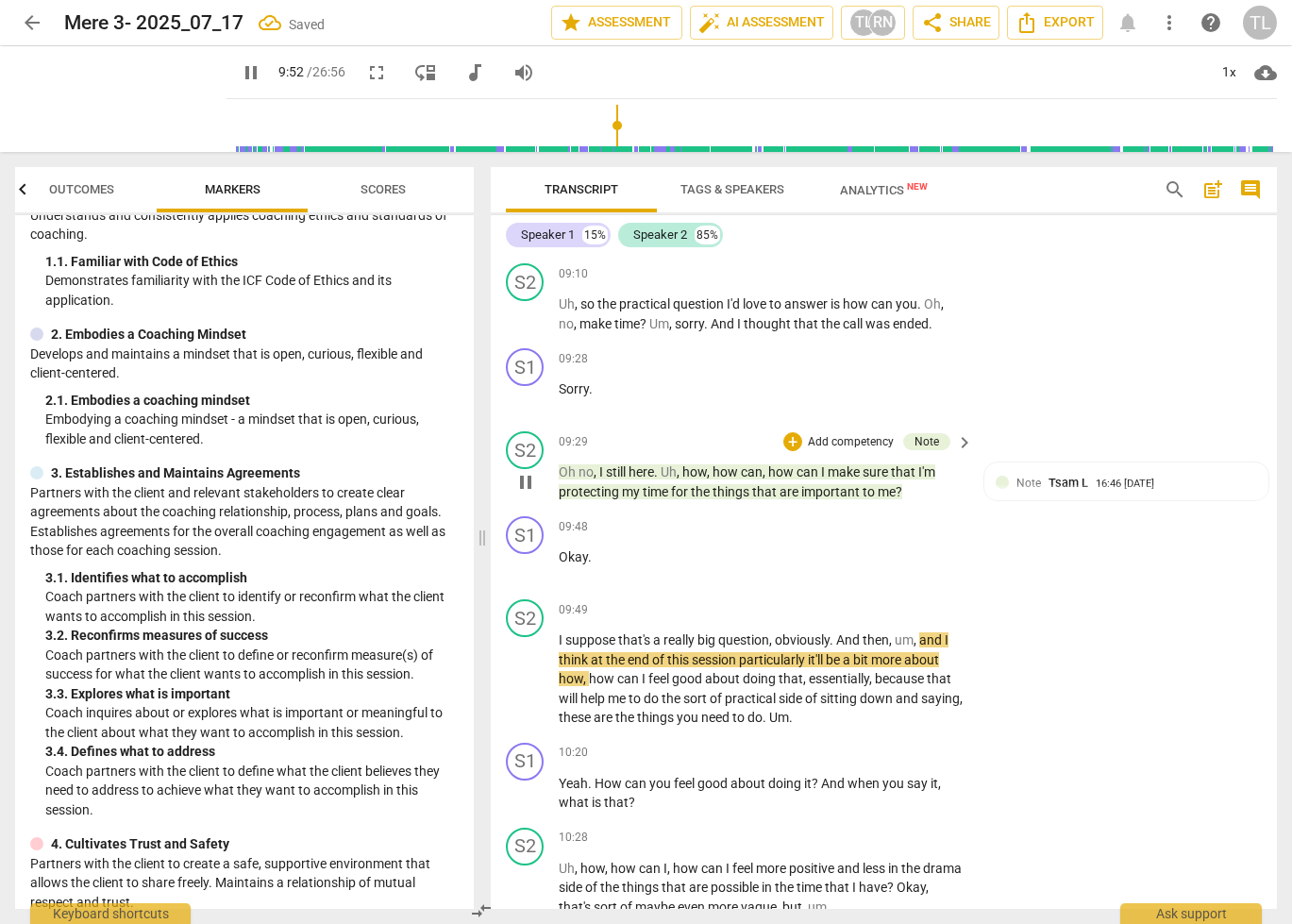 click on "Add competency" at bounding box center (850, 443) 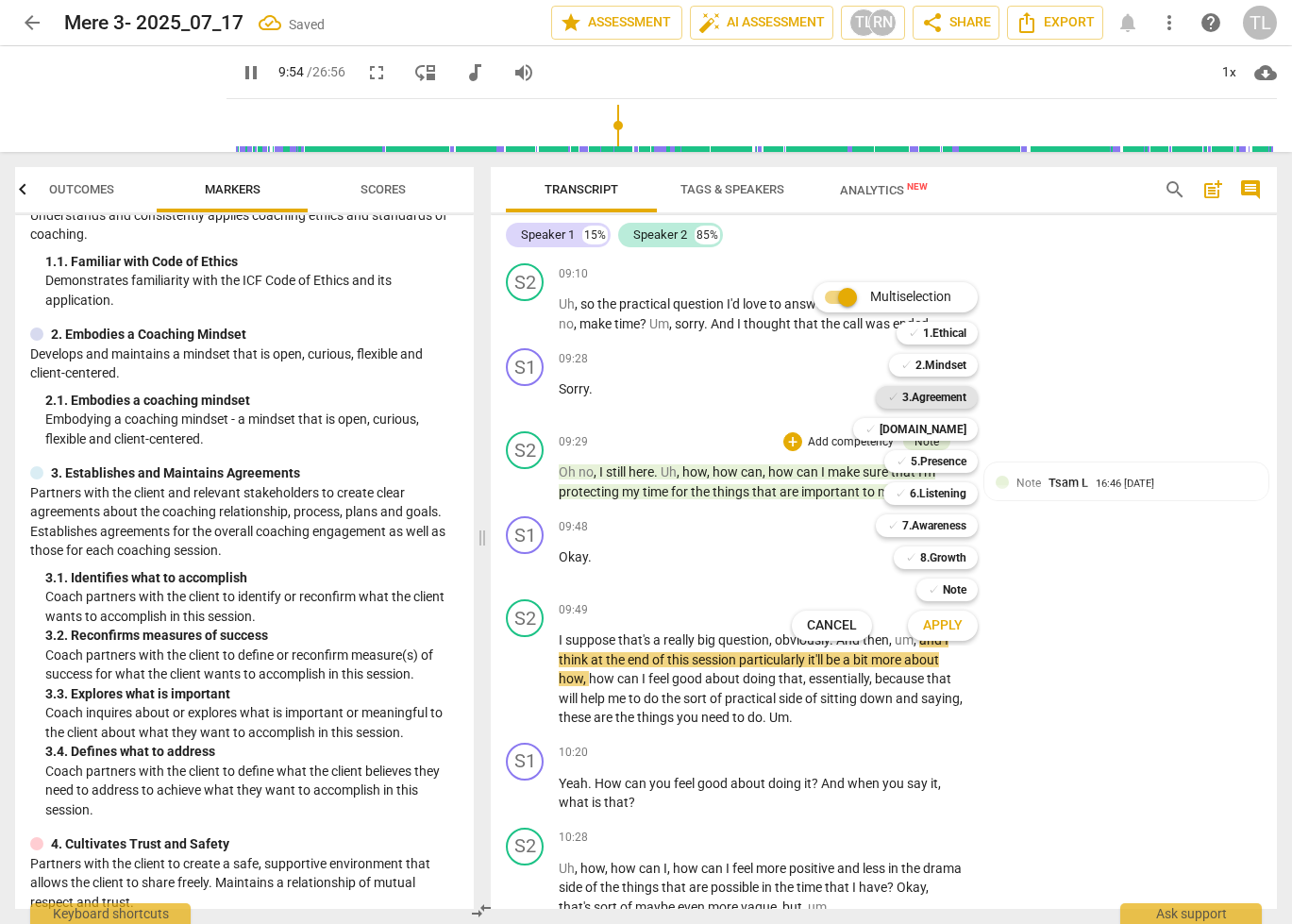 click on "3.Agreement" at bounding box center (934, 397) 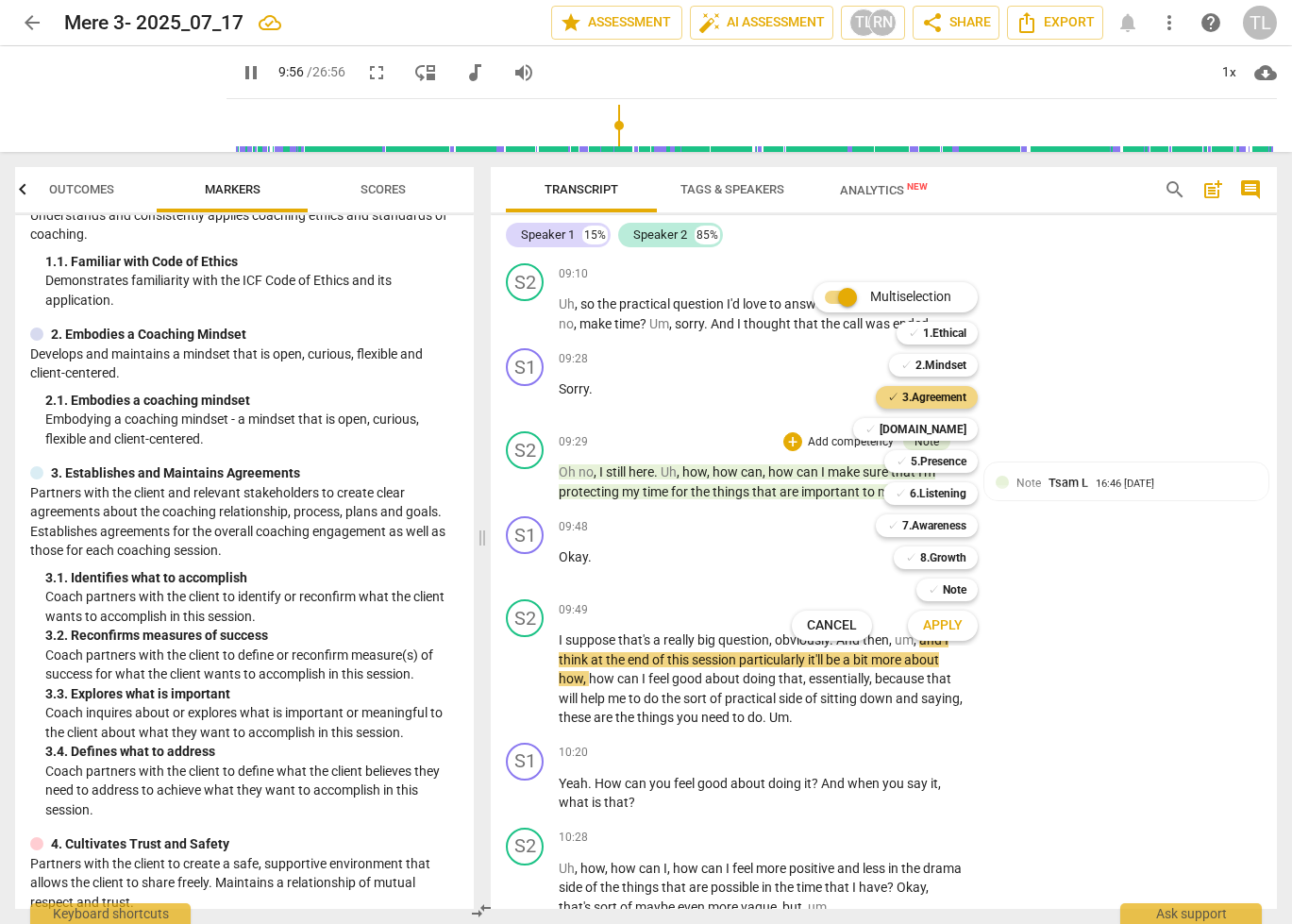 click on "Apply" at bounding box center (943, 626) 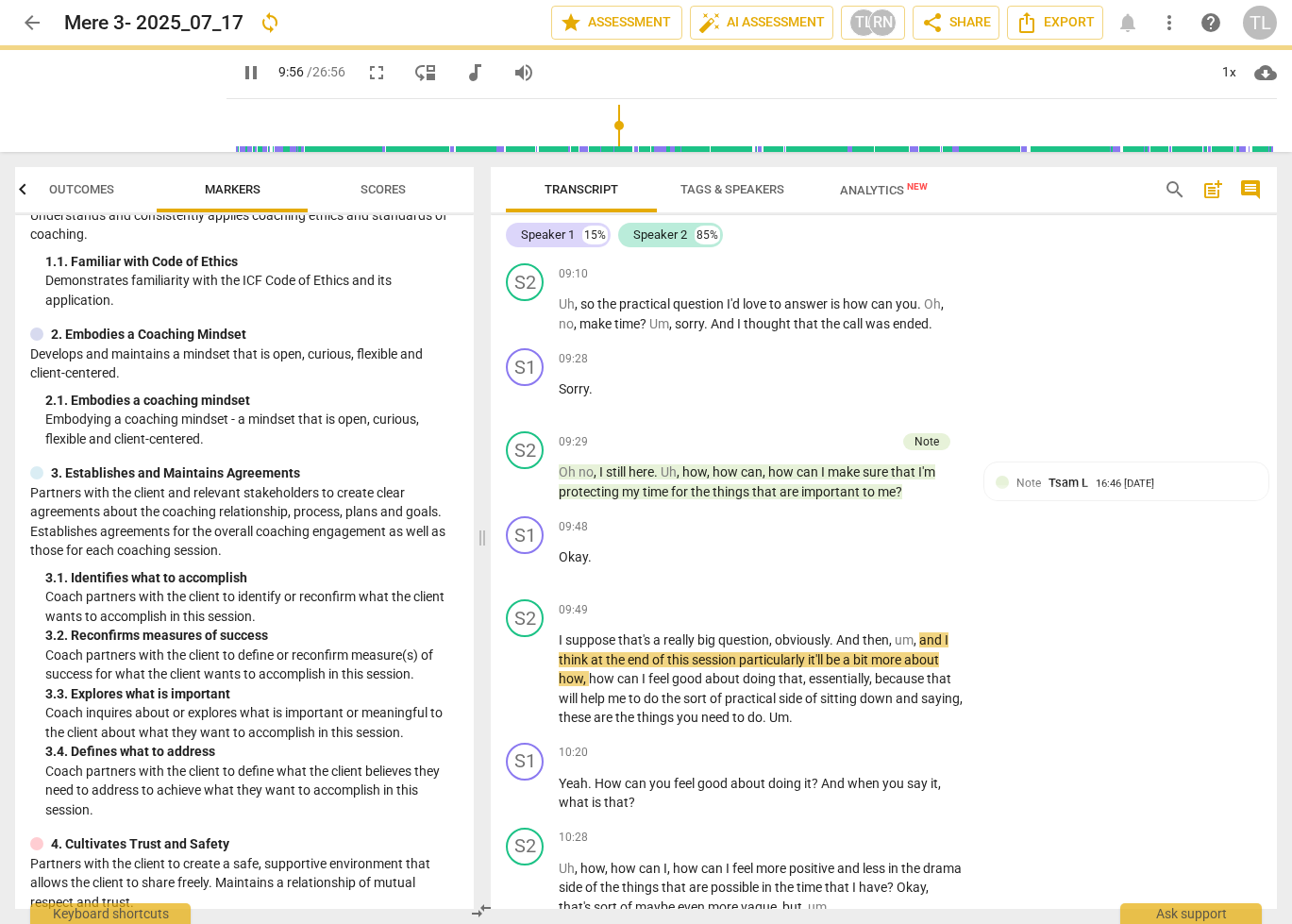 type on "596" 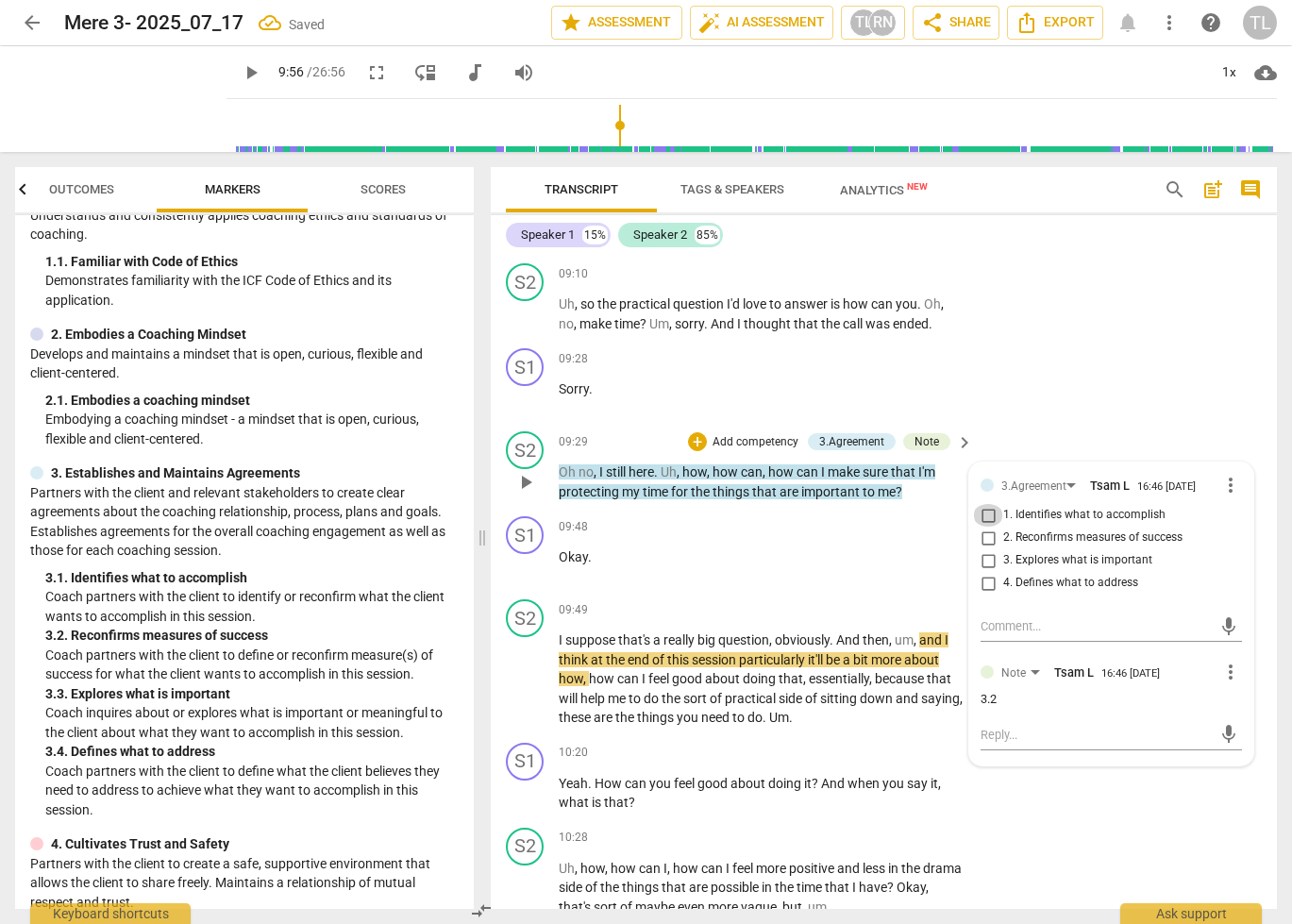 click on "1. Identifies what to accomplish" at bounding box center [988, 515] 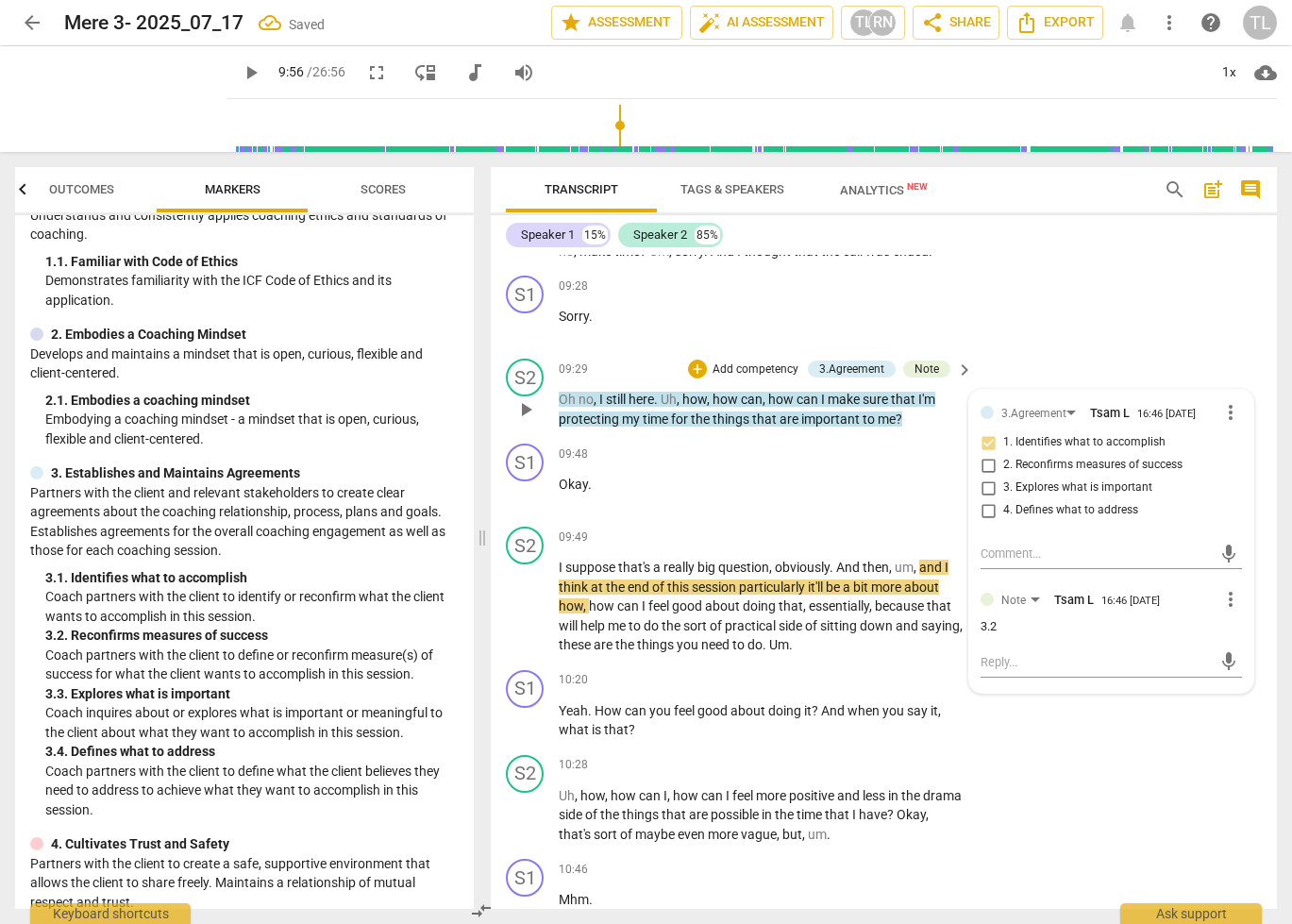 scroll, scrollTop: 4108, scrollLeft: 0, axis: vertical 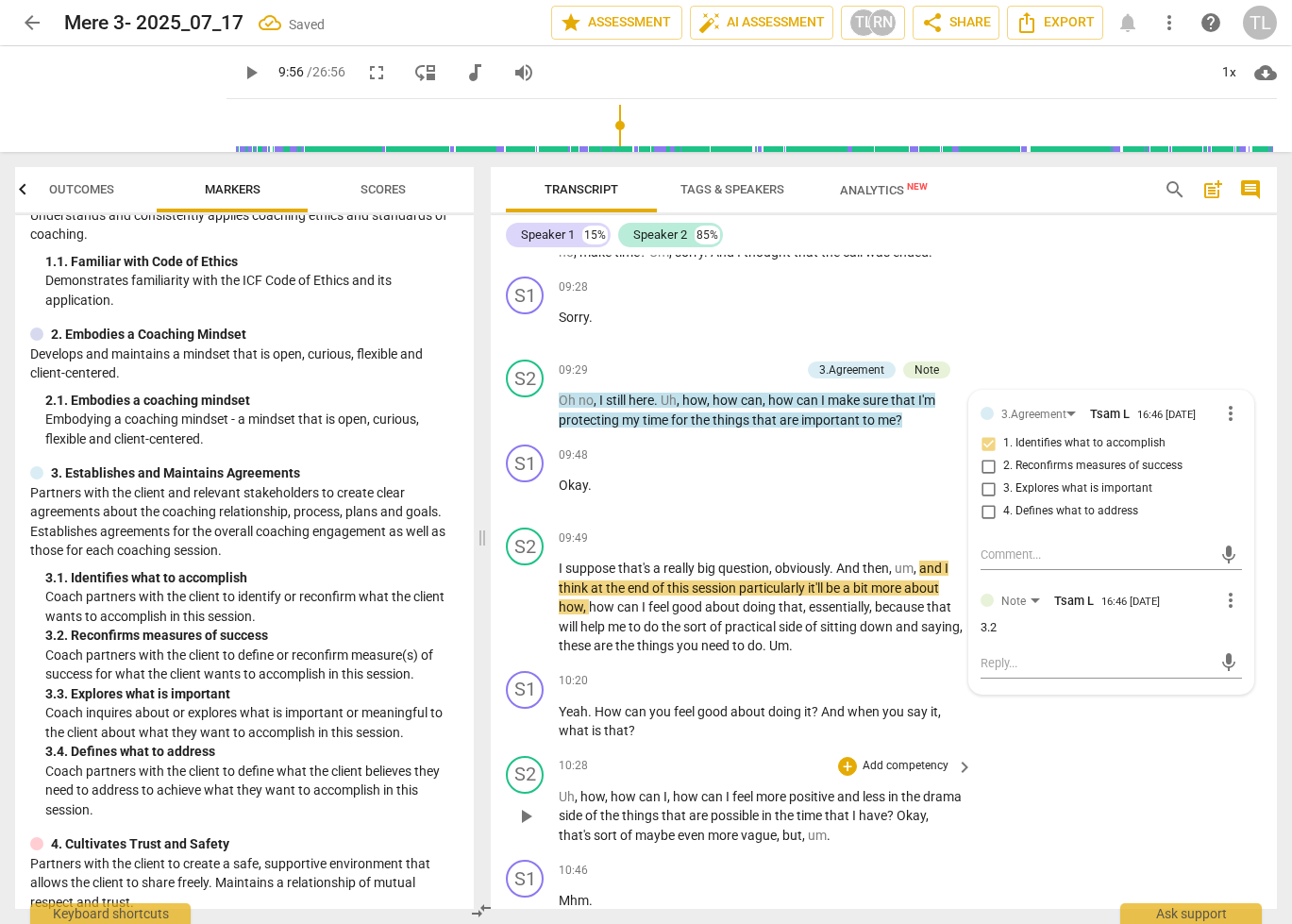 click on "S2 play_arrow pause 10:28 + Add competency keyboard_arrow_right Uh ,   how ,   how   can   I ,   how   can   I   feel   more   positive   and   less   in   the   drama   side   of   the   things   that   are   possible   in   the   time   that   I   have ?   Okay ,   that's   sort   of   maybe   even   more   vague ,   but ,   um ." at bounding box center (883, 800) 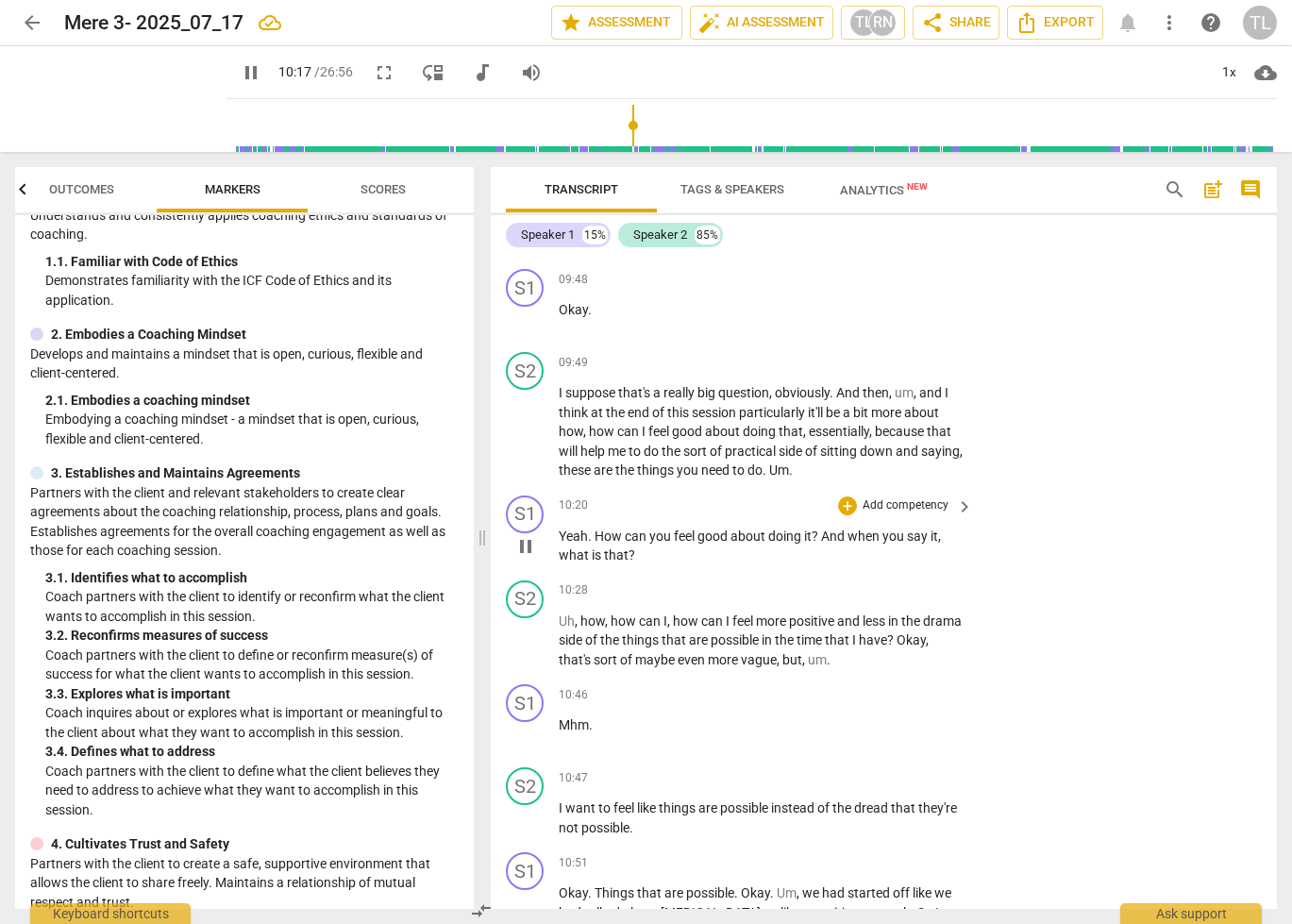 scroll, scrollTop: 4287, scrollLeft: 0, axis: vertical 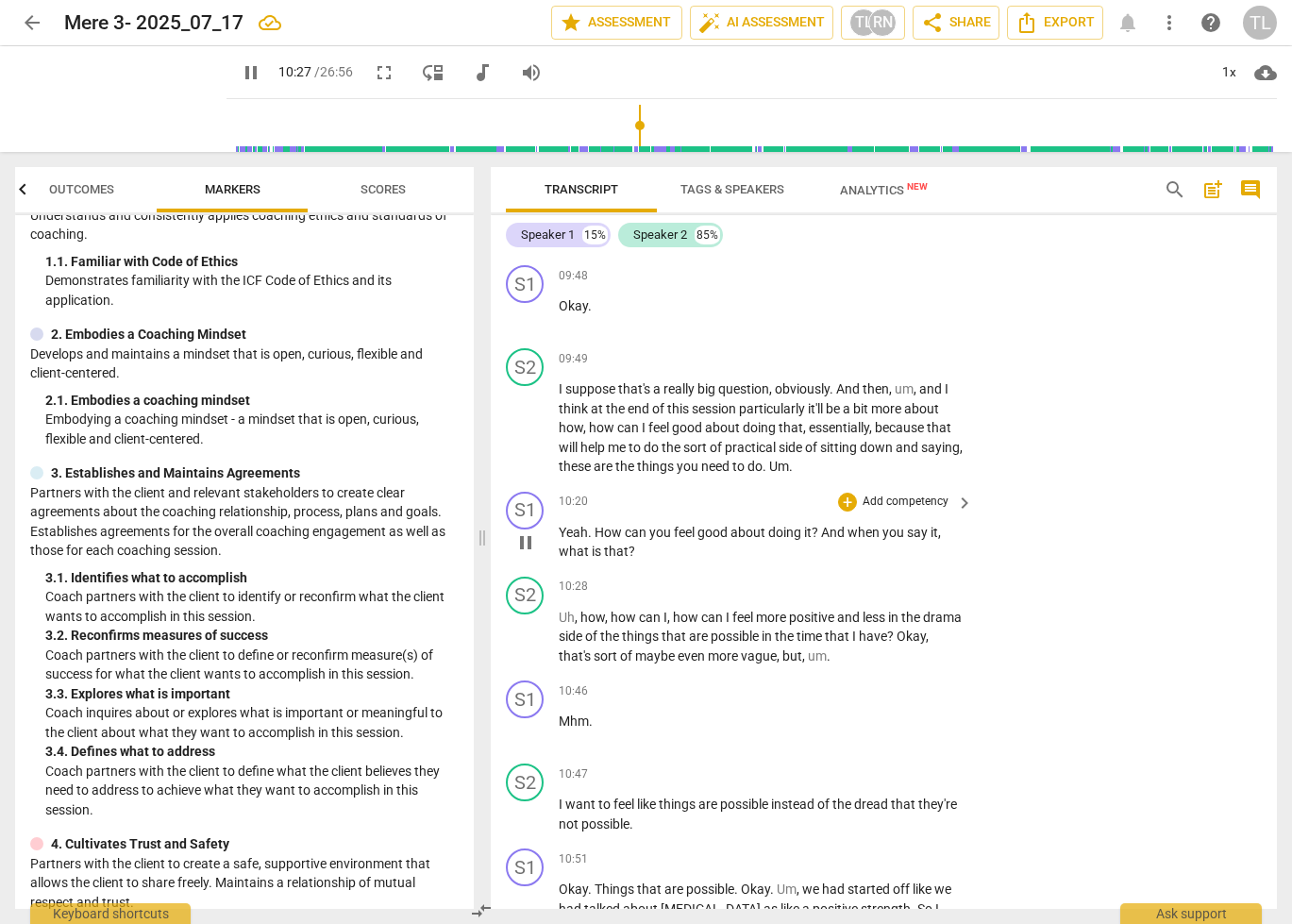 click on "Add competency" at bounding box center (905, 502) 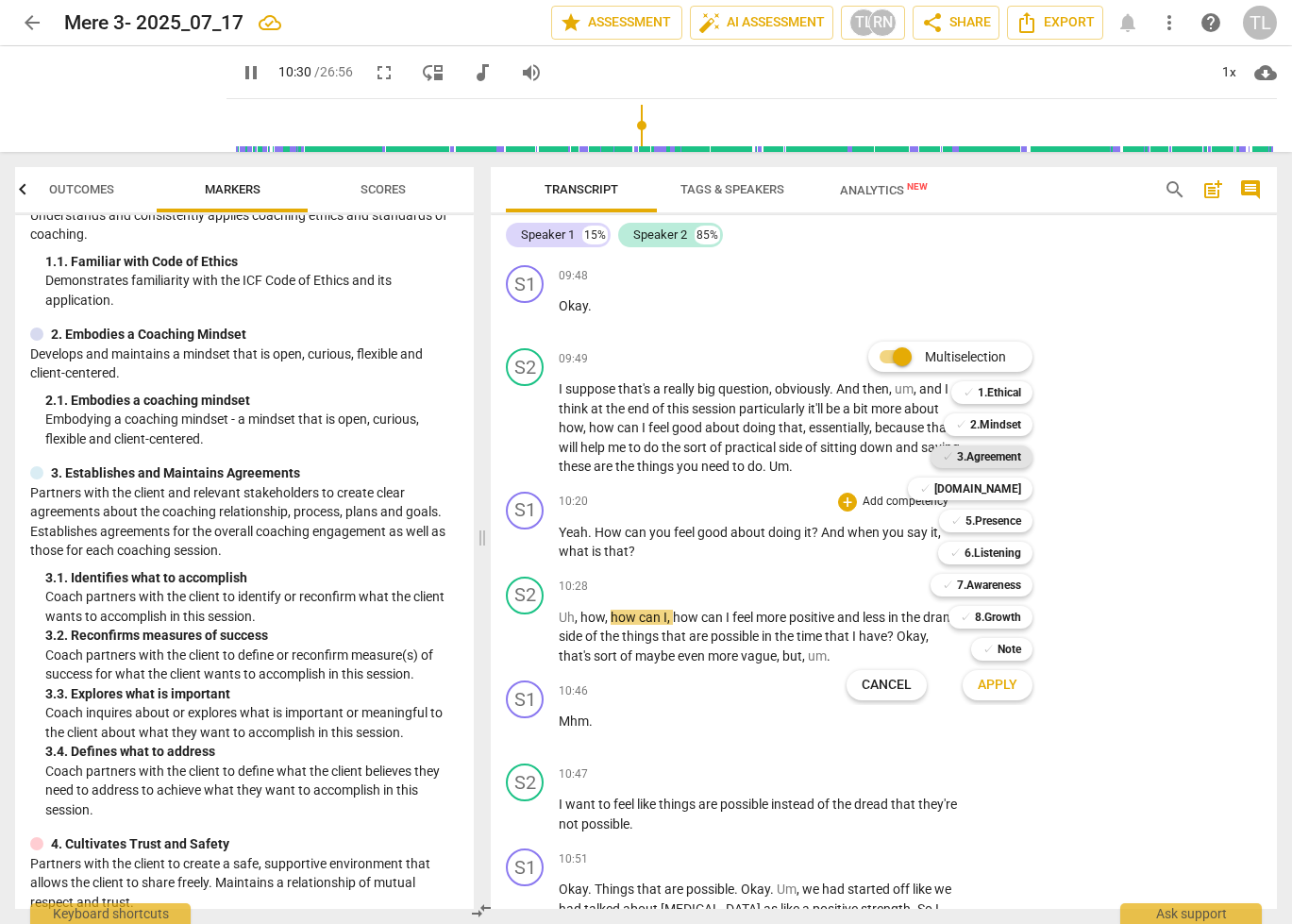 click on "3.Agreement" at bounding box center (989, 457) 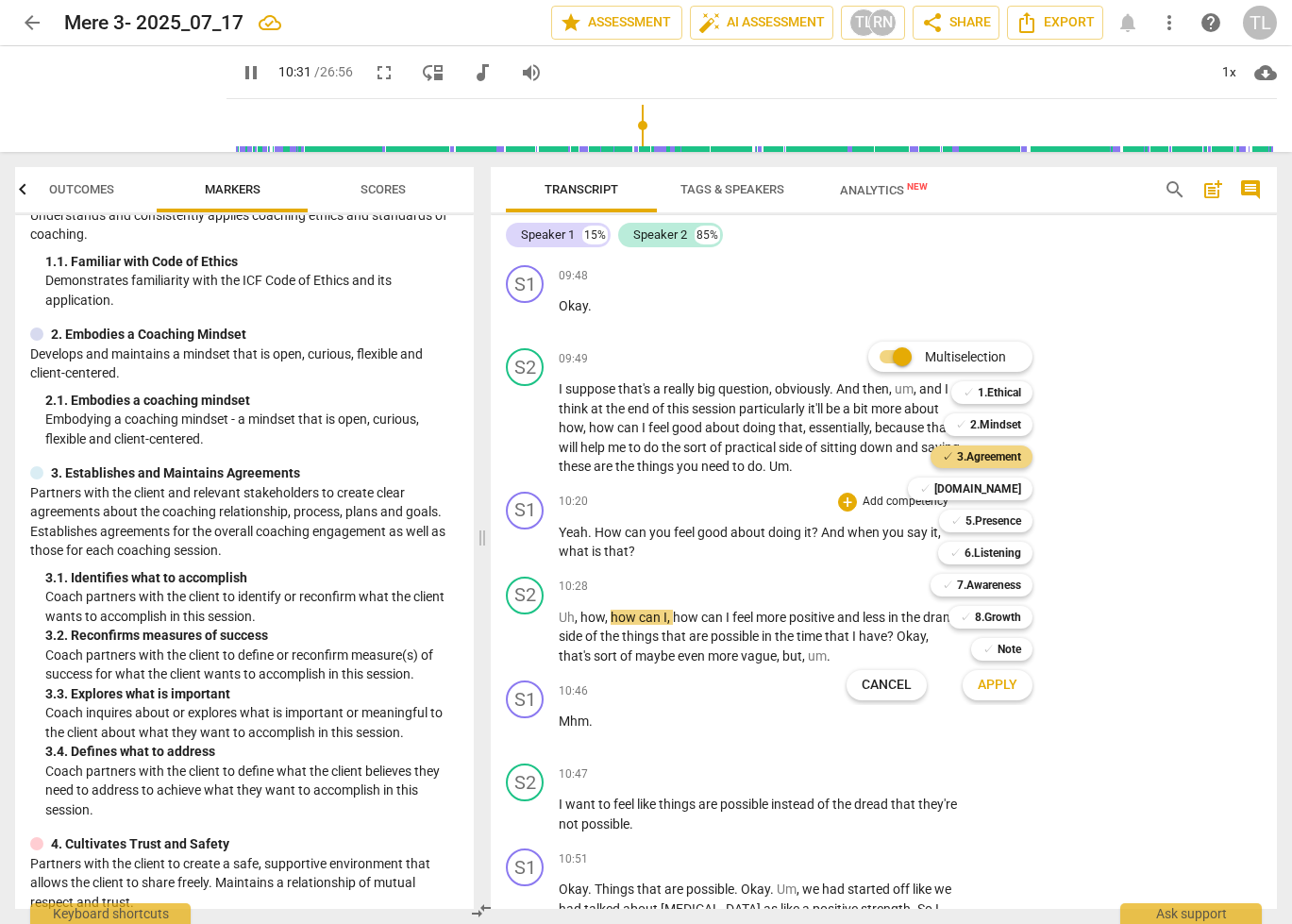 click on "Apply" at bounding box center [998, 685] 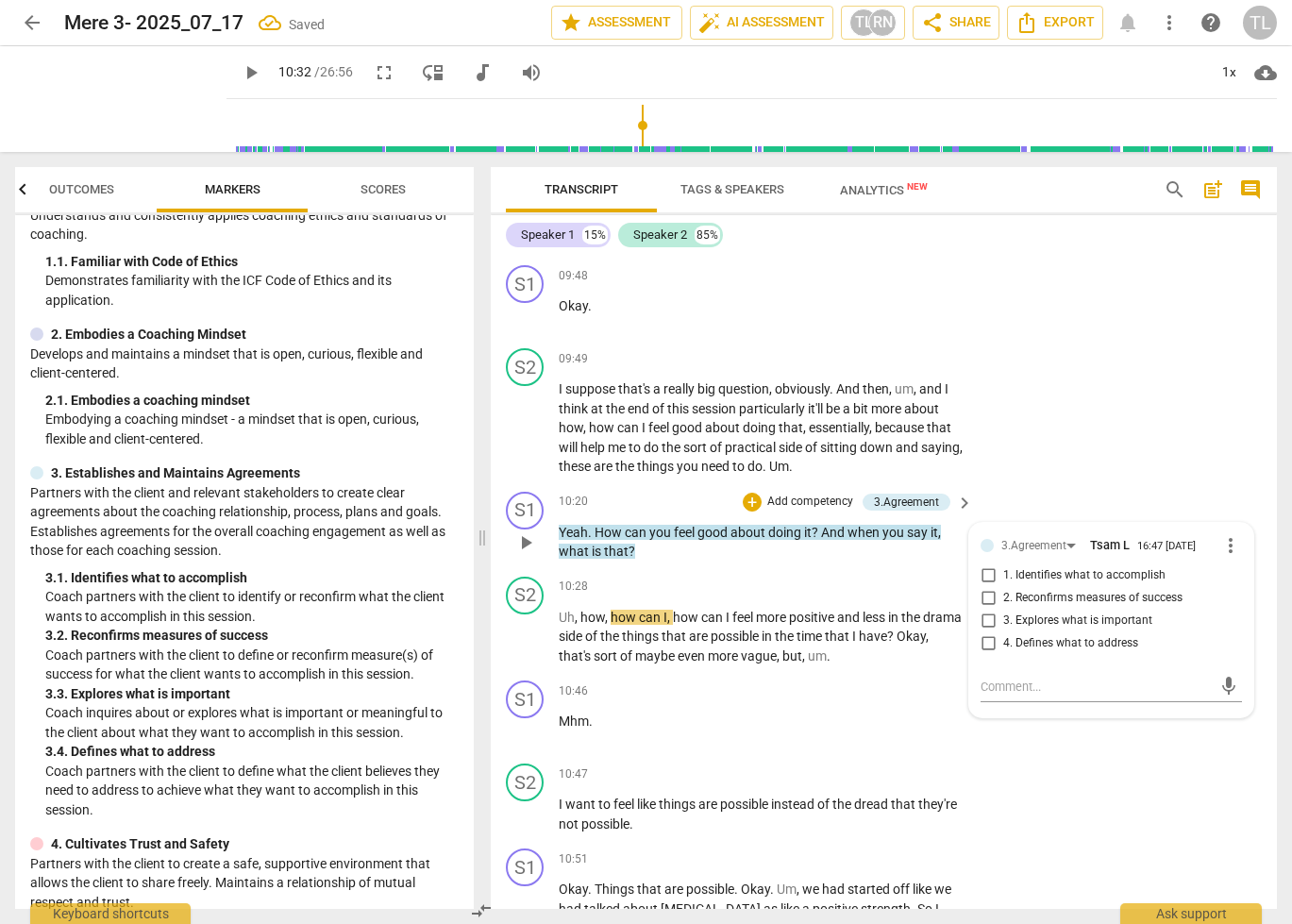 click on "3. Explores what is important" at bounding box center [1078, 621] 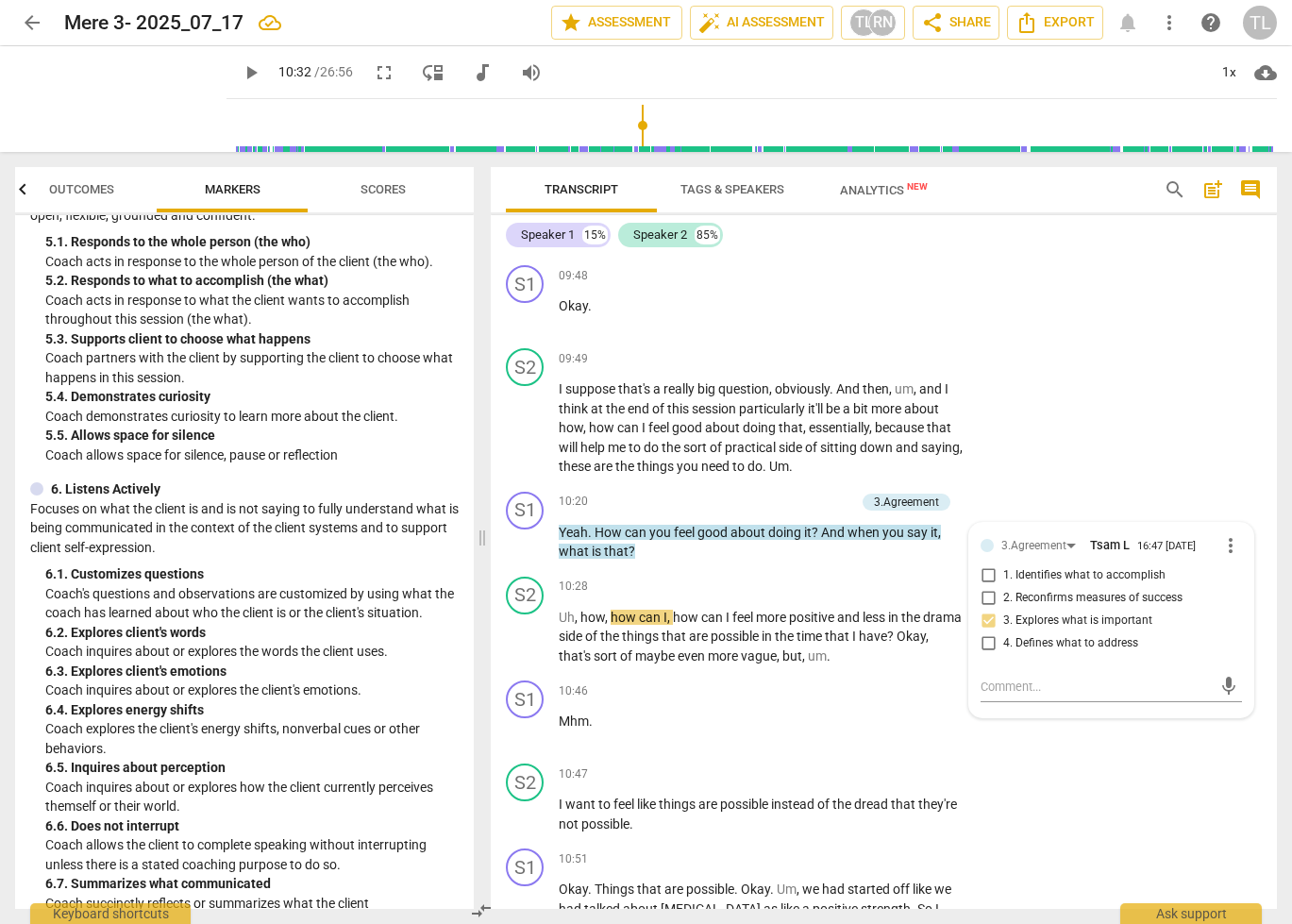 scroll, scrollTop: 1067, scrollLeft: 0, axis: vertical 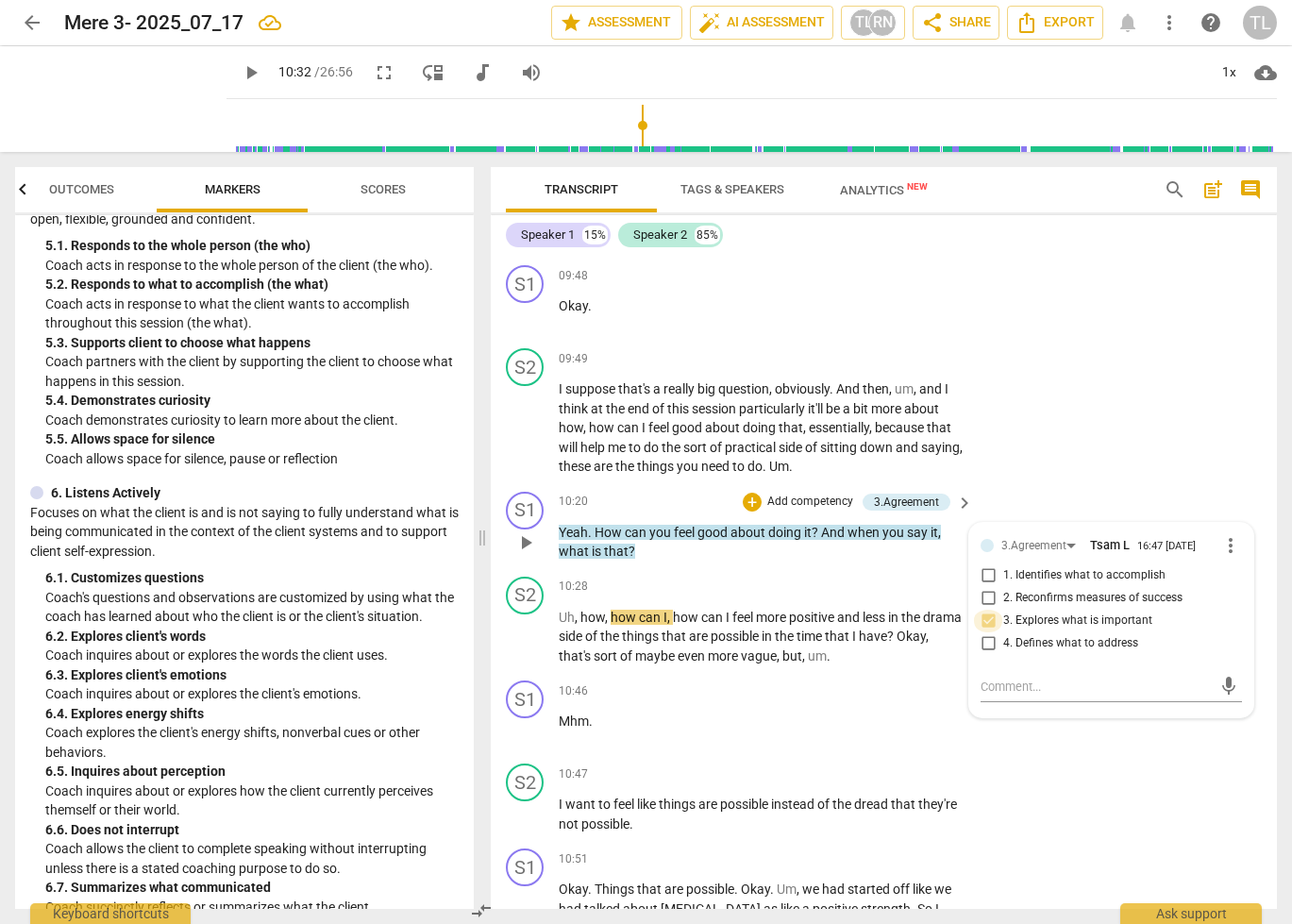 click on "3. Explores what is important" at bounding box center (988, 621) 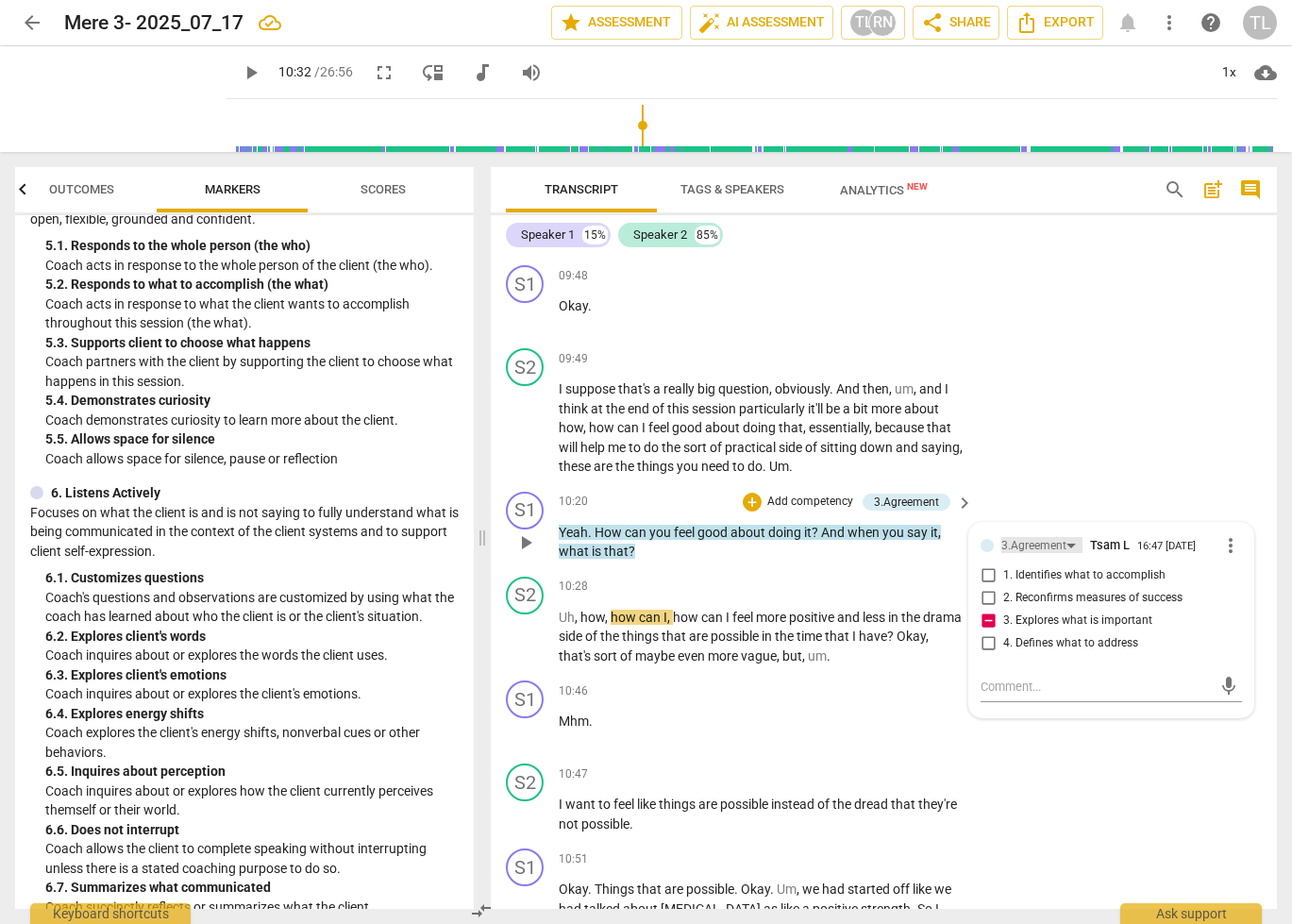 click on "3.Agreement" at bounding box center (1033, 546) 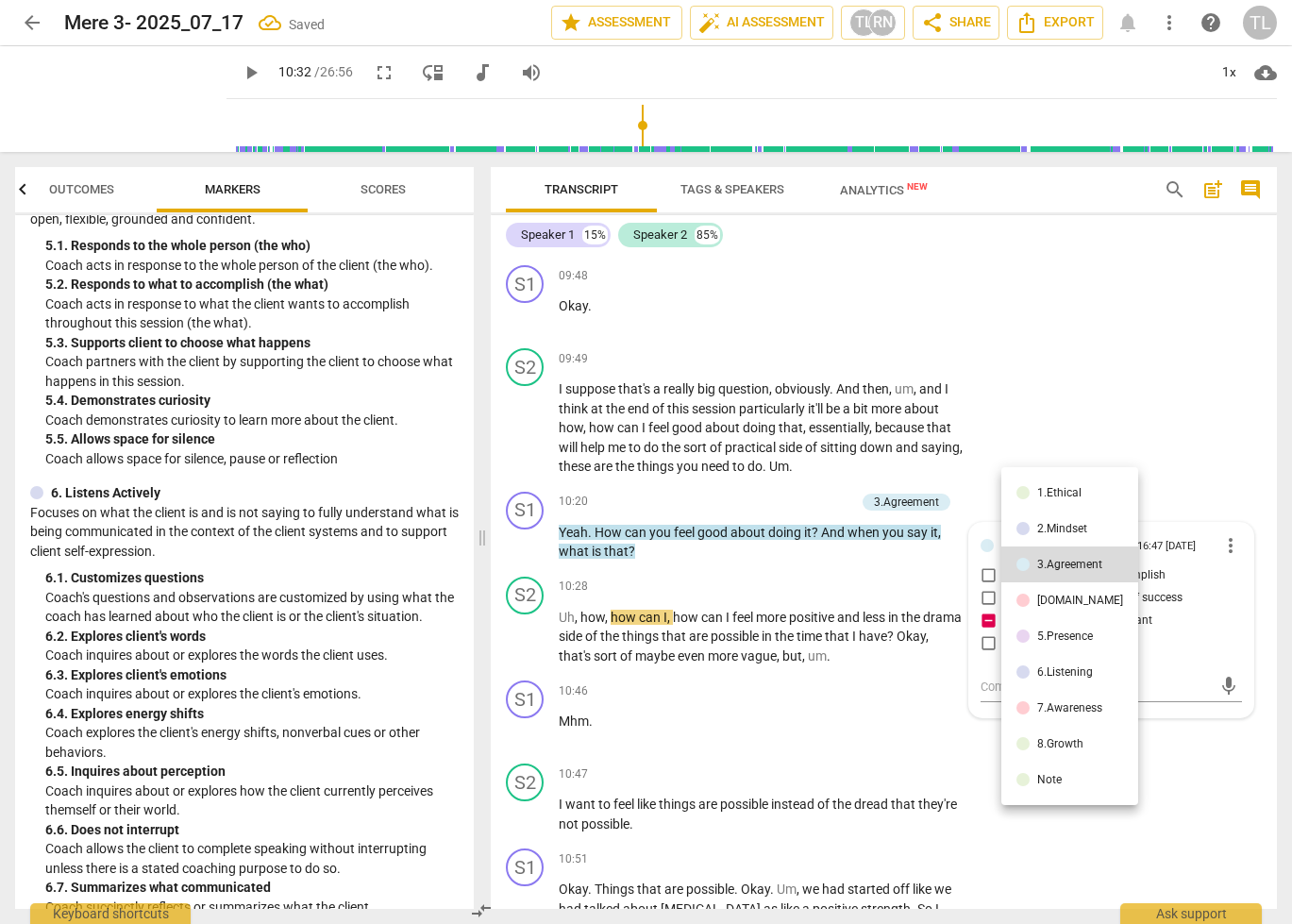 click on "6.Listening" at bounding box center (1065, 672) 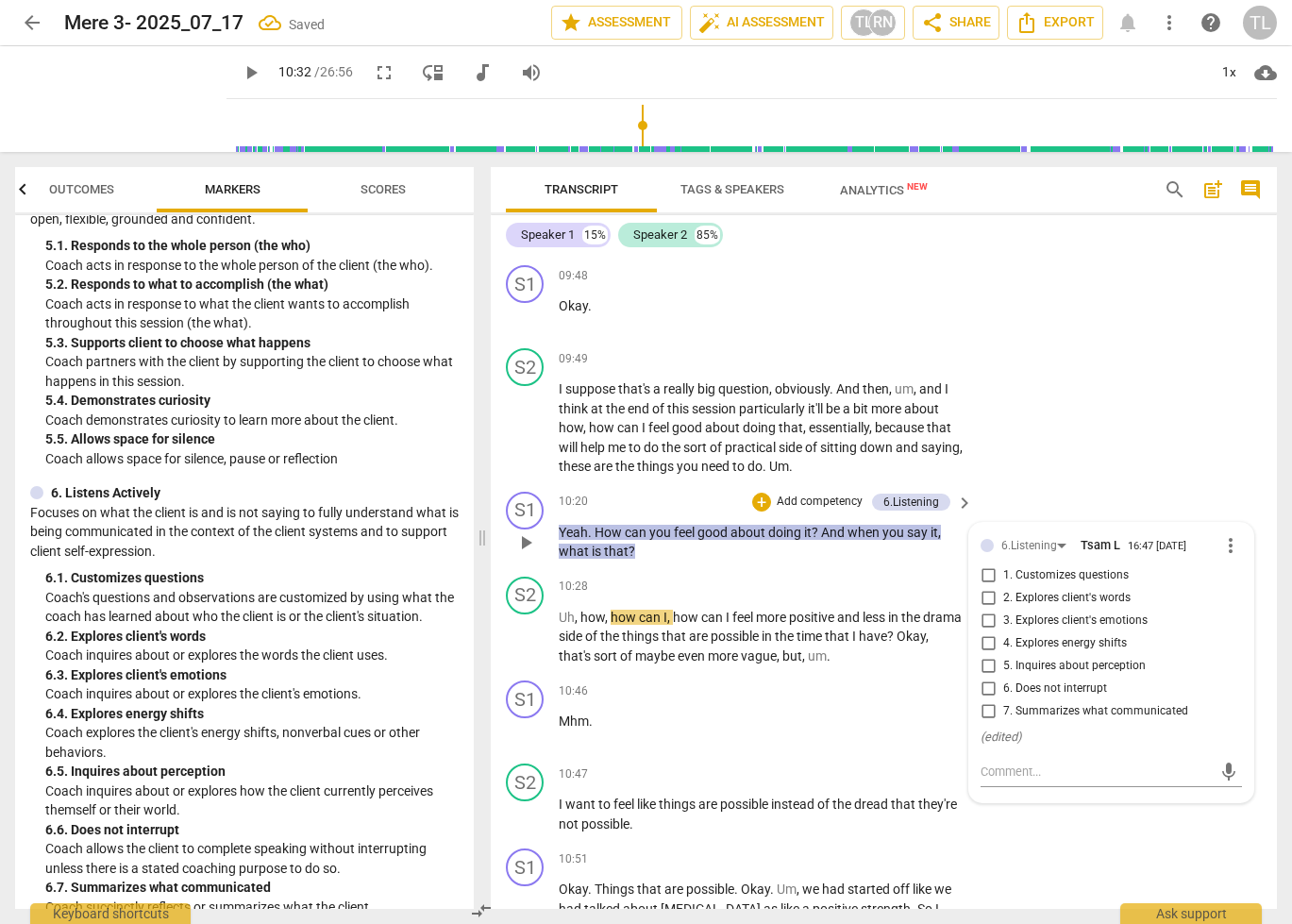 click on "2. Explores client's words" at bounding box center (988, 598) 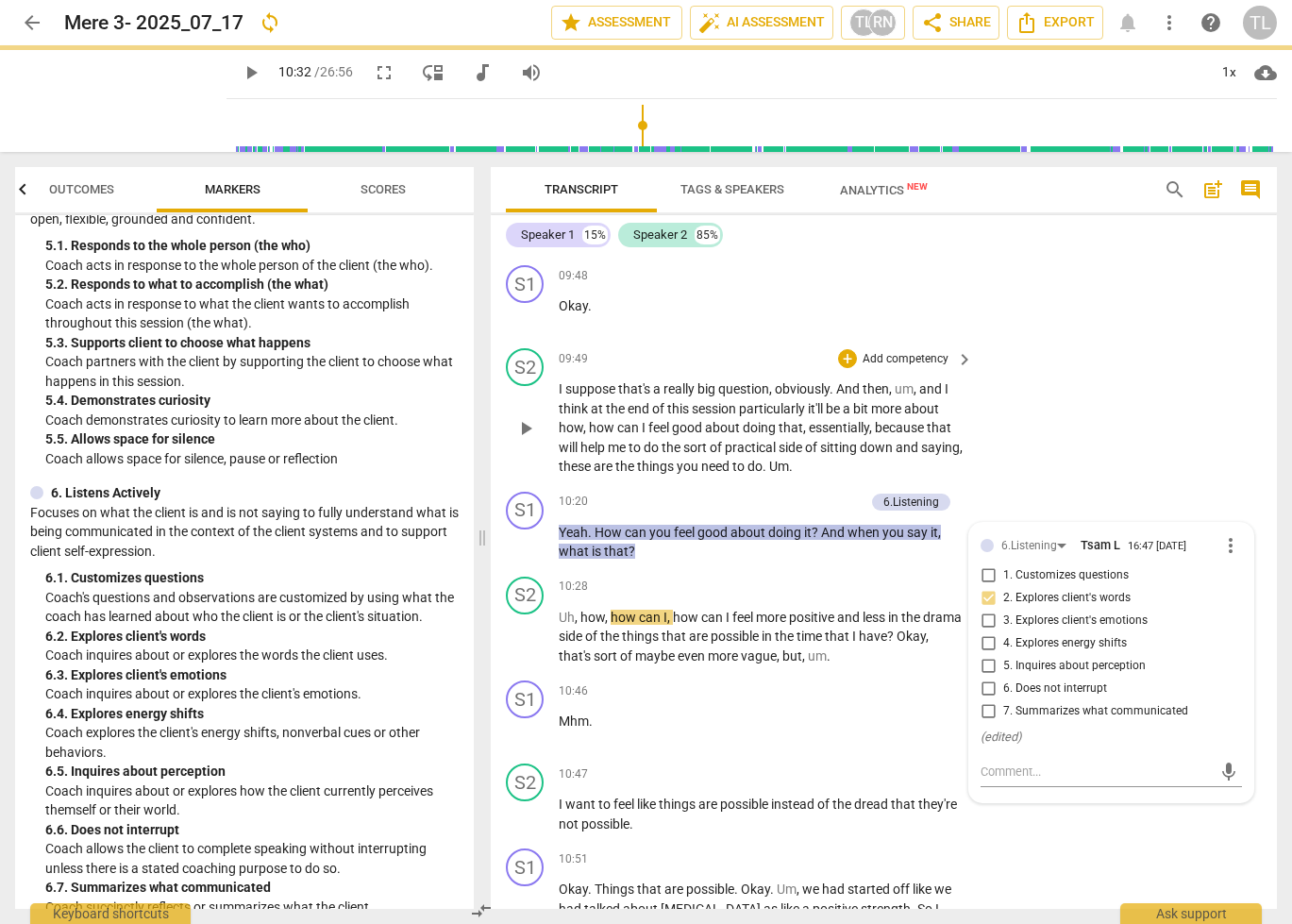 click on "S2 play_arrow pause 09:49 + Add competency keyboard_arrow_right I   suppose   that's   a   really   big   question ,   obviously .   And   then ,   um ,   and   I   think   at   the   end   of   this   session   particularly   it'll   be   a   bit   more   about   how ,   how   can   I   feel   good   about   doing   that ,   essentially ,   because   that   will   help   me   to   do   the   sort   of   practical   side   of   sitting   down   and   saying ,   these   are   the   things   you   need   to   do .   Um ." at bounding box center (883, 412) 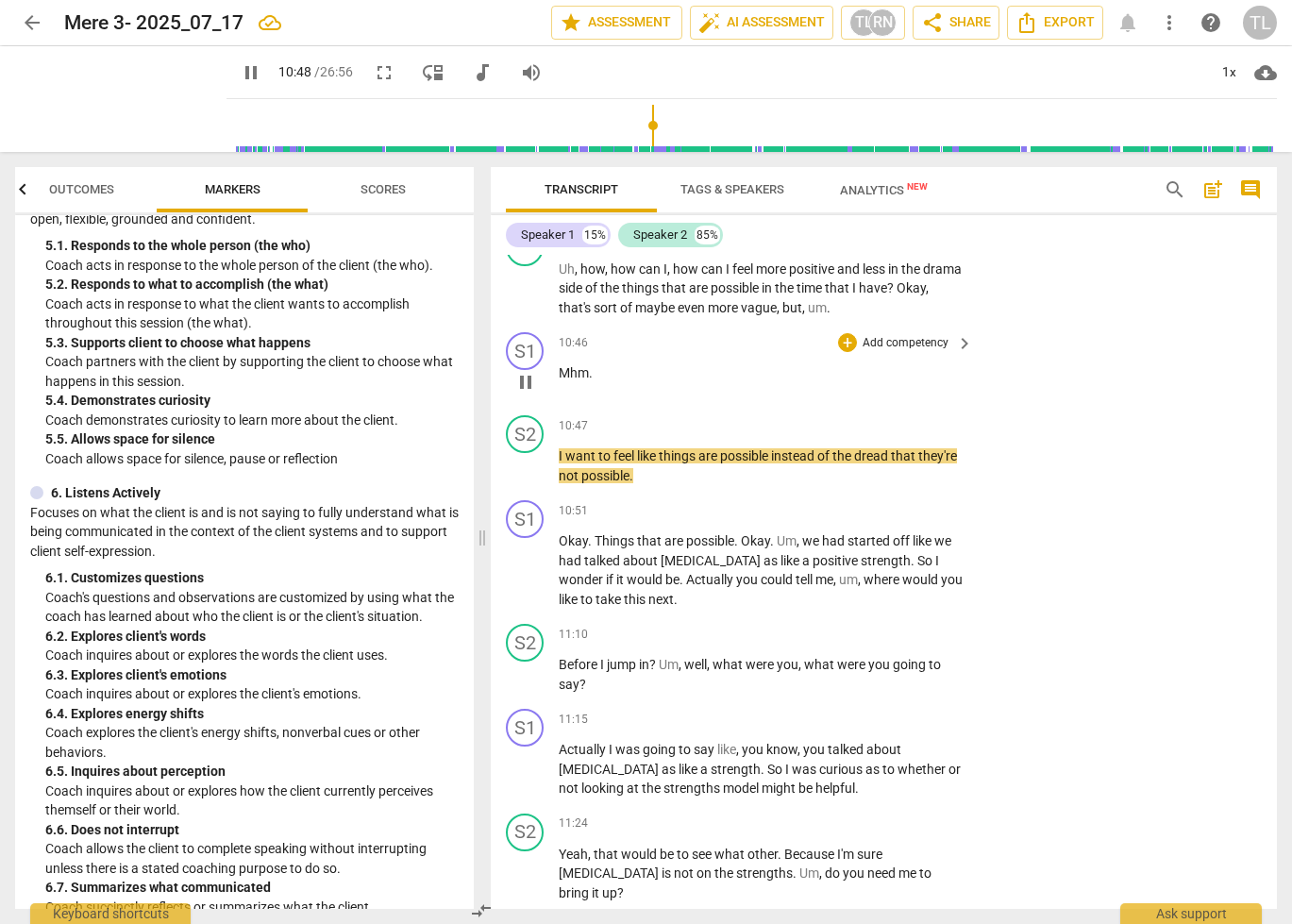 scroll, scrollTop: 4638, scrollLeft: 0, axis: vertical 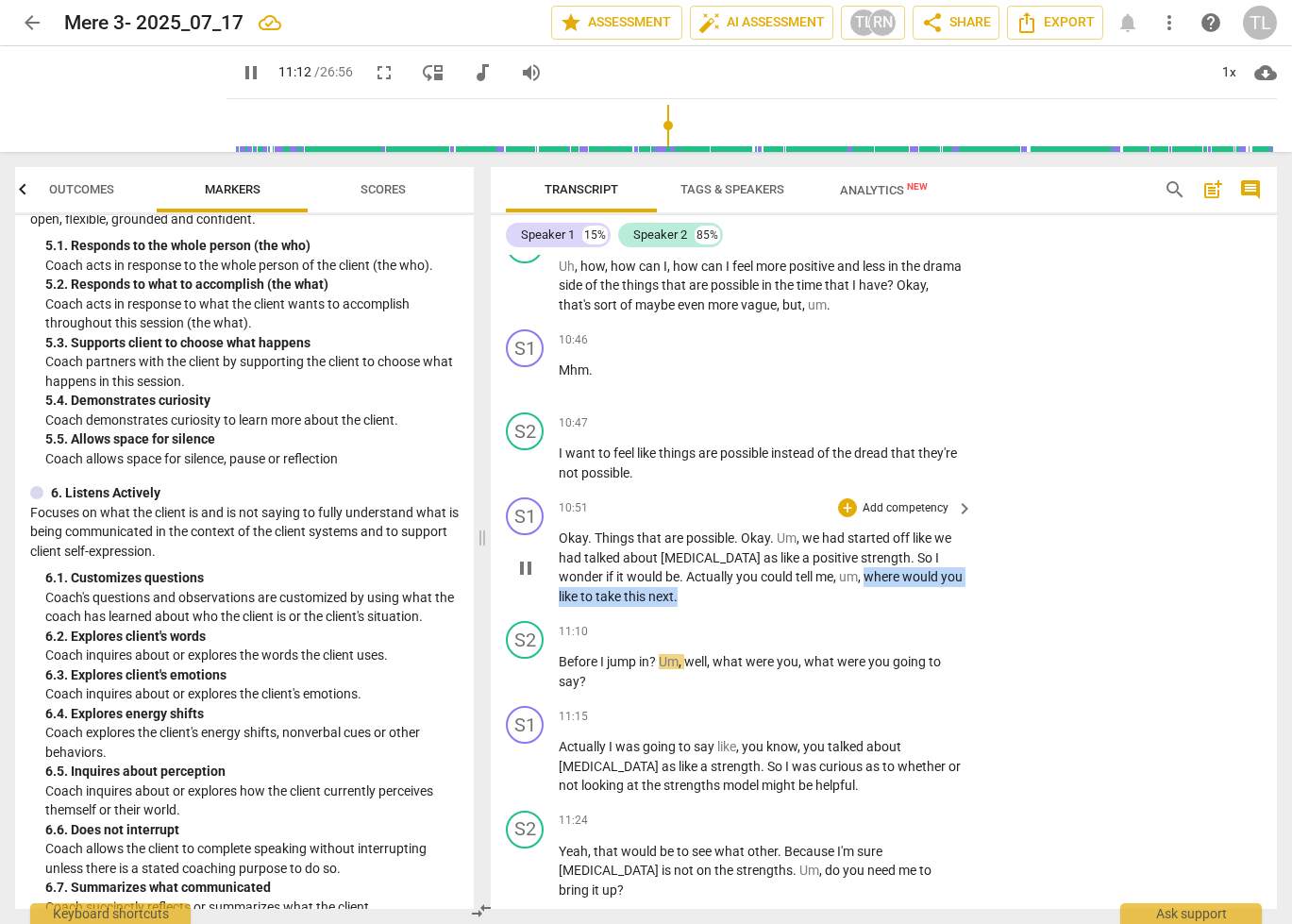 drag, startPoint x: 809, startPoint y: 596, endPoint x: 958, endPoint y: 614, distance: 150.0833 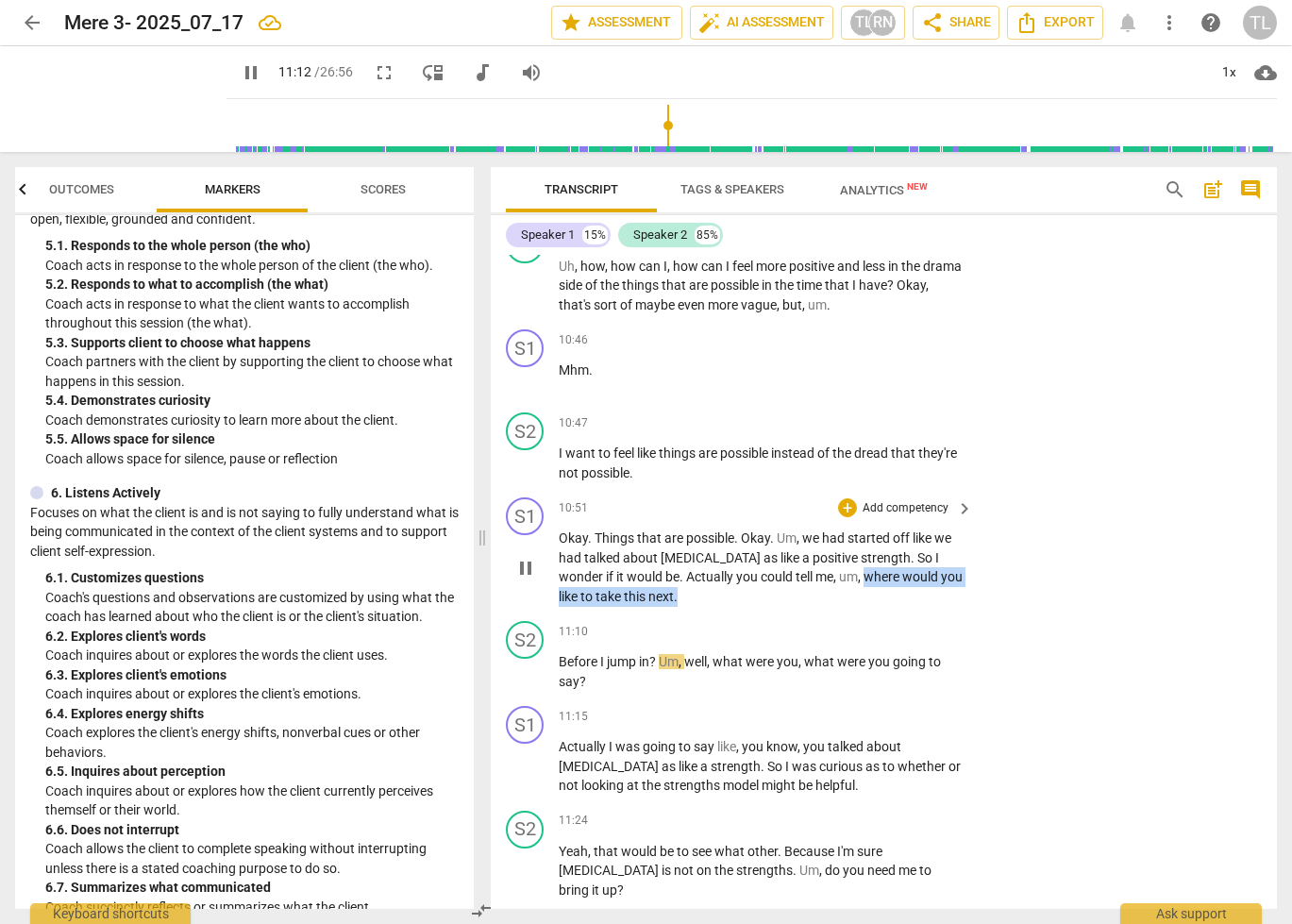 click on "Okay .   Things   that   are   possible .   Okay .   Um ,   we   had   started   off   like   we   had   talked   about   impulsivity   as   like   a   positive   strength .   So   I   wonder   if   it   would   be .   Actually   you   could   tell   me ,   um ,   where   would   you   like   to   take   this   next ." at bounding box center (761, 567) 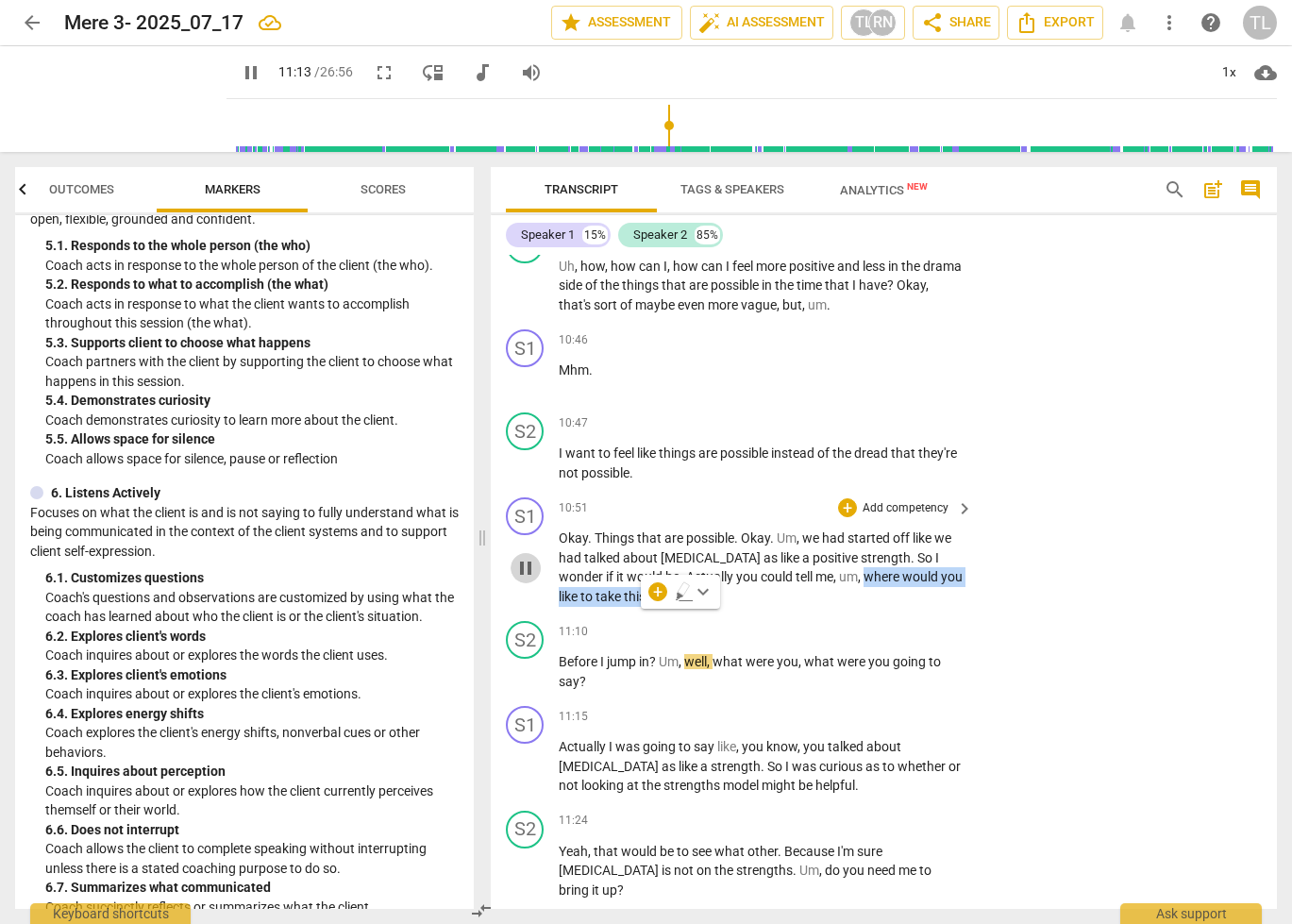 click on "pause" at bounding box center [526, 568] 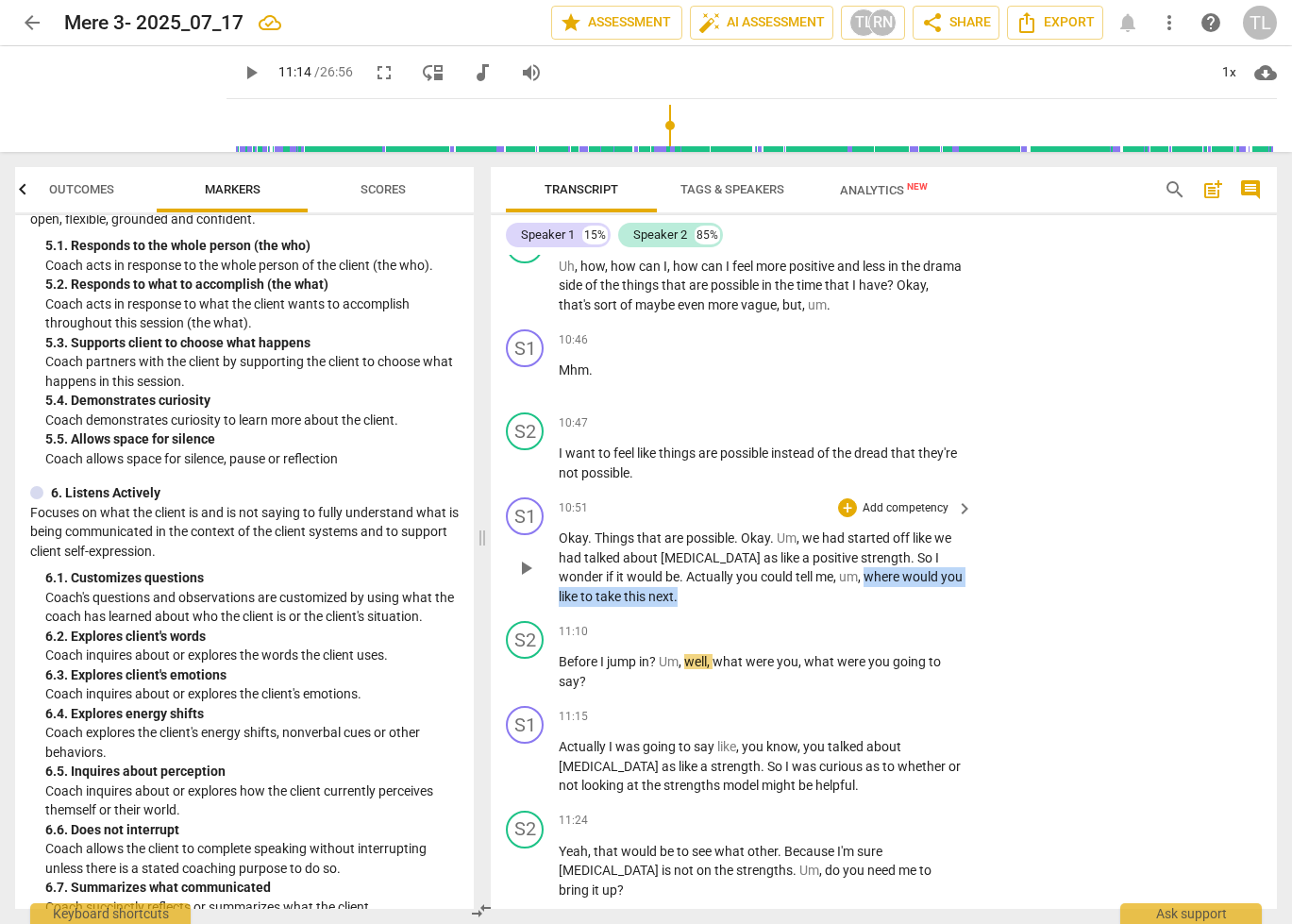 click on "Add competency" at bounding box center [905, 509] 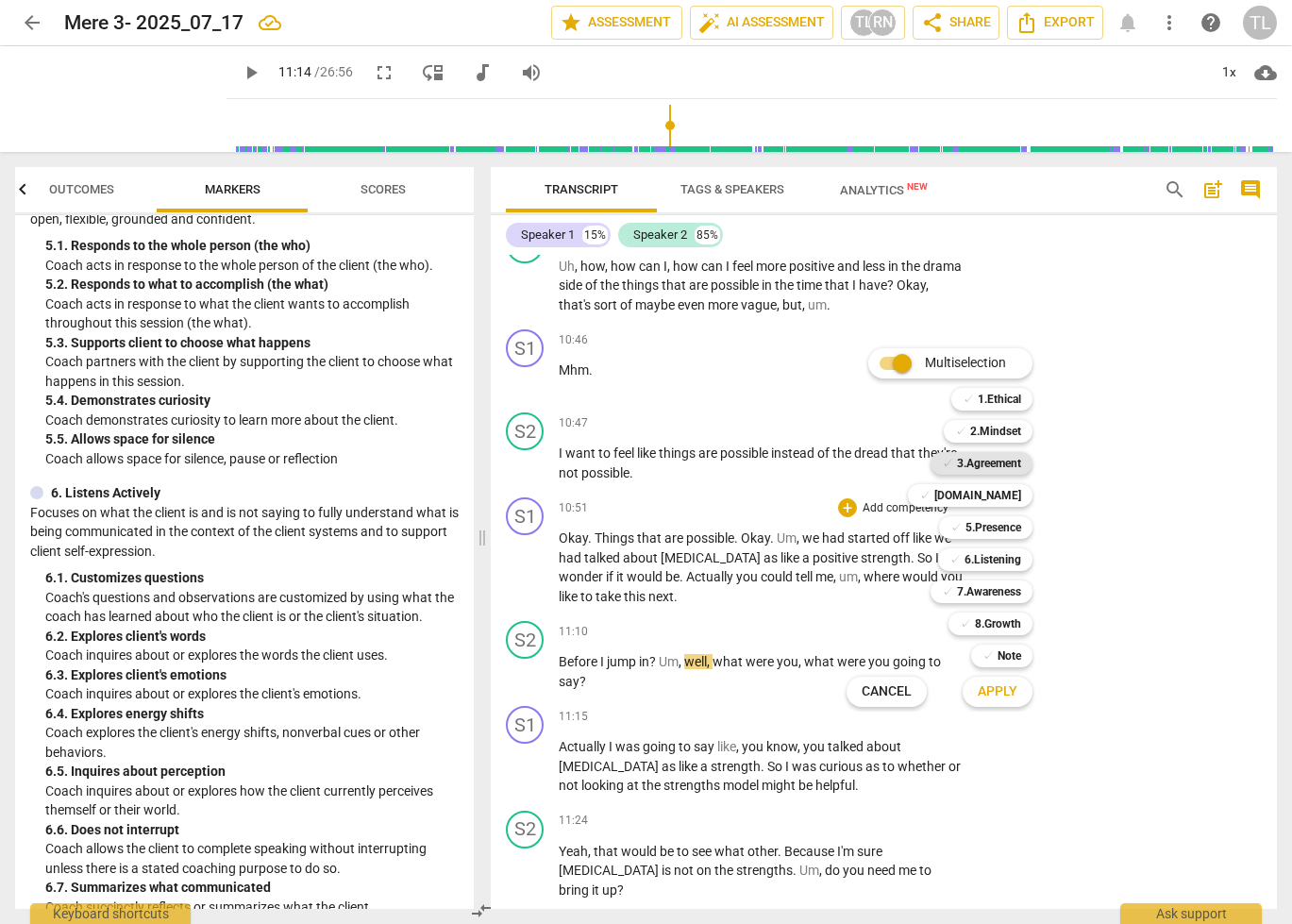 click on "3.Agreement" at bounding box center [989, 463] 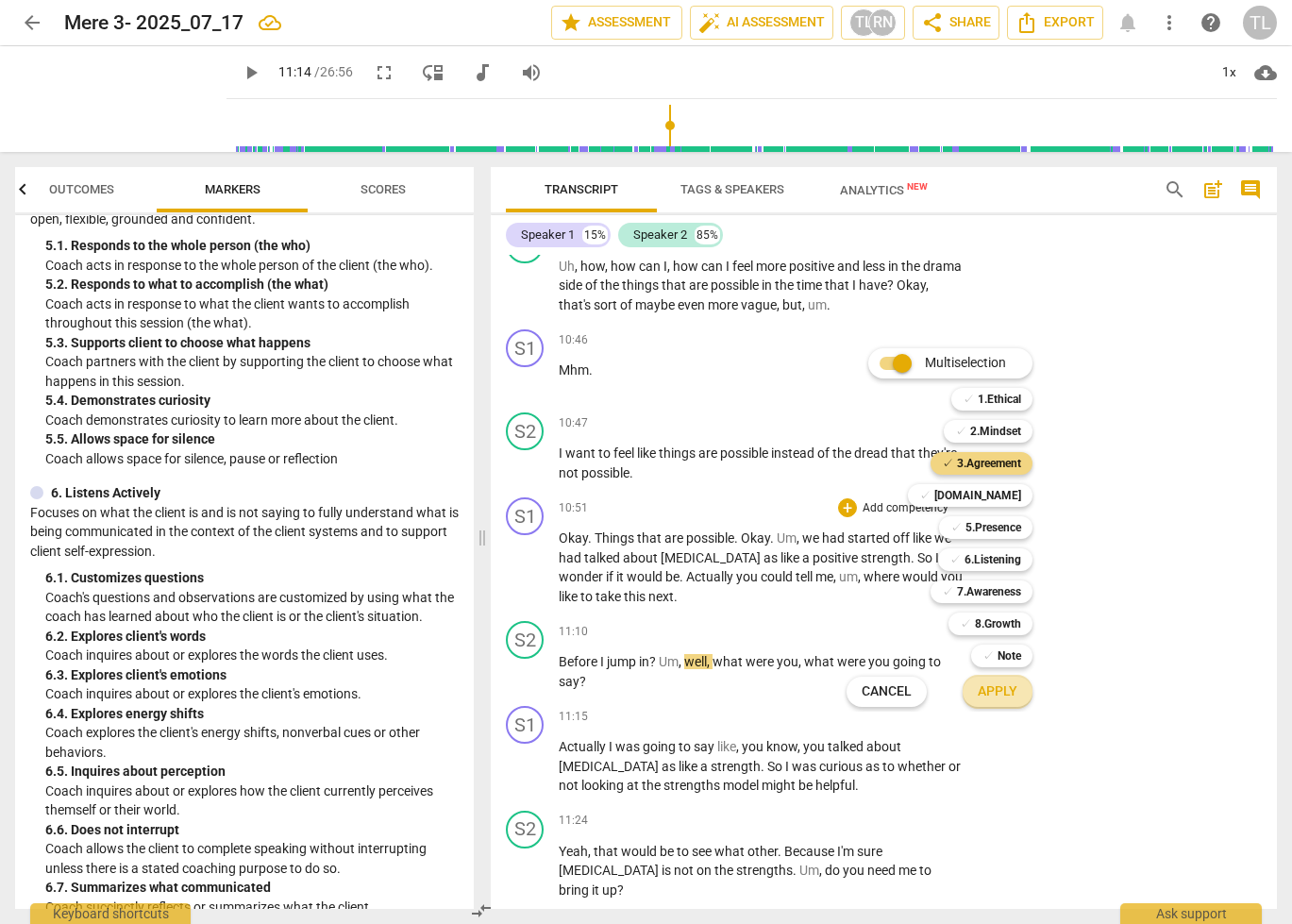 click on "Apply" at bounding box center (998, 692) 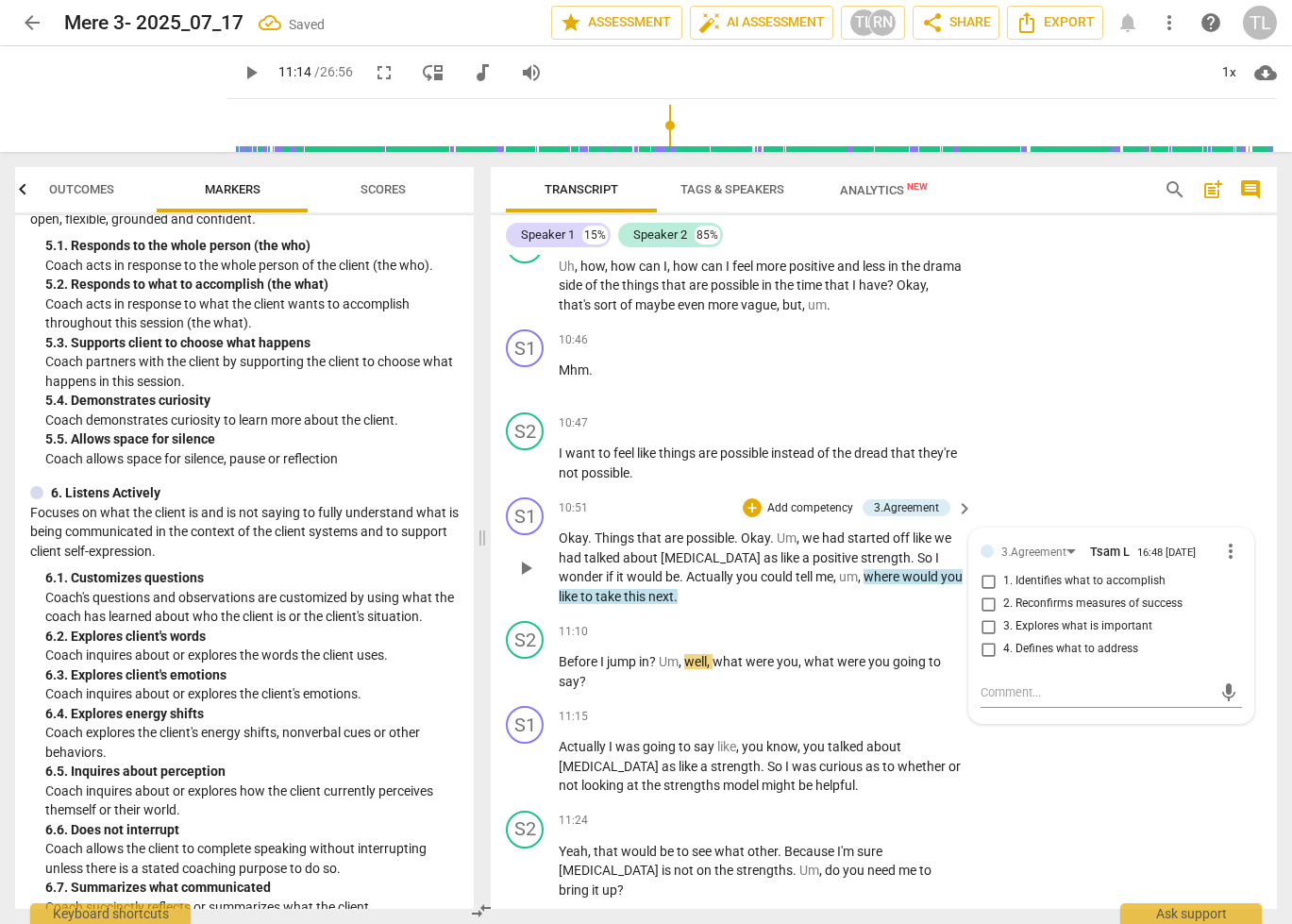 click on "4. Defines what to address" at bounding box center [1070, 649] 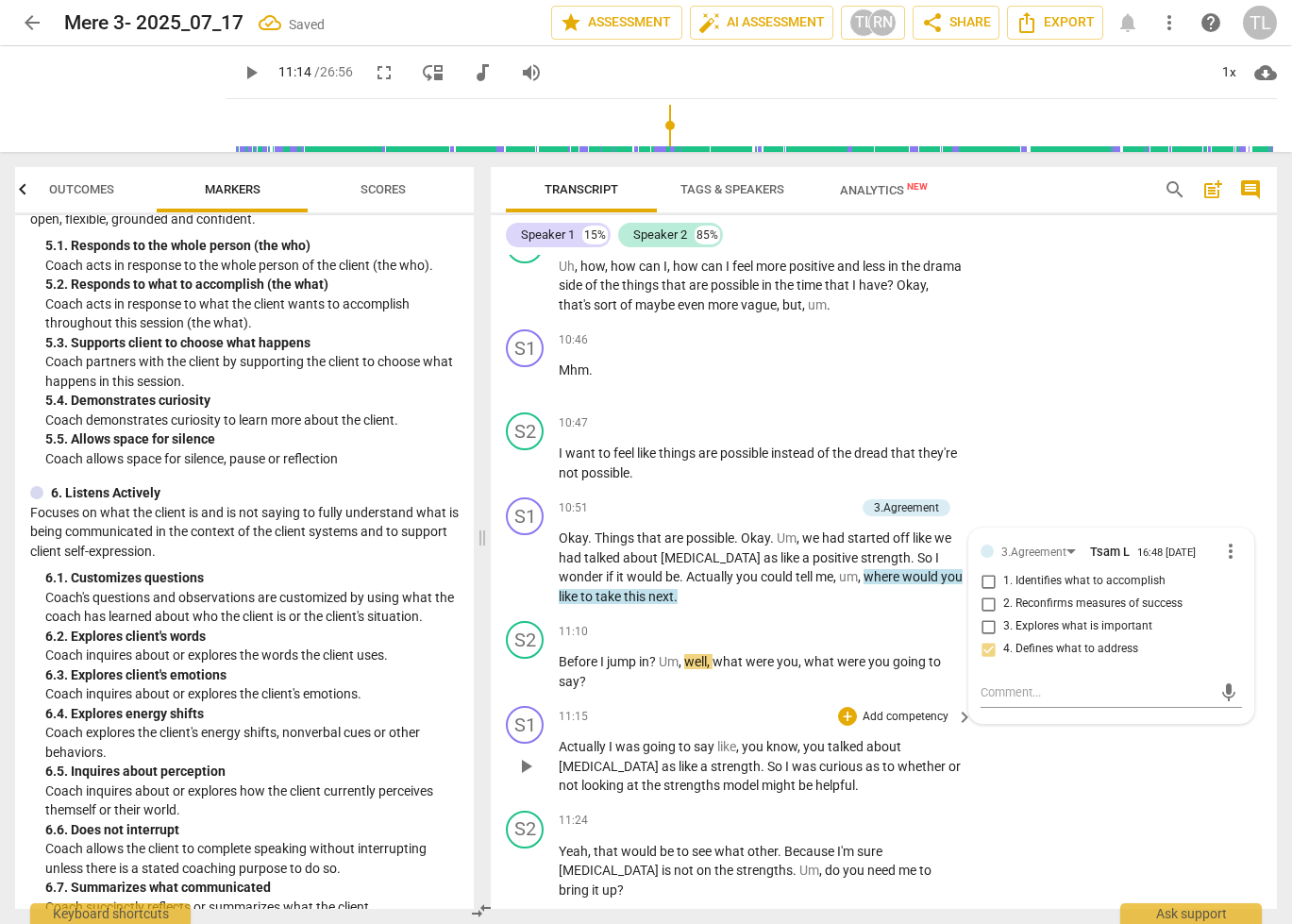 click on "S1 play_arrow pause 11:15 + Add competency keyboard_arrow_right Actually   I   was   going   to   say   like ,   you   know ,   you   talked   about   impulsivity   as   like   a   strength .   So   I   was   curious   as   to   whether   or   not   looking   at   the   strengths   model   might   be   helpful ." at bounding box center [883, 750] 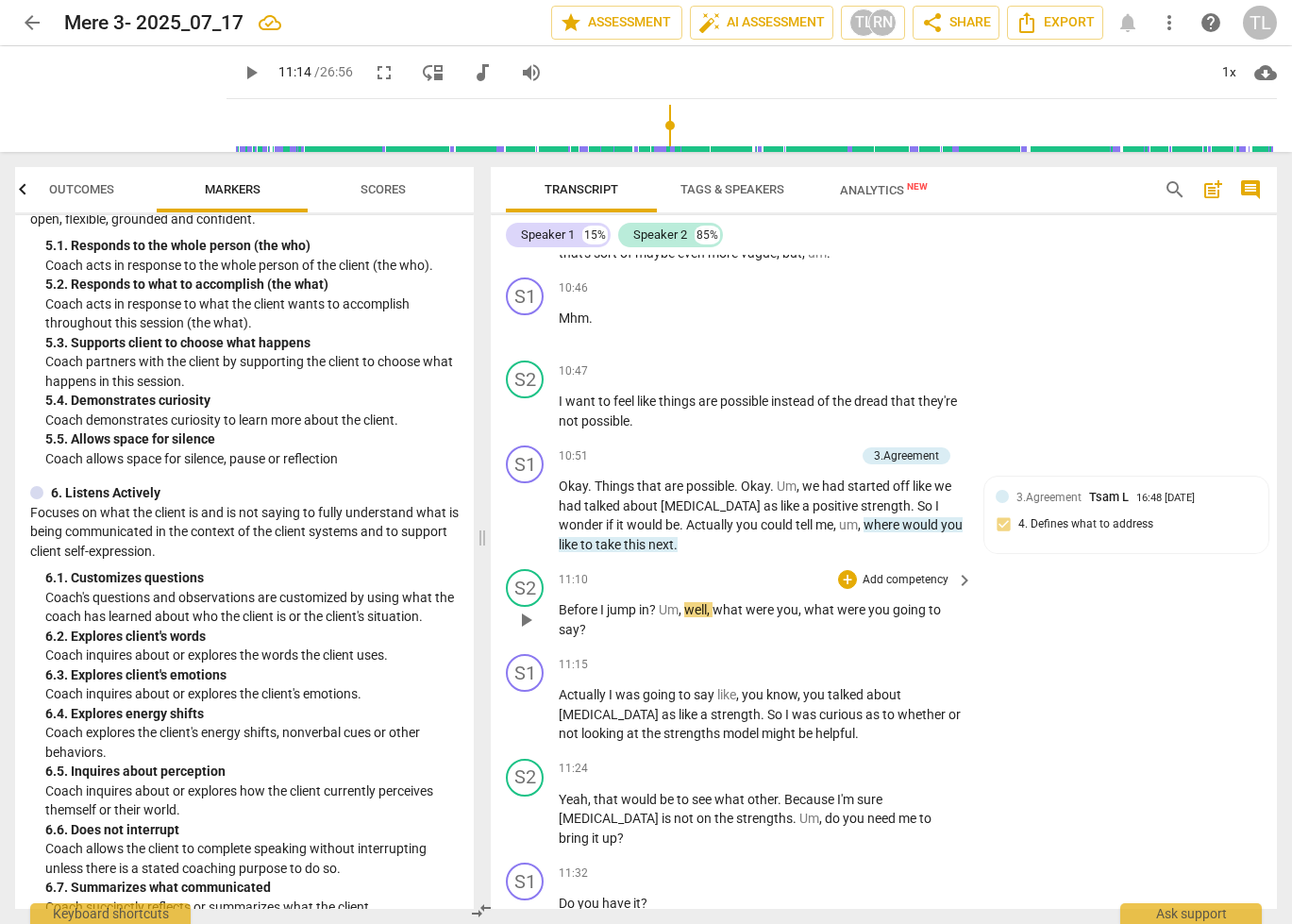 scroll, scrollTop: 4689, scrollLeft: 0, axis: vertical 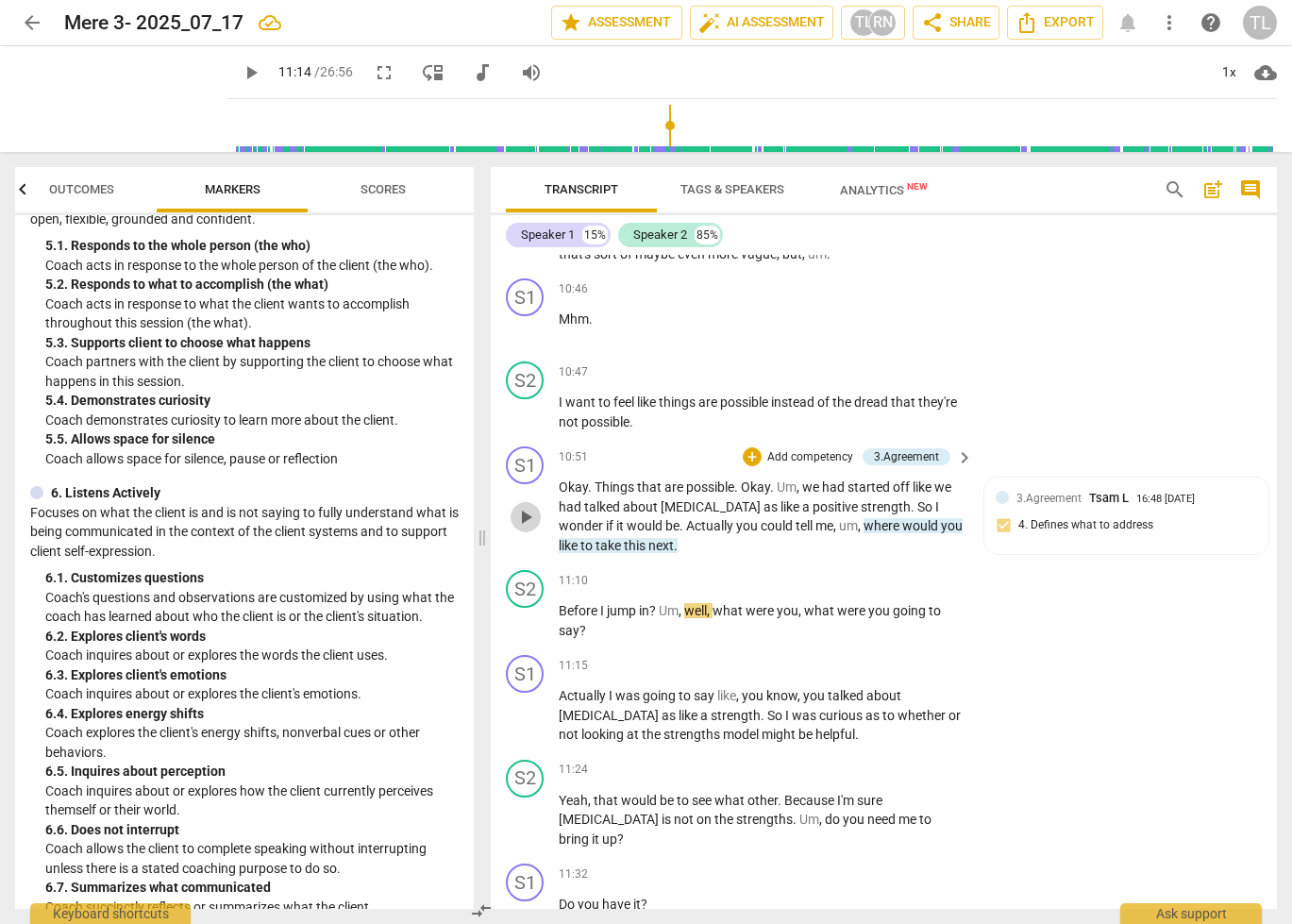 click on "play_arrow" at bounding box center [526, 517] 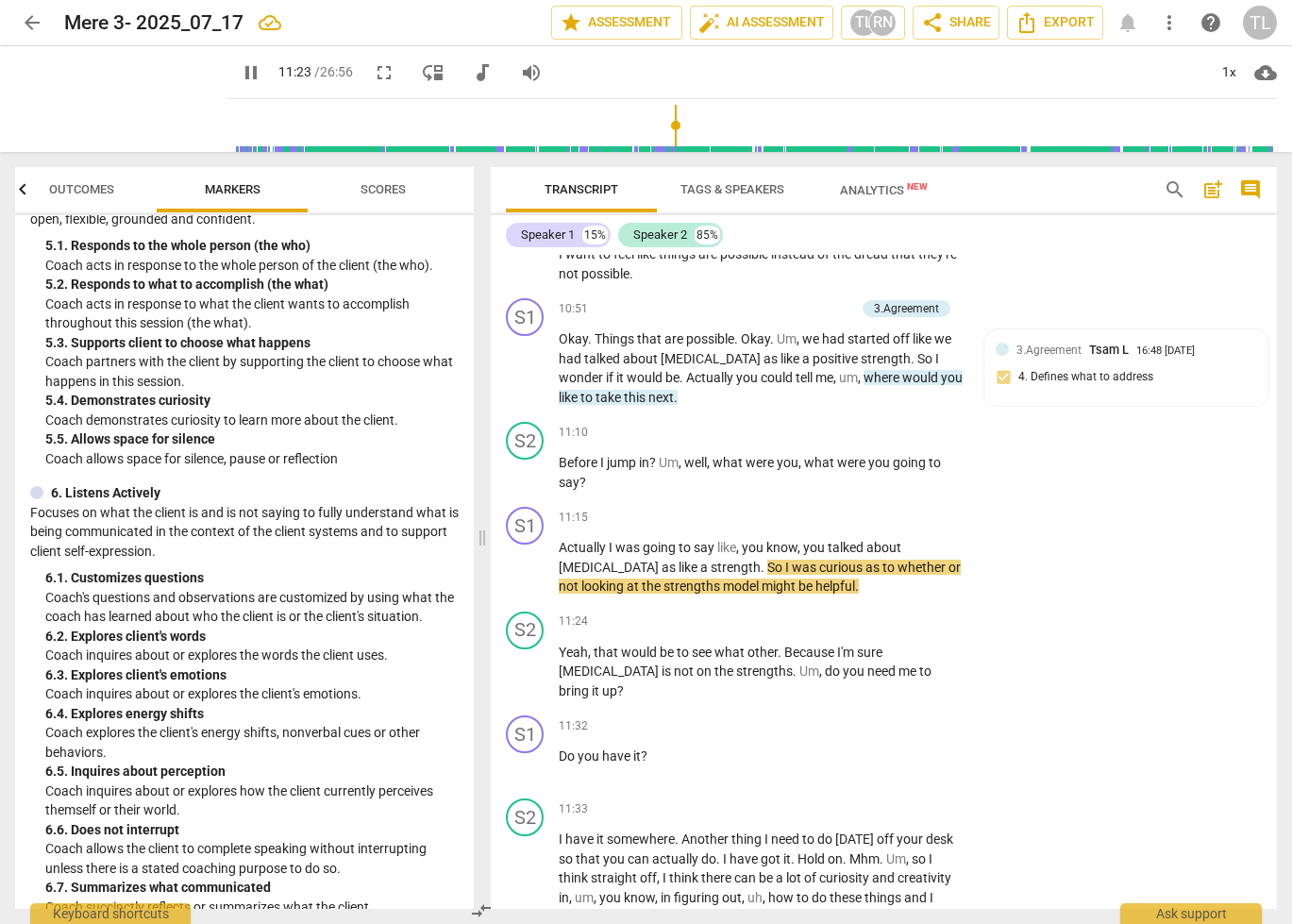 scroll, scrollTop: 4839, scrollLeft: 0, axis: vertical 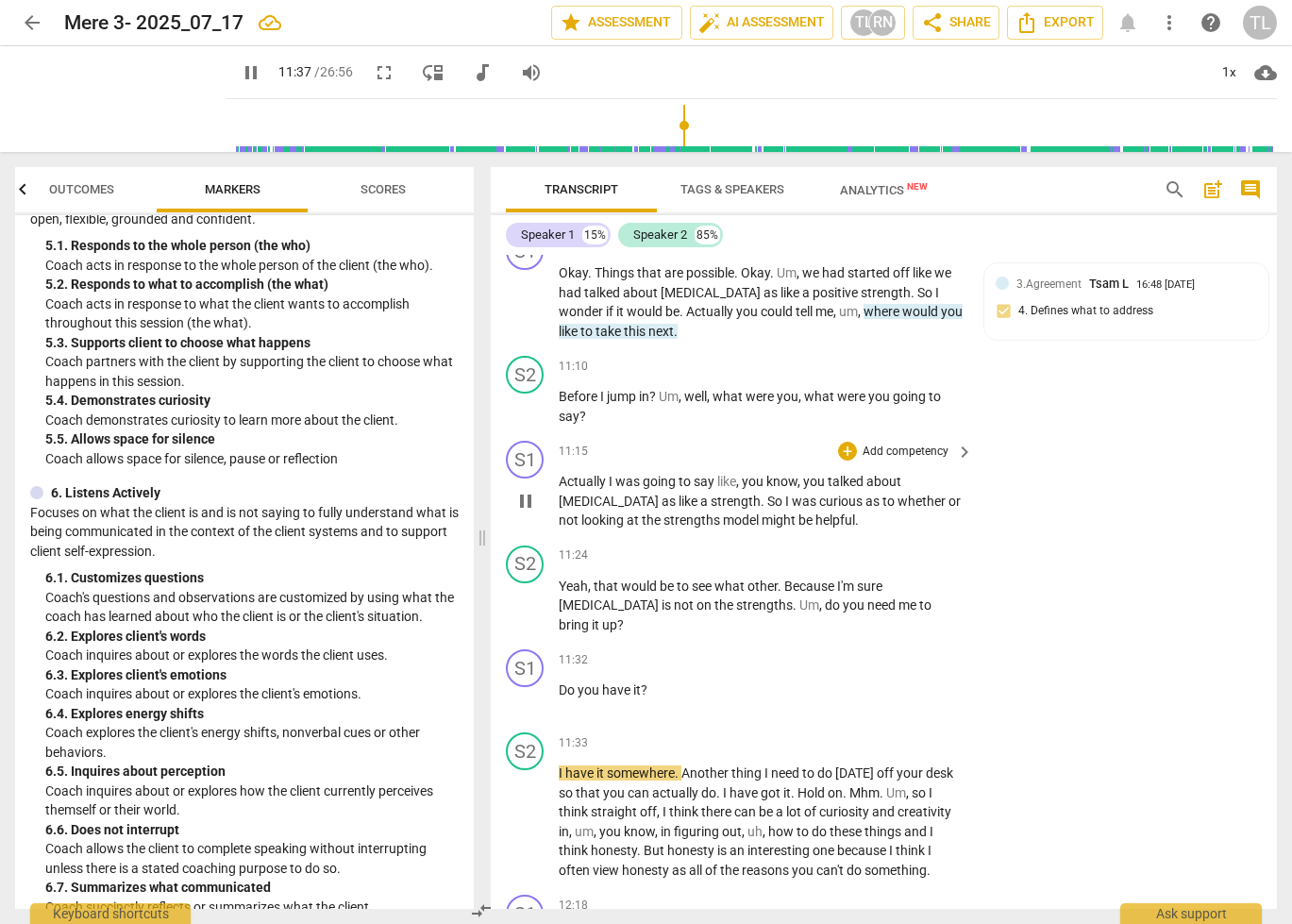 click on "strength" at bounding box center [735, 501] 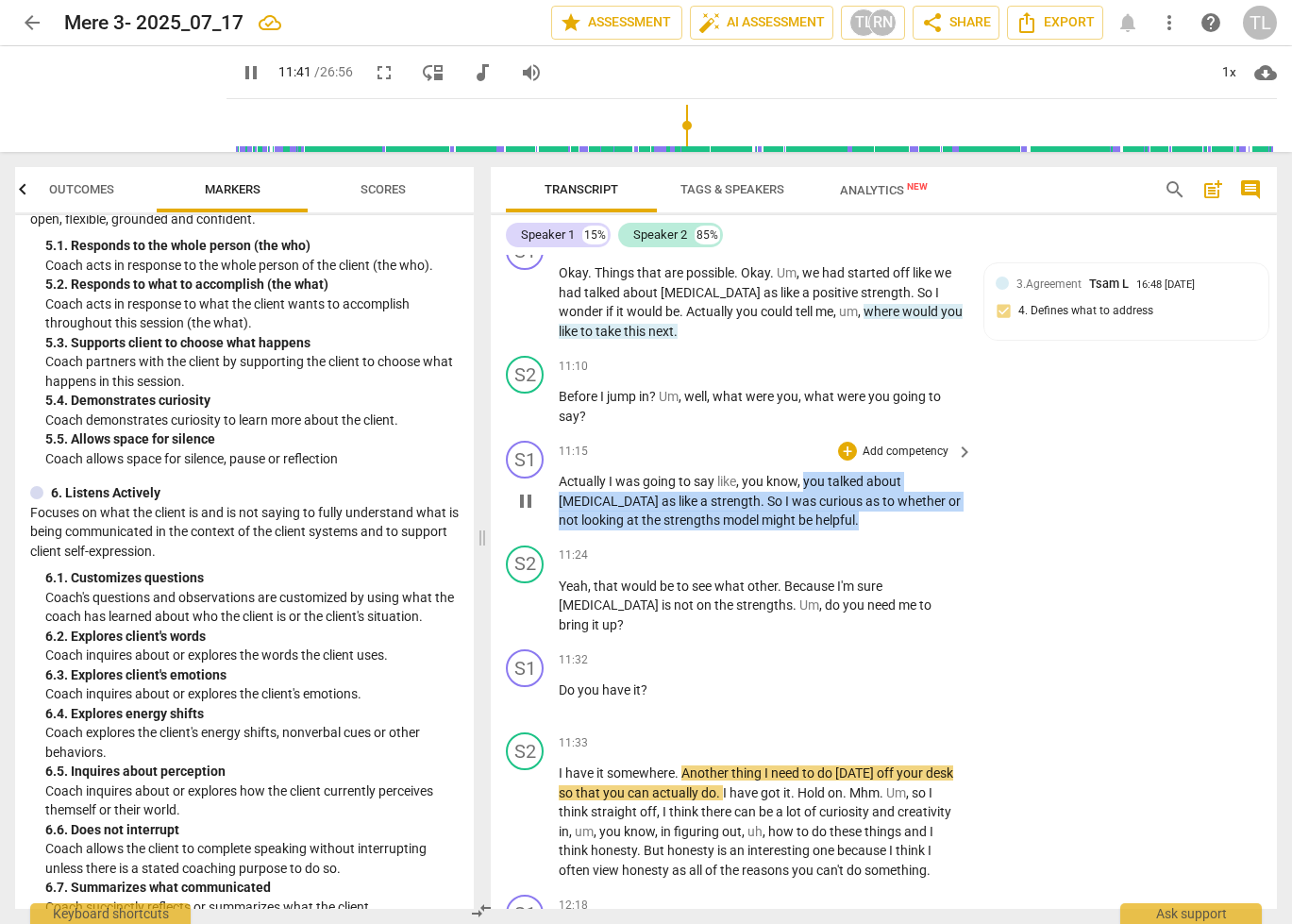 drag, startPoint x: 806, startPoint y: 502, endPoint x: 846, endPoint y: 537, distance: 53.15073 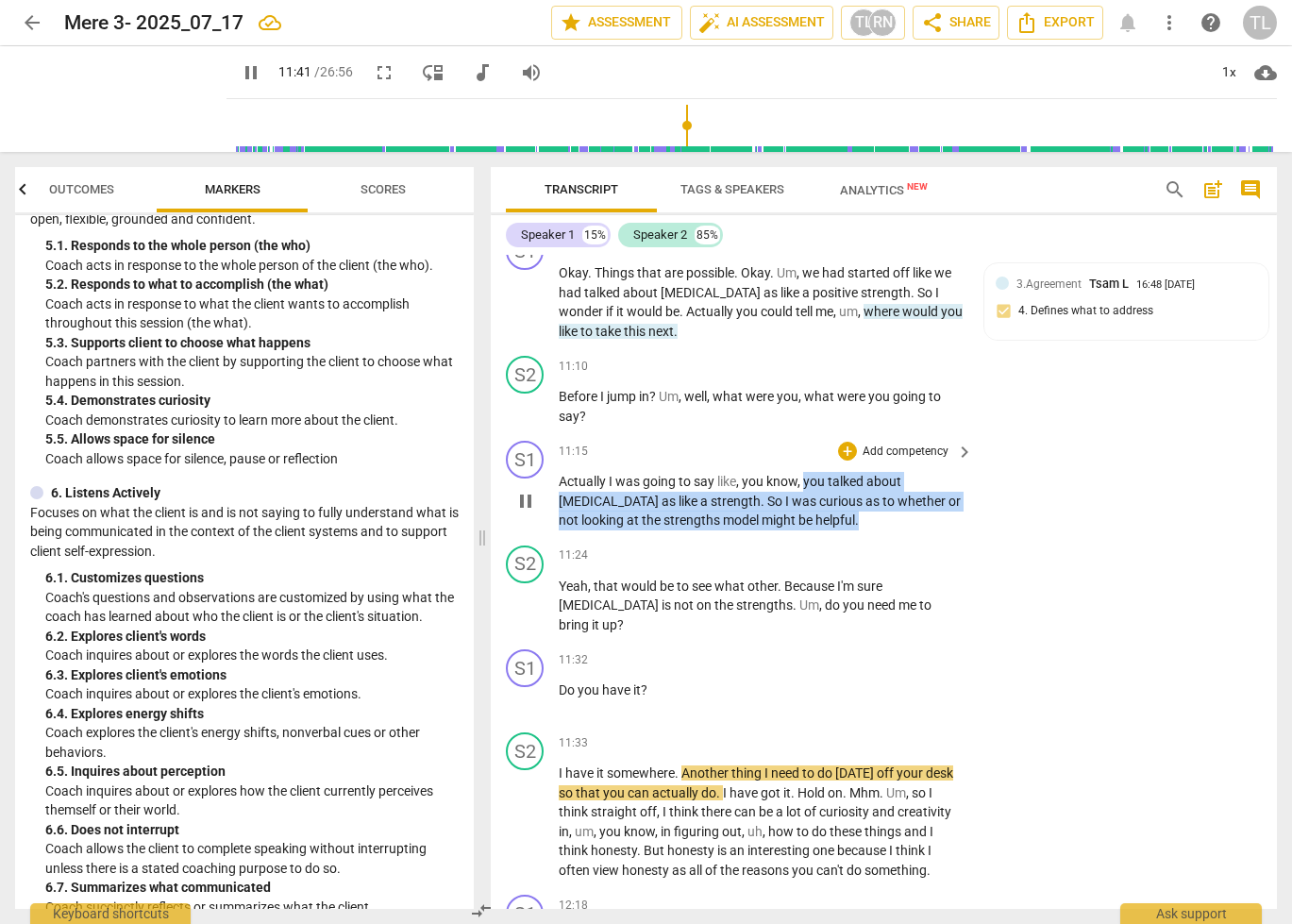 click on "Actually   I   was   going   to   say   like ,   you   know ,   you   talked   about   impulsivity   as   like   a   strength .   So   I   was   curious   as   to   whether   or   not   looking   at   the   strengths   model   might   be   helpful ." at bounding box center (761, 501) 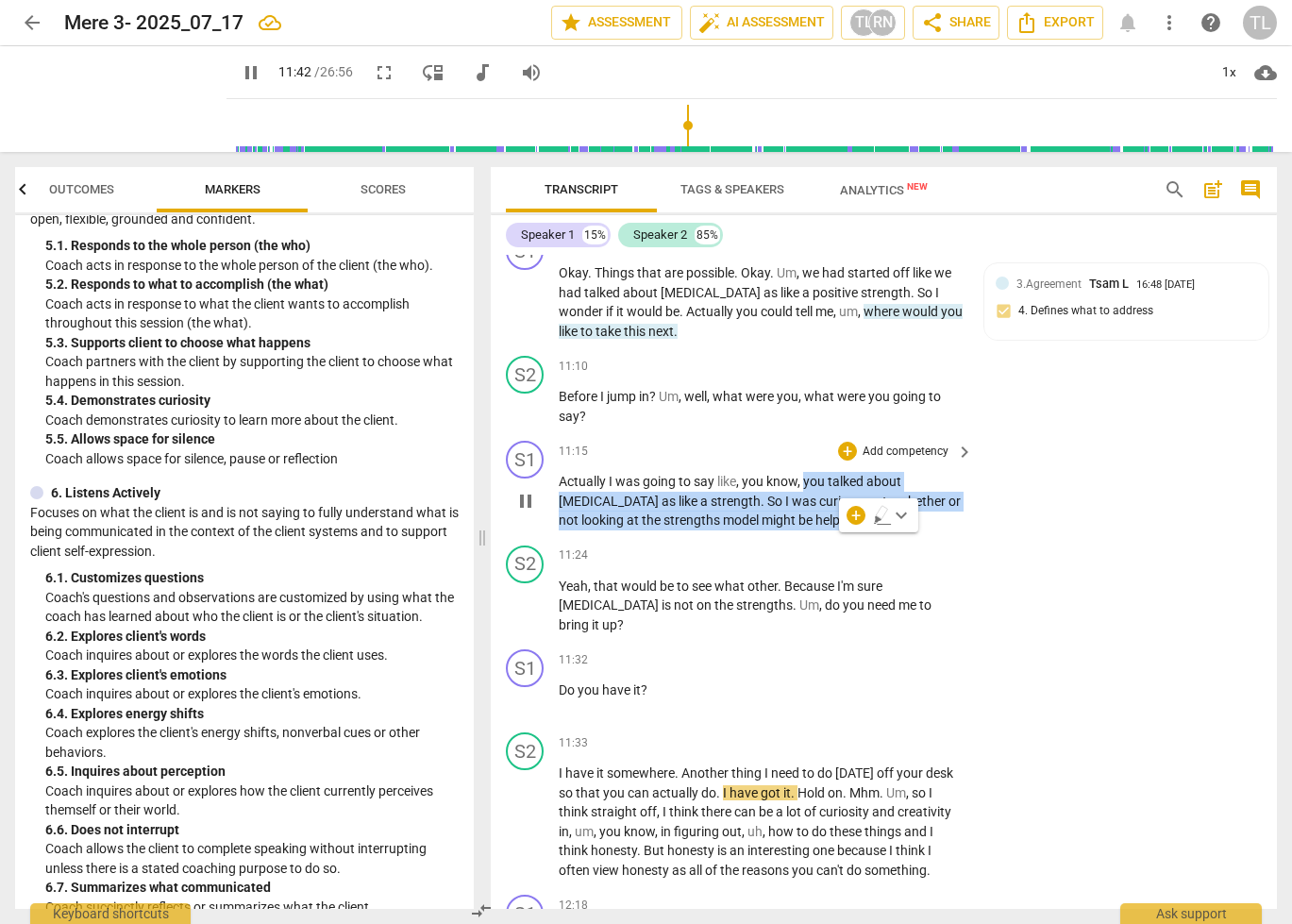 click on "Add competency" at bounding box center [905, 452] 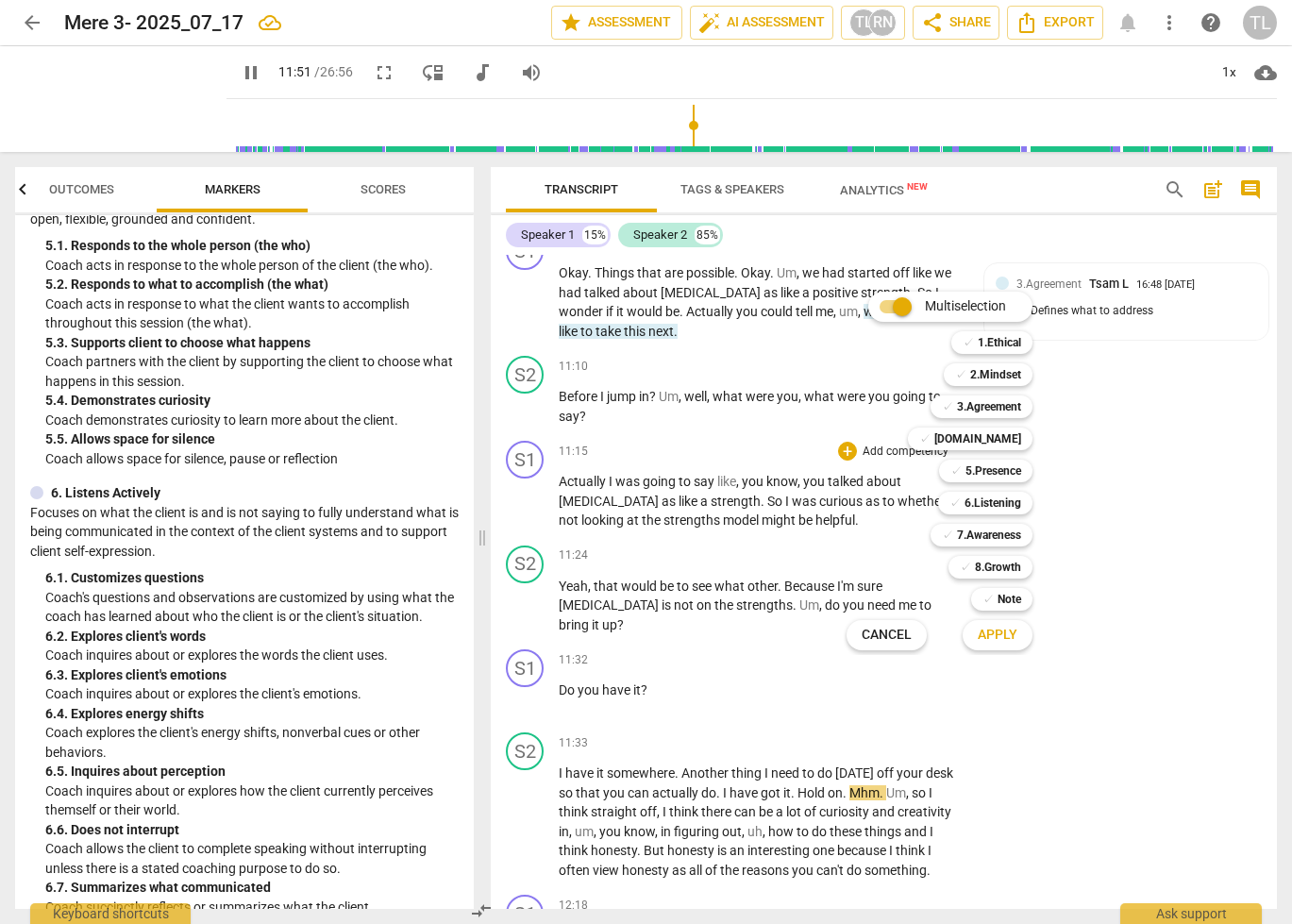 click at bounding box center [646, 462] 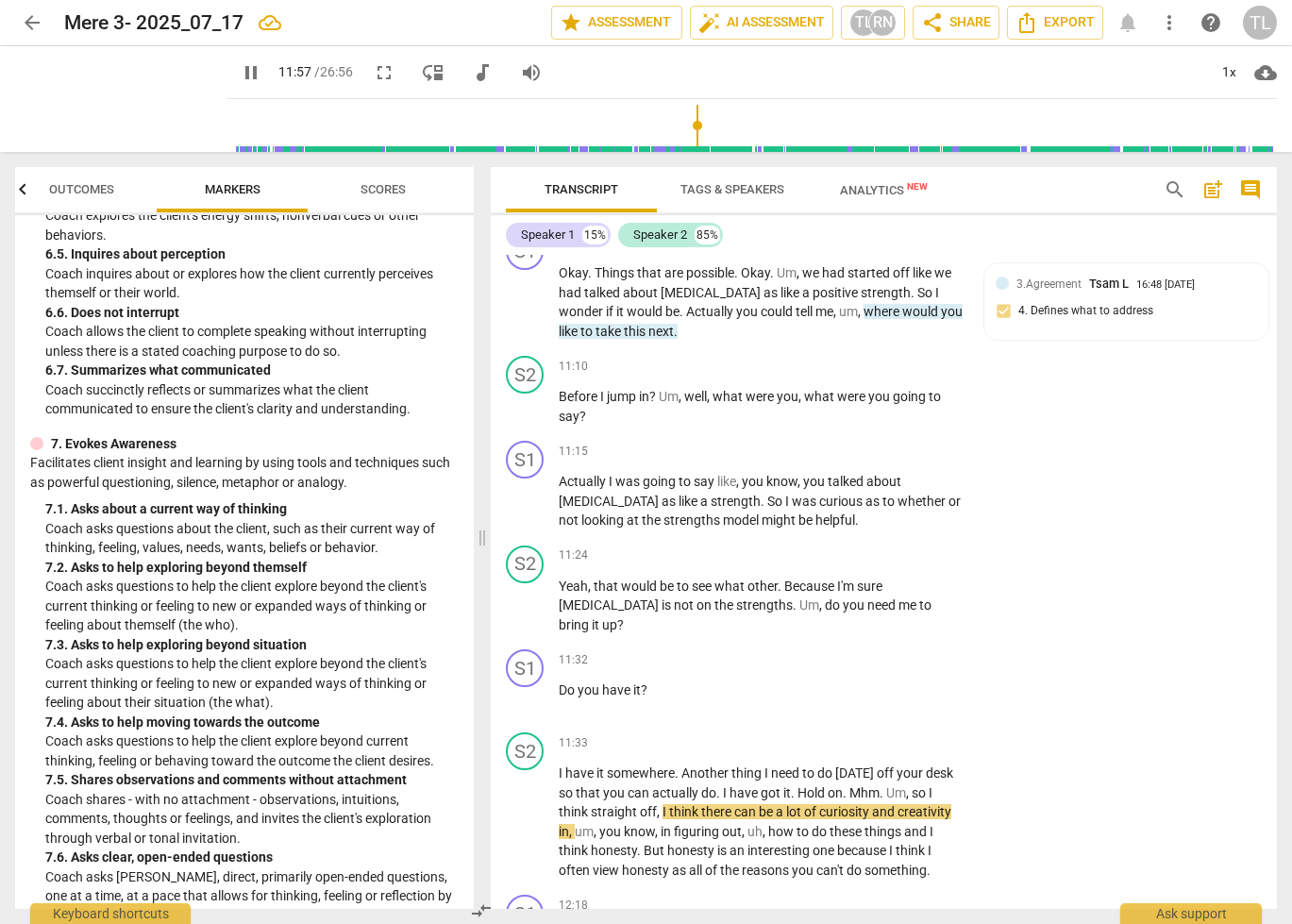 scroll, scrollTop: 1583, scrollLeft: 0, axis: vertical 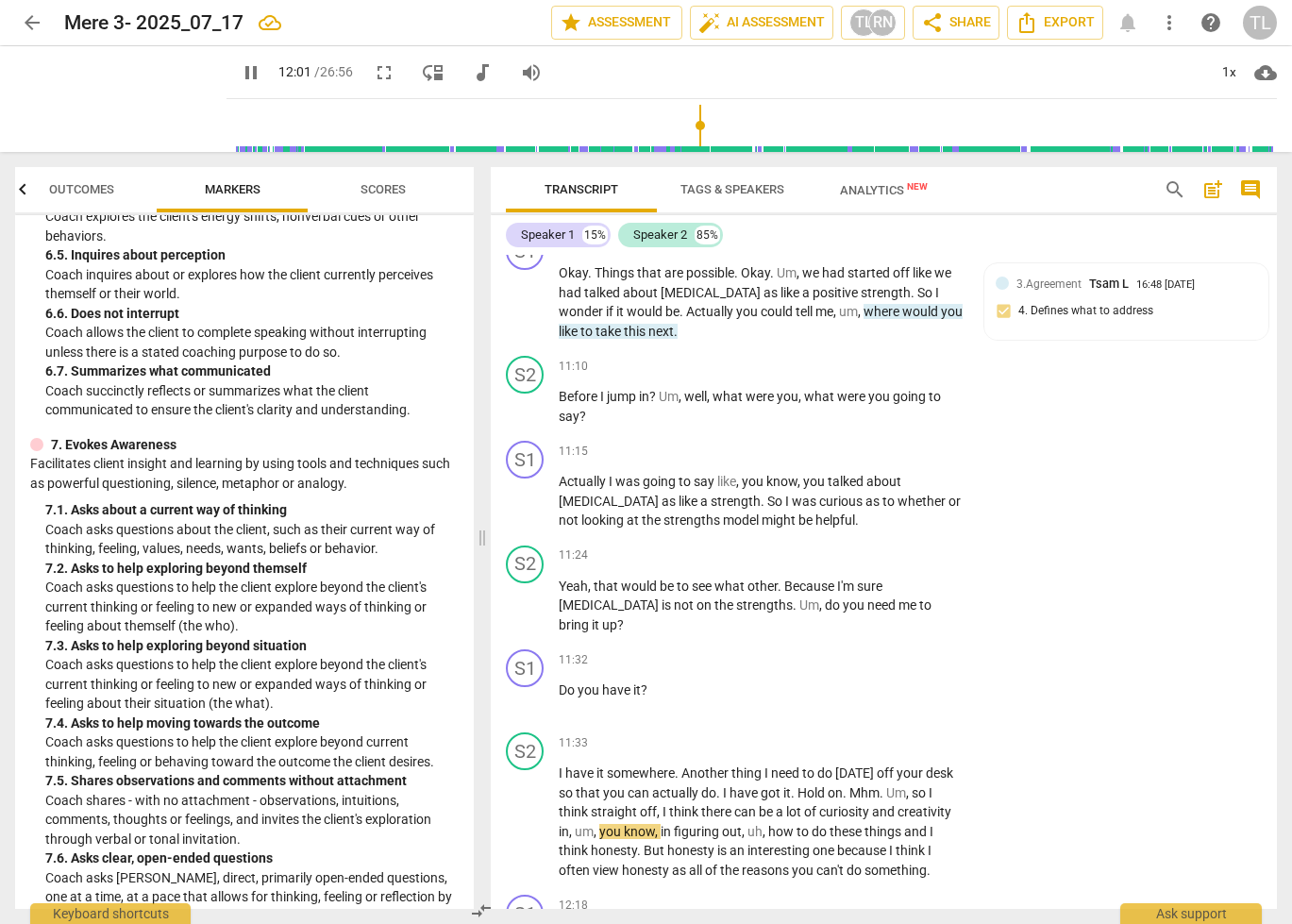 click on "pause" at bounding box center [251, 73] 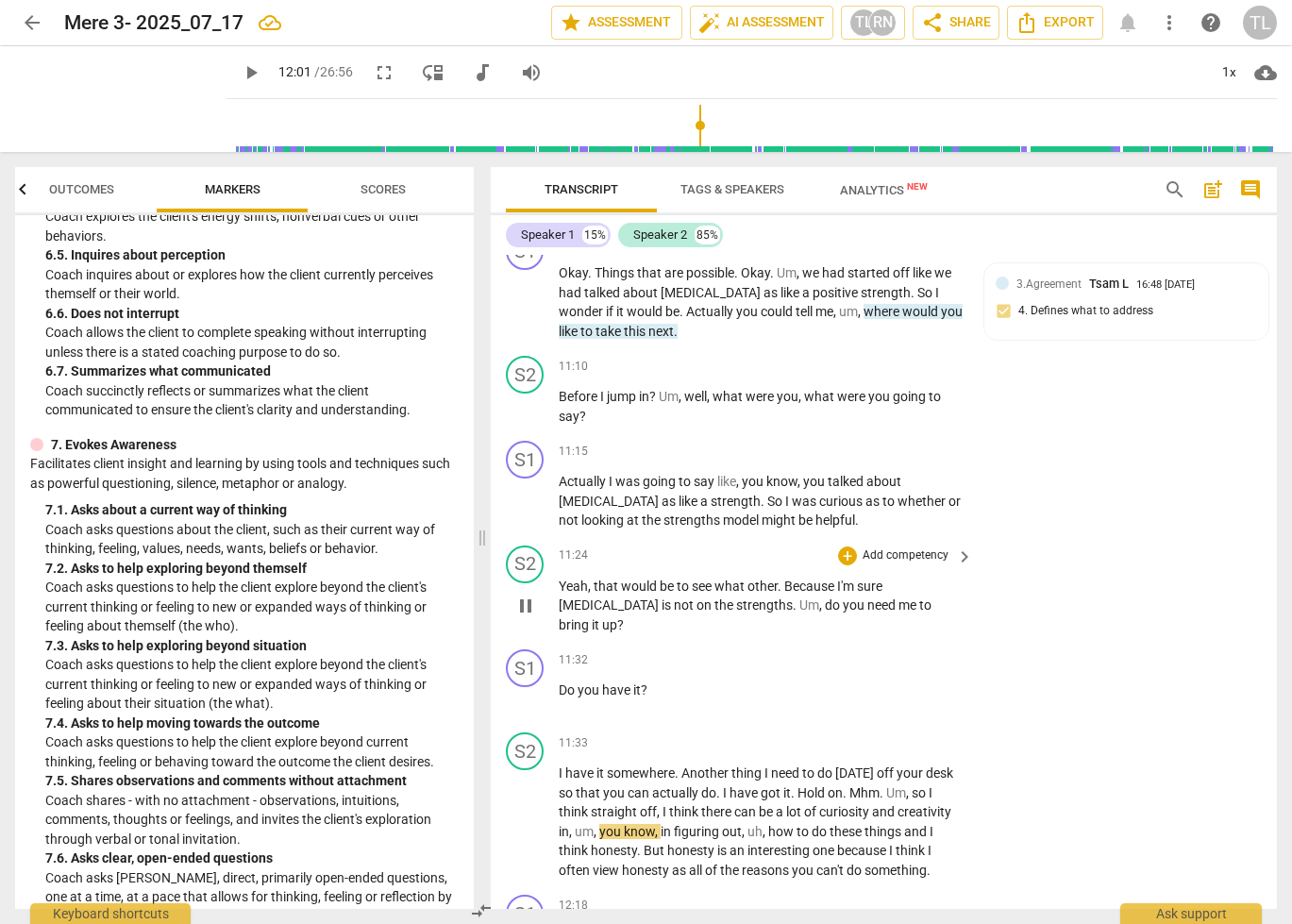 type on "722" 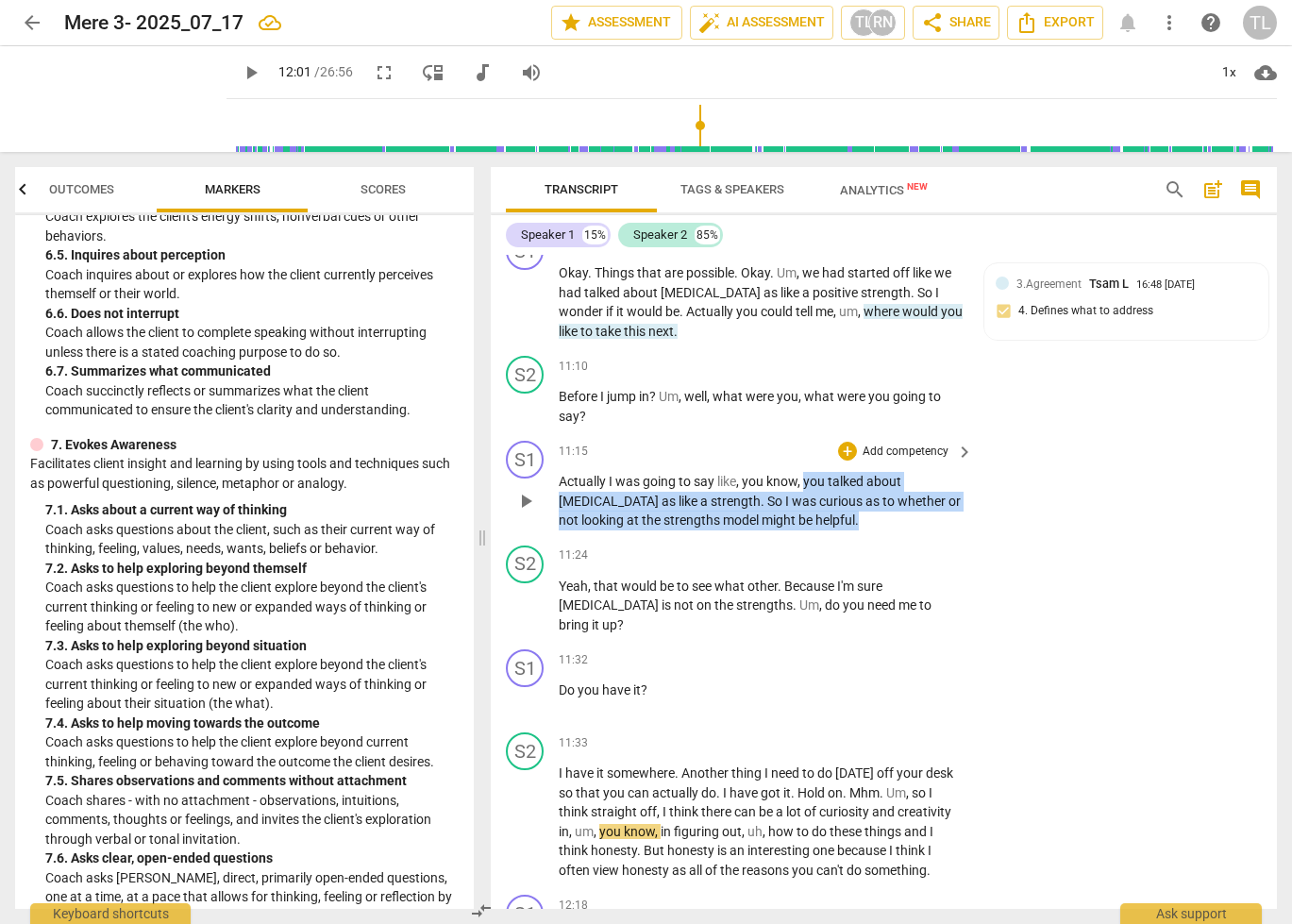 drag, startPoint x: 806, startPoint y: 498, endPoint x: 888, endPoint y: 546, distance: 95.01579 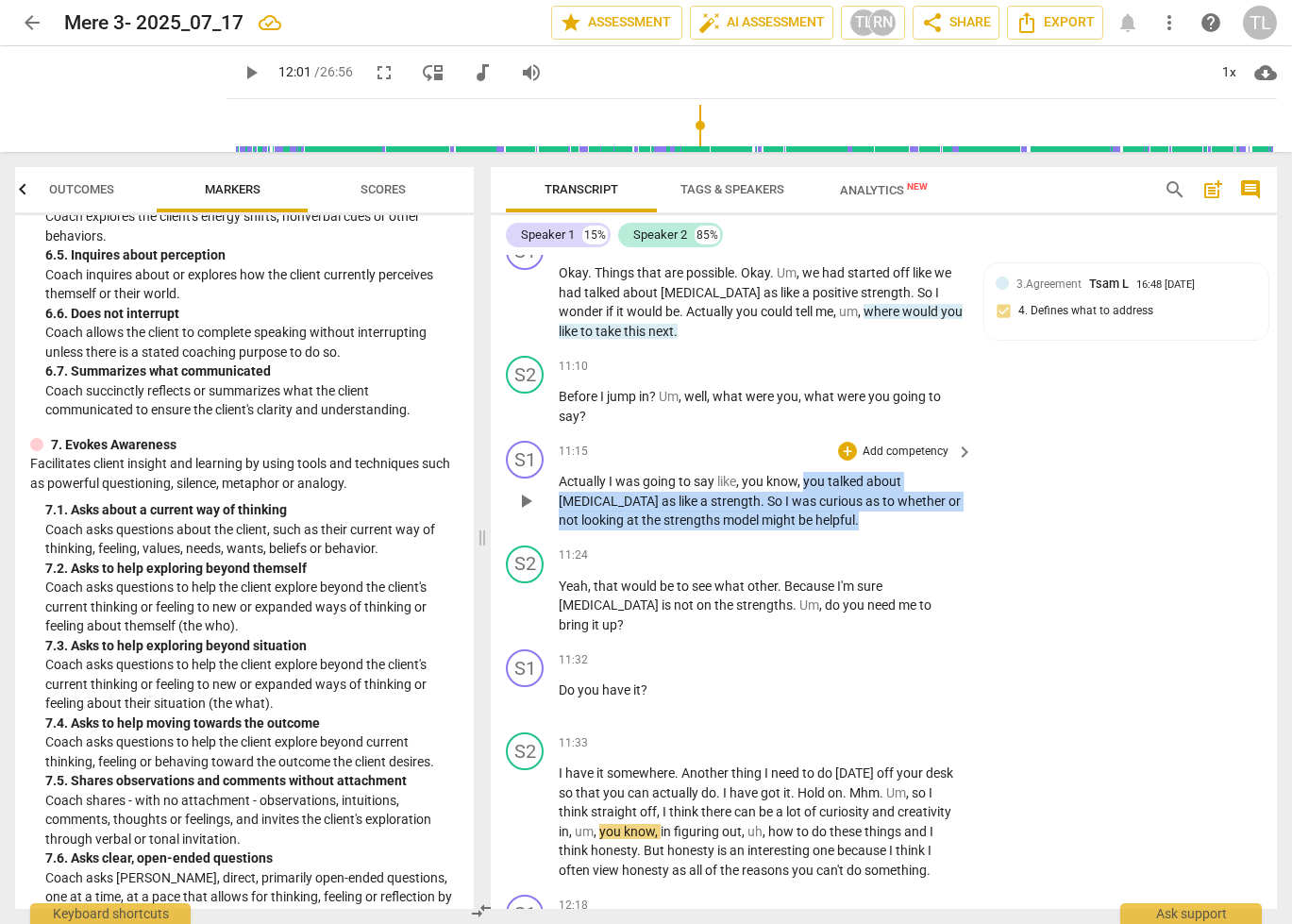 click on "Actually   I   was   going   to   say   like ,   you   know ,   you   talked   about   impulsivity   as   like   a   strength .   So   I   was   curious   as   to   whether   or   not   looking   at   the   strengths   model   might   be   helpful ." at bounding box center [761, 501] 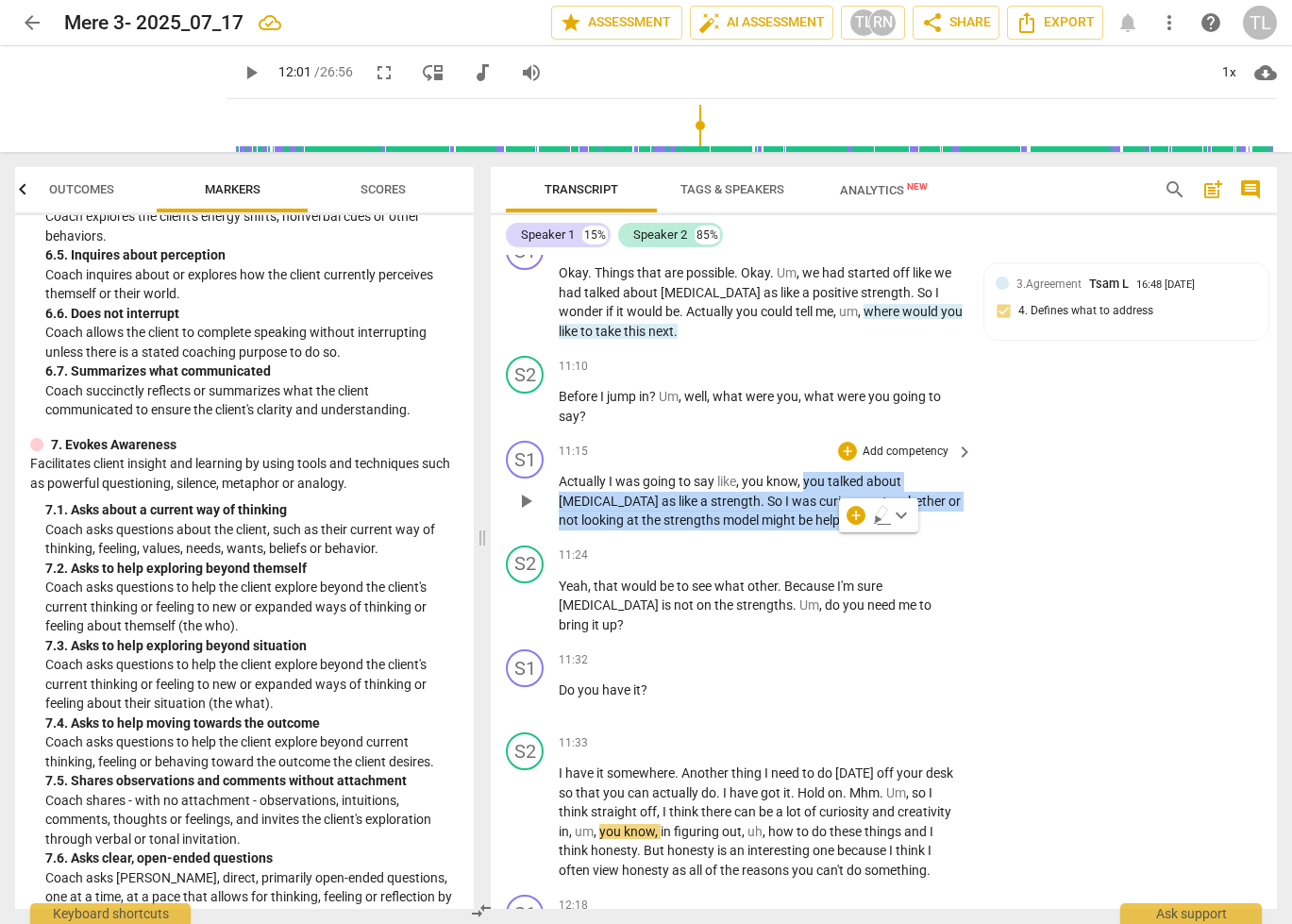 click on "Add competency" at bounding box center (905, 452) 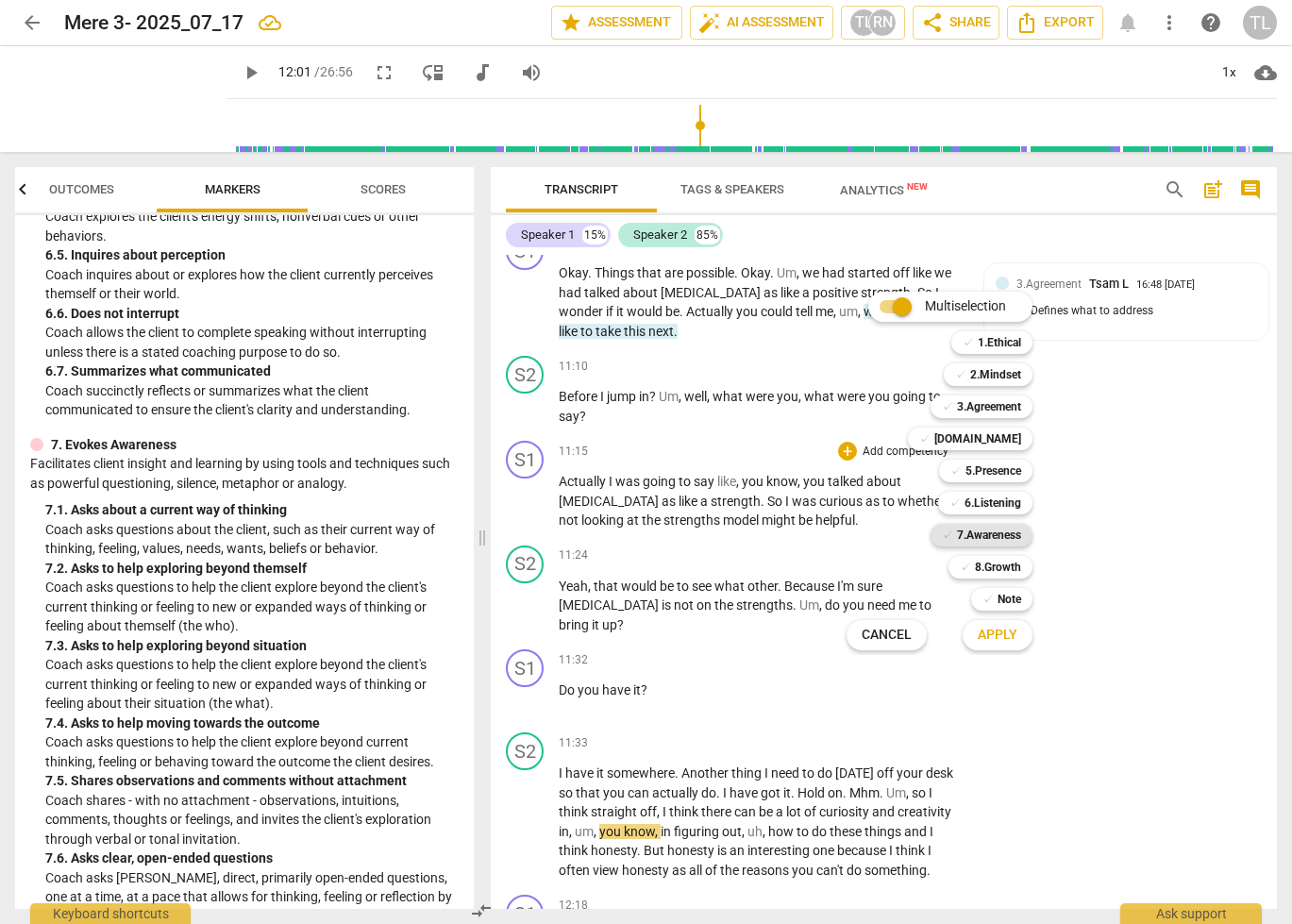 click on "7.Awareness" at bounding box center (989, 535) 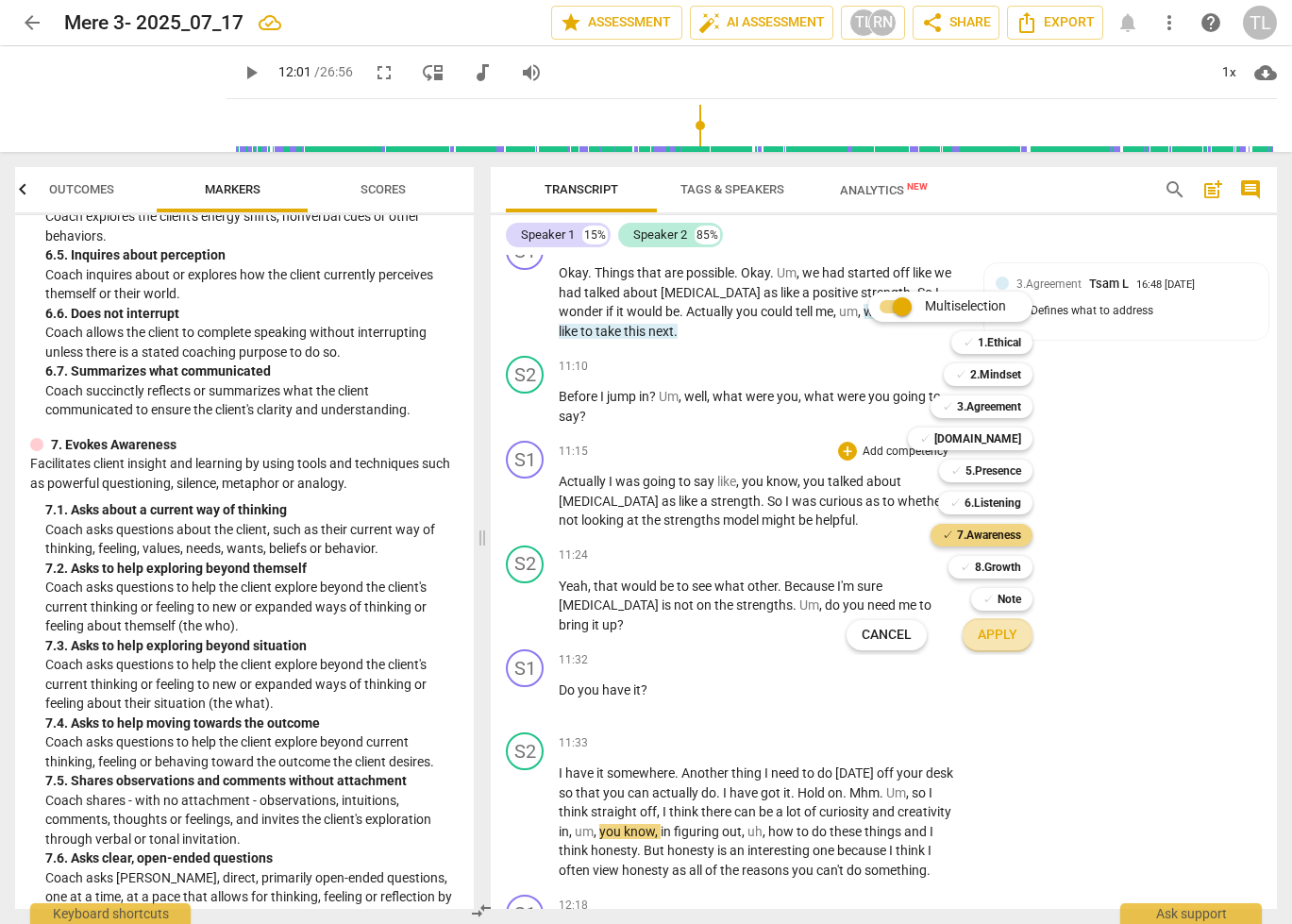 click on "Apply" at bounding box center [998, 635] 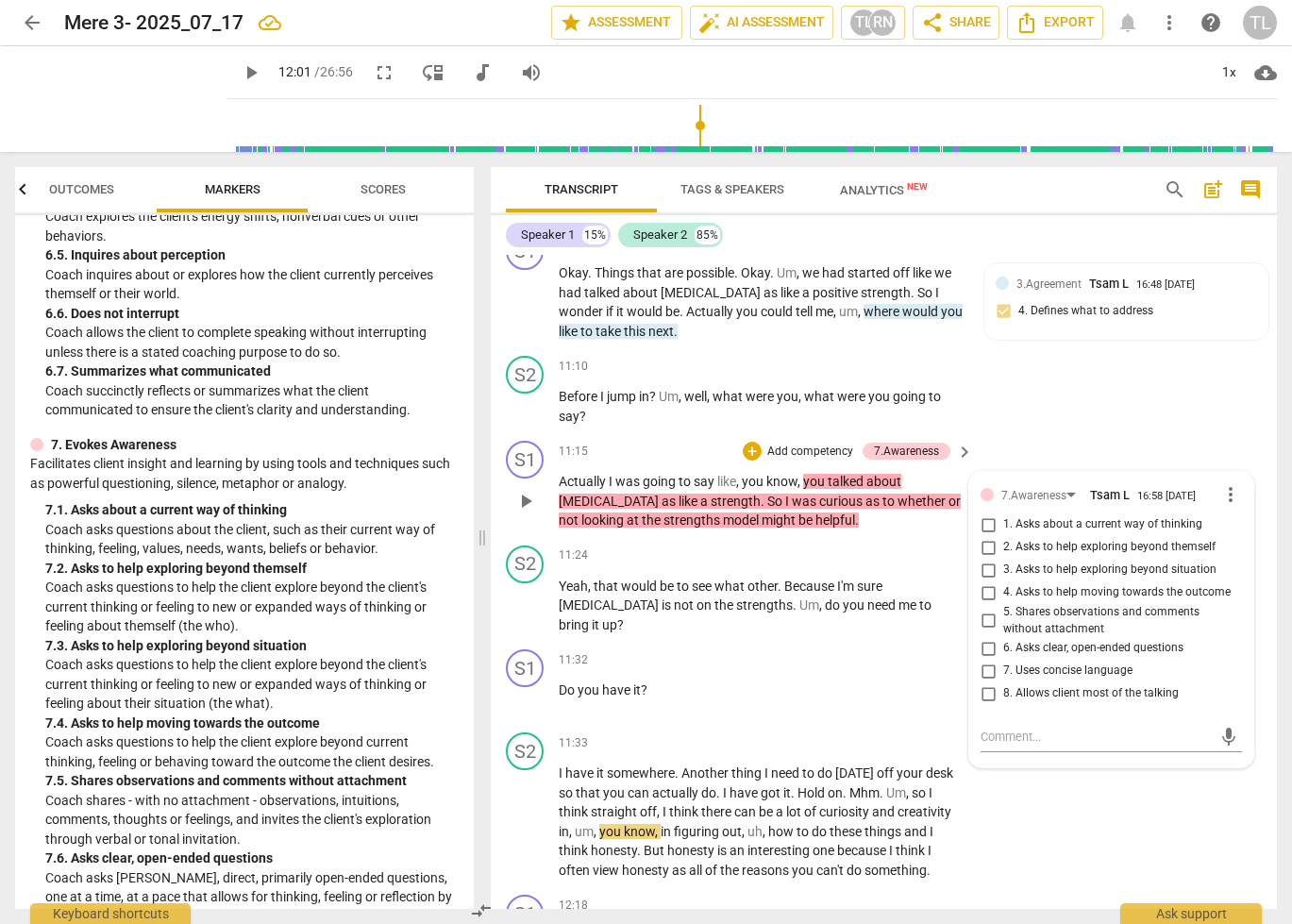 click on "2. Asks to help exploring beyond themself" at bounding box center (1103, 547) 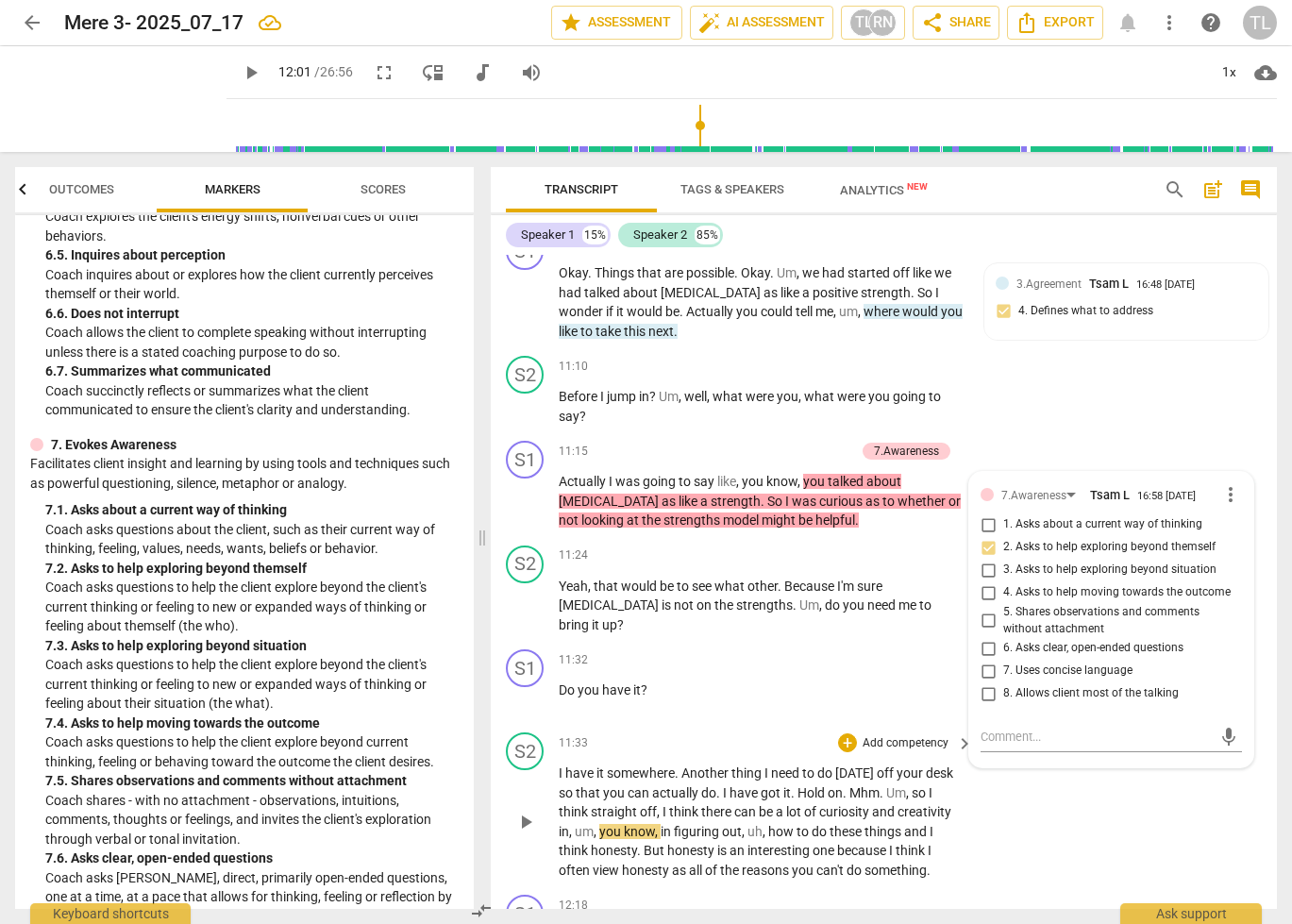 click on "S2 play_arrow pause 11:33 + Add competency keyboard_arrow_right I   have   it   somewhere .   Another   thing   I   need   to   do   today   off   your   desk   so   that   you   can   actually   do .   I   have   got   it .   Hold   on .   Mhm .   Um ,   so   I   think   straight   off ,   I   think   there   can   be   a   lot   of   curiosity   and   creativity   in ,   um ,   you   know ,   in   figuring   out ,   uh ,   how   to   do   these   things   and   I   think   honesty .   But   honesty   is   an   interesting   one   because   I   think   I   often   view   honesty   as   all   of   the   reasons   you   can't   do   something ." at bounding box center (883, 806) 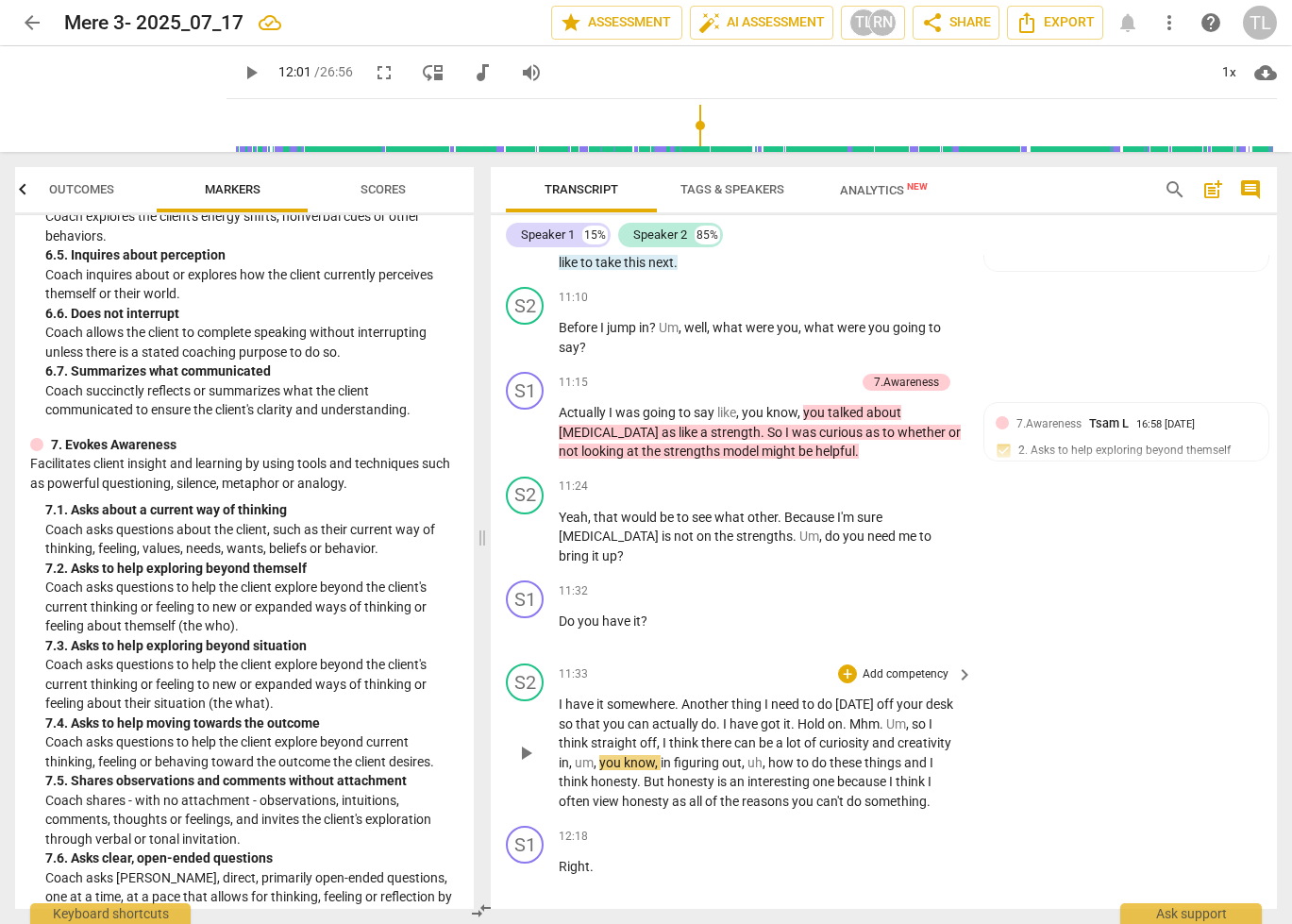scroll, scrollTop: 4982, scrollLeft: 0, axis: vertical 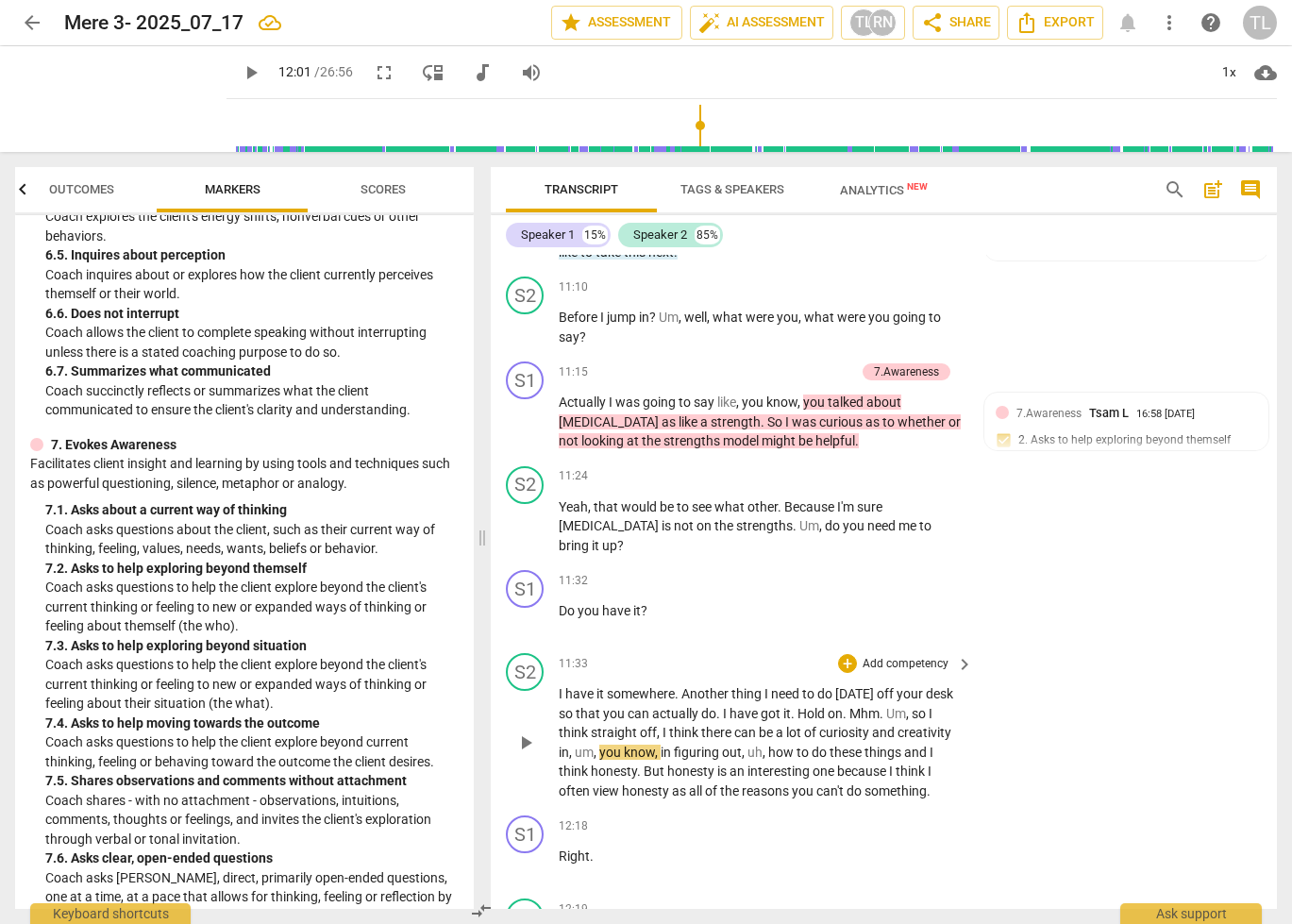 click on "play_arrow" at bounding box center [526, 743] 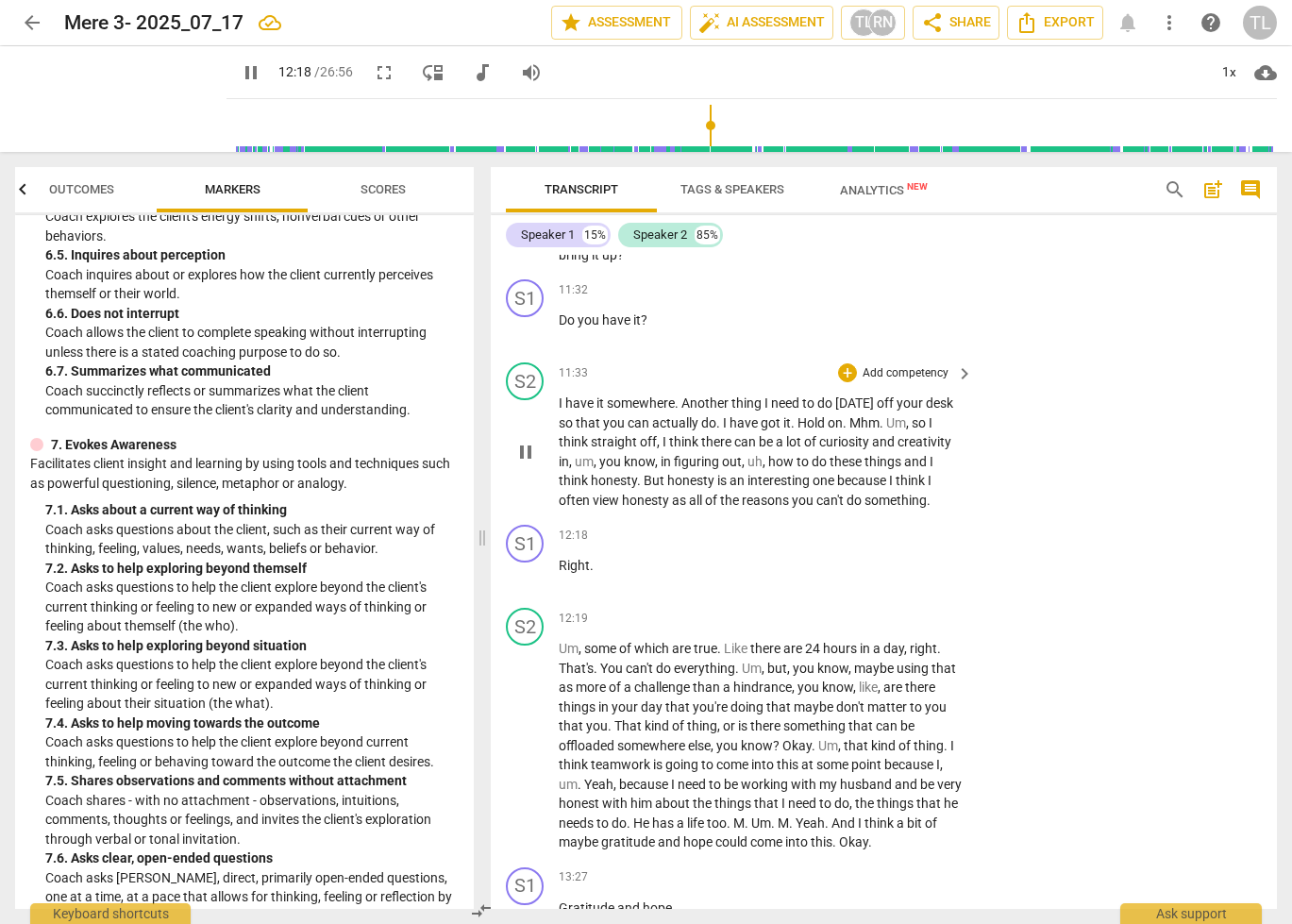 scroll, scrollTop: 5277, scrollLeft: 0, axis: vertical 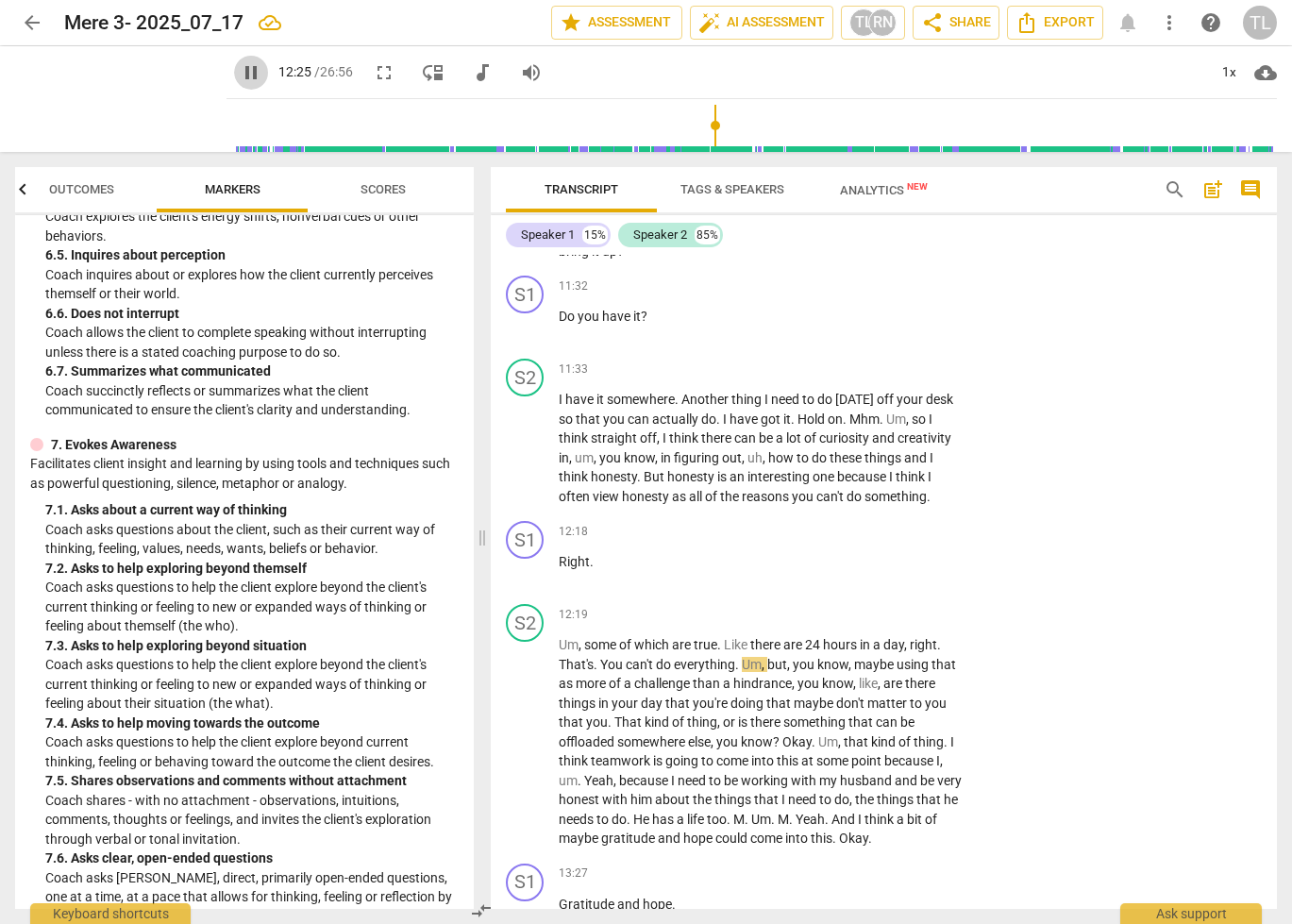 click on "pause" at bounding box center [251, 73] 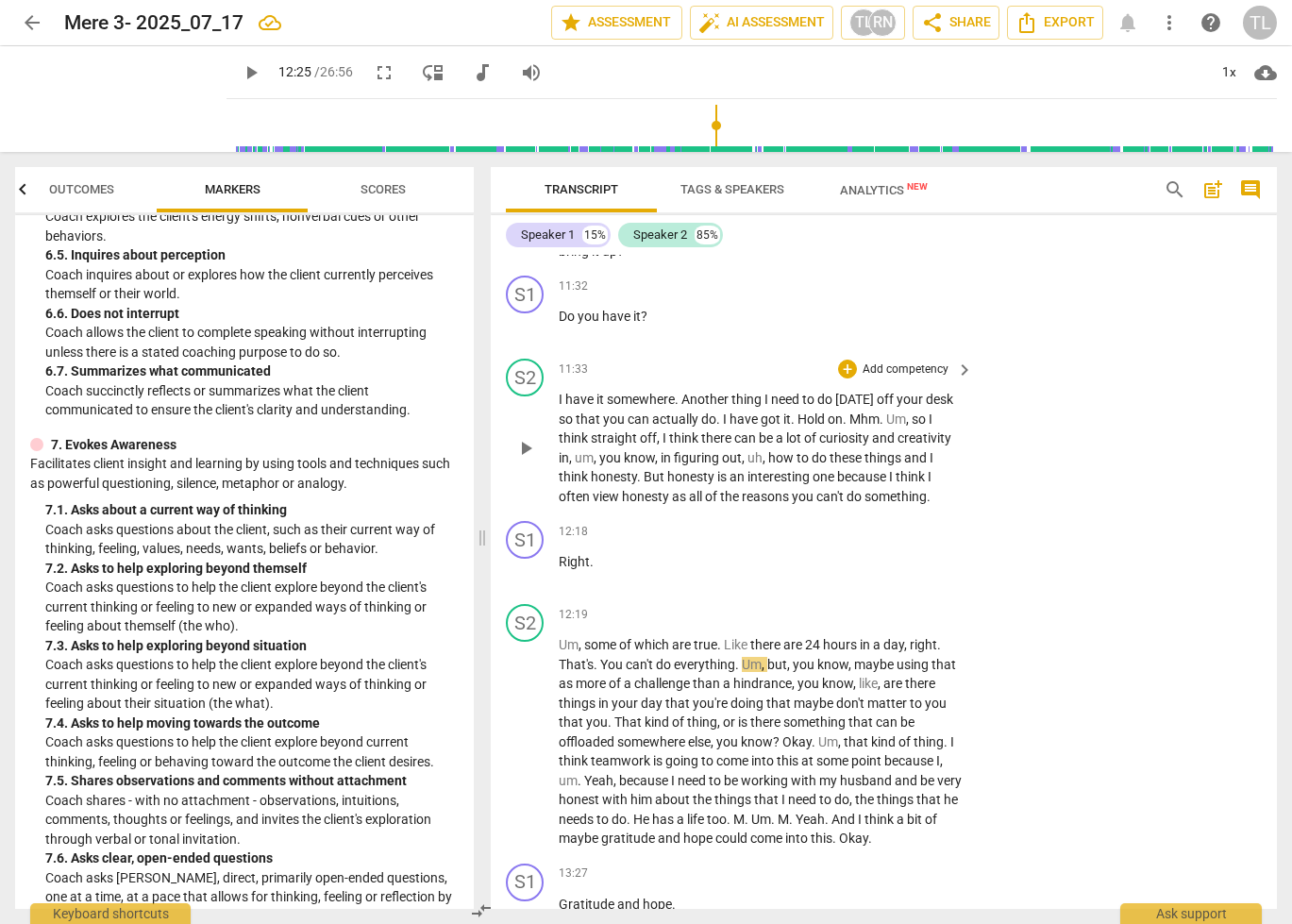 click on "Add competency" at bounding box center [905, 370] 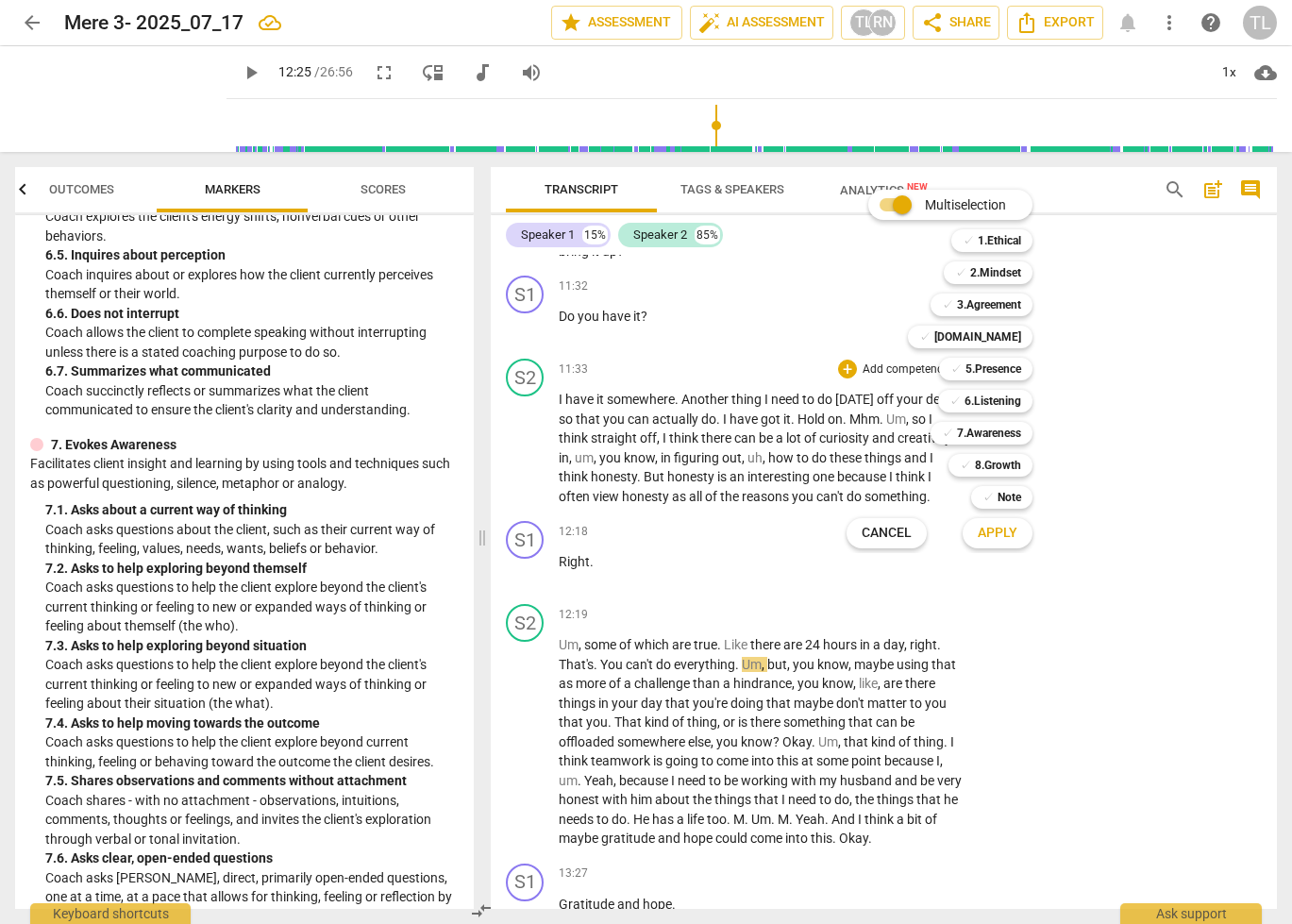 click at bounding box center (646, 462) 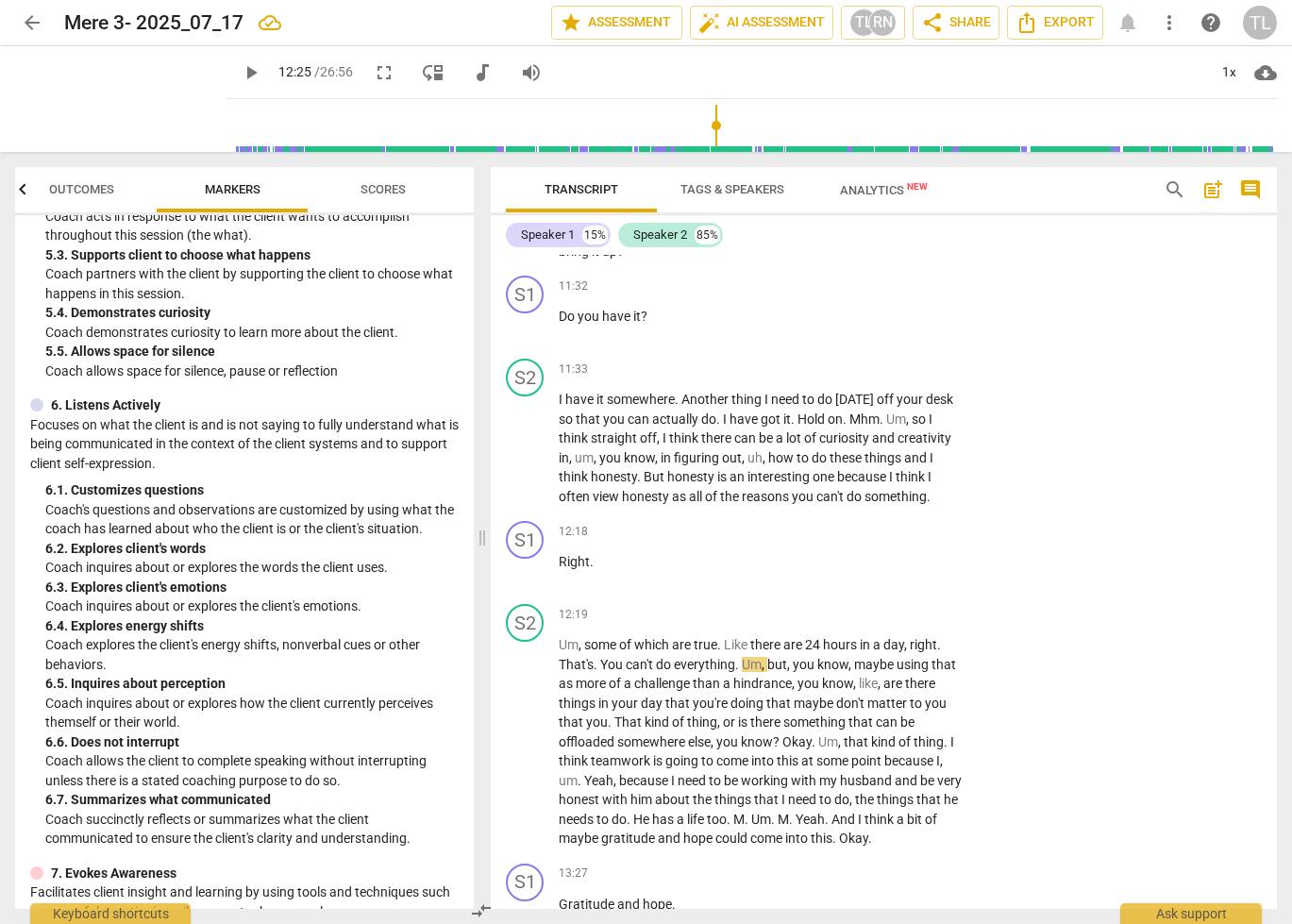 scroll, scrollTop: 1234, scrollLeft: 0, axis: vertical 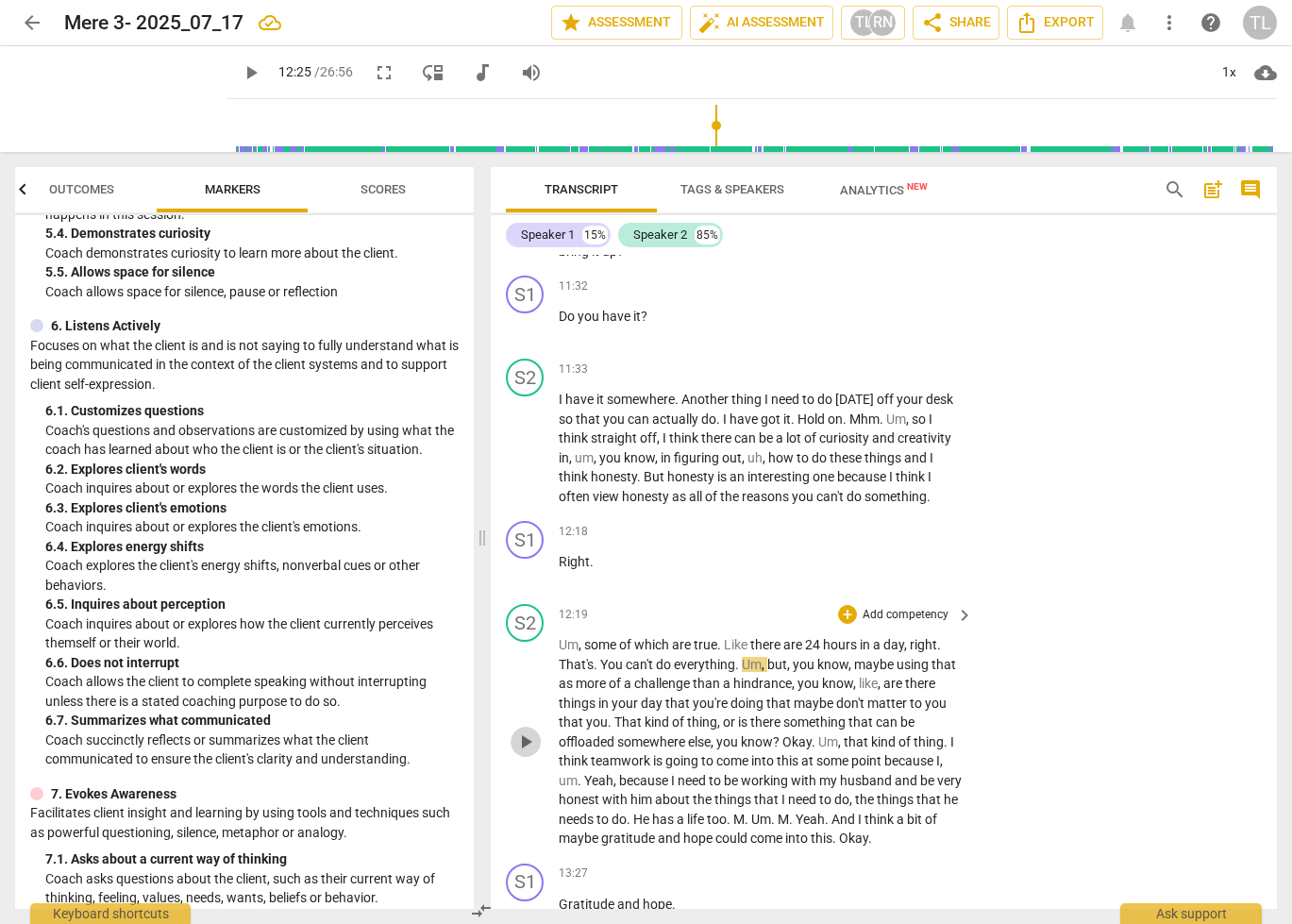 click on "play_arrow" at bounding box center (526, 742) 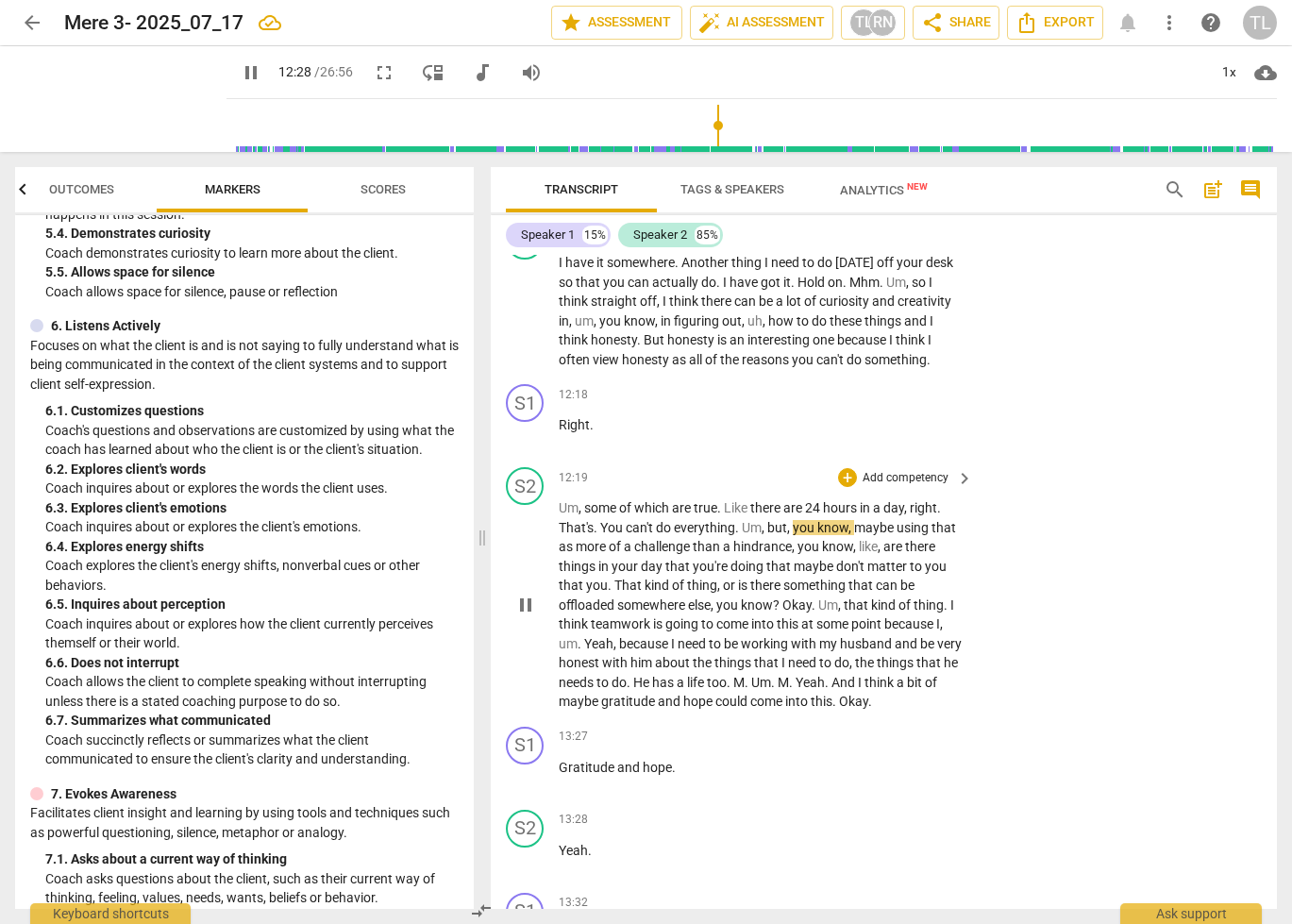scroll, scrollTop: 5412, scrollLeft: 0, axis: vertical 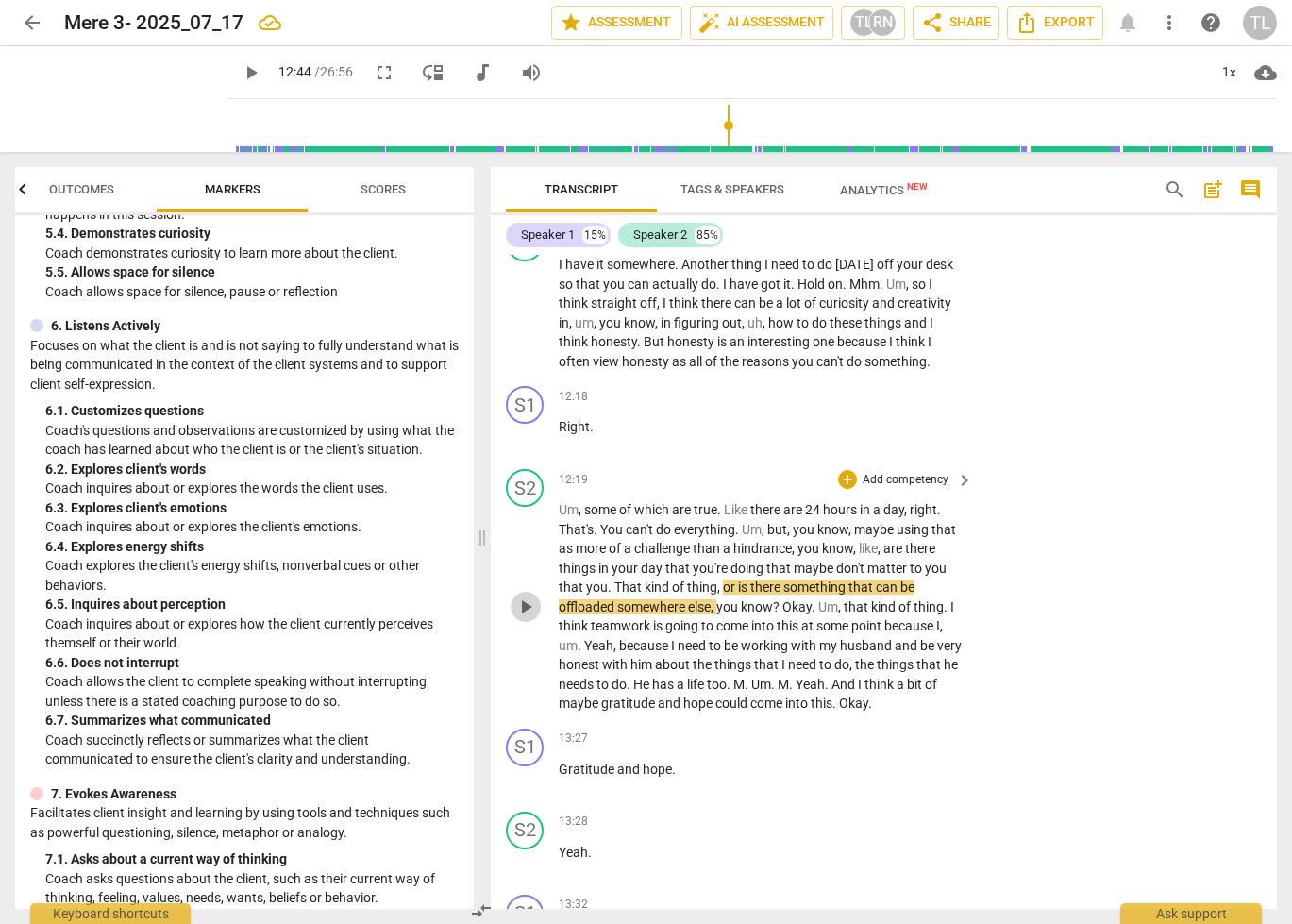 click on "play_arrow" at bounding box center [526, 607] 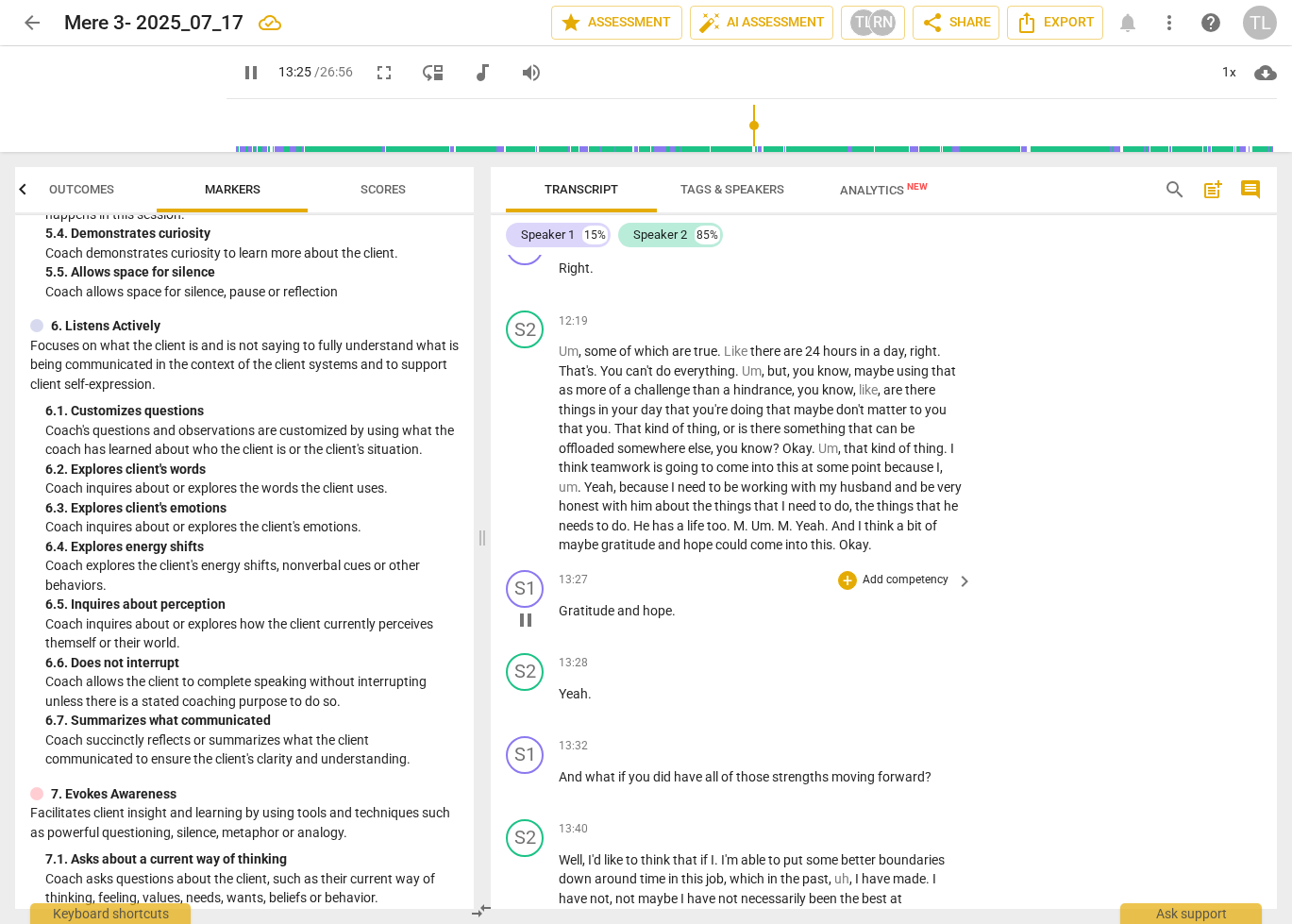 scroll, scrollTop: 5571, scrollLeft: 0, axis: vertical 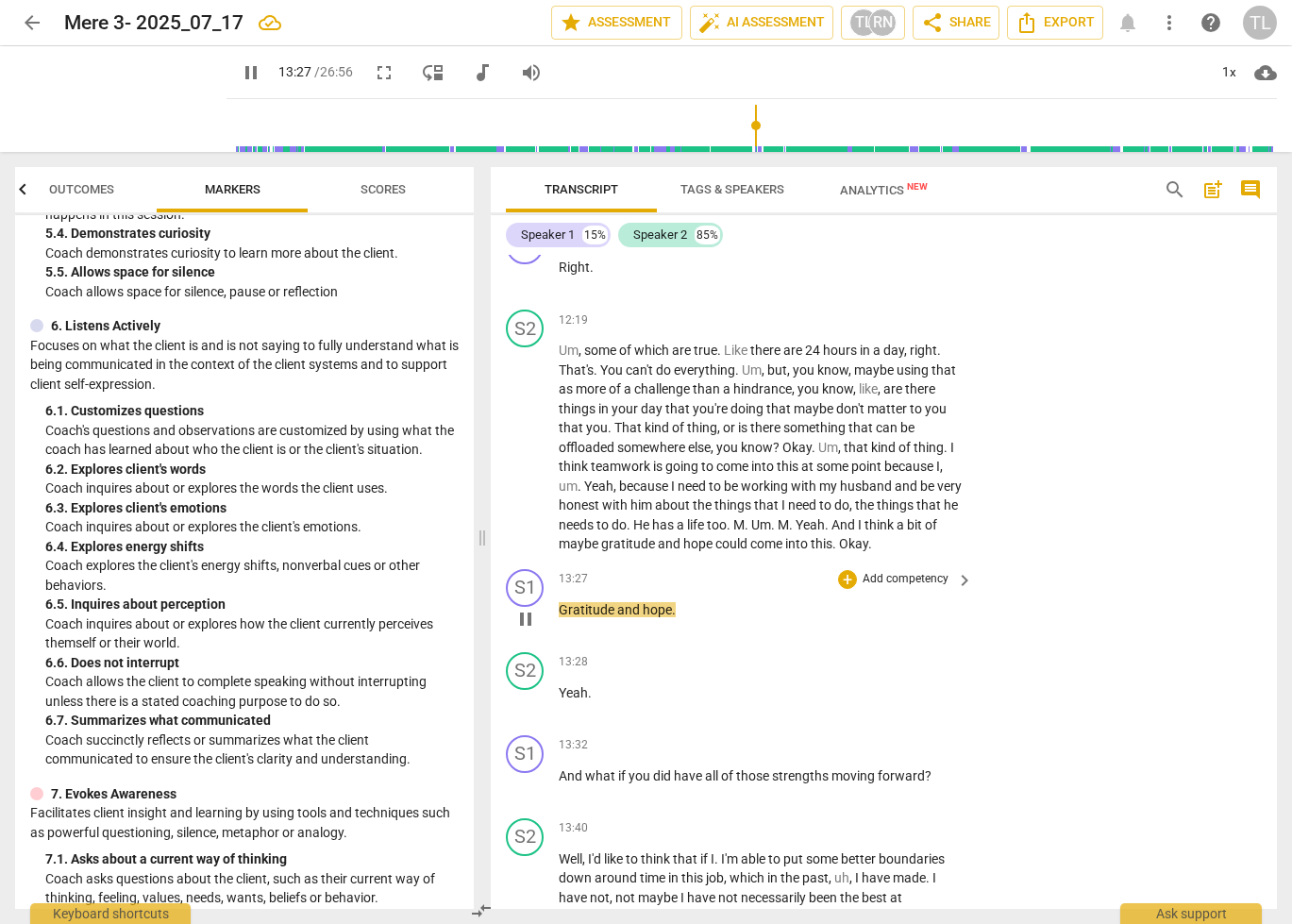 click on "Add competency" at bounding box center [905, 580] 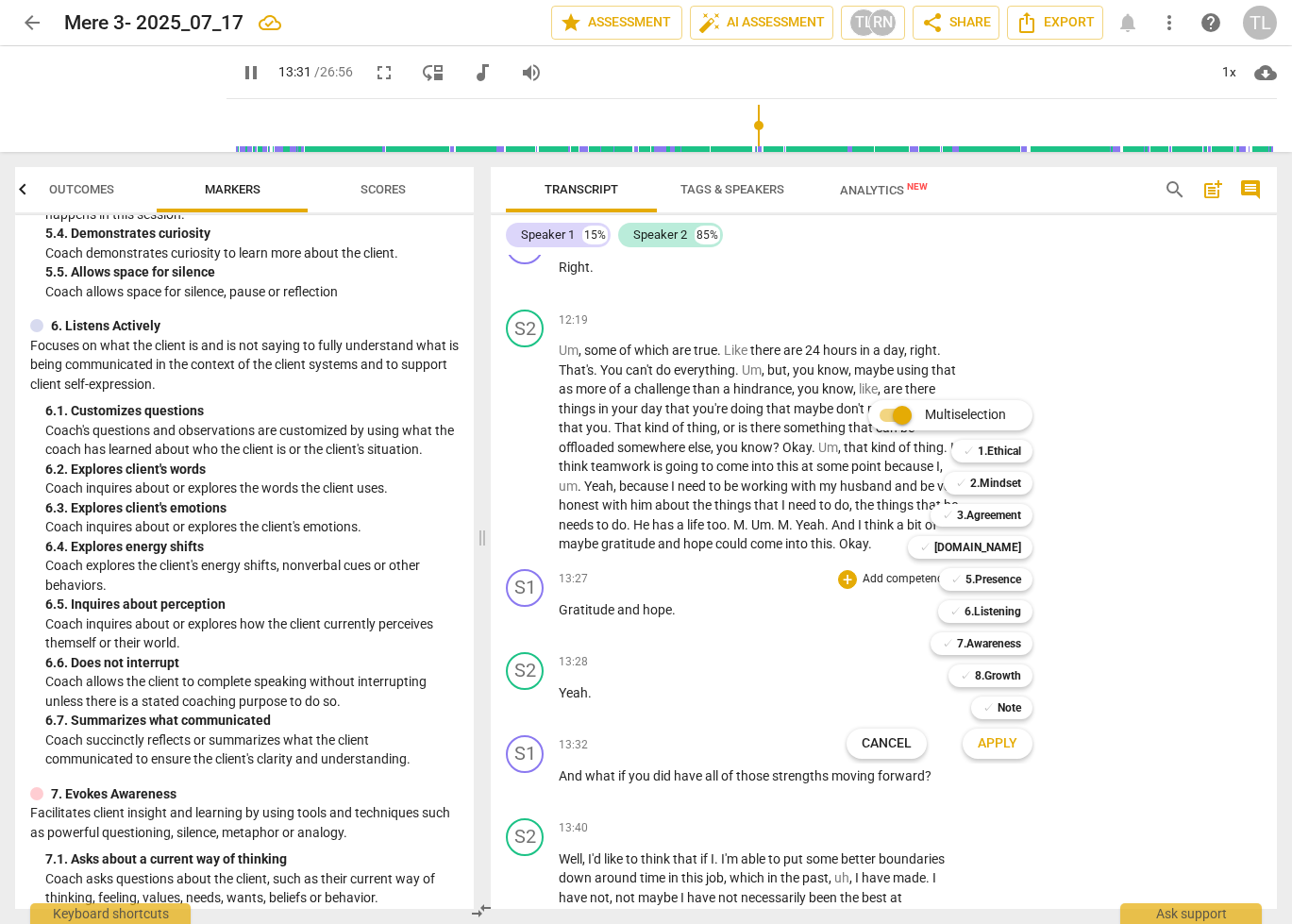 click at bounding box center [646, 462] 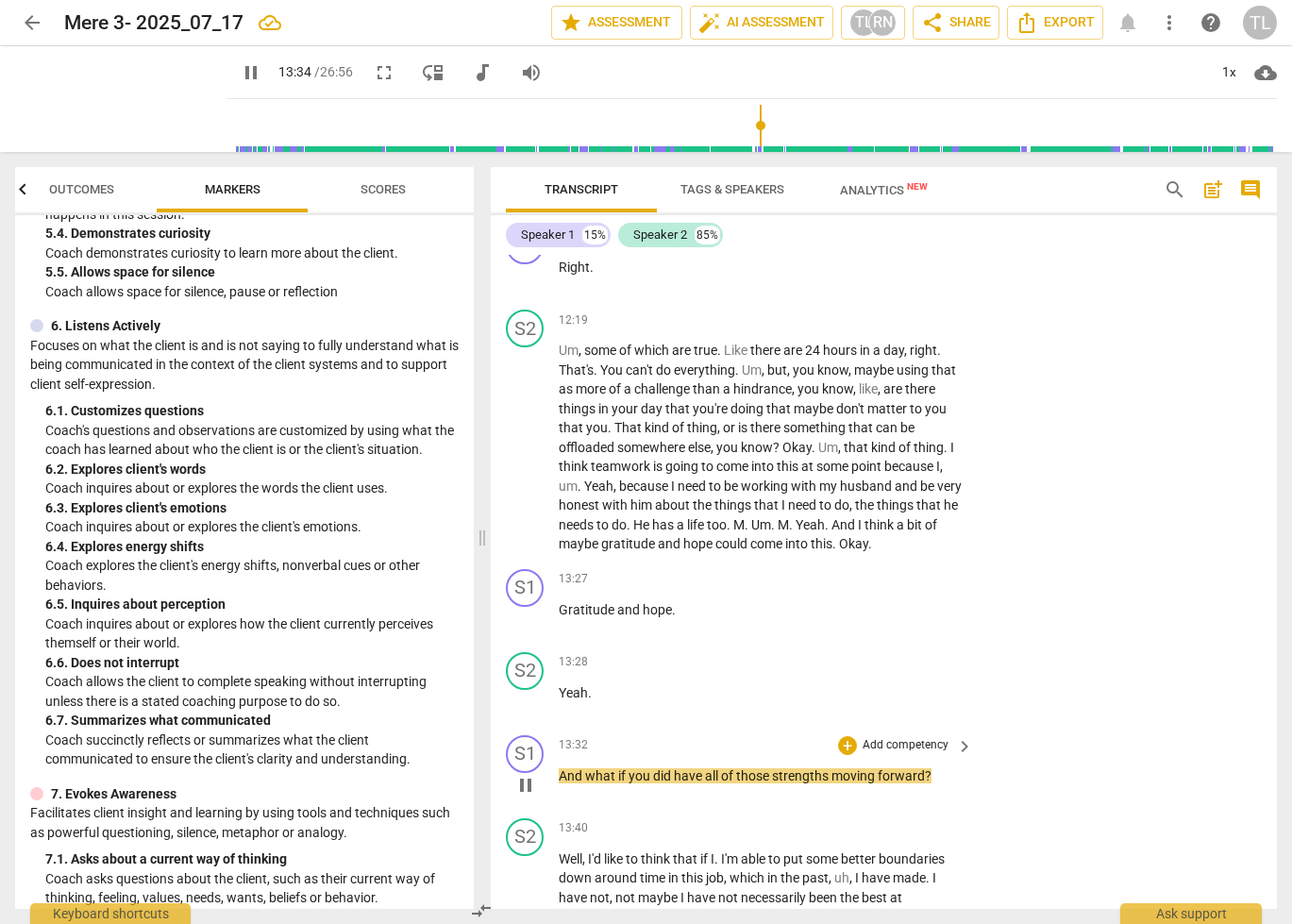 click on "Add competency" at bounding box center [905, 746] 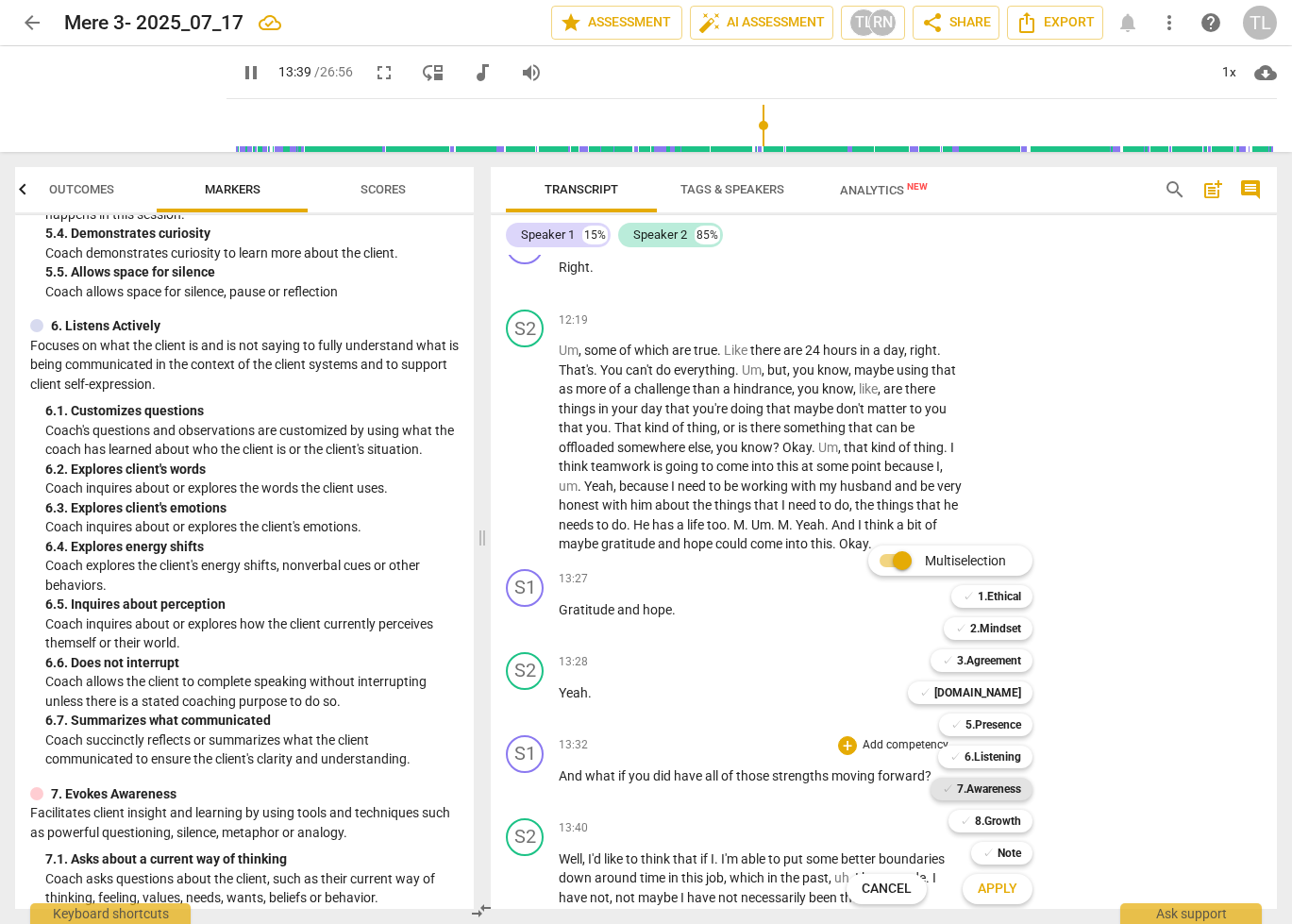 click on "7.Awareness" at bounding box center [989, 789] 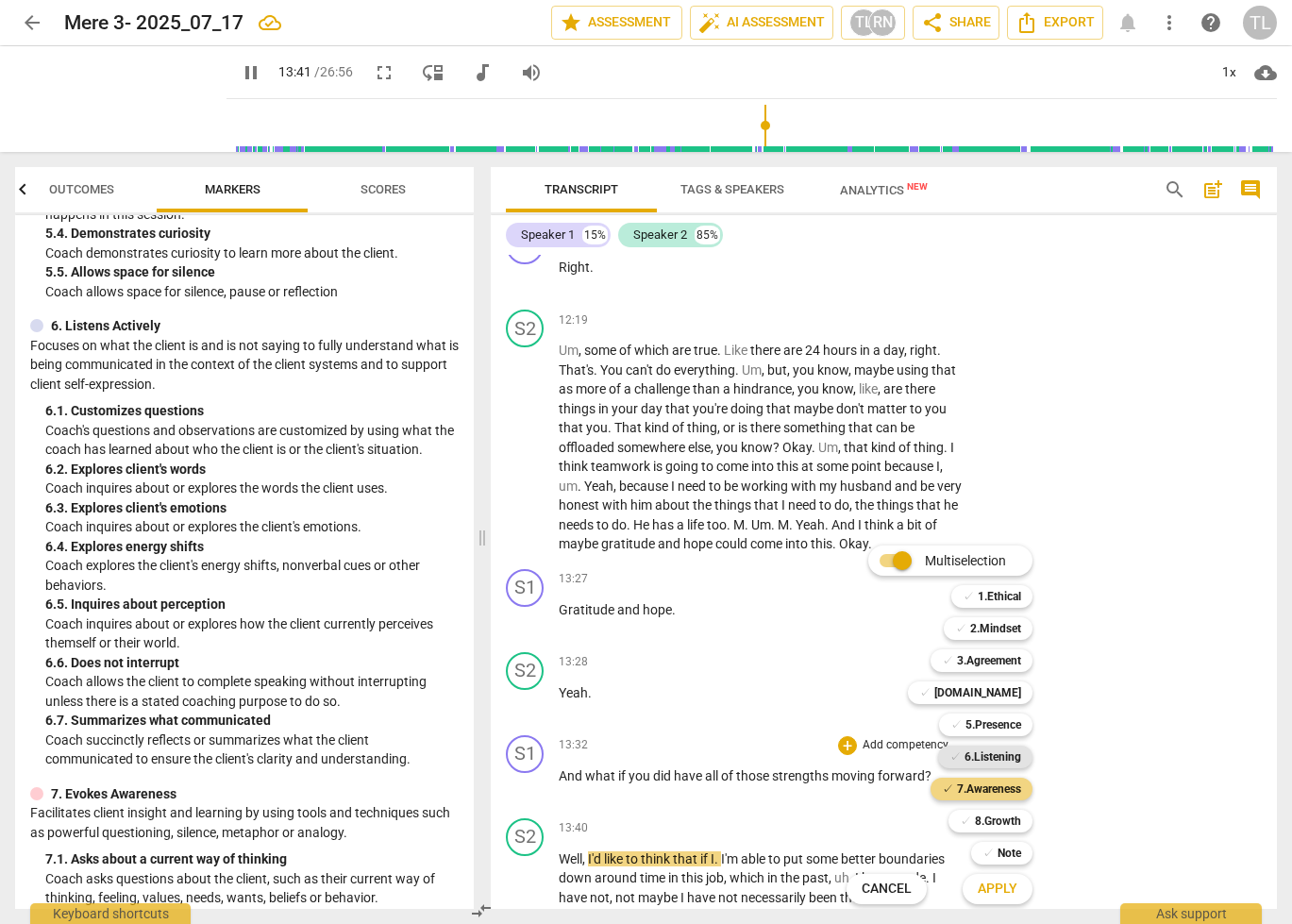 click on "6.Listening" at bounding box center [993, 757] 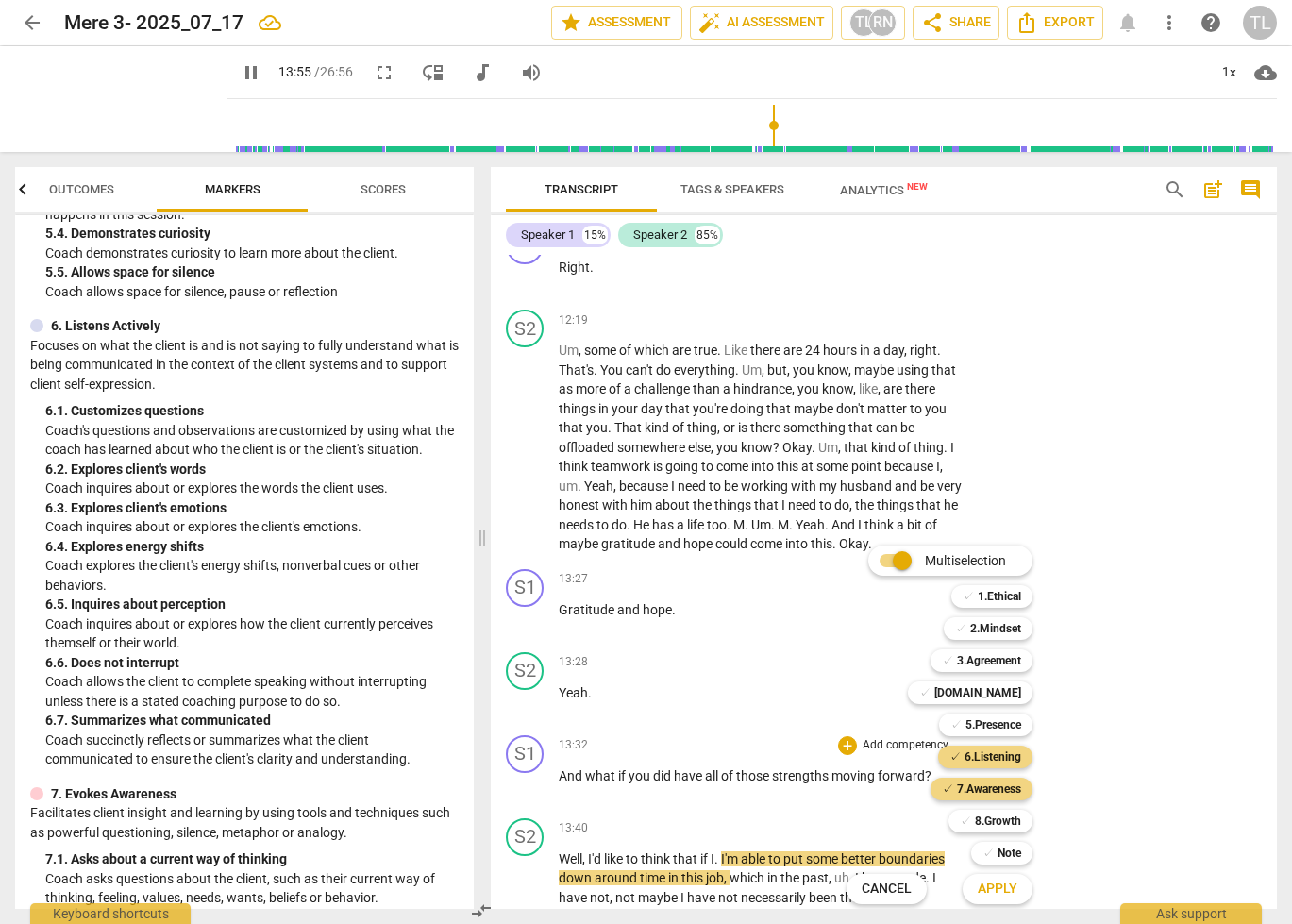 click at bounding box center (646, 462) 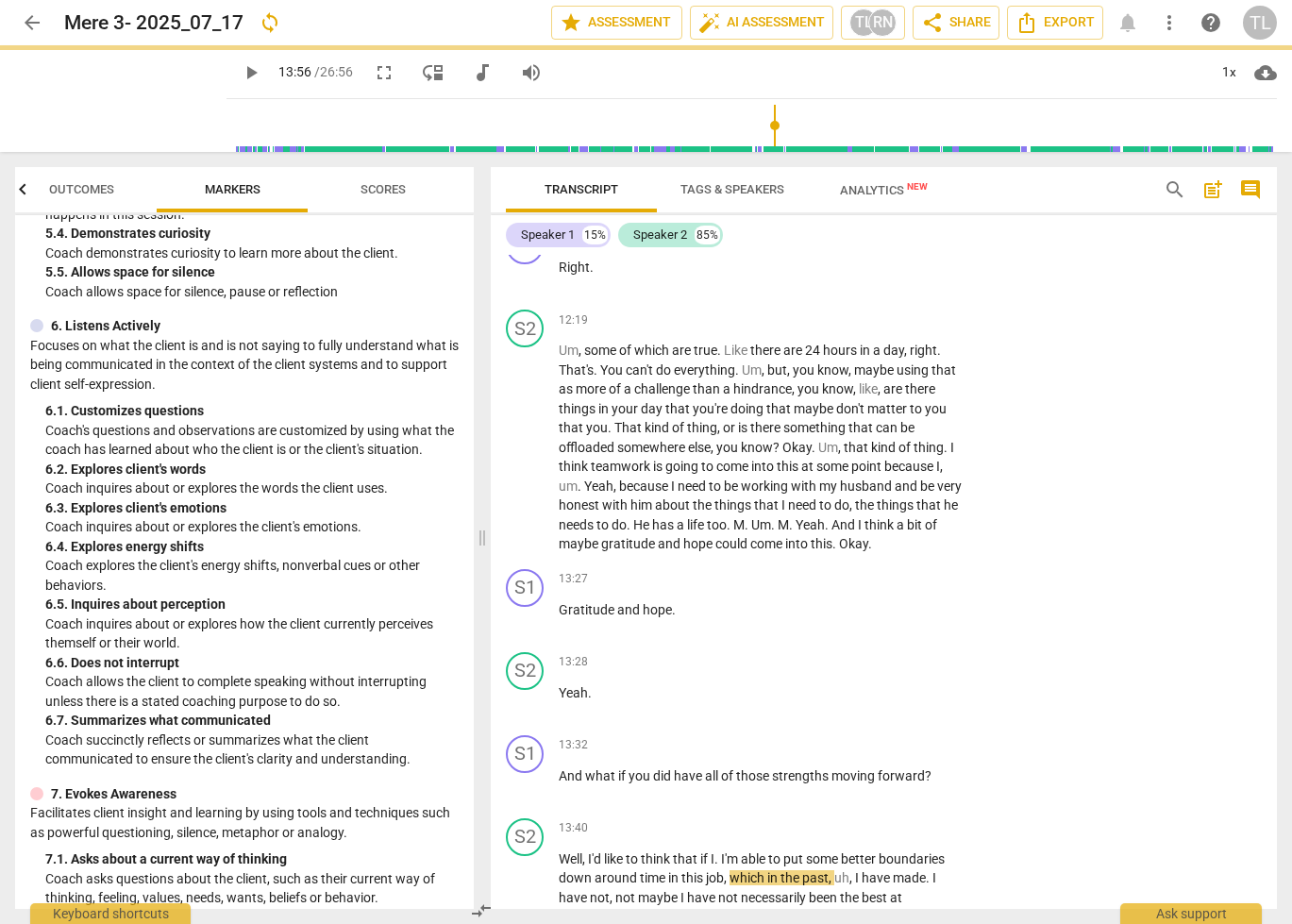 type on "836" 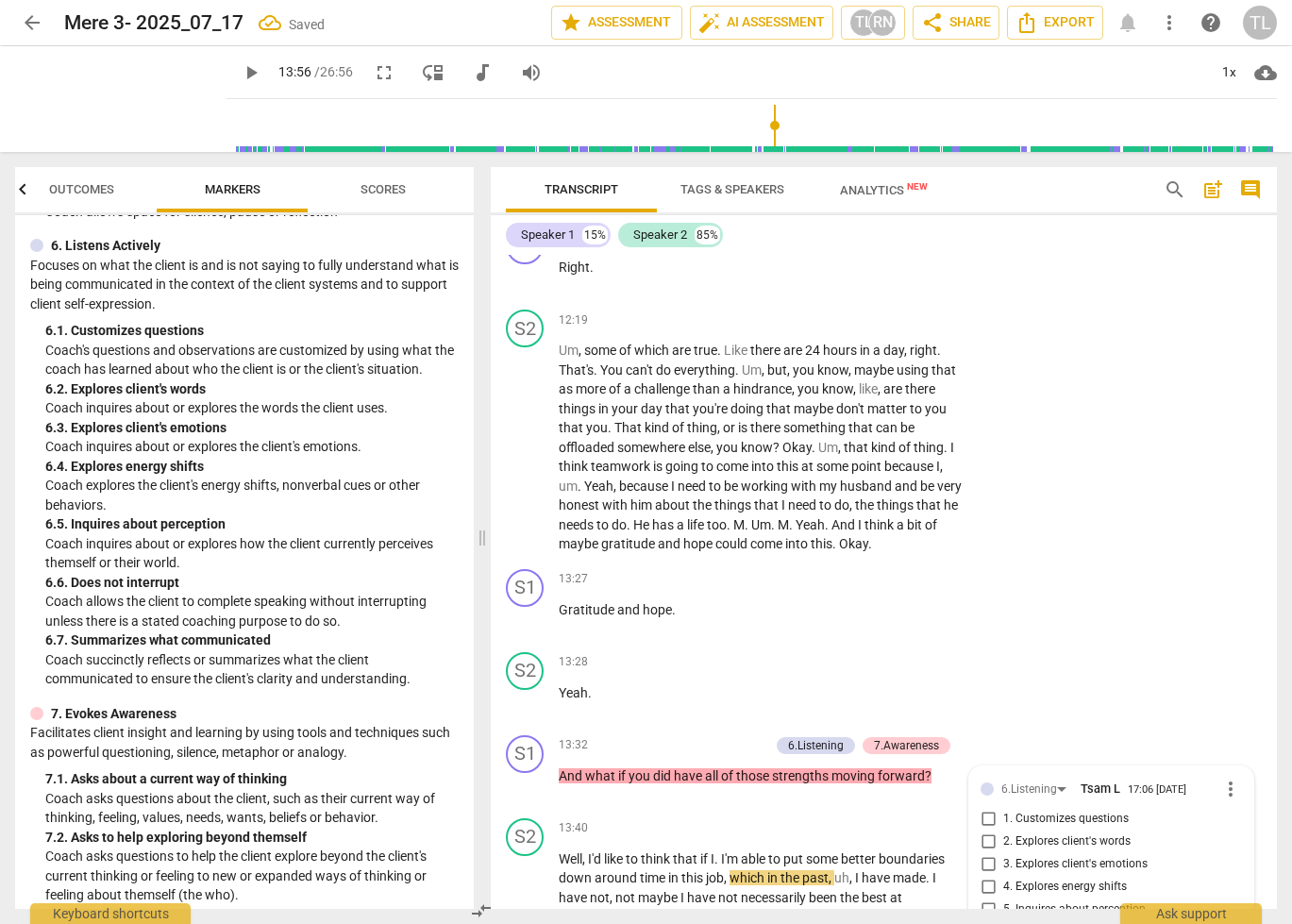 scroll, scrollTop: 1314, scrollLeft: 0, axis: vertical 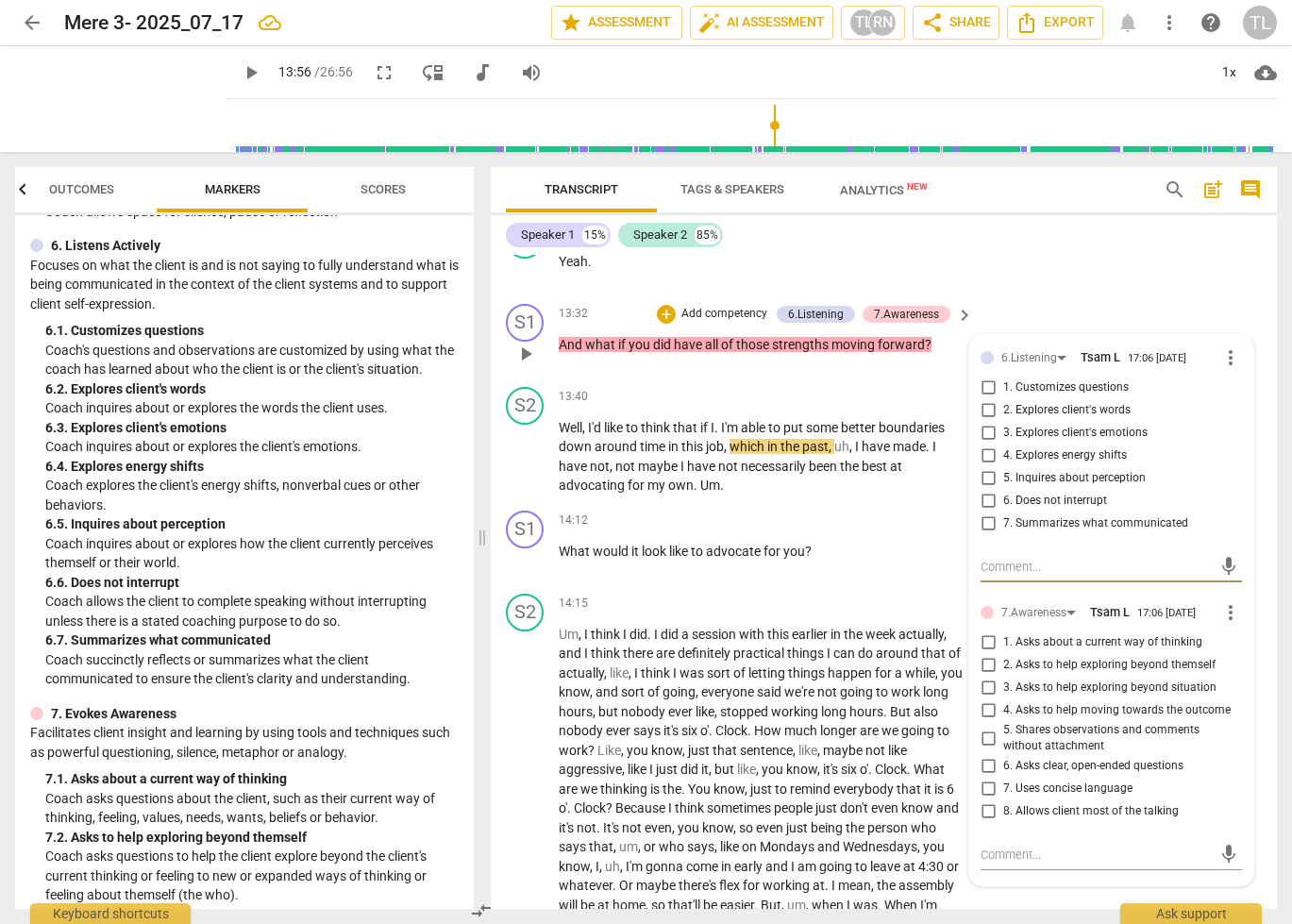 click on "1. Asks about a current way of thinking" at bounding box center [988, 643] 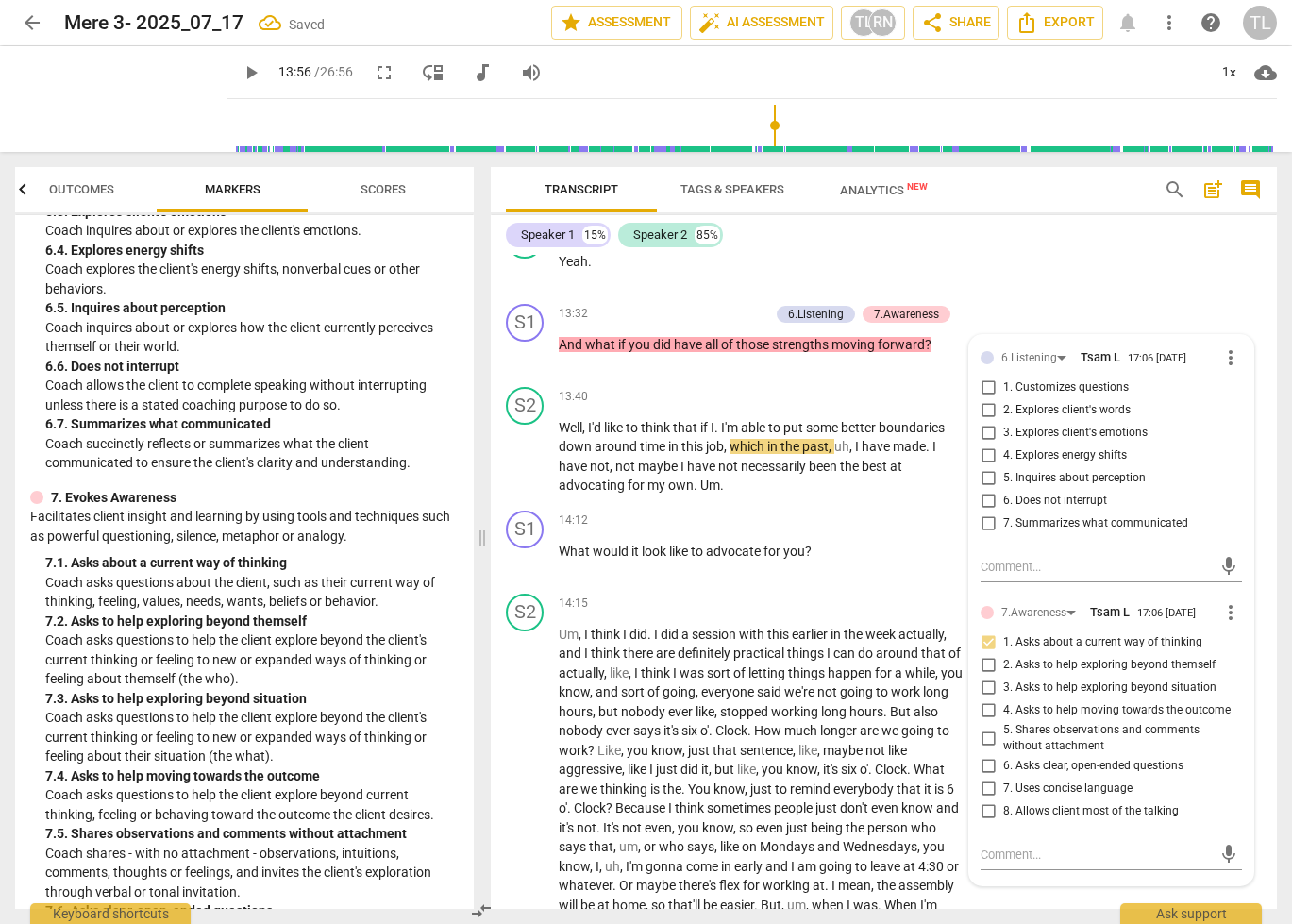 scroll, scrollTop: 1537, scrollLeft: 0, axis: vertical 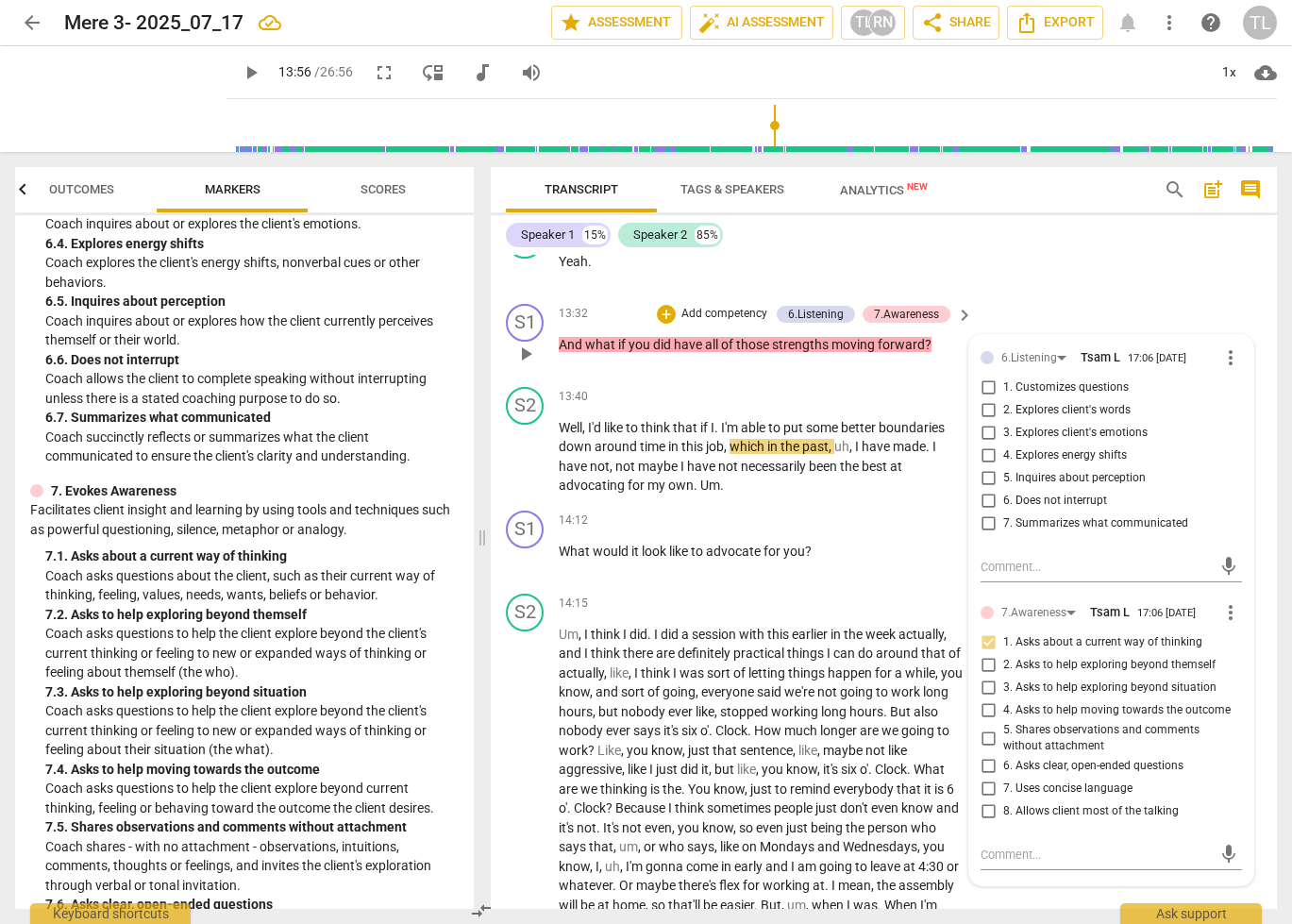click on "1. Asks about a current way of thinking" at bounding box center (988, 643) 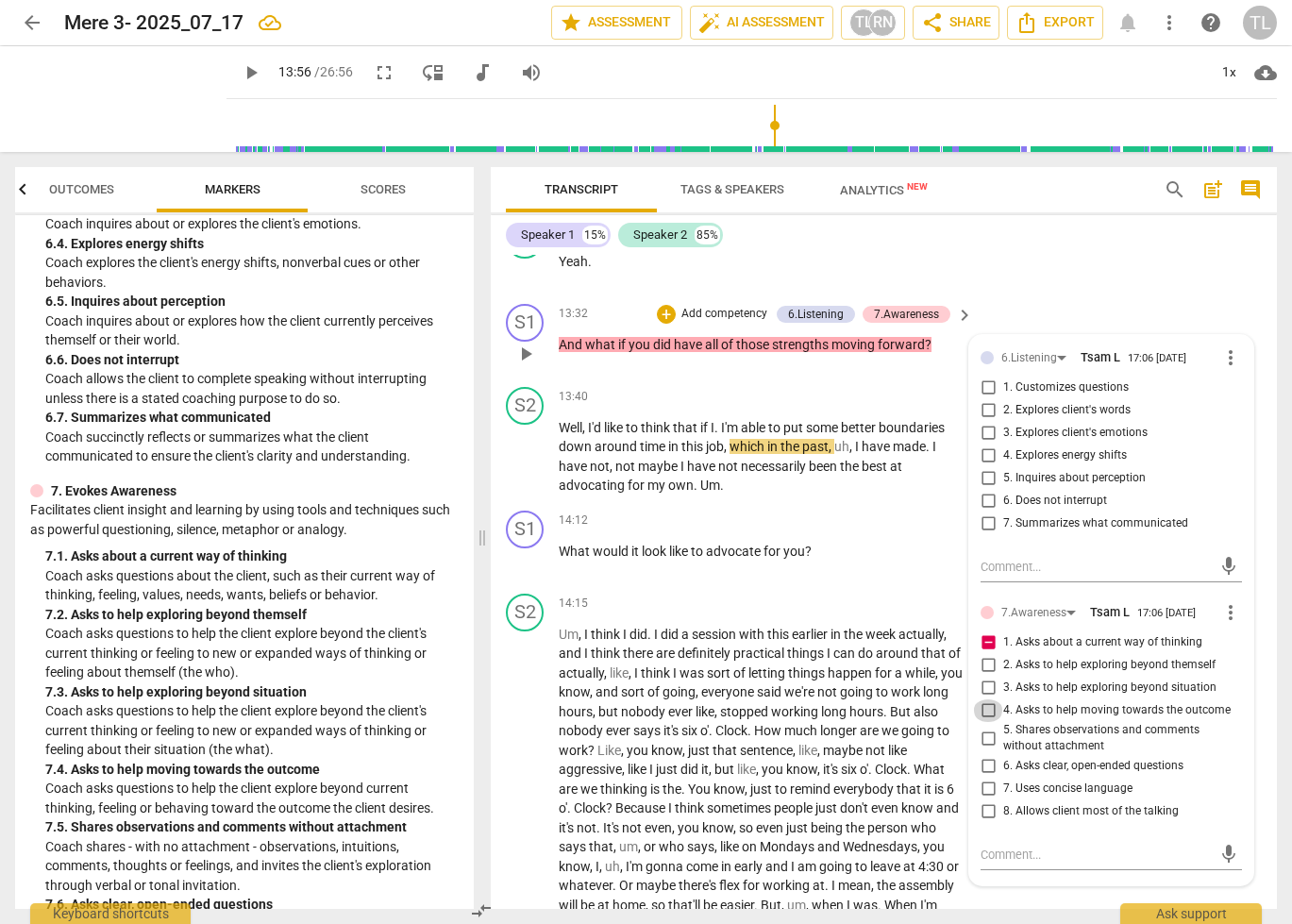 click on "4. Asks to help moving towards the outcome" at bounding box center [988, 711] 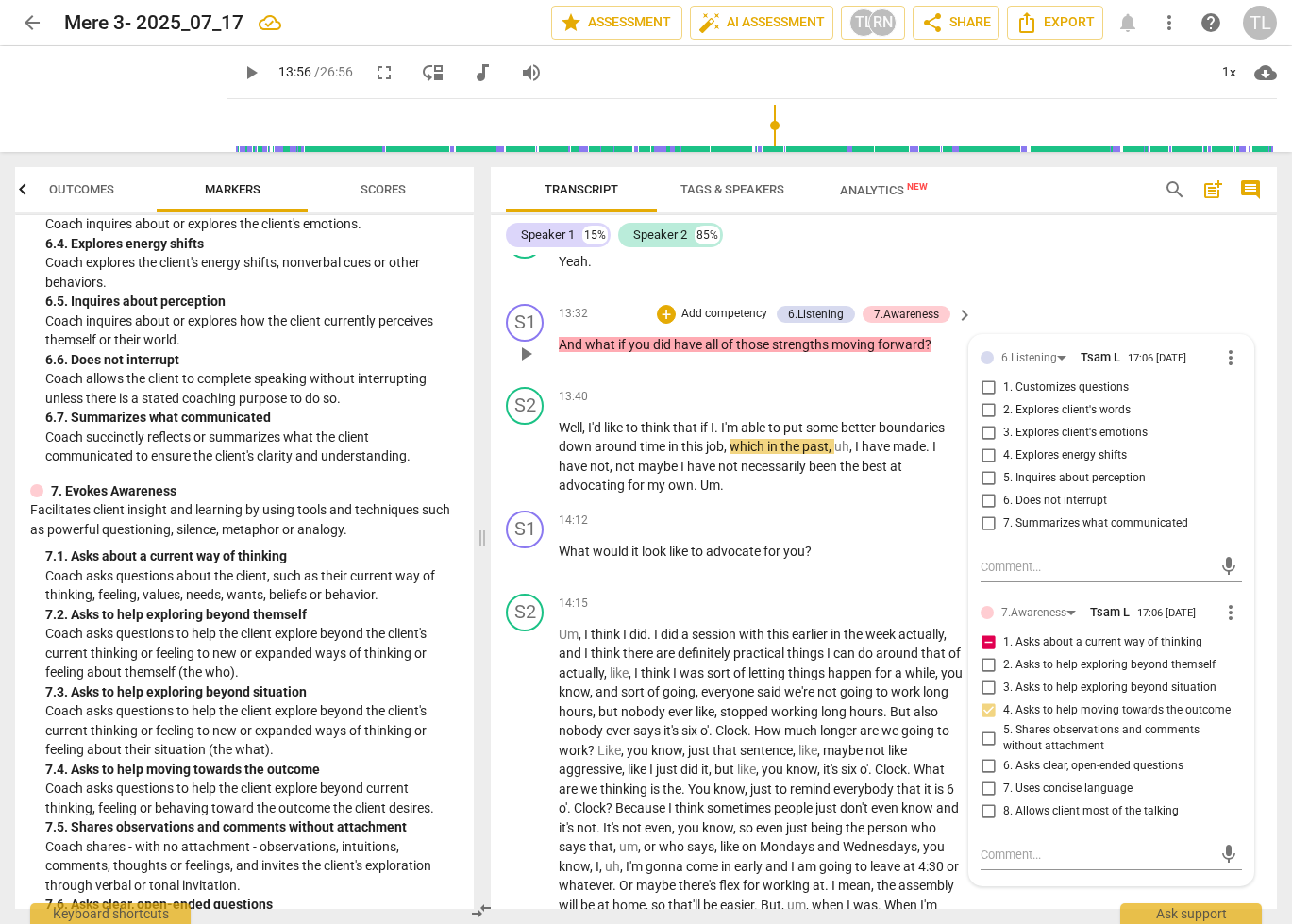 click on "1. Asks about a current way of thinking" at bounding box center (988, 643) 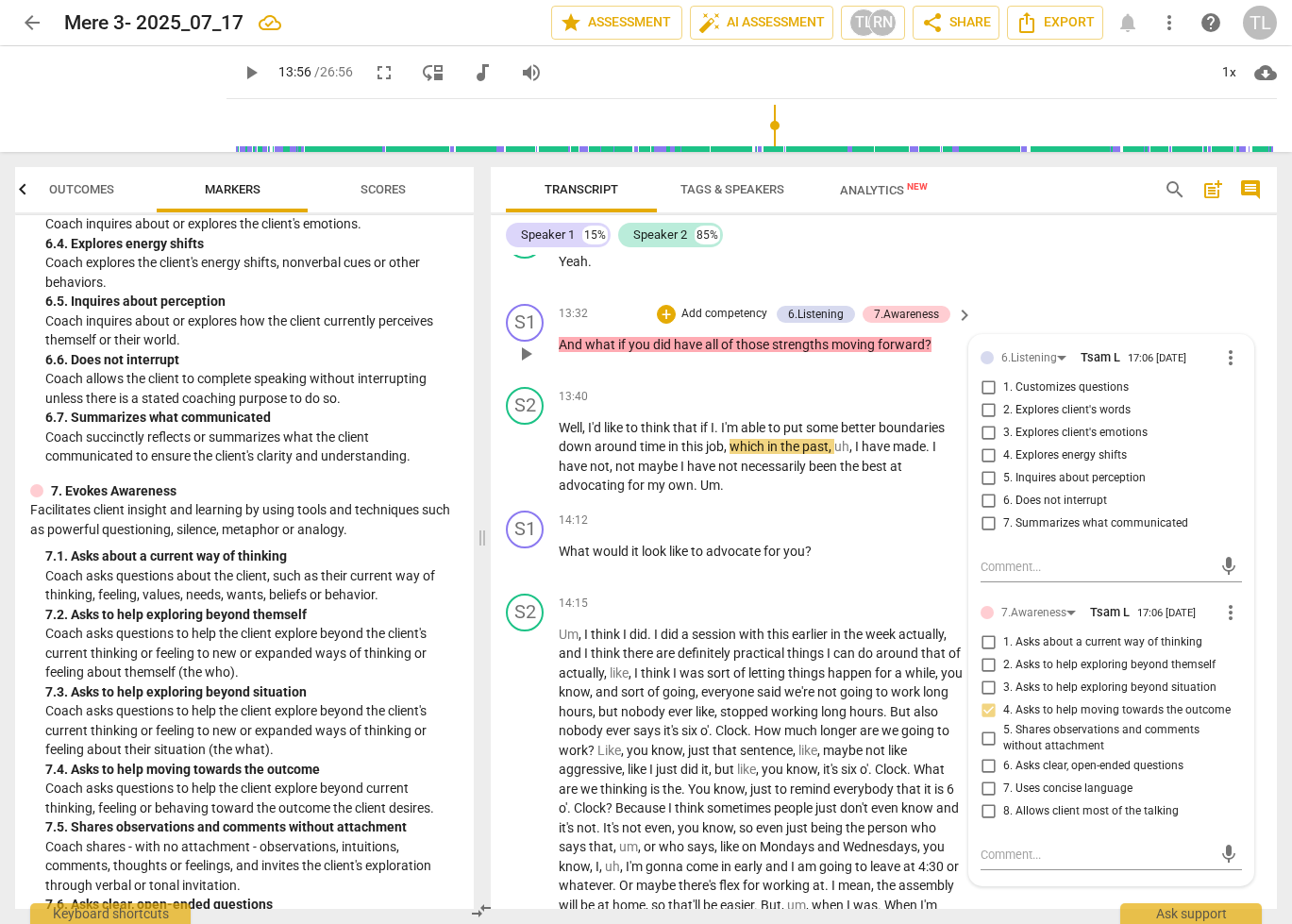 type on "836" 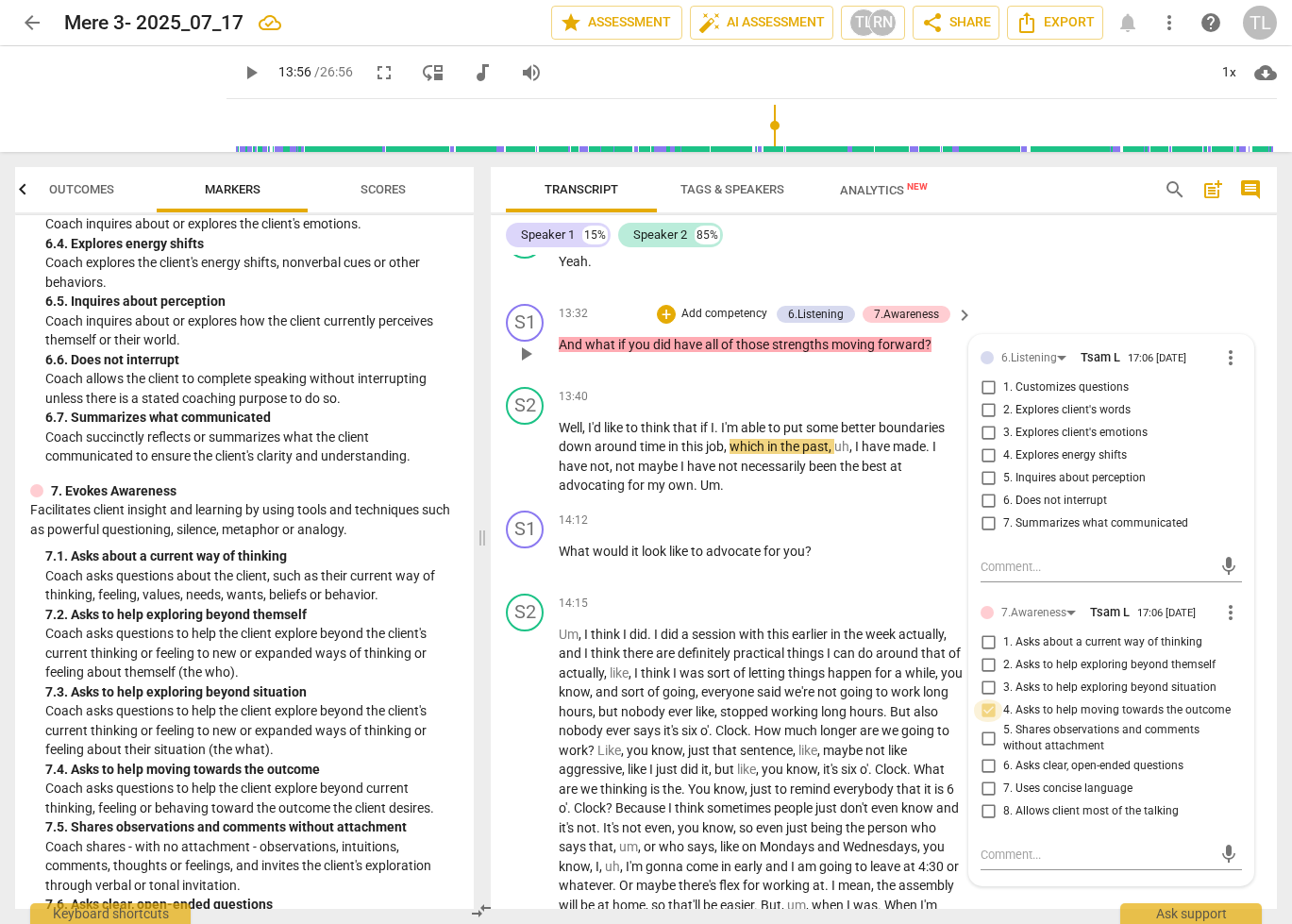 click on "4. Asks to help moving towards the outcome" at bounding box center (988, 711) 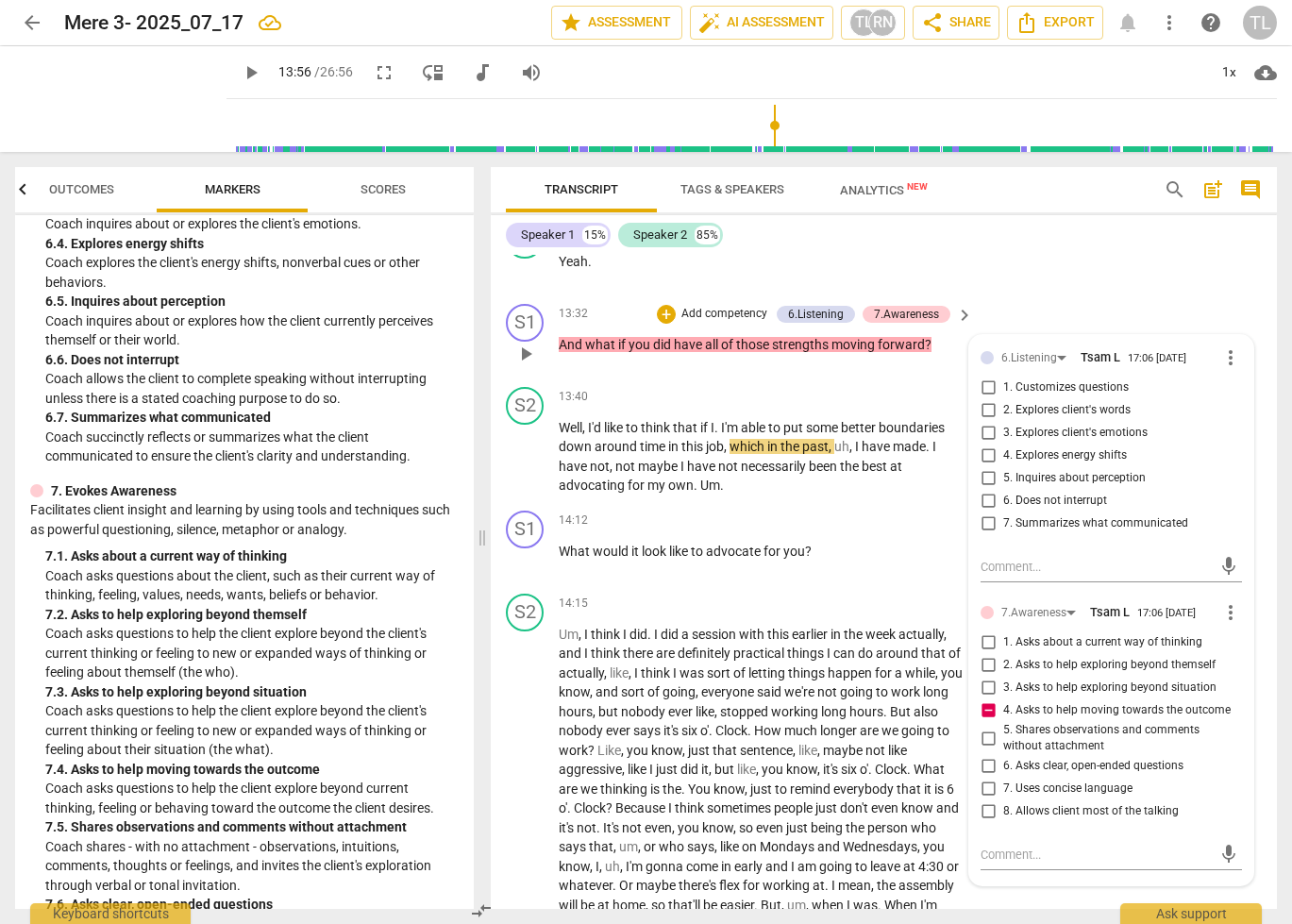 click on "2. Asks to help exploring beyond themself" at bounding box center [988, 665] 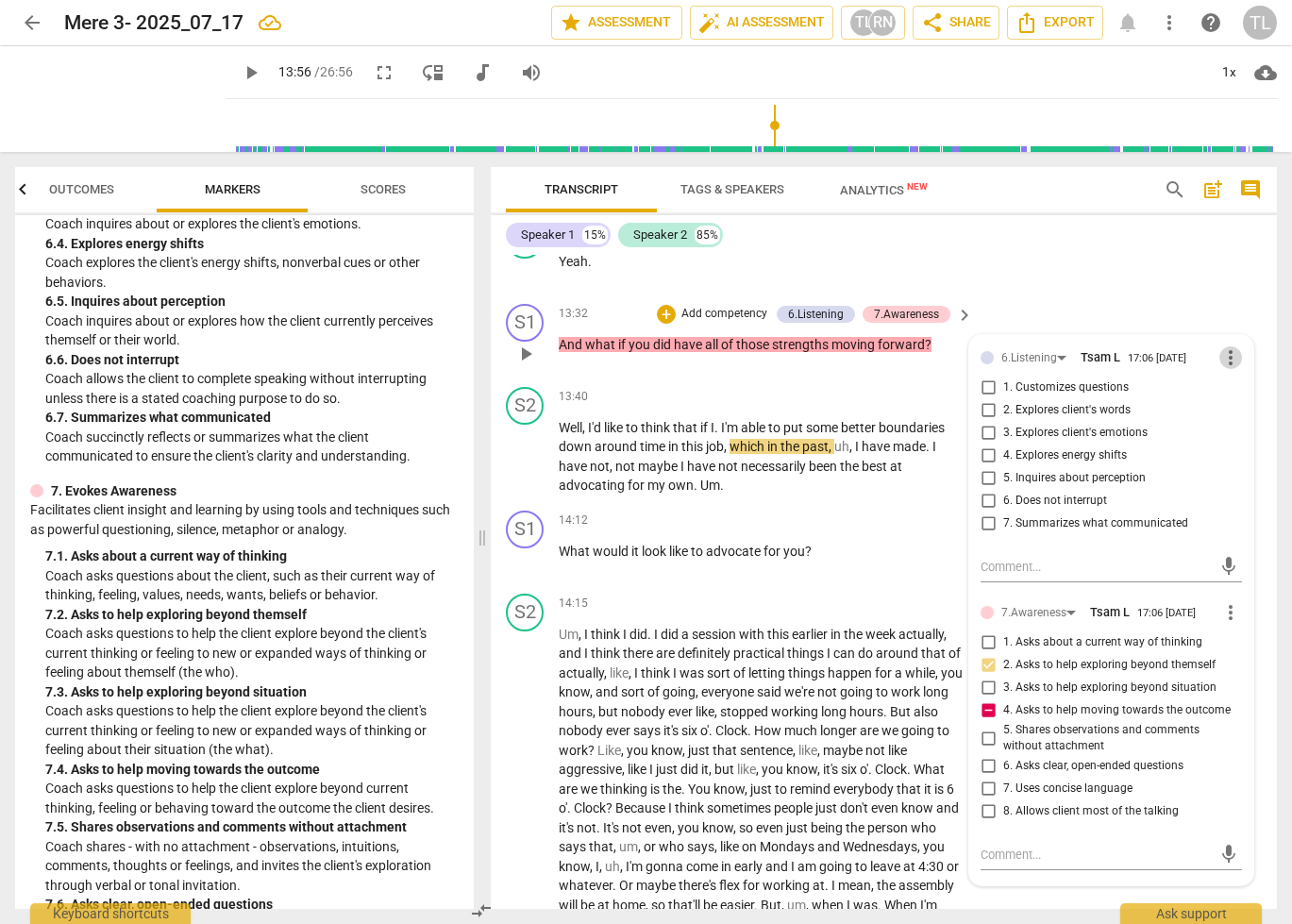 click on "more_vert" at bounding box center (1231, 358) 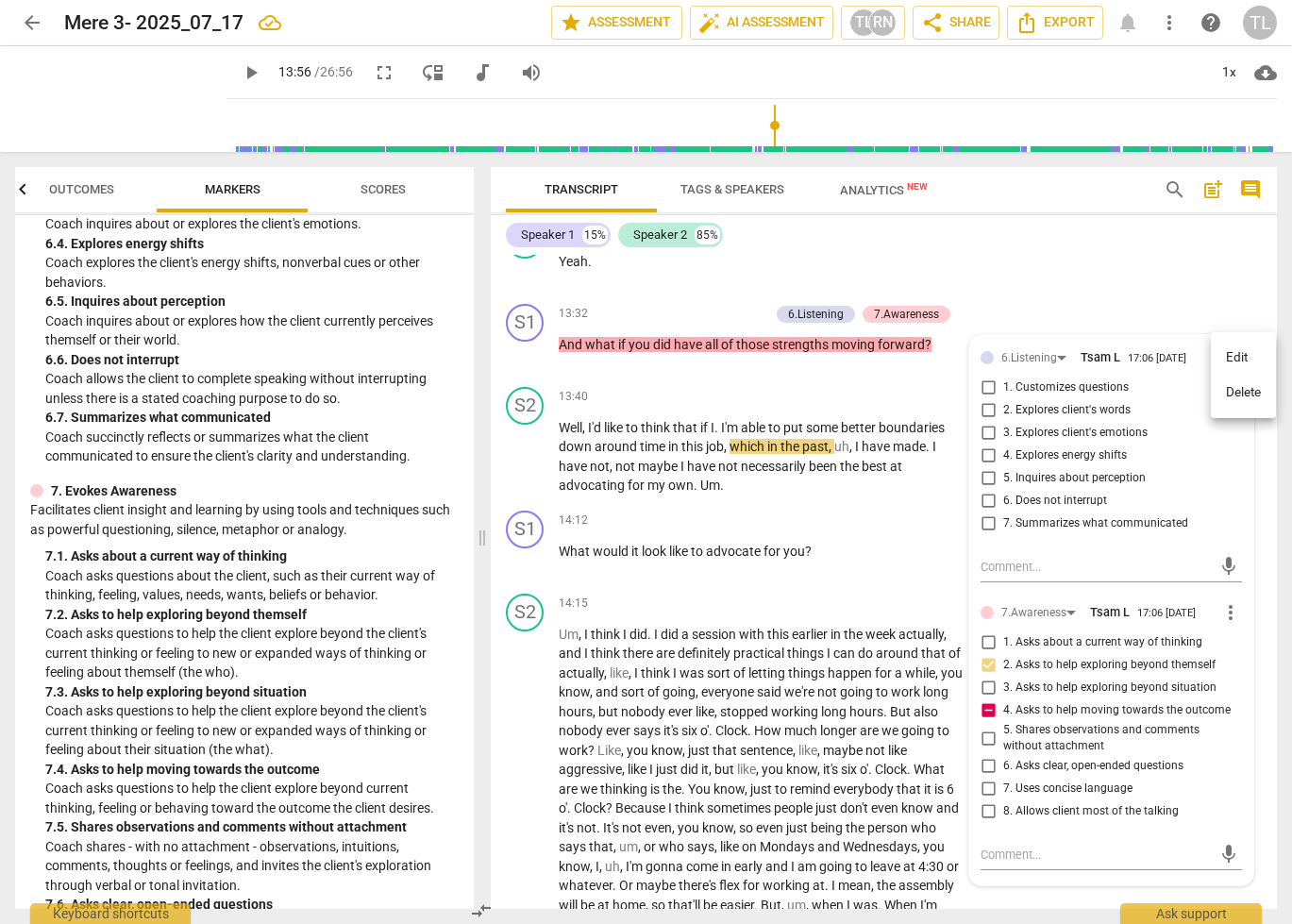 click on "Delete" at bounding box center [1243, 393] 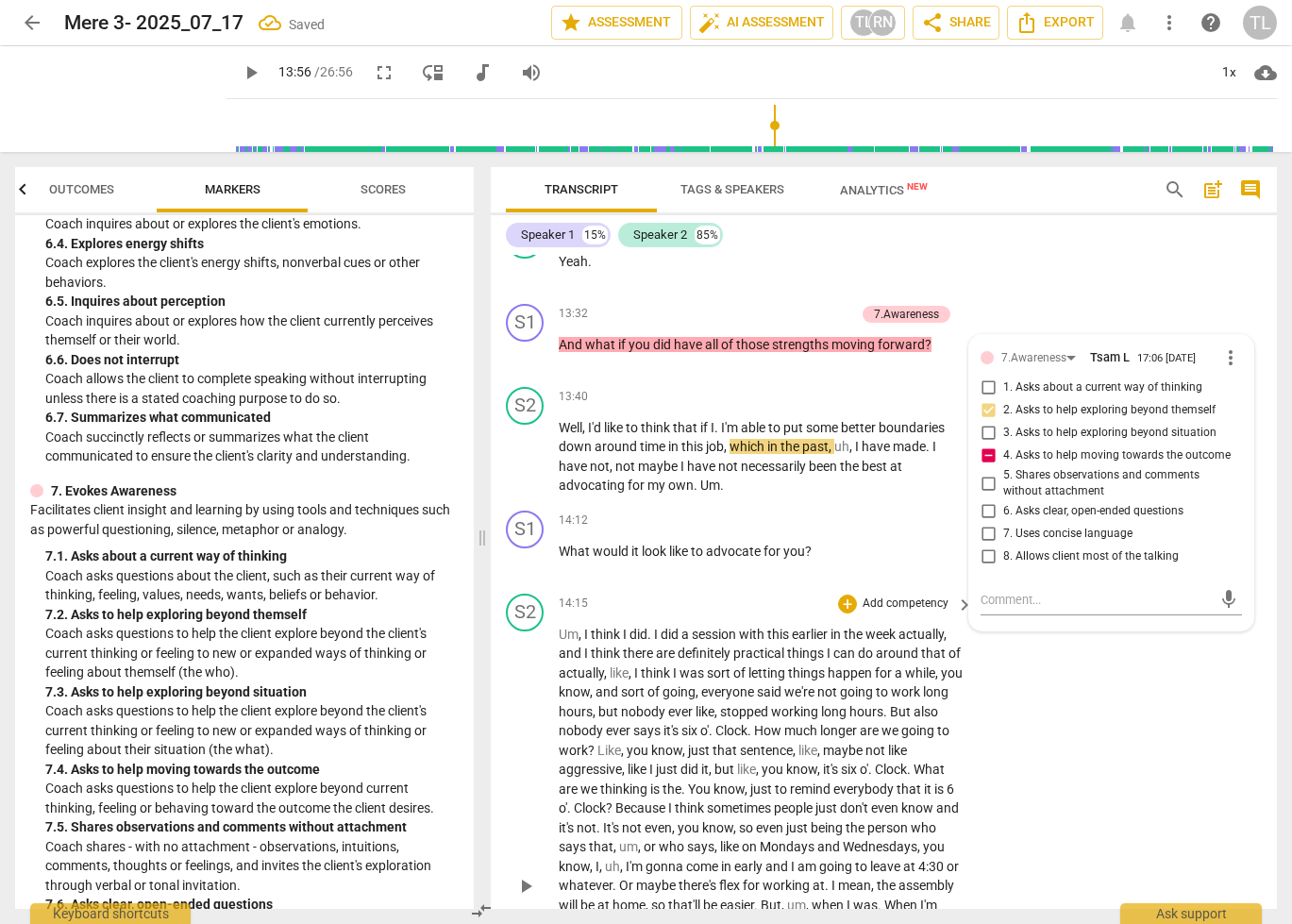 click on "S2 play_arrow pause 14:15 + Add competency keyboard_arrow_right Um ,   I   think   I   did .   I   did   a   session   with   this   earlier   in   the   week   actually ,   and   I   think   there   are   definitely   practical   things   I   can   do   around   that   of   actually ,   like ,   I   think   I   was   sort   of   letting   things   happen   for   a   while ,   you   know ,   and   sort   of   going ,   everyone   said   we're   not   going   to   work   long   hours ,   but   nobody   ever   like ,   stopped   working   long   hours .   But   also   nobody   ever   says   it's   six   o' .   Clock .   How   much   longer   are   we   going   to   work ?   Like ,   you   know ,   just   that   sentence ,   like ,   maybe   not   like   aggressive ,   like   I   just   did   it ,   but   like ,   you   know ,   it's   six   o' .   Clock .   What   are   we   thinking   is   the .   You   know ,   just   to   remind   everybody   that   it   is   6   o' .   Clock ?   Because   I   think" at bounding box center [883, 870] 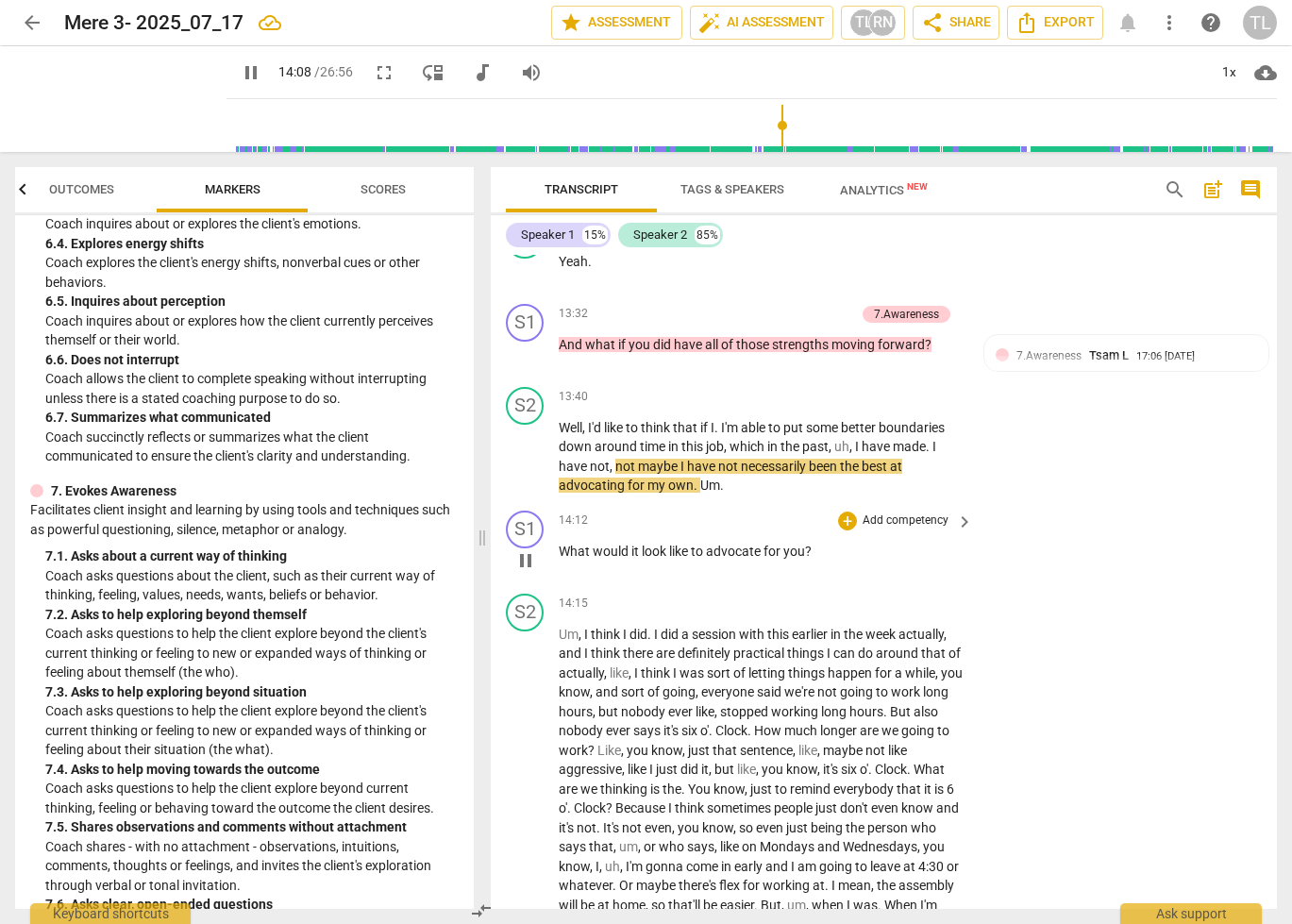 click on "Add competency" at bounding box center [905, 521] 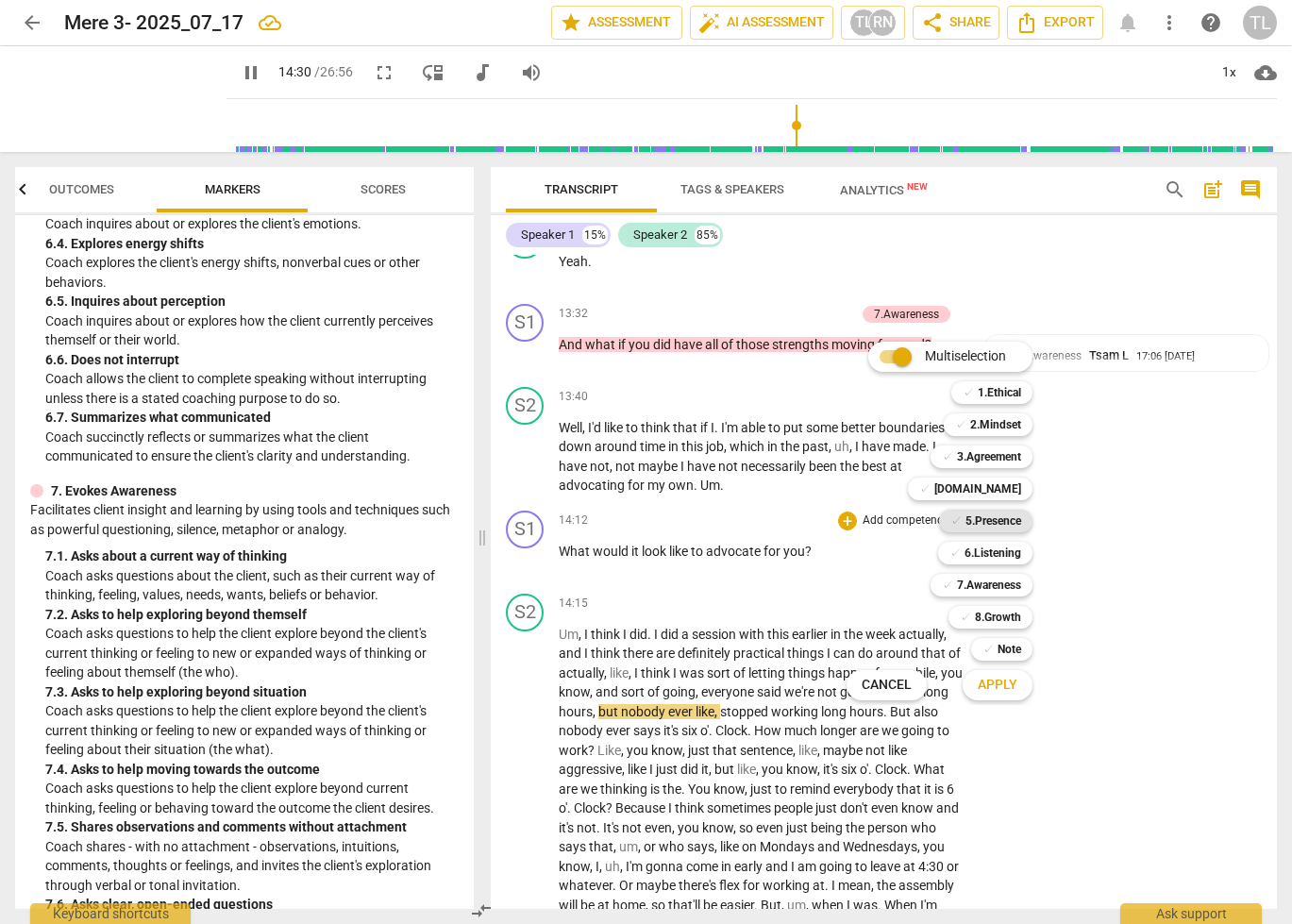 click on "5.Presence" at bounding box center (993, 521) 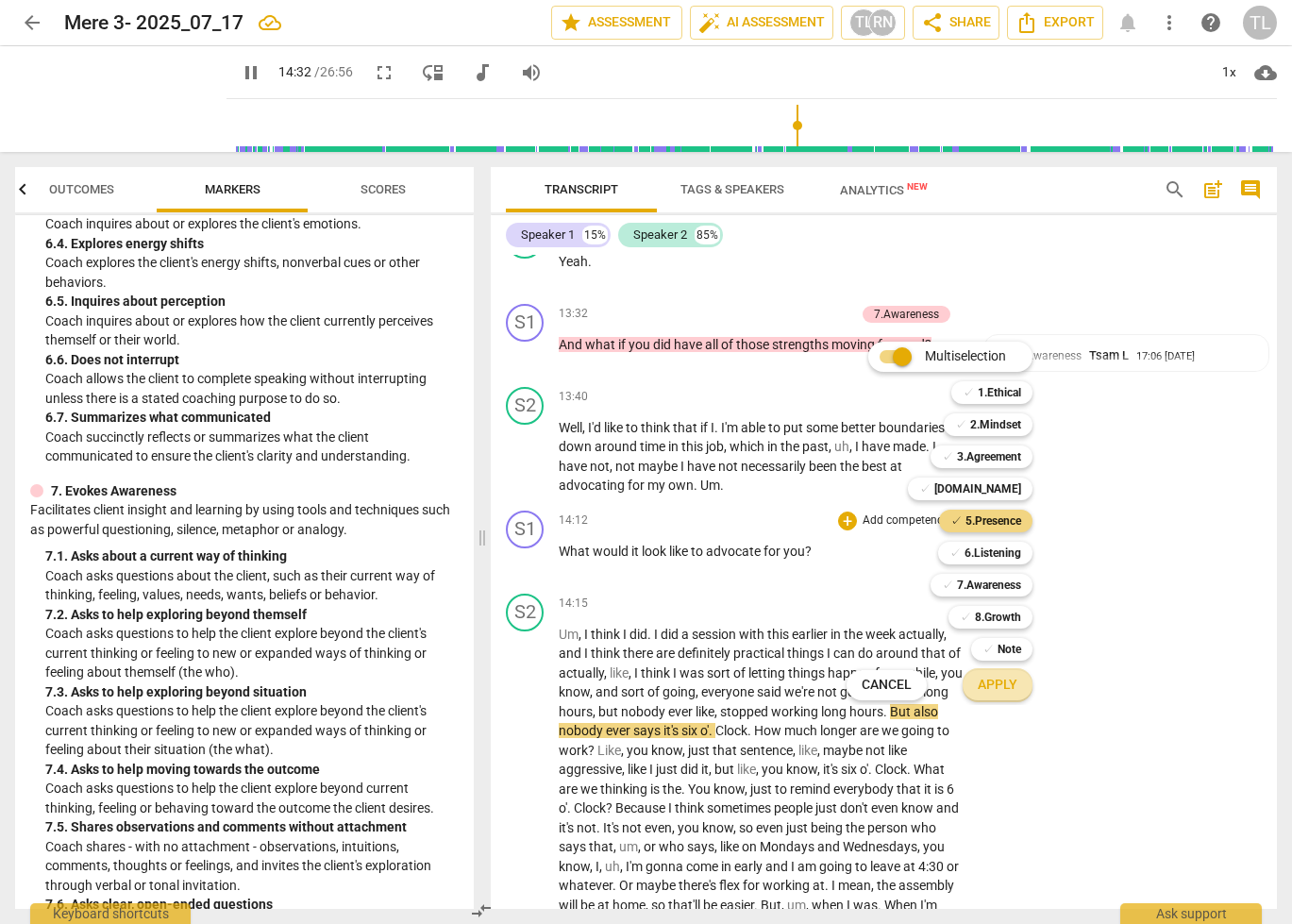 click on "Apply" at bounding box center (998, 685) 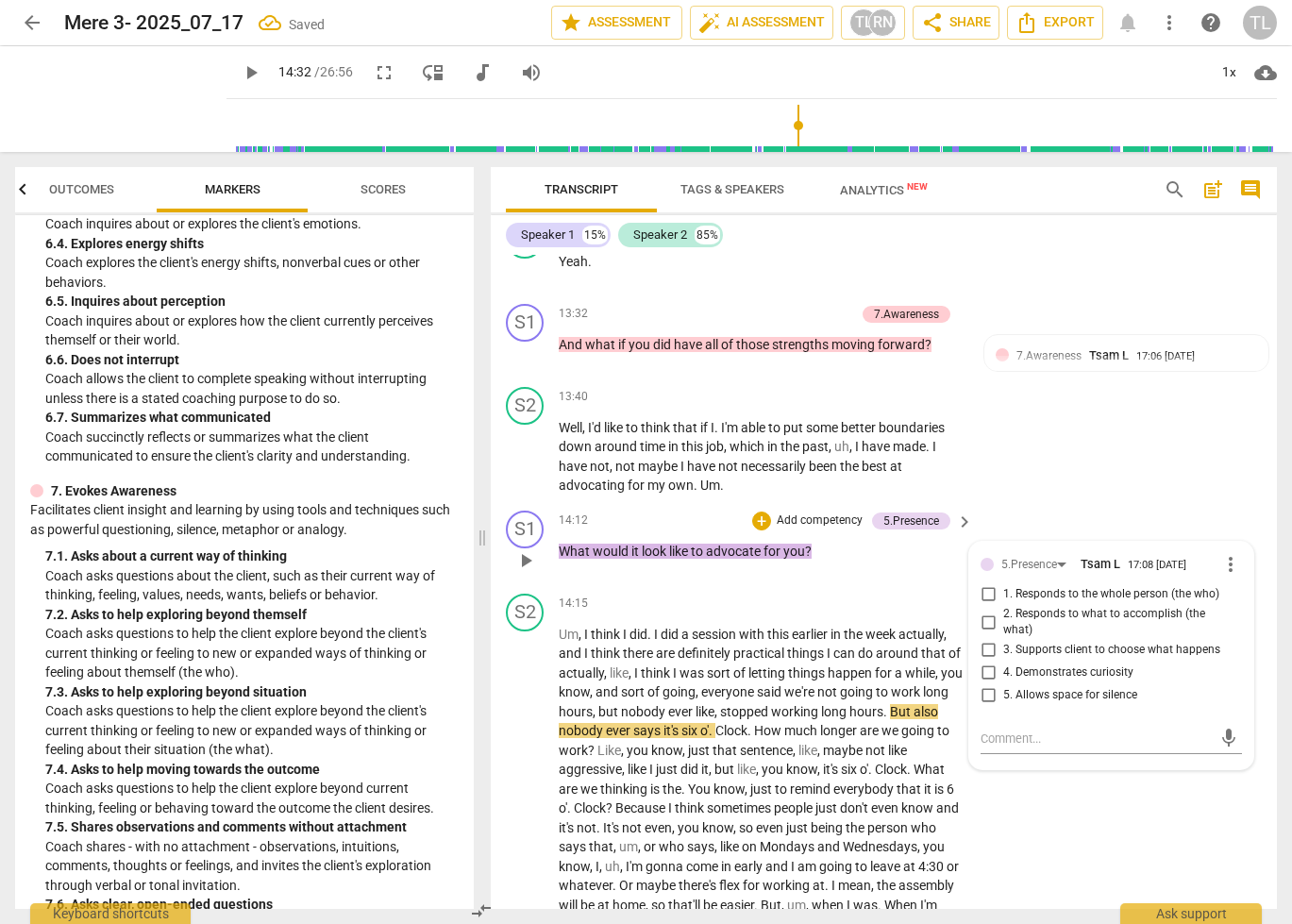 click on "4. Demonstrates curiosity" at bounding box center [1068, 673] 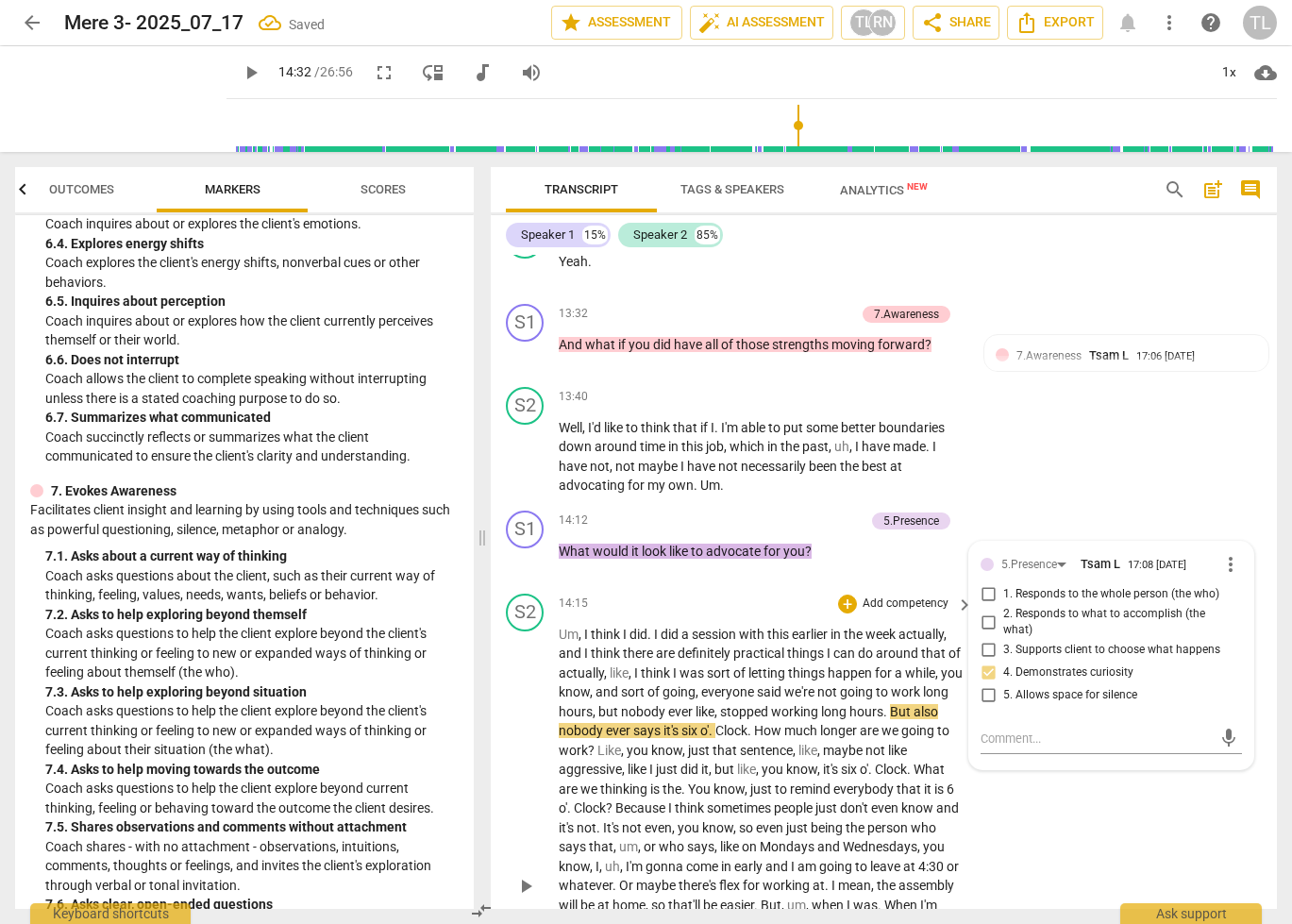 click on "S2 play_arrow pause 14:15 + Add competency keyboard_arrow_right Um ,   I   think   I   did .   I   did   a   session   with   this   earlier   in   the   week   actually ,   and   I   think   there   are   definitely   practical   things   I   can   do   around   that   of   actually ,   like ,   I   think   I   was   sort   of   letting   things   happen   for   a   while ,   you   know ,   and   sort   of   going ,   everyone   said   we're   not   going   to   work   long   hours ,   but   nobody   ever   like ,   stopped   working   long   hours .   But   also   nobody   ever   says   it's   six   o' .   Clock .   How   much   longer   are   we   going   to   work ?   Like ,   you   know ,   just   that   sentence ,   like ,   maybe   not   like   aggressive ,   like   I   just   did   it ,   but   like ,   you   know ,   it's   six   o' .   Clock .   What   are   we   thinking   is   the .   You   know ,   just   to   remind   everybody   that   it   is   6   o' .   Clock ?   Because   I   think" at bounding box center [883, 870] 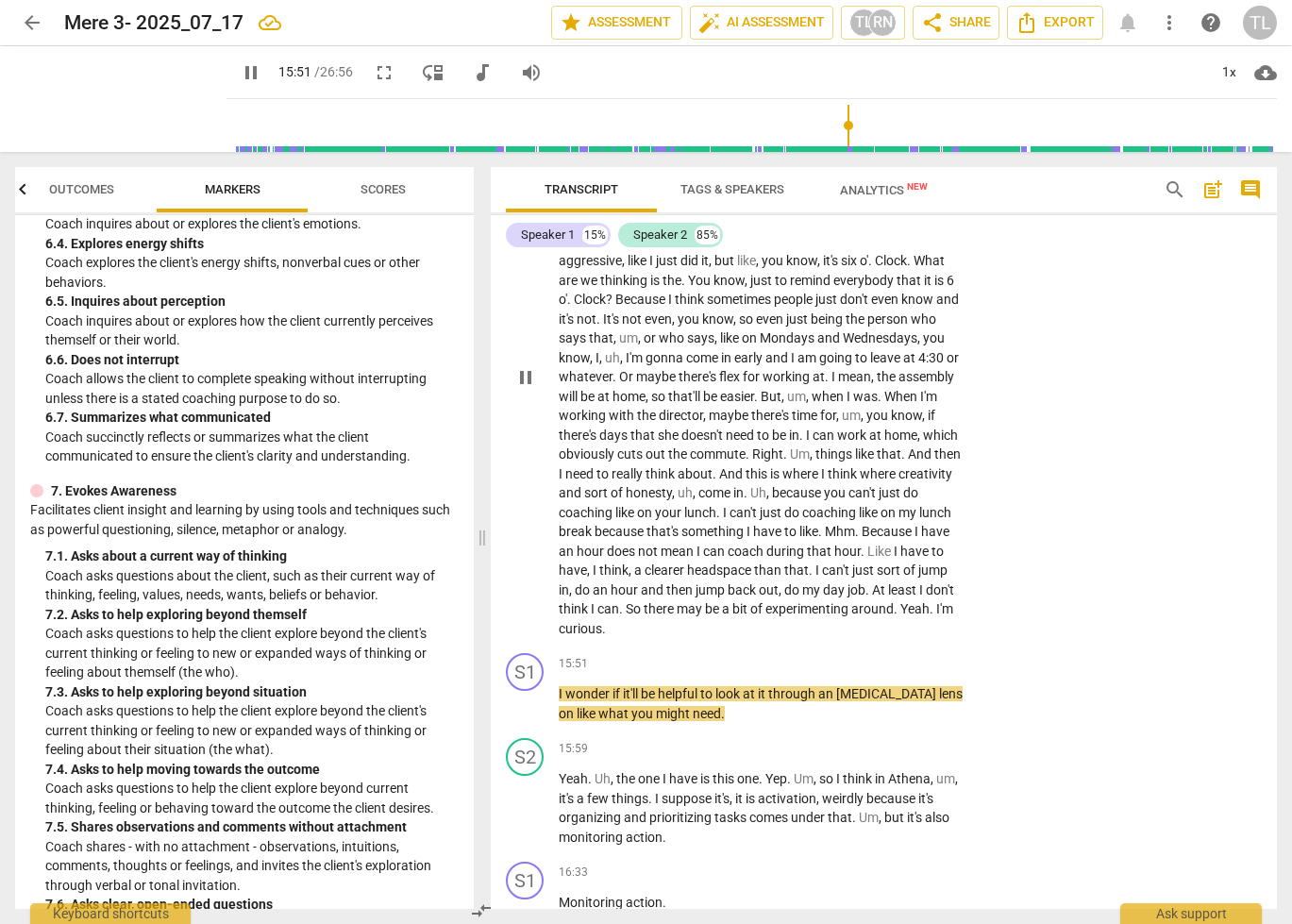scroll, scrollTop: 6511, scrollLeft: 0, axis: vertical 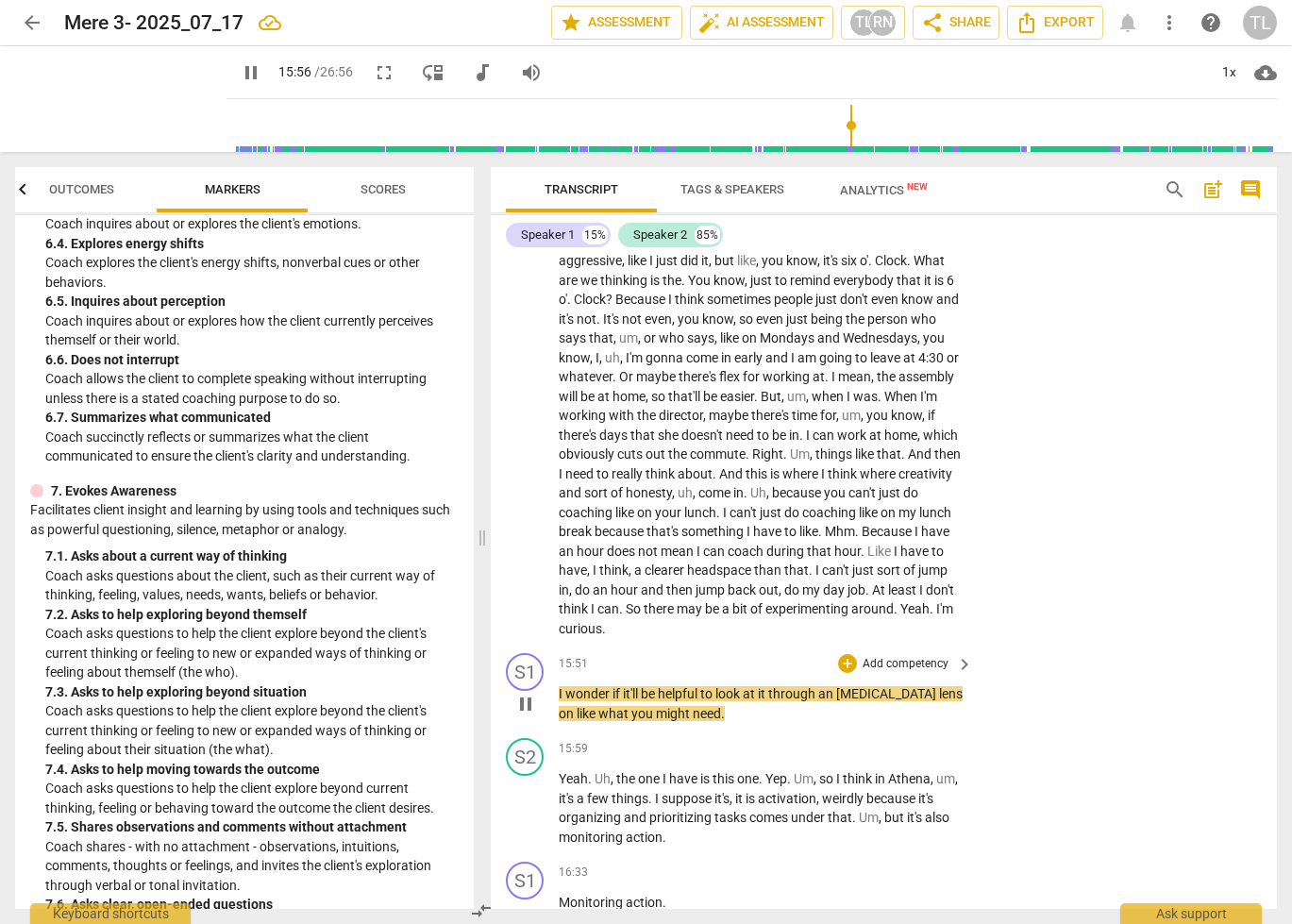 click on "Add competency" at bounding box center (905, 664) 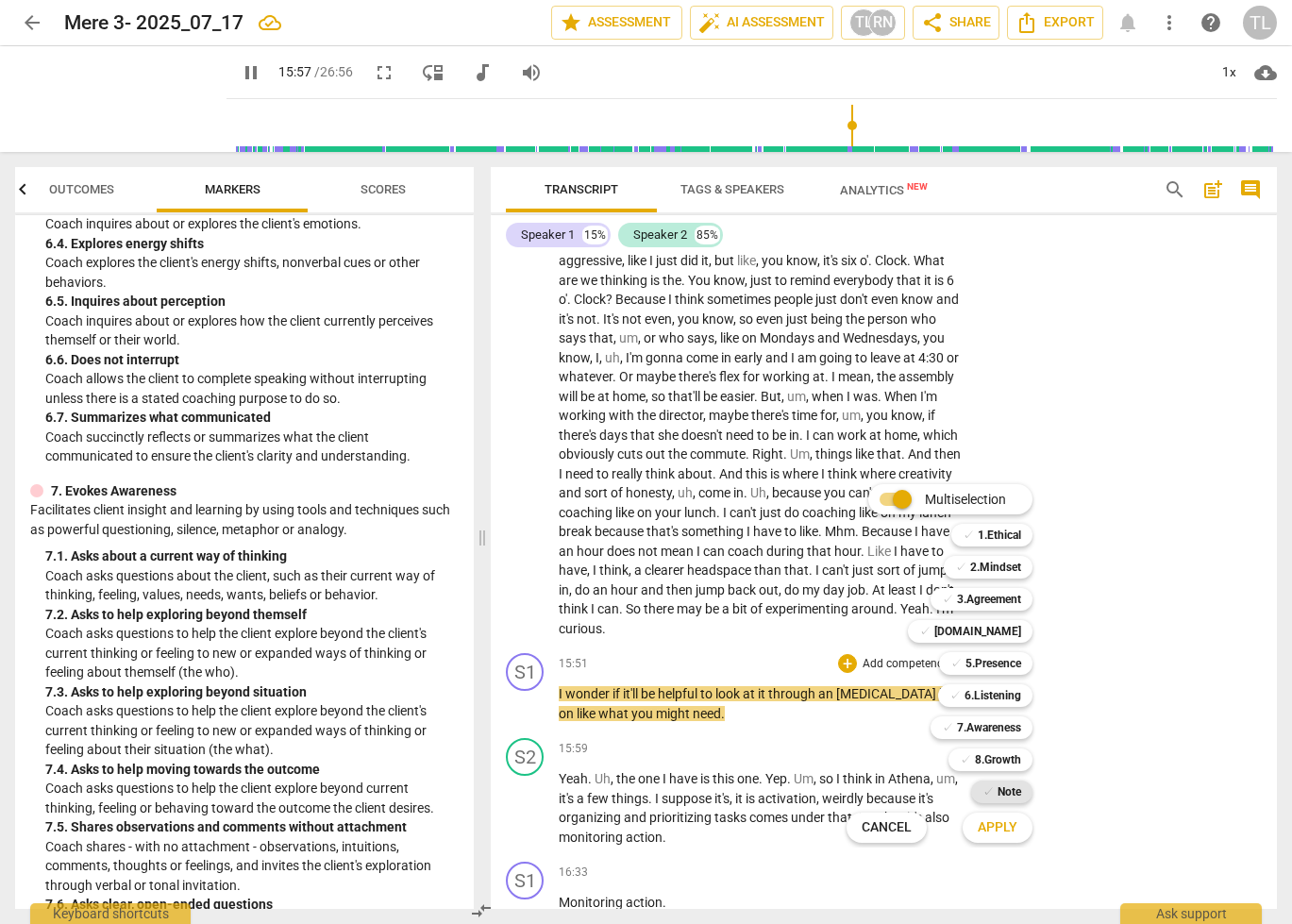 click on "✓ Note" at bounding box center (1001, 792) 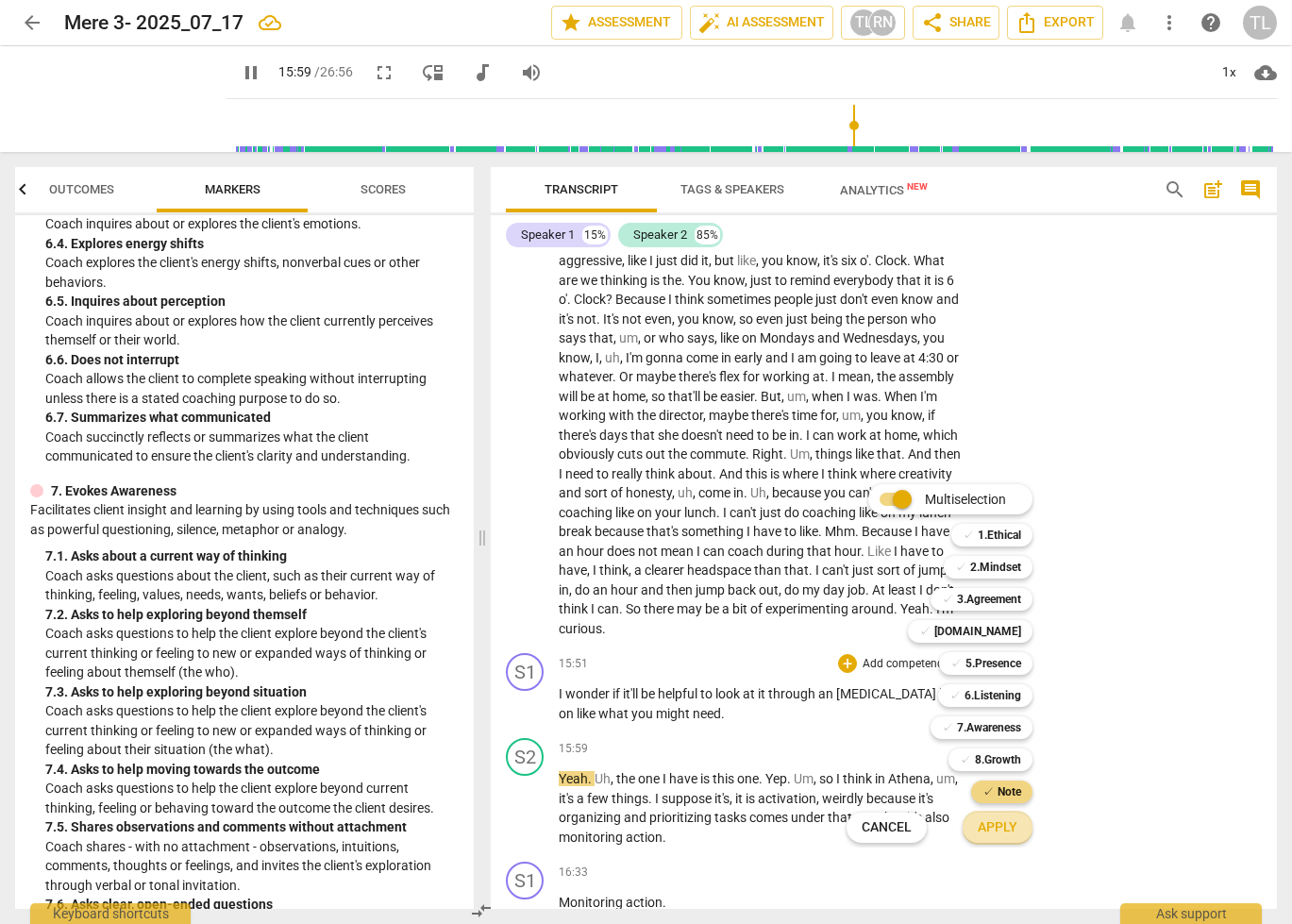 click on "Apply" at bounding box center [998, 828] 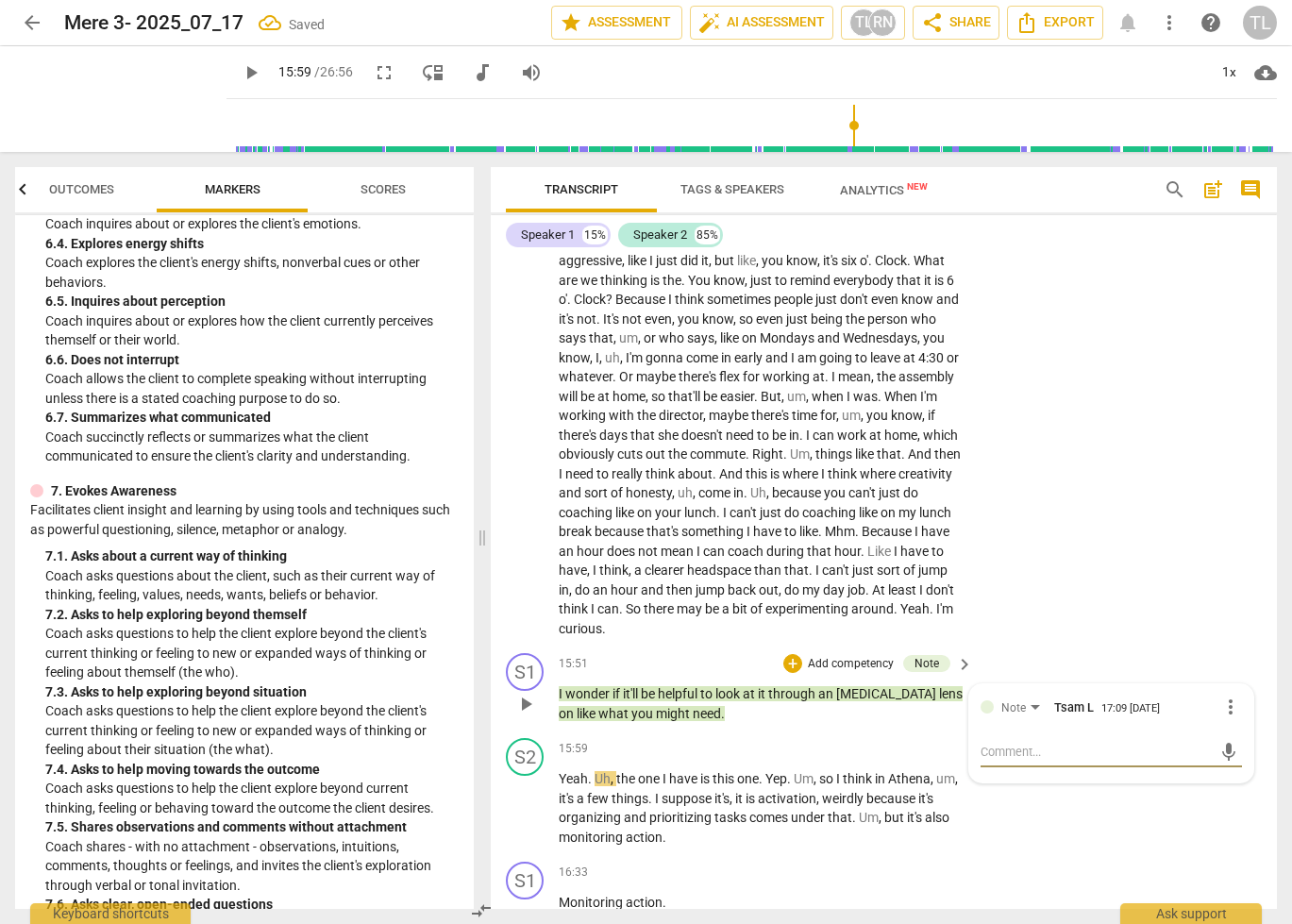 type on "A" 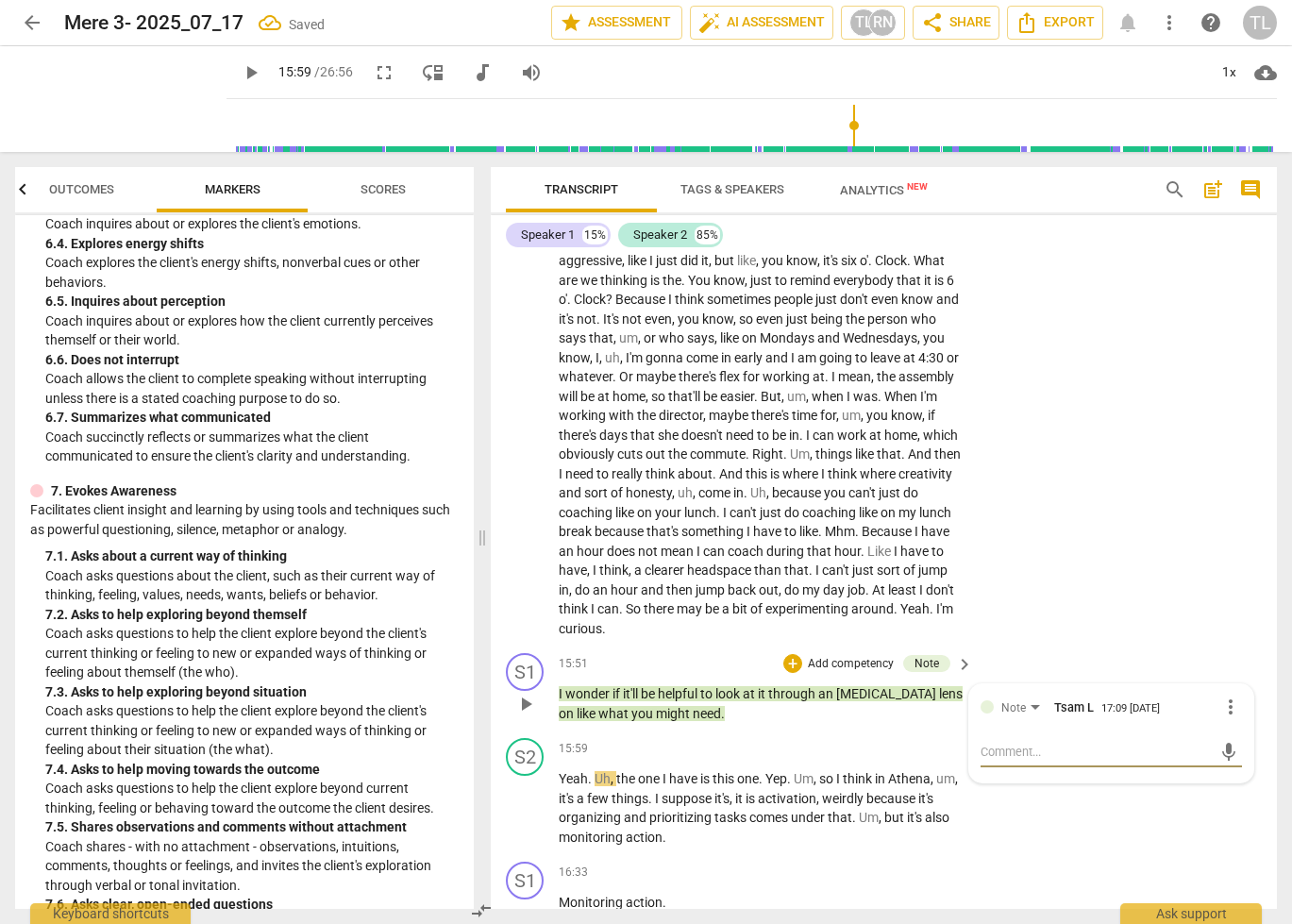 type on "A" 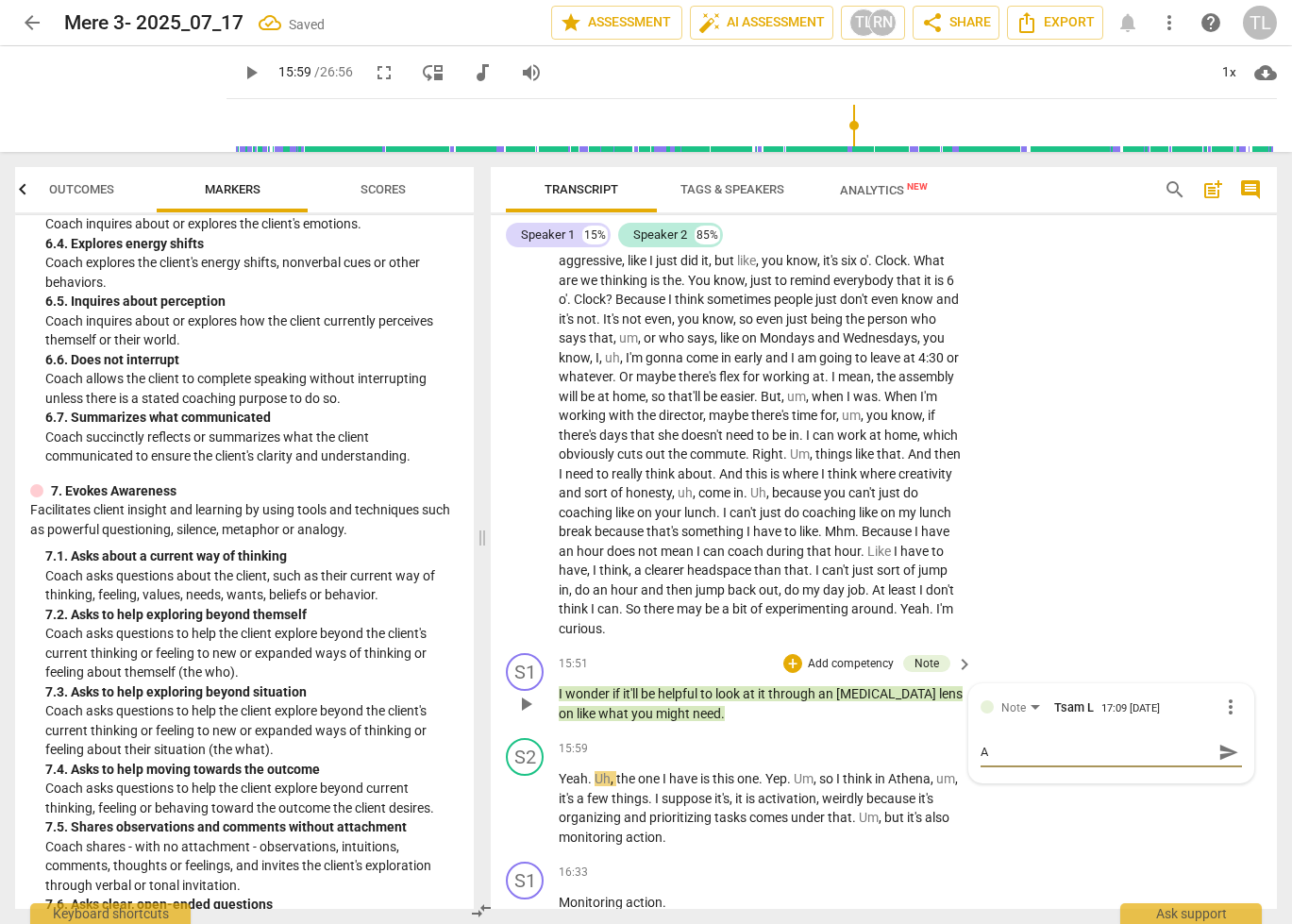 type on "Ad" 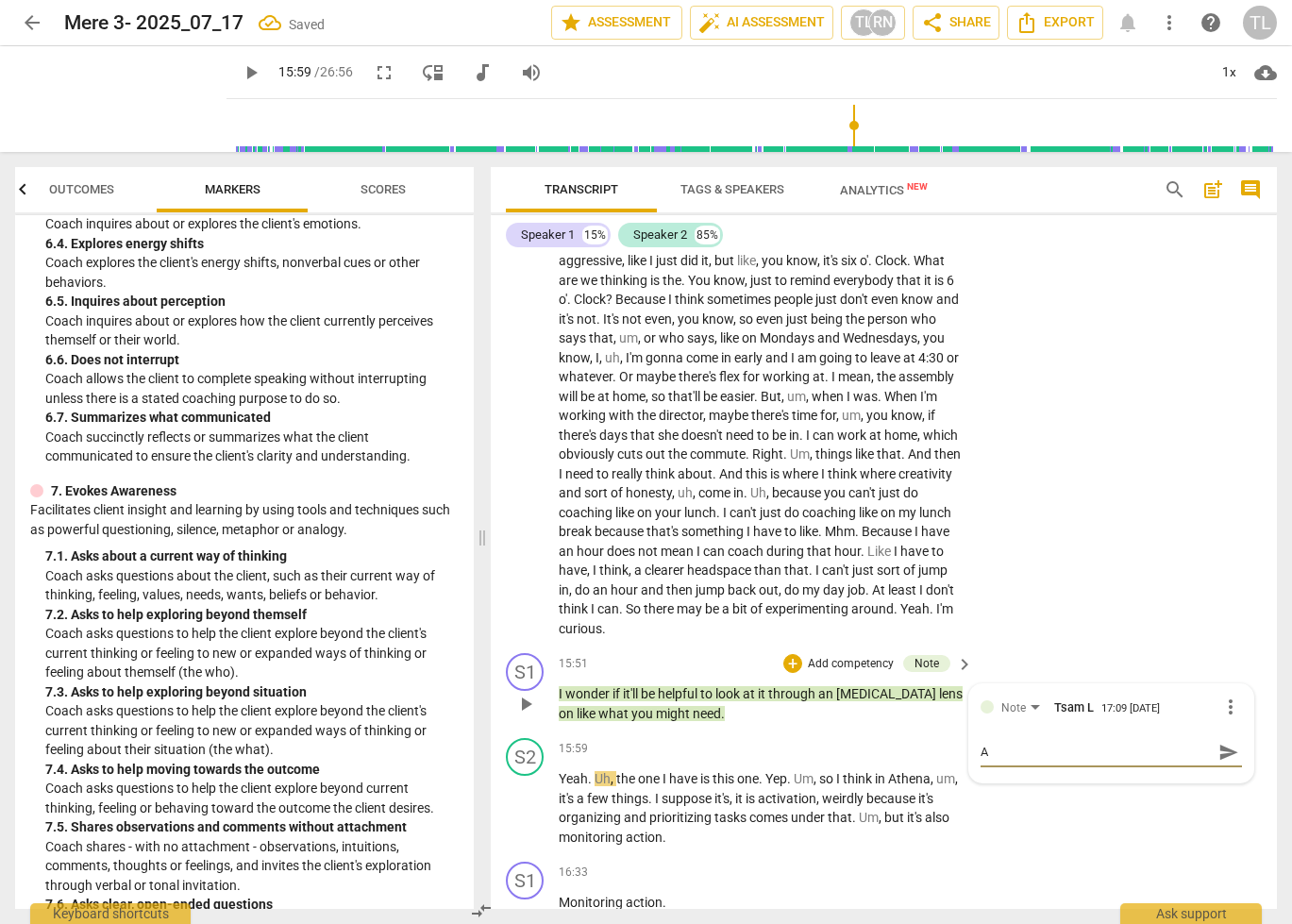 type on "Ad" 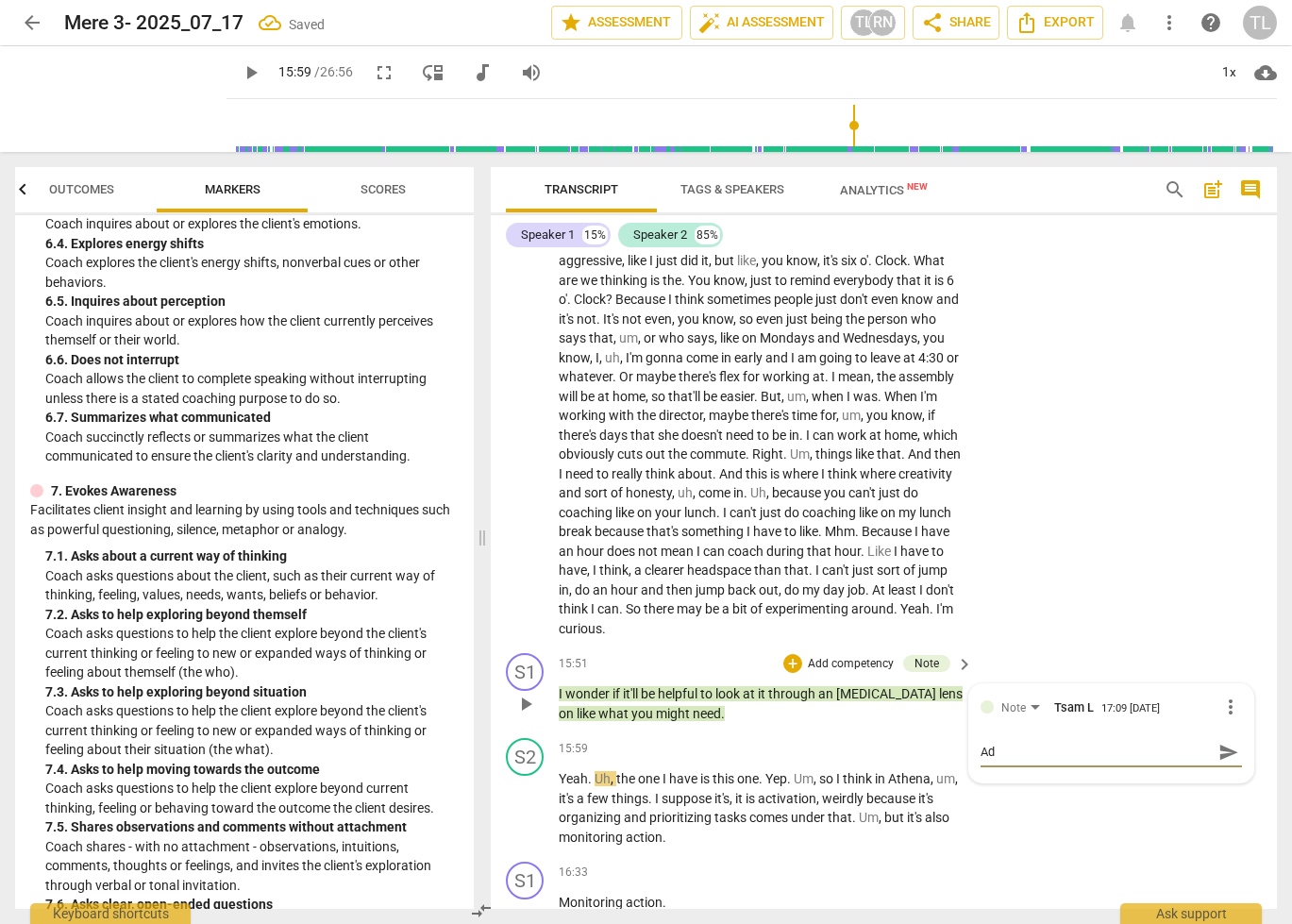 type on "A" 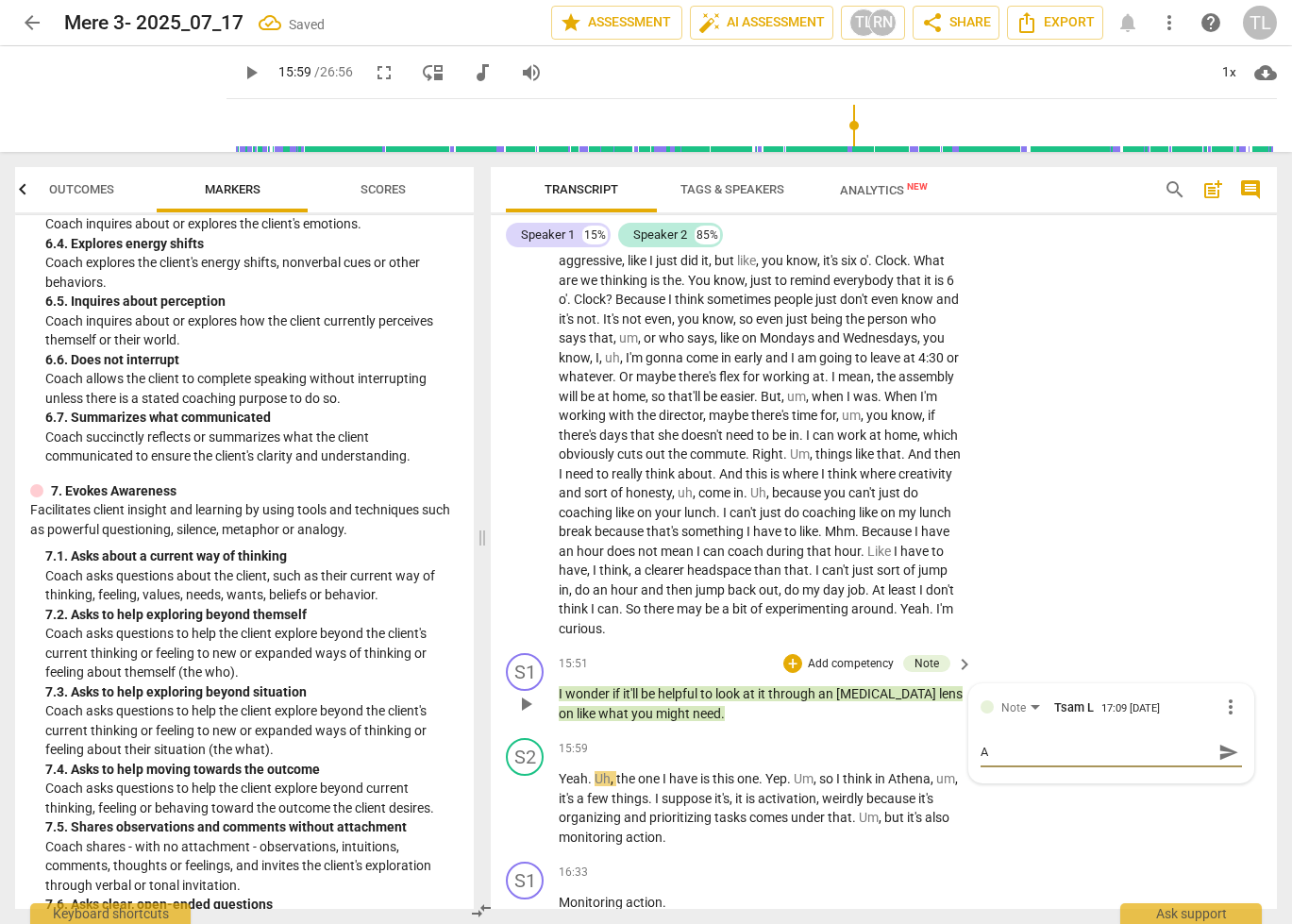 type on "AD" 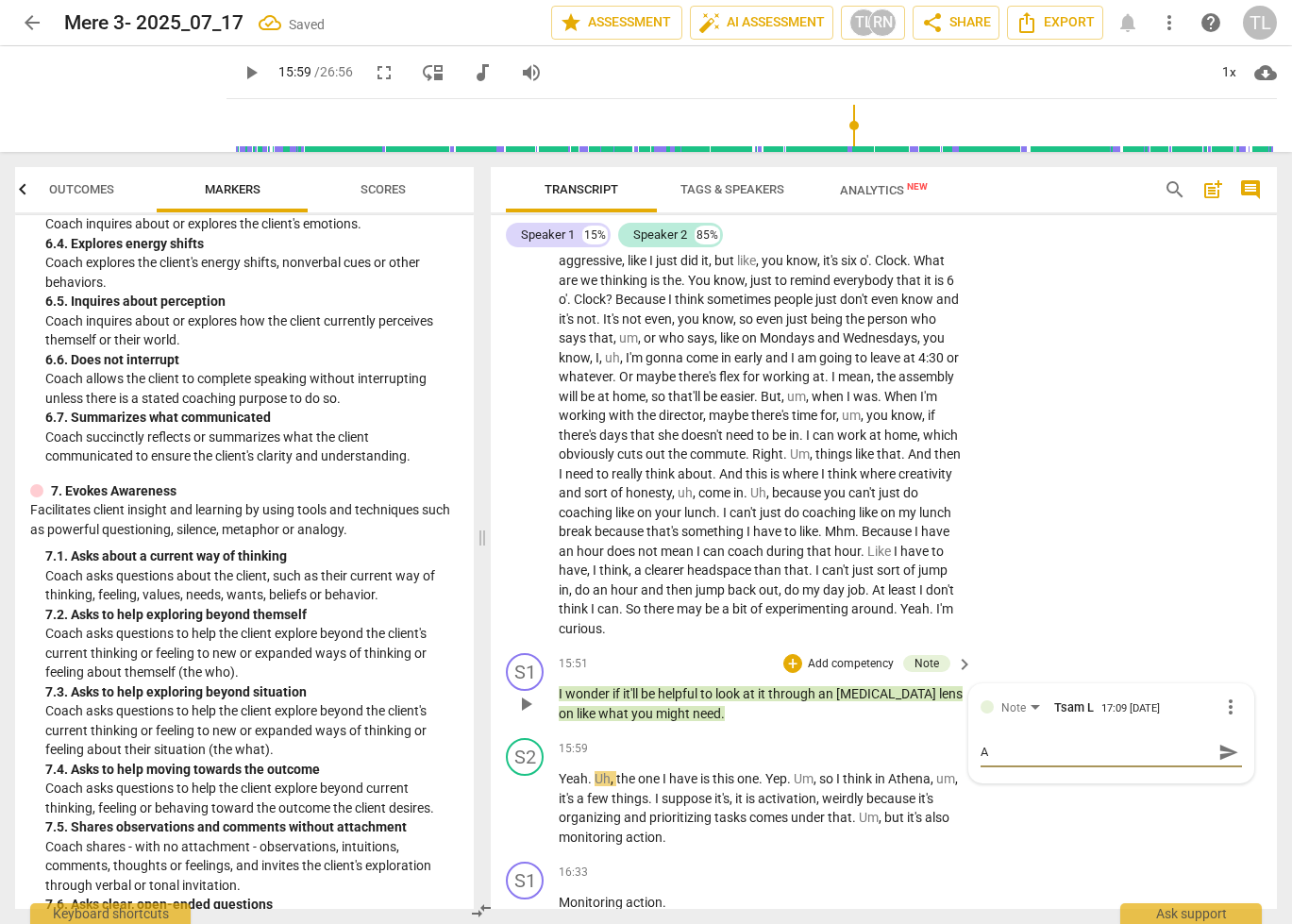 type on "AD" 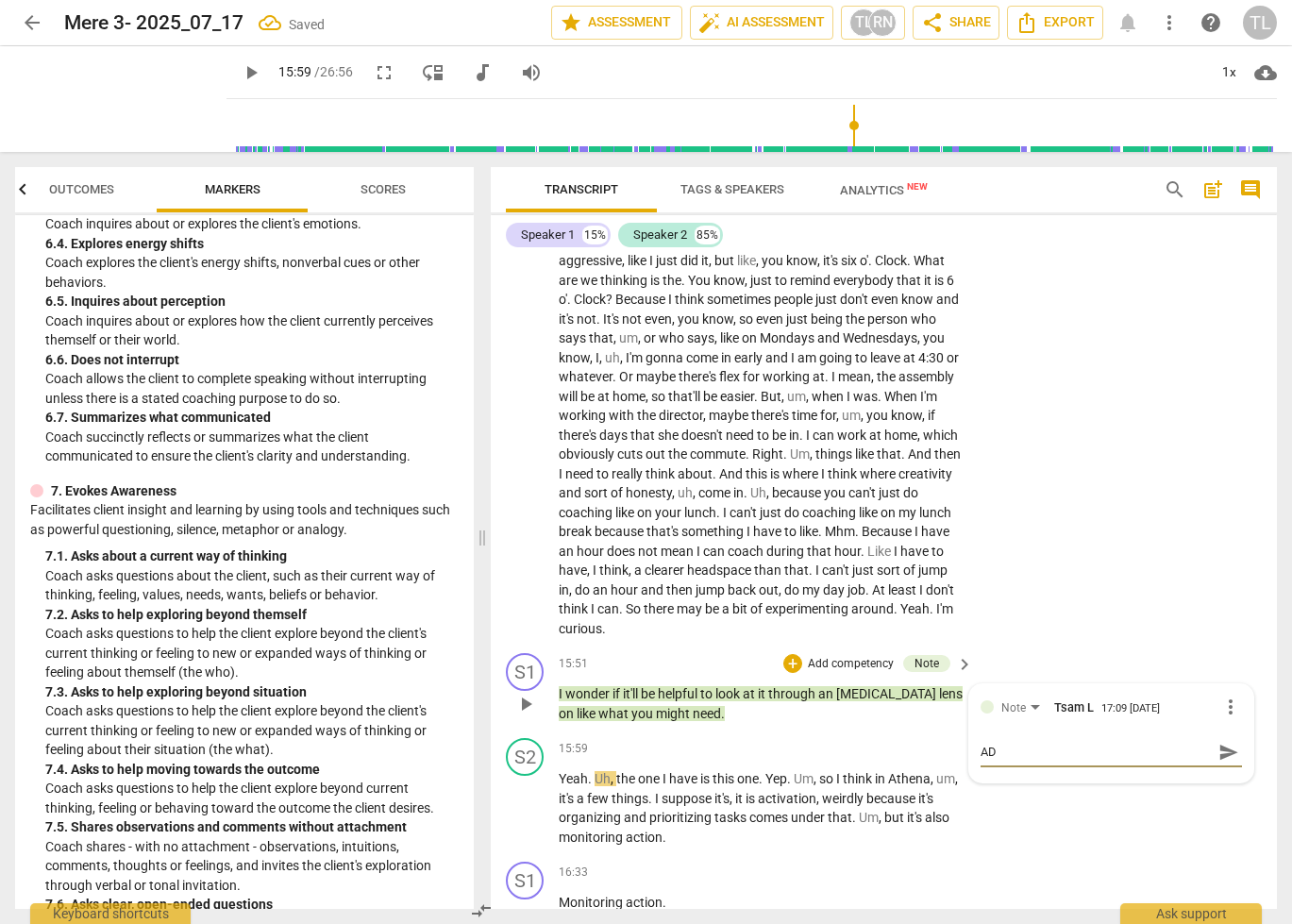 type on "ADH" 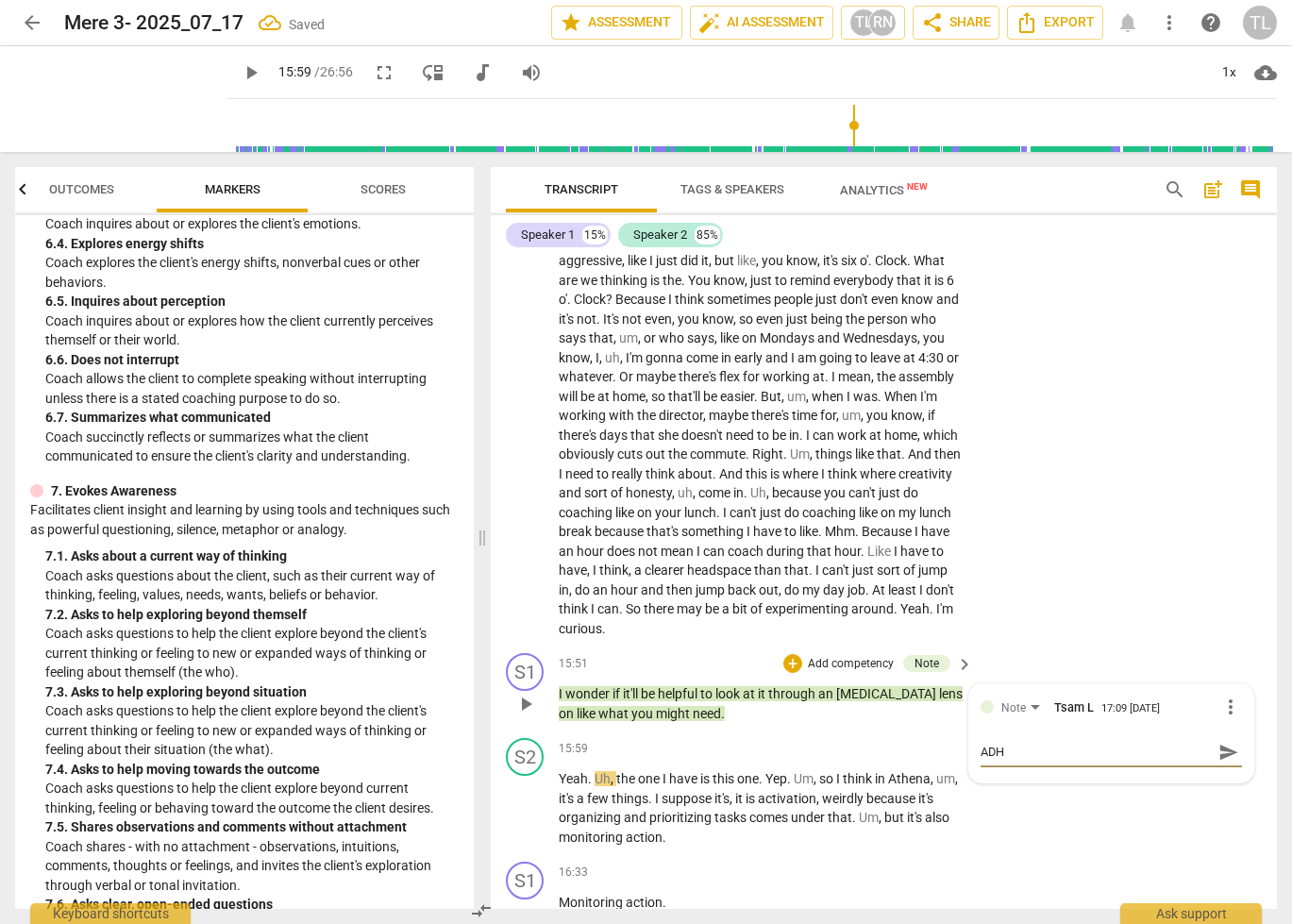 type on "ADHD" 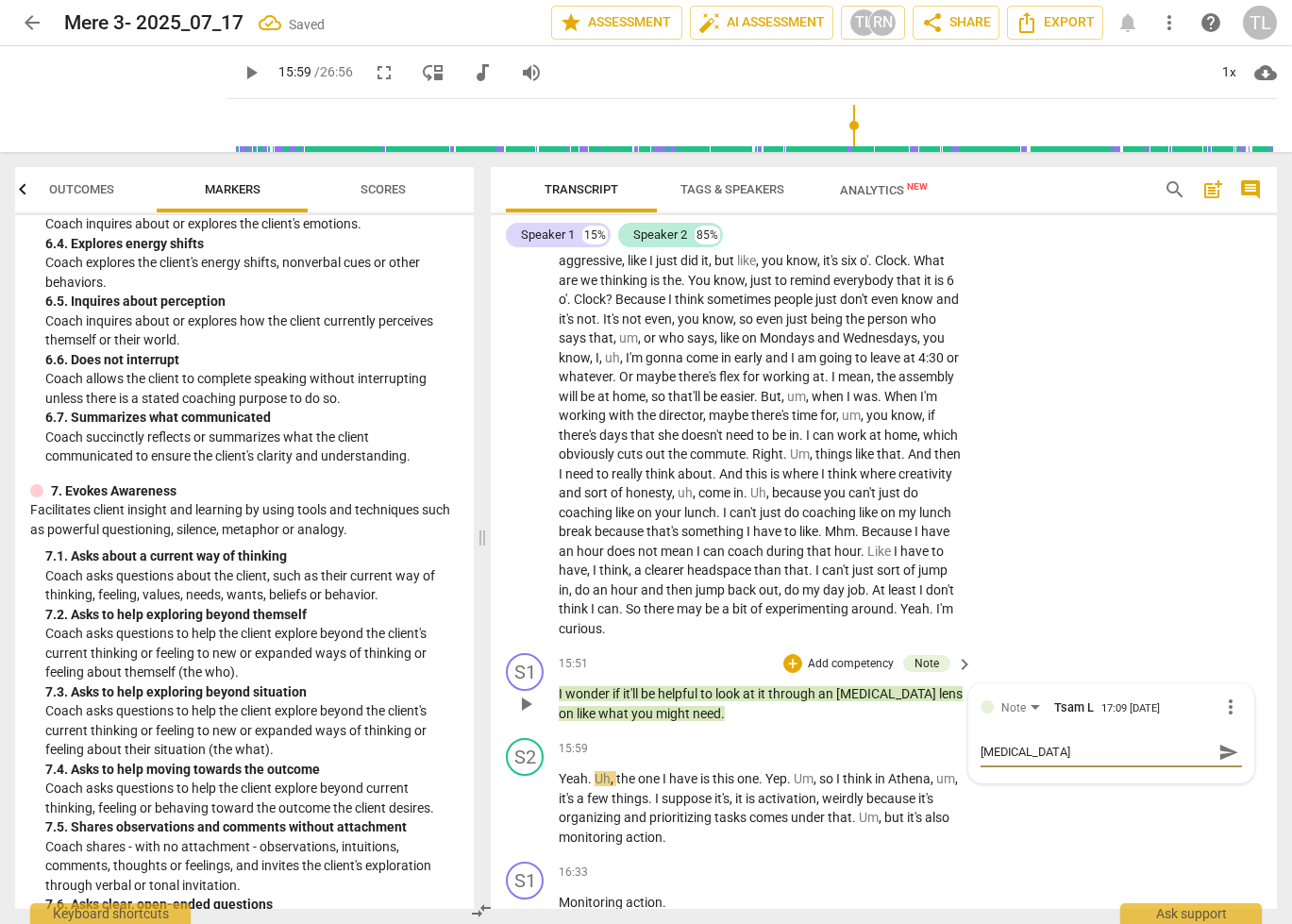 type on "ADHD" 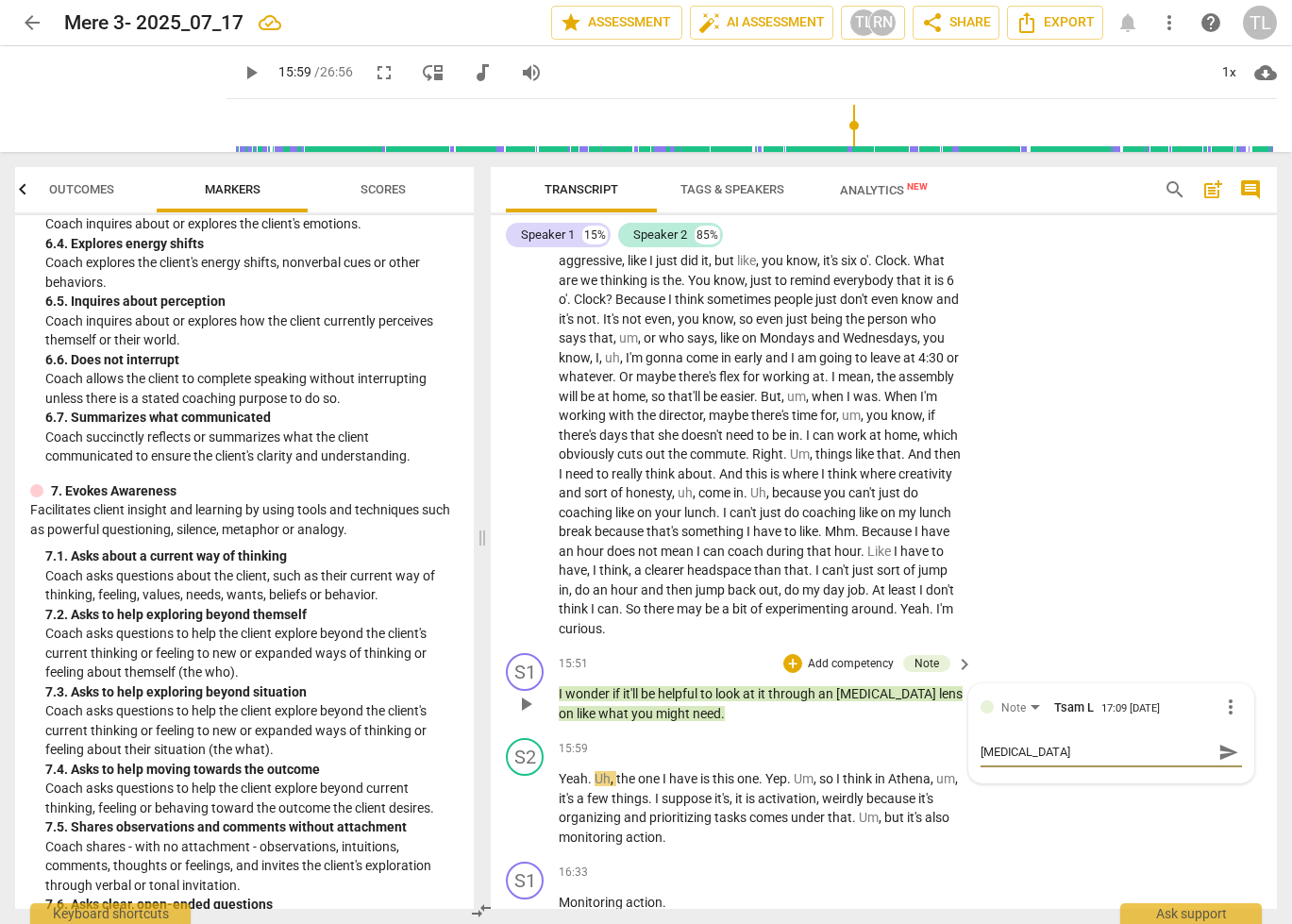 type on "ADHD l" 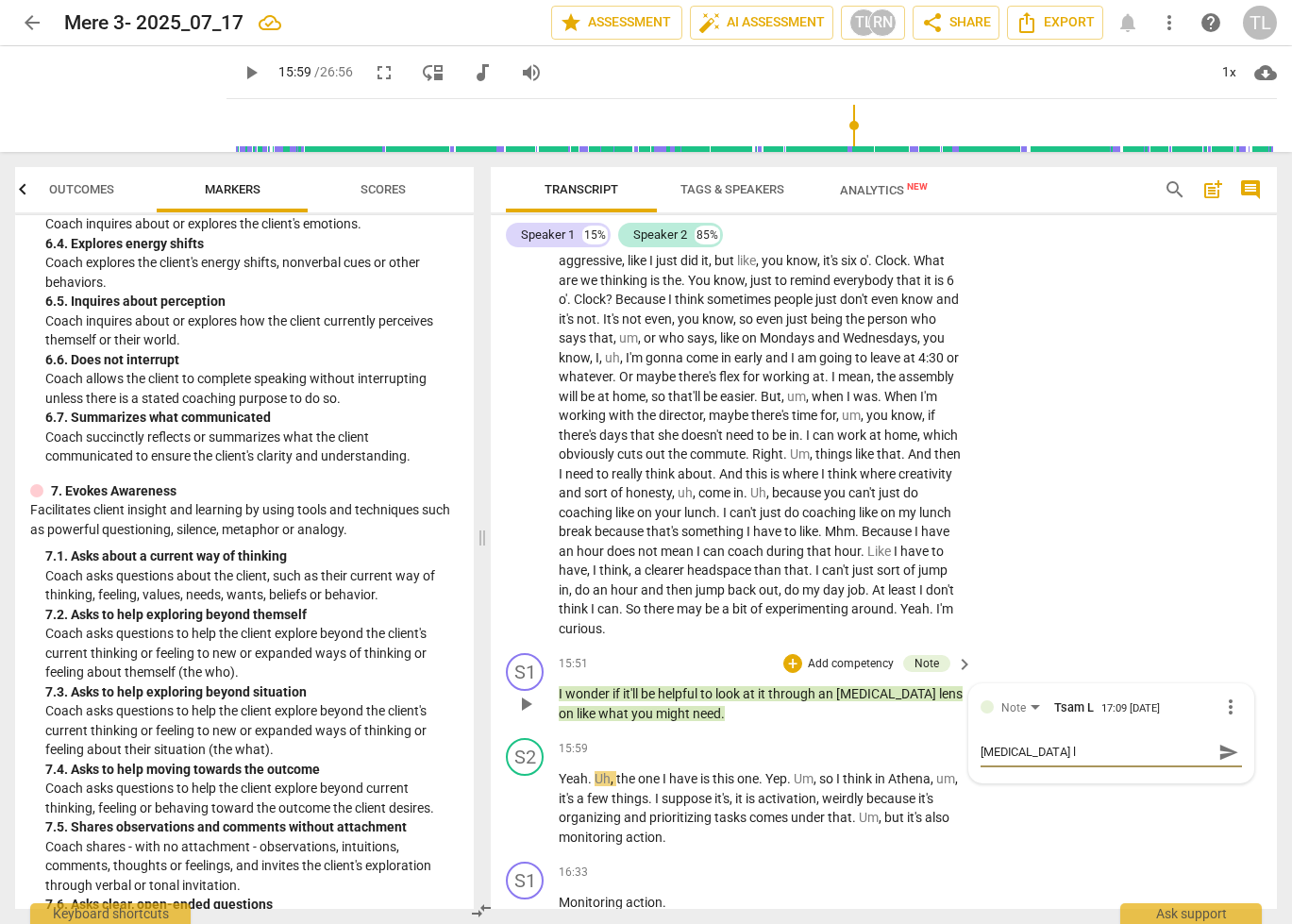 type on "ADHD le" 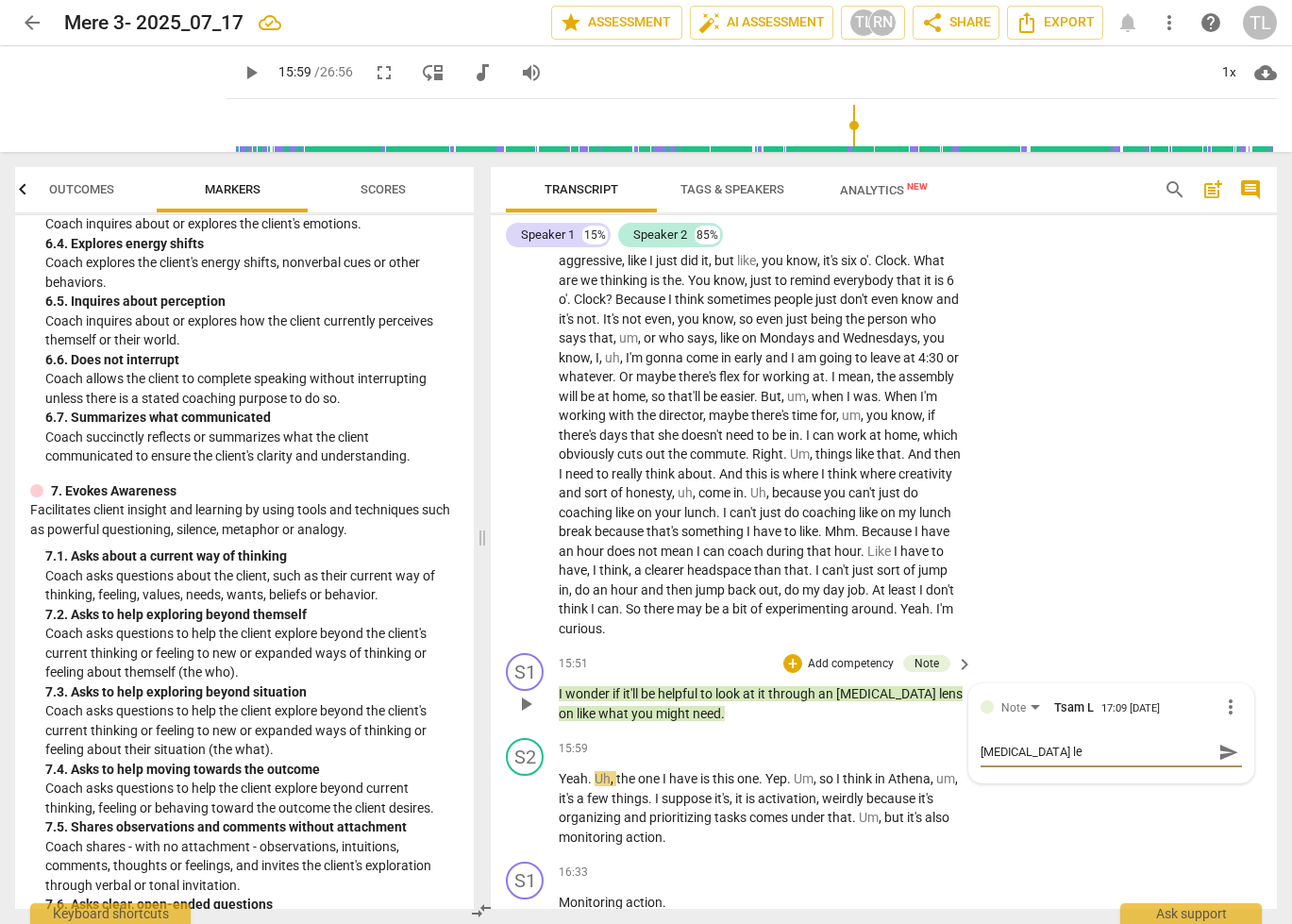 type on "ADHD len" 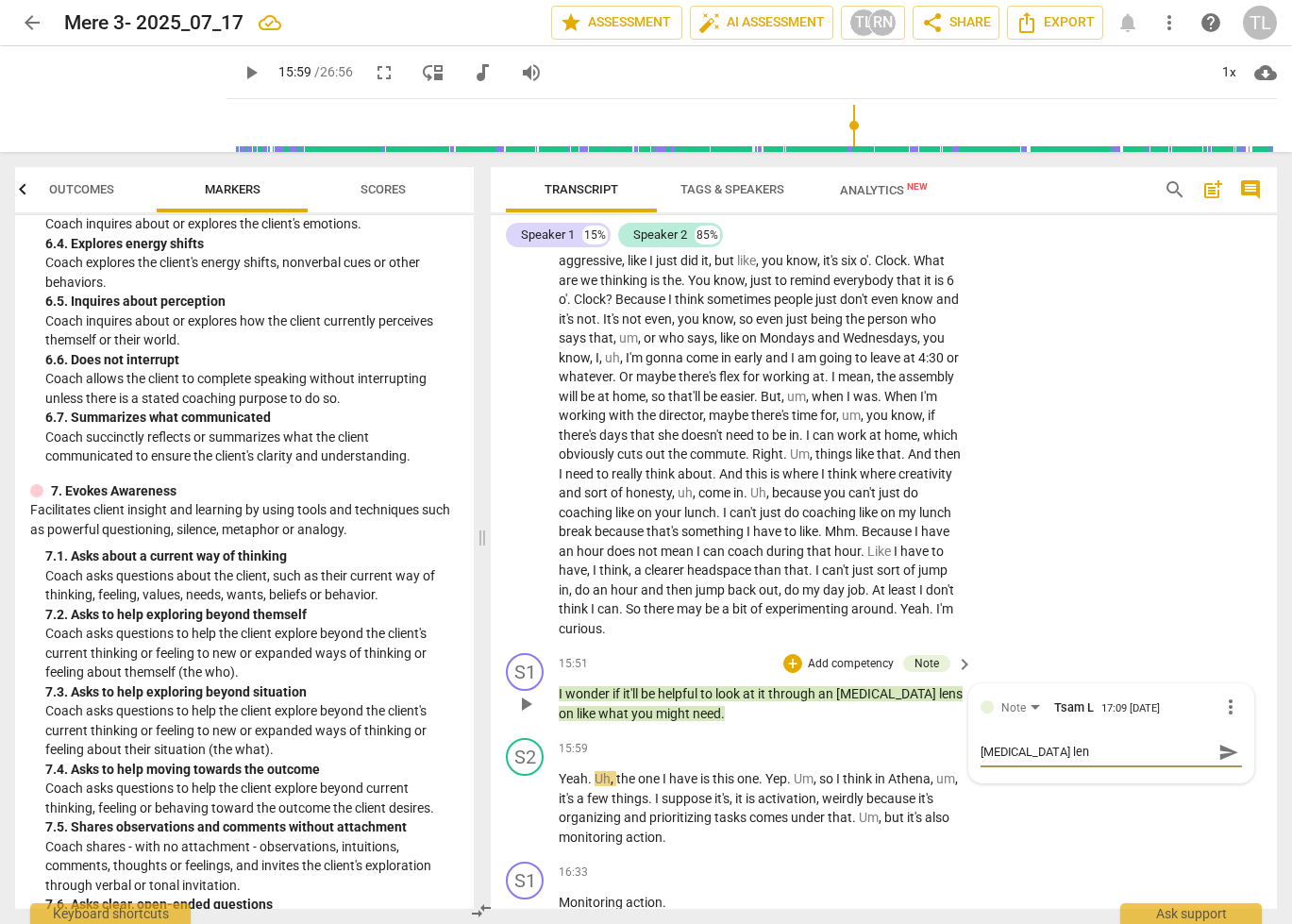 type on "[MEDICAL_DATA] lens" 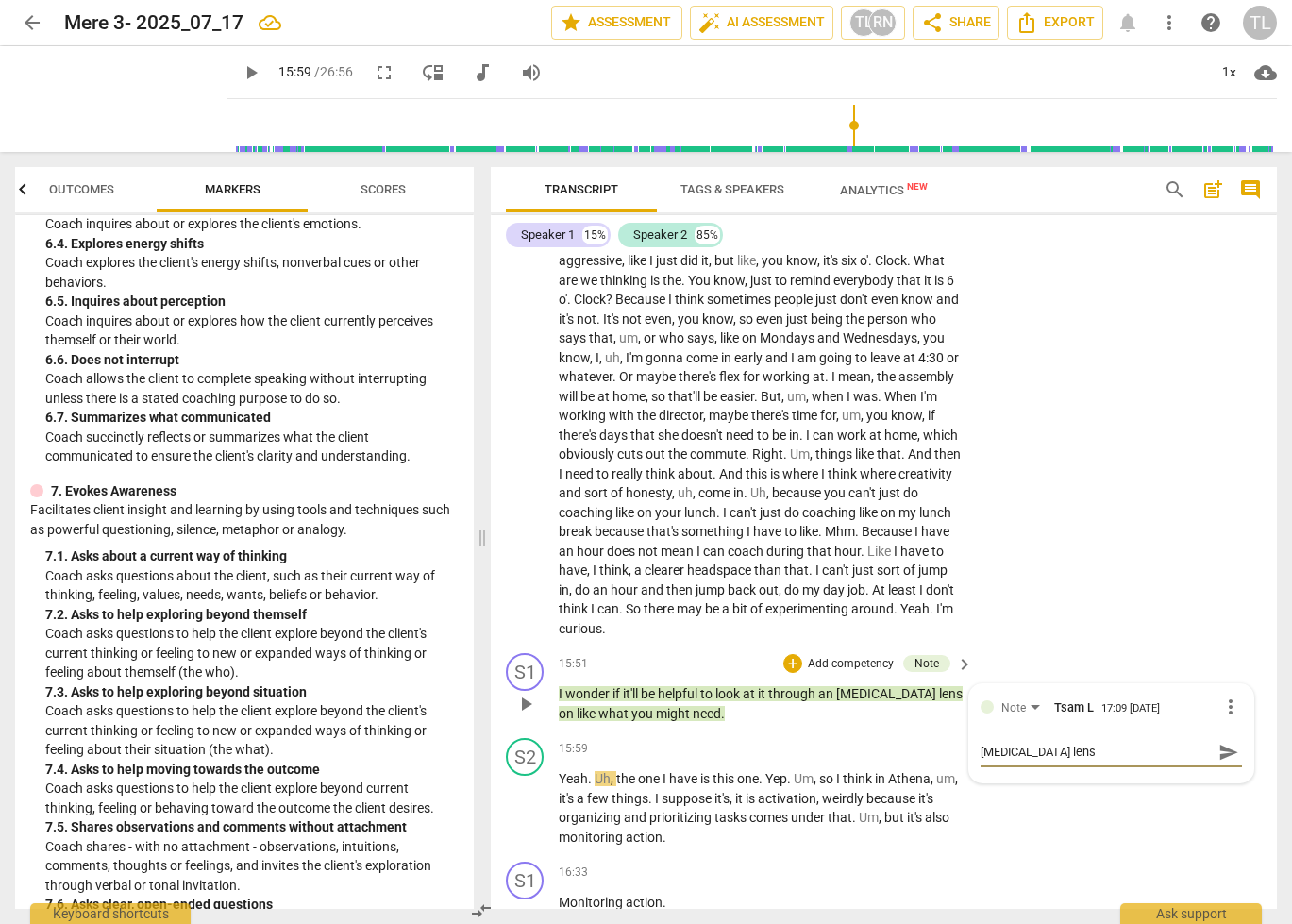 type on "[MEDICAL_DATA] lens" 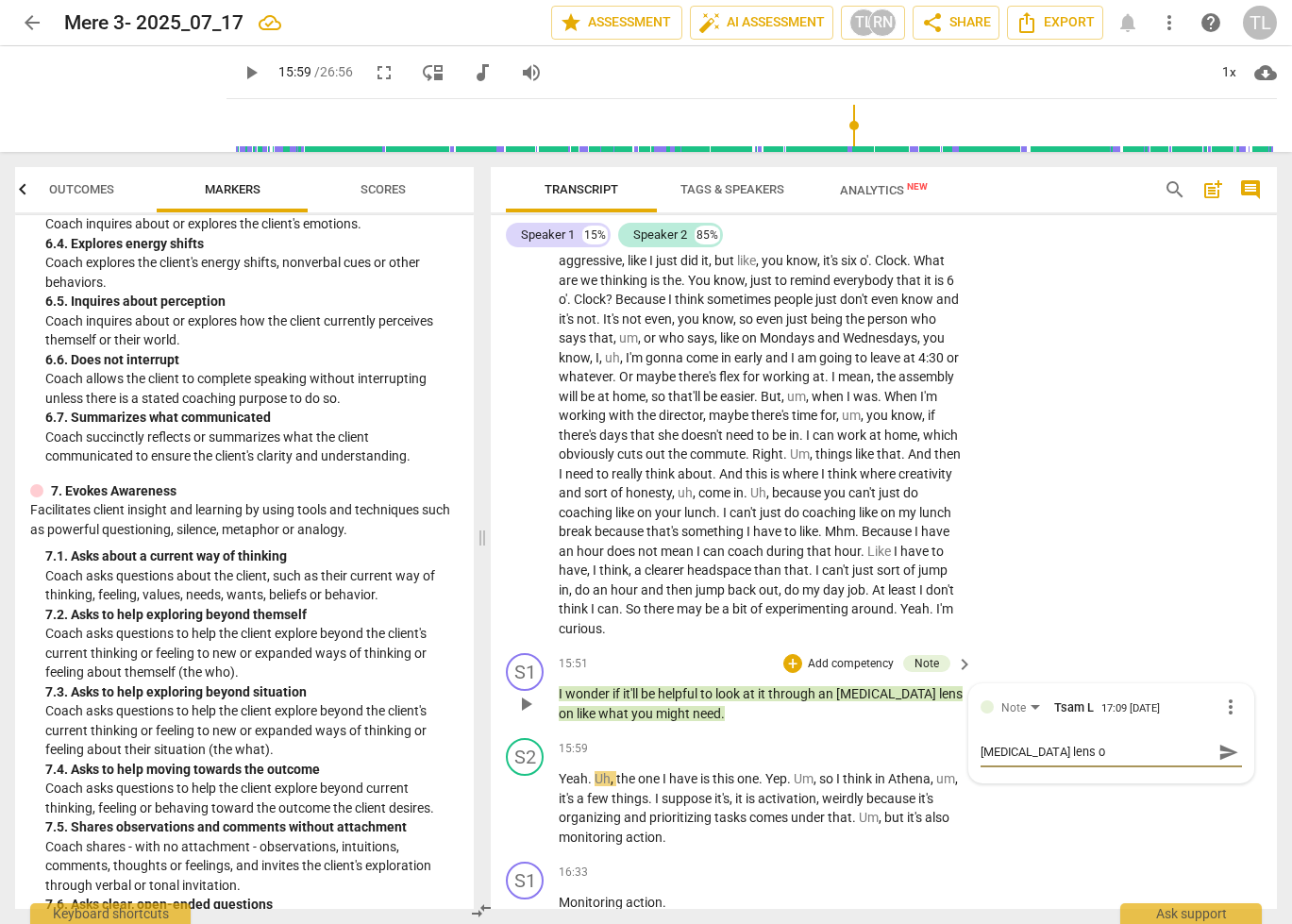 type on "ADHD lens on" 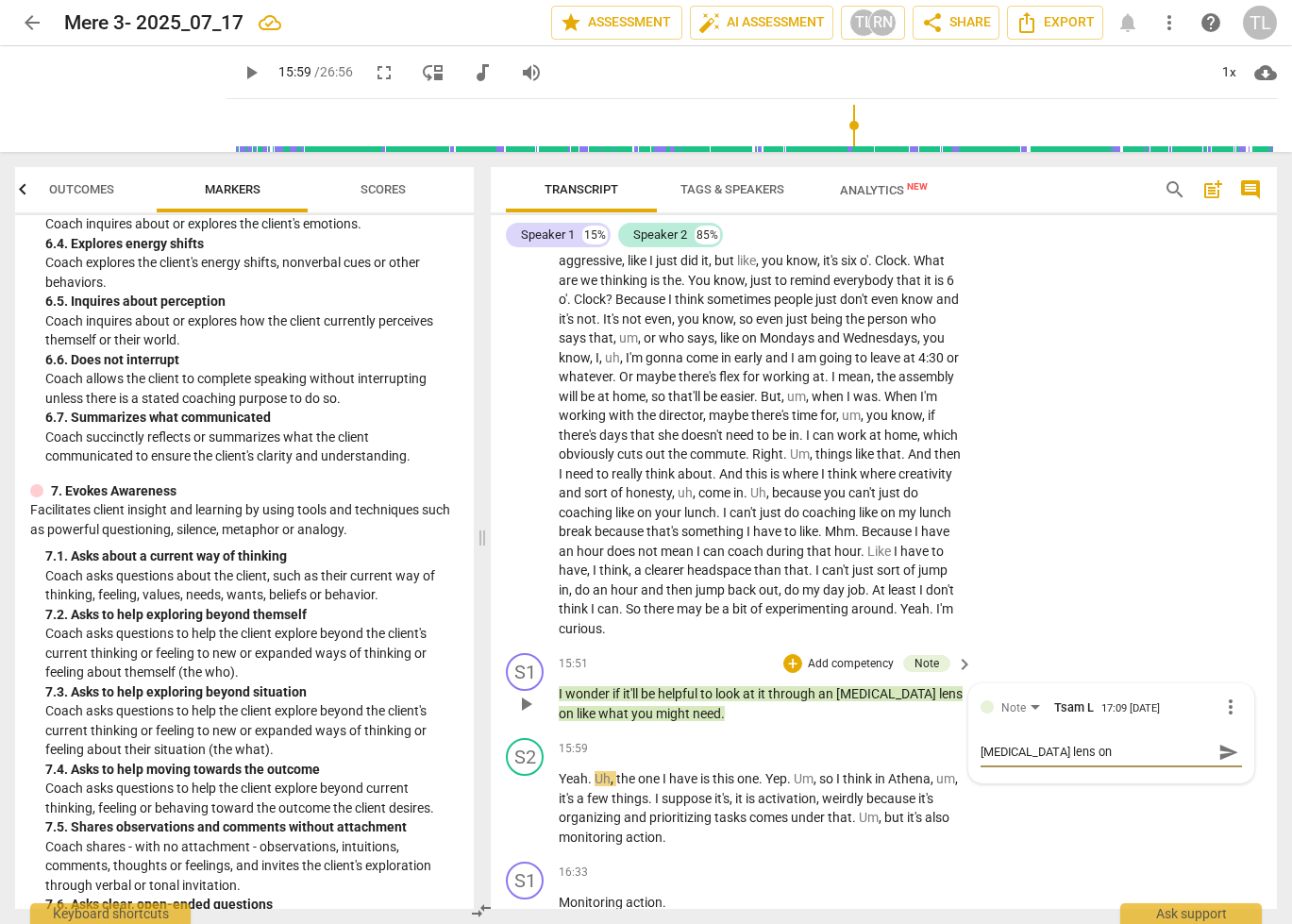 type on "ADHD lens on" 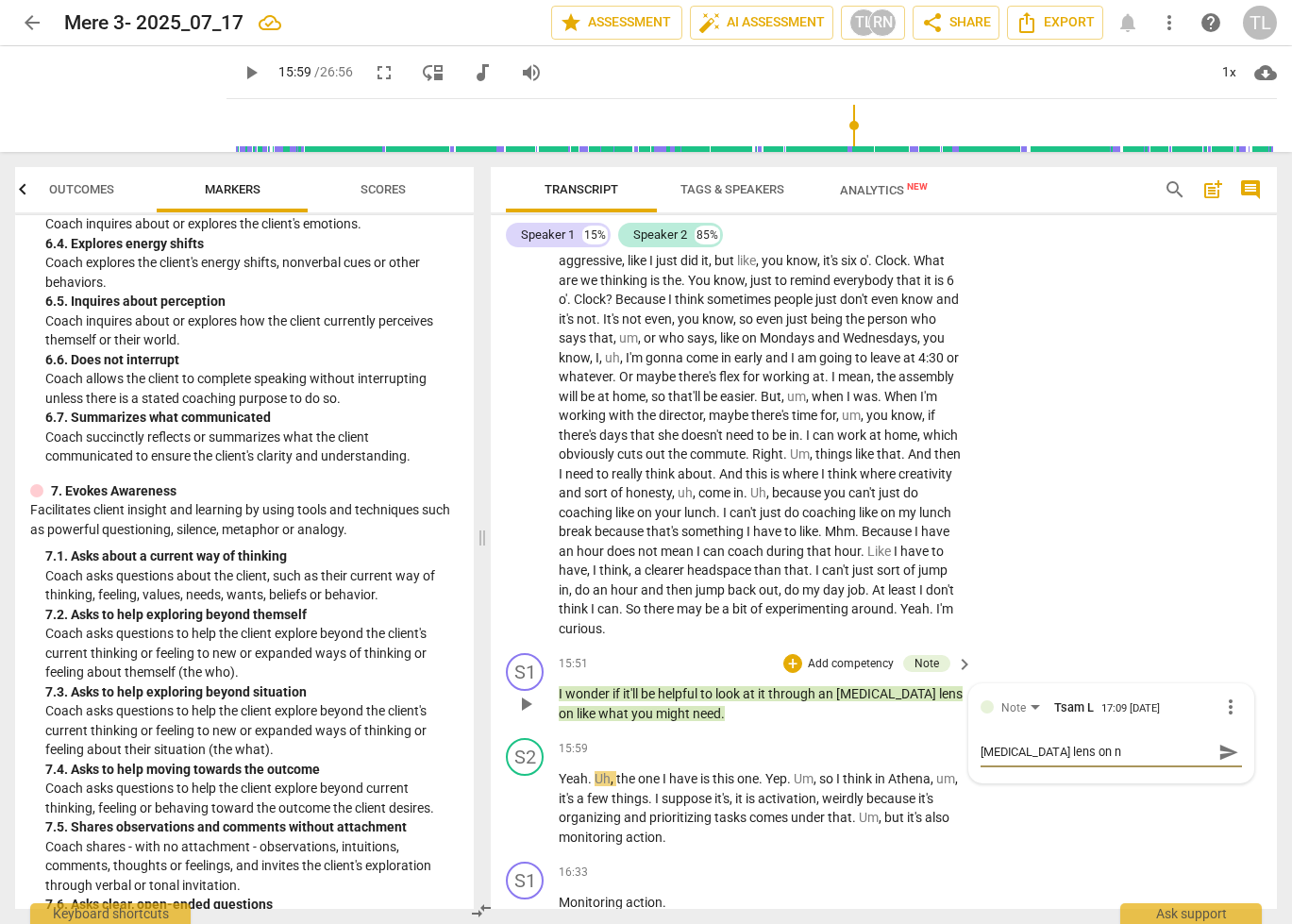 type on "ADHD lens on ne" 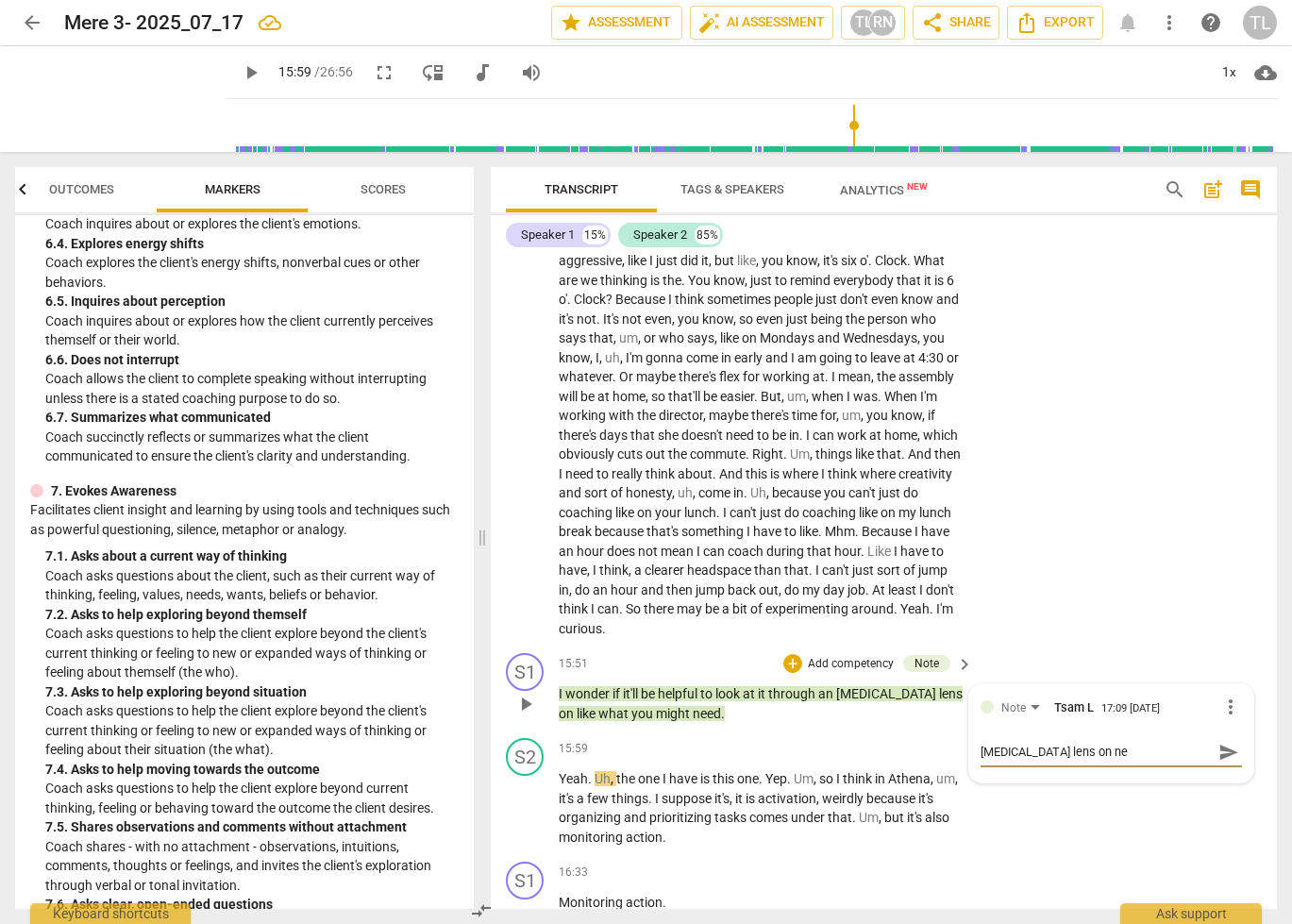 type on "ADHD lens on nee" 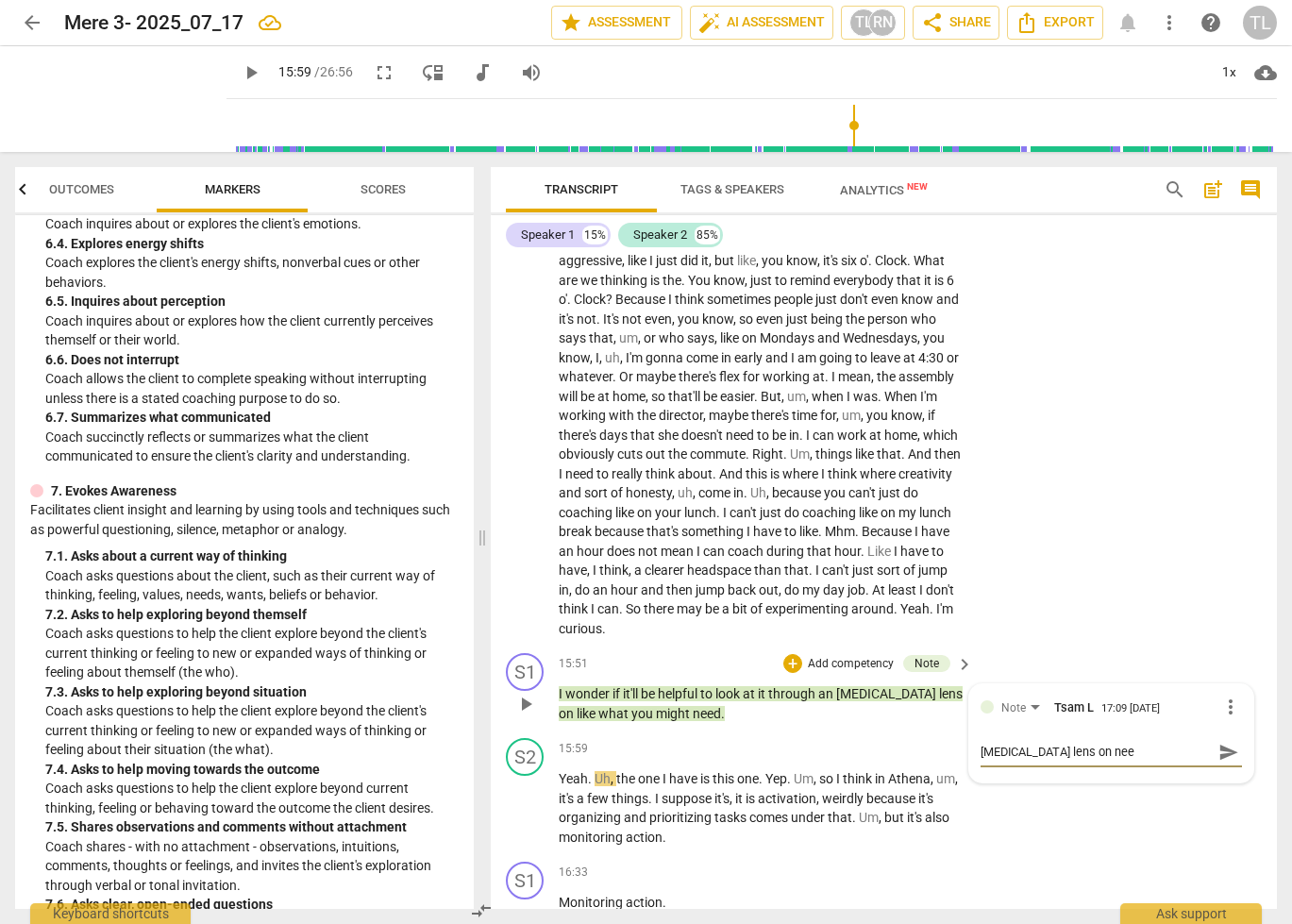 type on "ADHD lens on need" 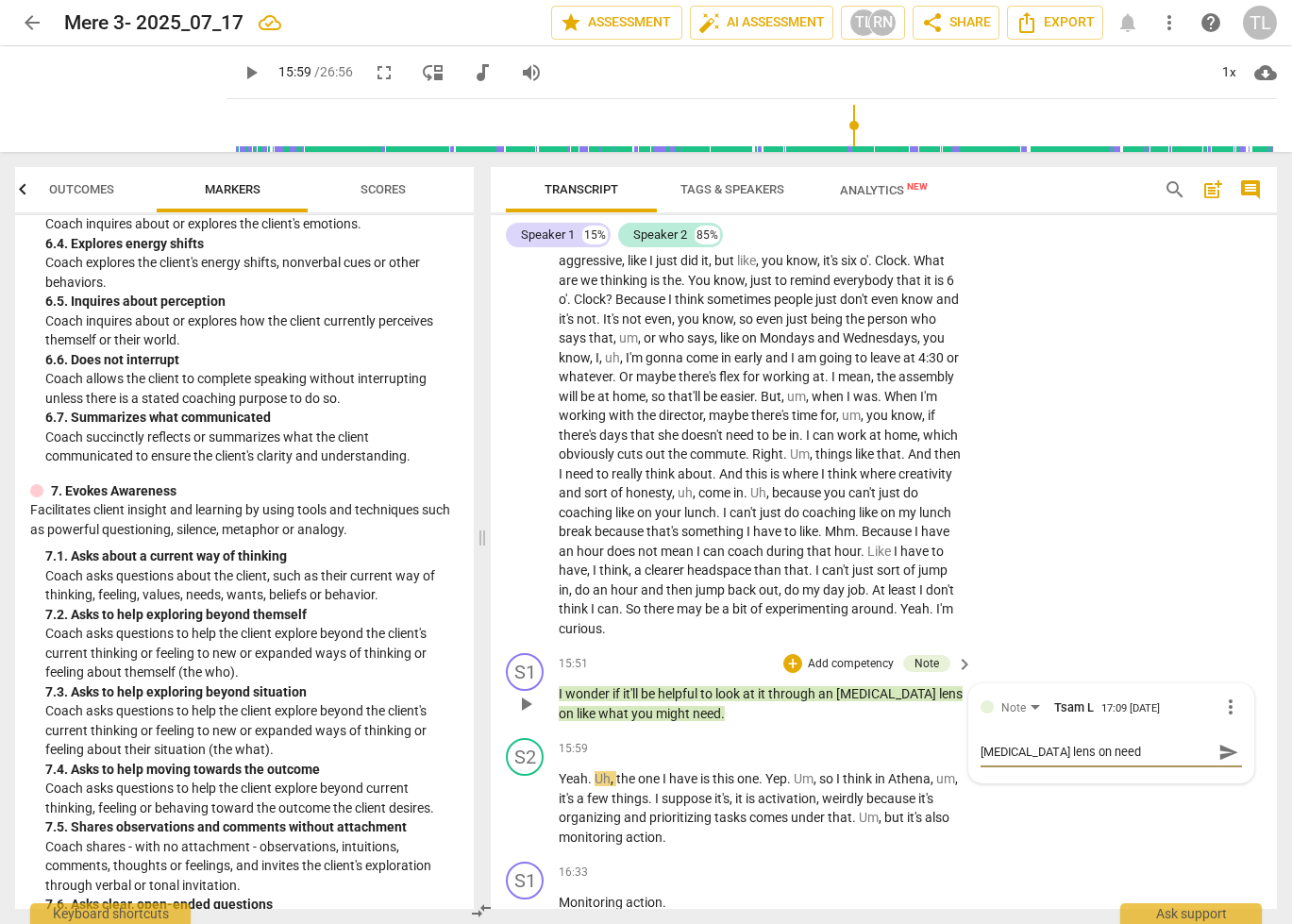 type on "ADHD lens on needs" 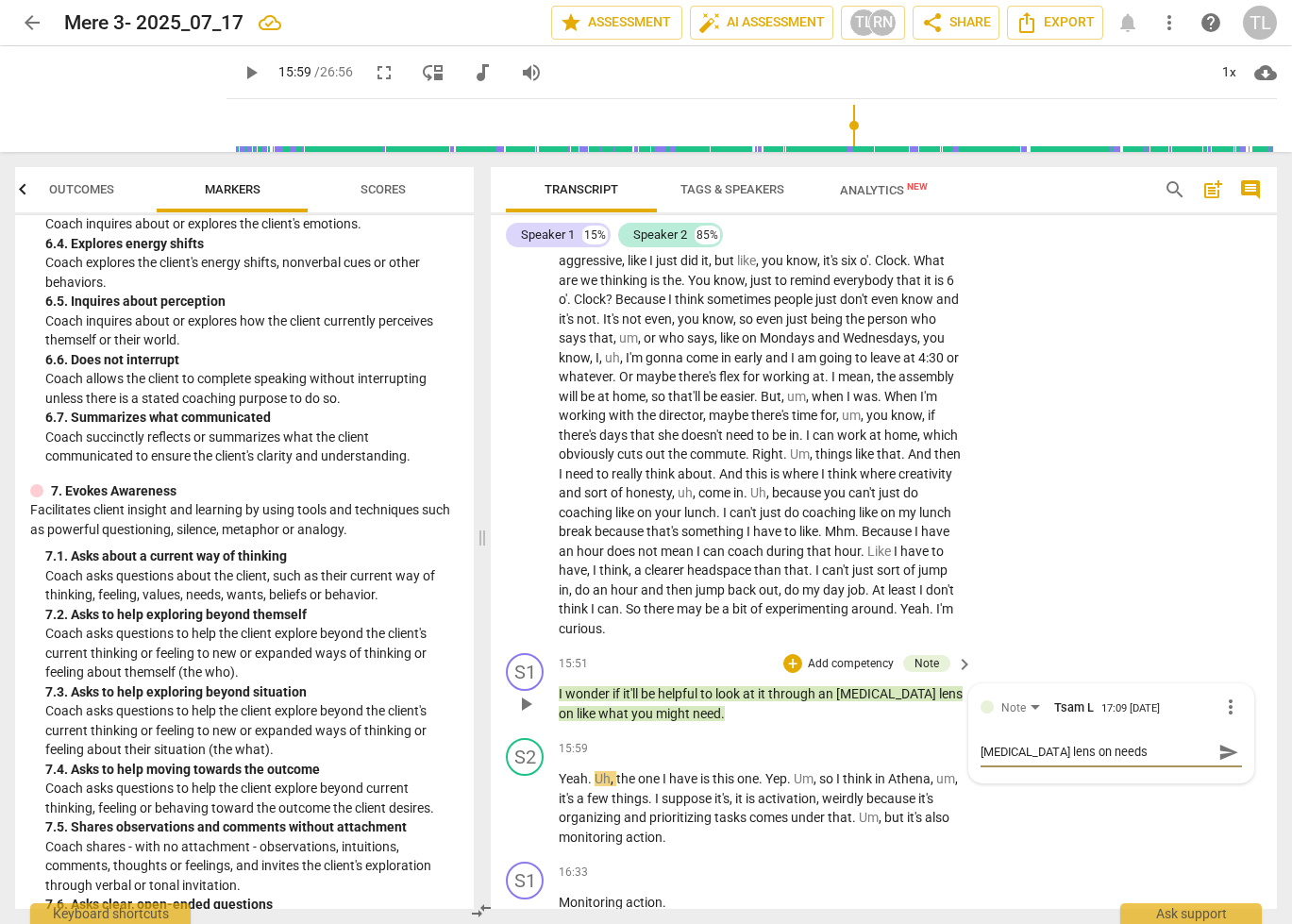 type on "ADHD lens on needs" 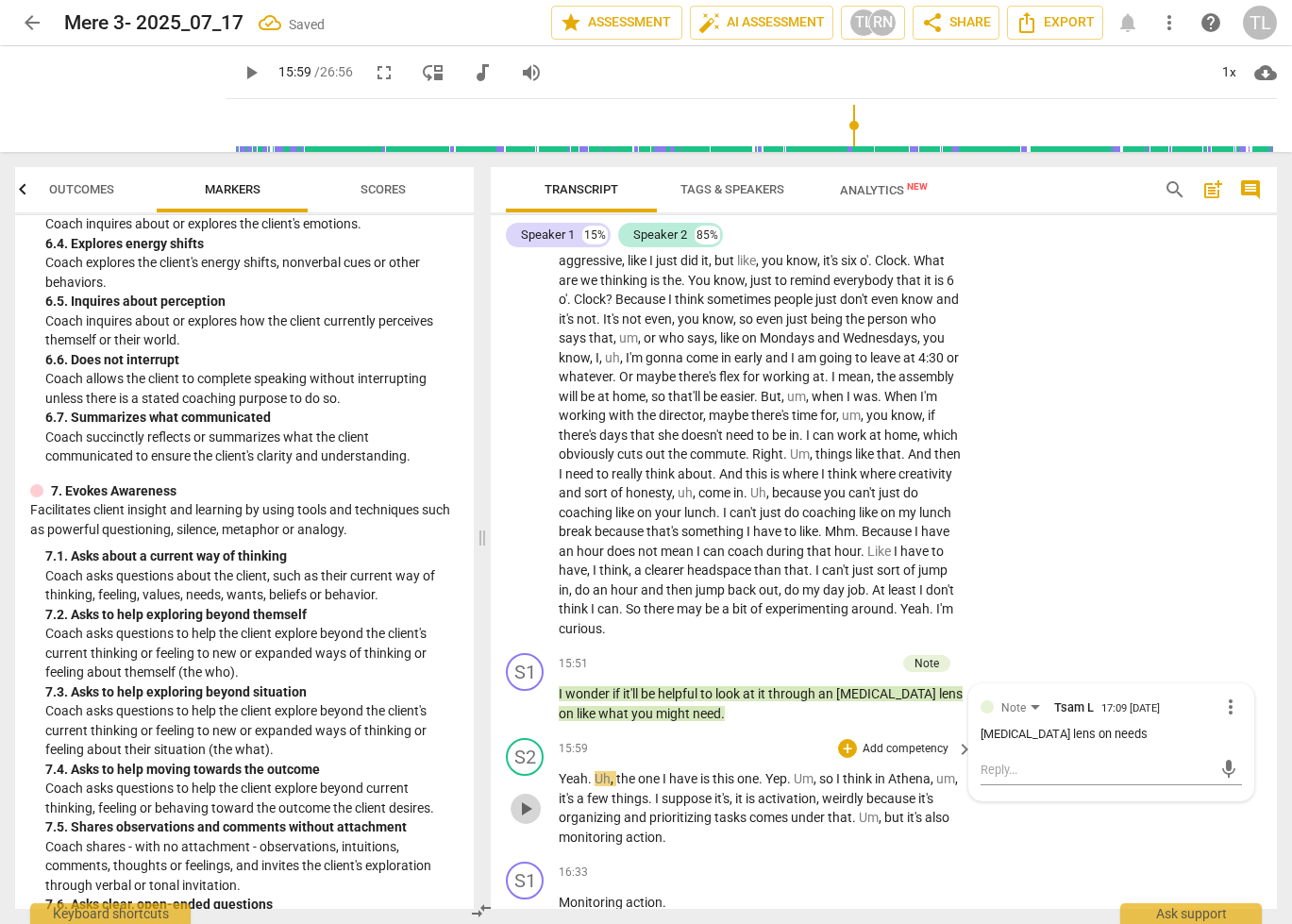click on "play_arrow" at bounding box center [526, 809] 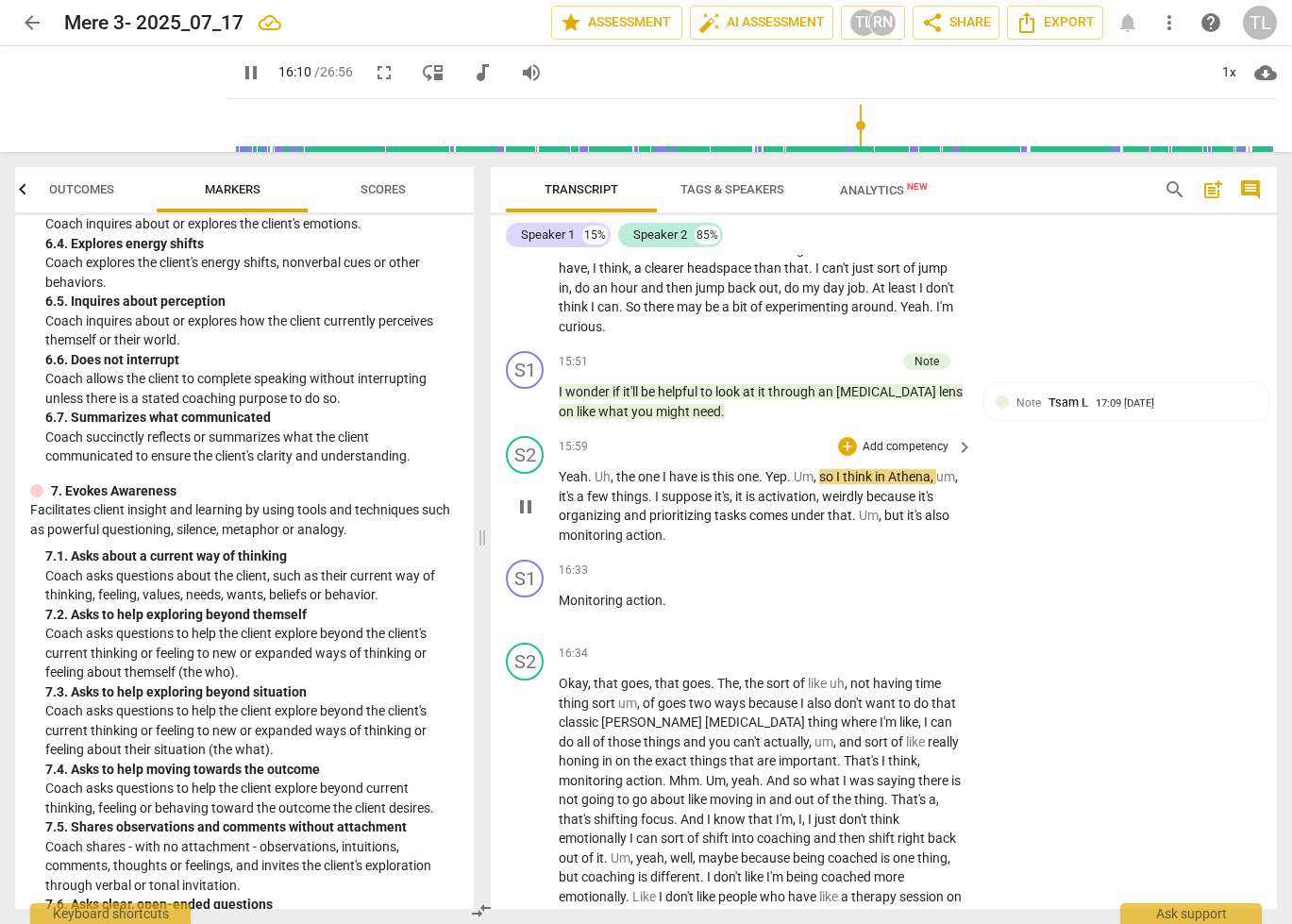 scroll, scrollTop: 6814, scrollLeft: 0, axis: vertical 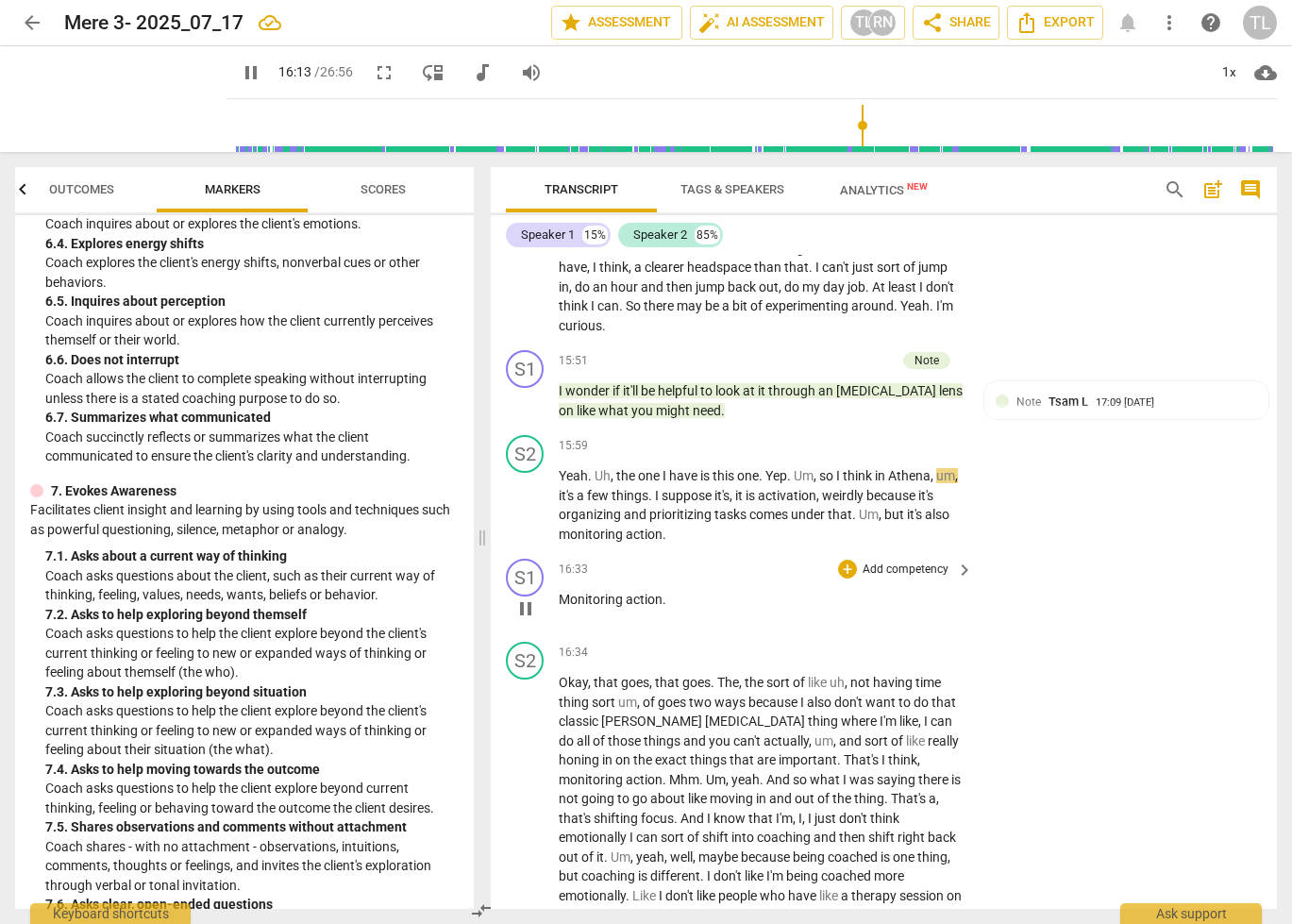 click on "Add competency" at bounding box center [905, 570] 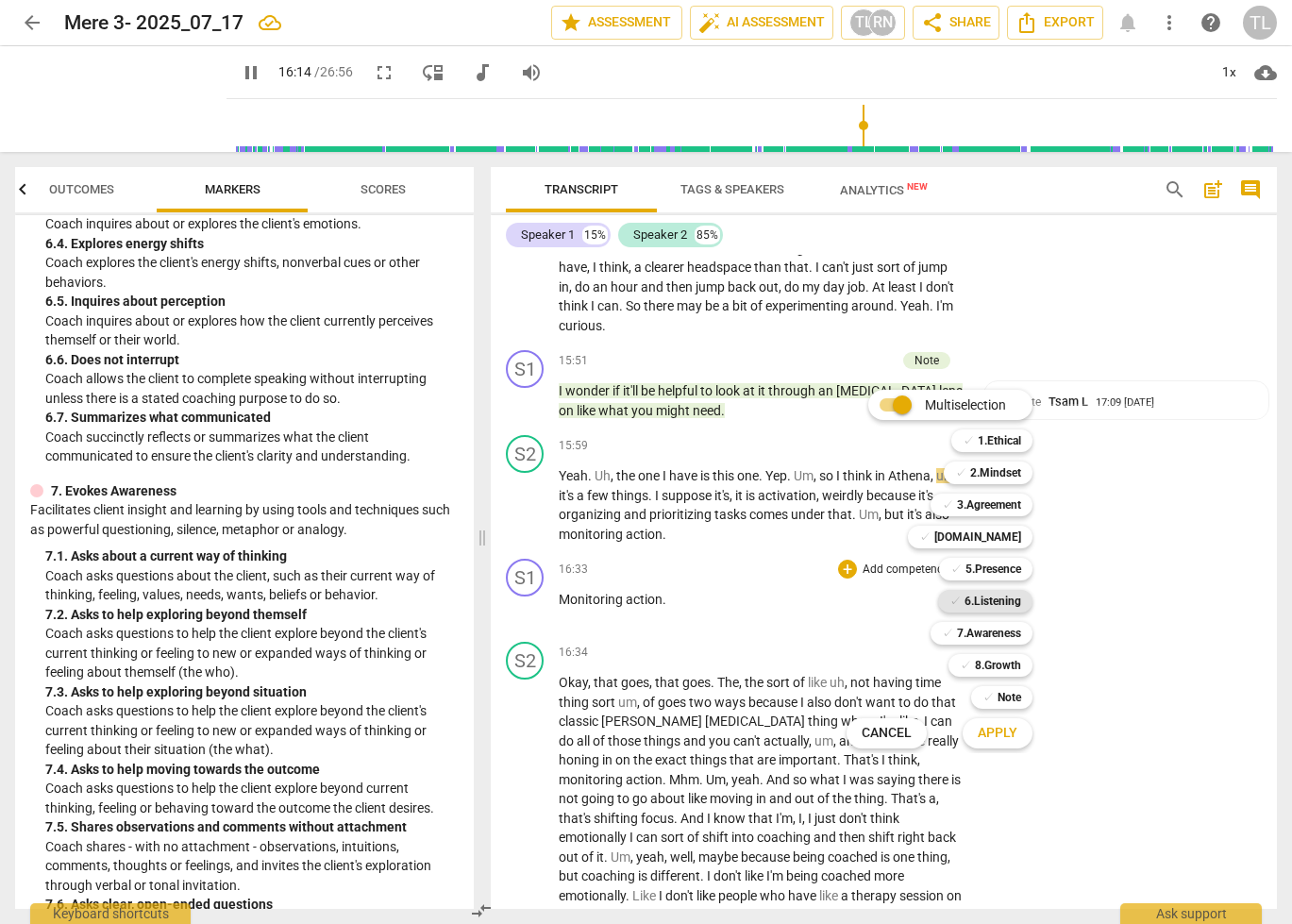 click on "6.Listening" at bounding box center [993, 601] 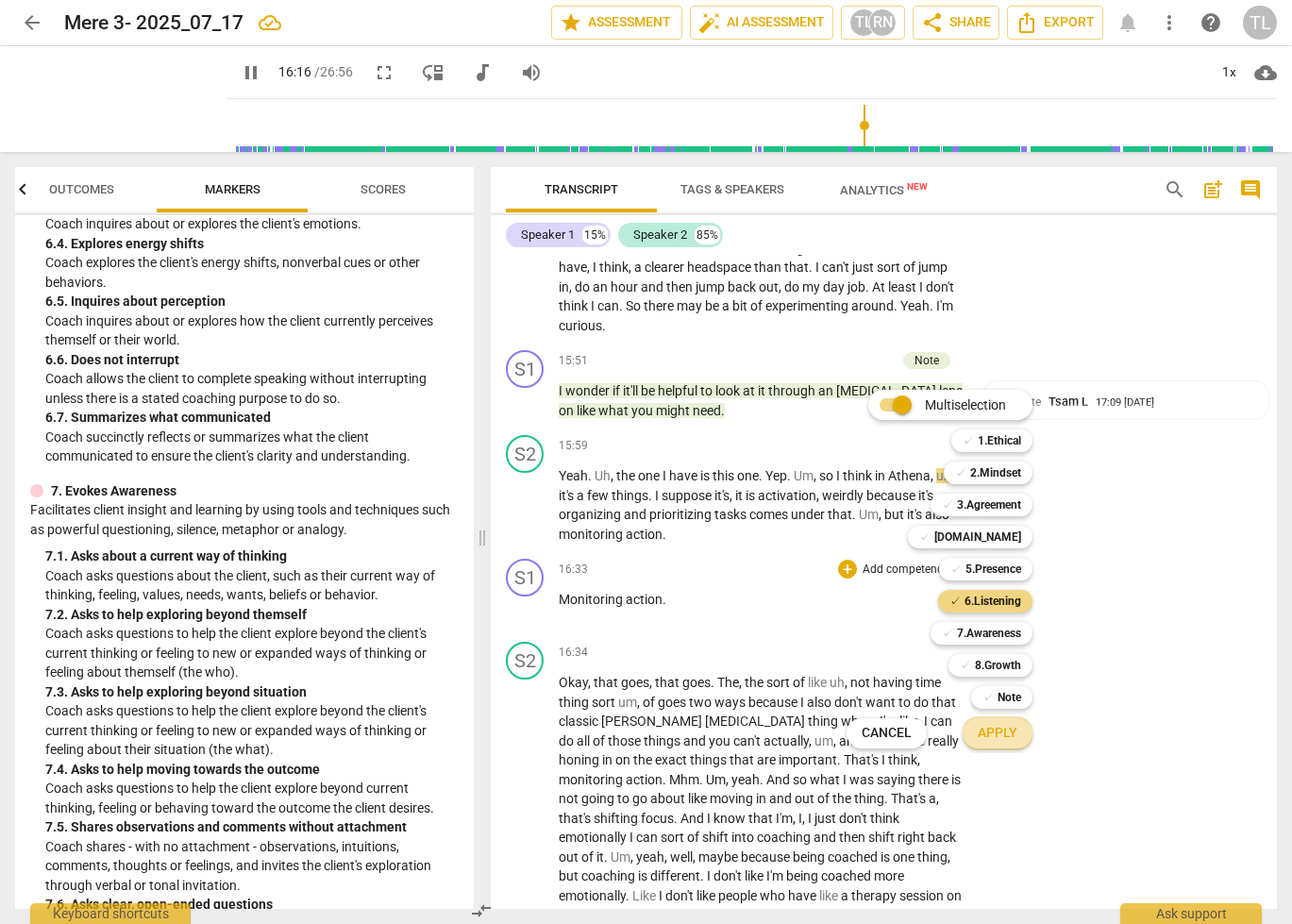 click on "Apply" at bounding box center [998, 733] 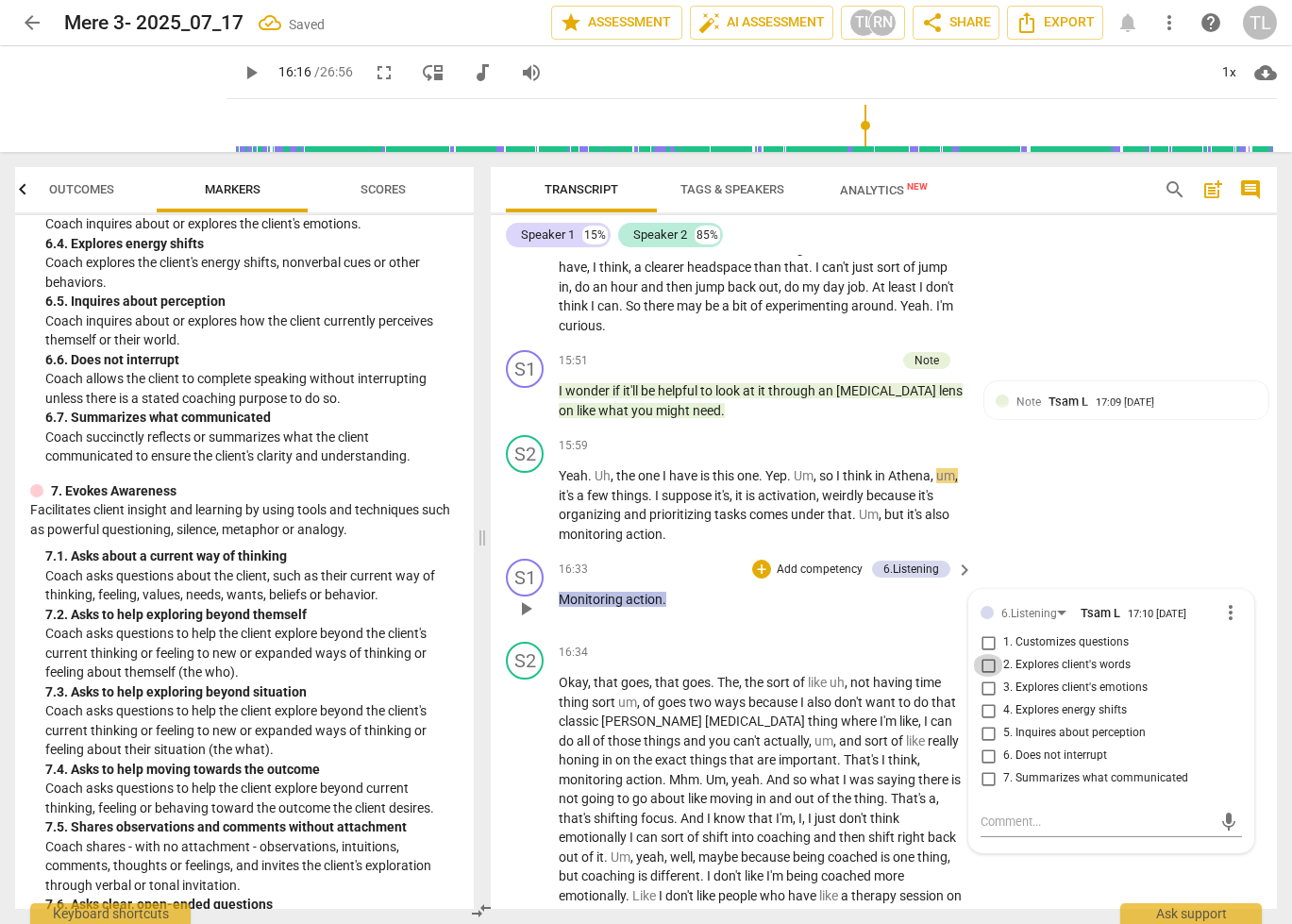 click on "2. Explores client's words" at bounding box center [988, 665] 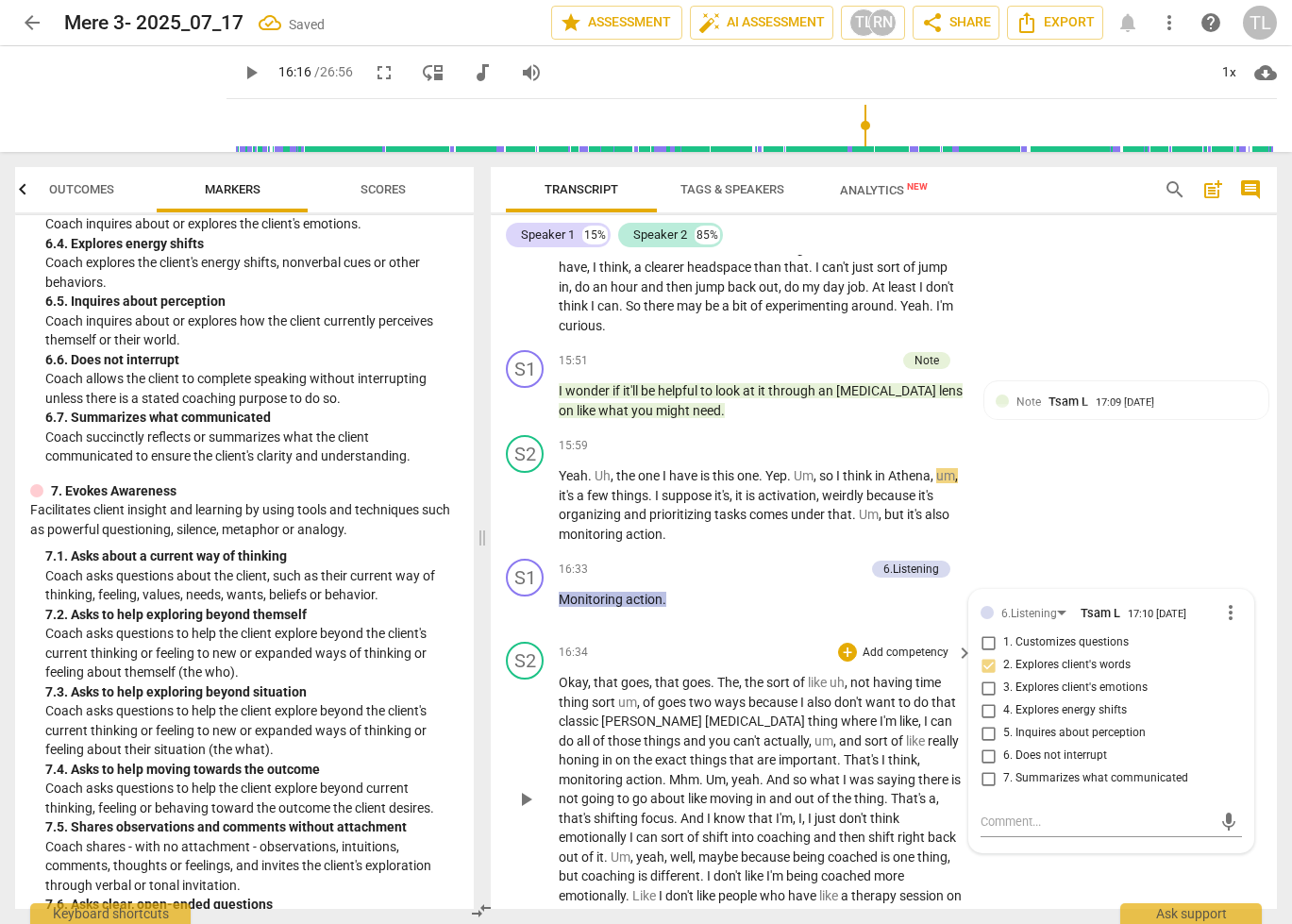 click on "S2 play_arrow pause 16:34 + Add competency keyboard_arrow_right Okay ,   that   goes ,   that   goes .   The ,   the   sort   of   like   uh ,   not   having   time   thing   sort   um ,   of   goes   two   ways   because   I   also   don't   want   to   do   that   classic   Meredith   ADHD   thing   where   I'm   like ,   I   can   do   all   of   those   things   and   you   can't   actually ,   um ,   and   sort   of   like   really   honing   in   on   the   exact   things   that   are   important .   That's   I   think ,   monitoring   action .   Mhm .   Um ,   yeah .   And   so   what   I   was   saying   there   is   not   going   to   go   about   like   moving   in   and   out   of   the   thing .   That's   a ,   that's   shifting   focus .   And   I   know   that   I'm ,   I ,   I   just   don't   think   emotionally   I   can   sort   of   shift   into   coaching   and   then   shift   right   back   out   of   it .   Um ,   yeah ,   well ,   maybe   because   being   coached   is   one   thing ," at bounding box center (883, 783) 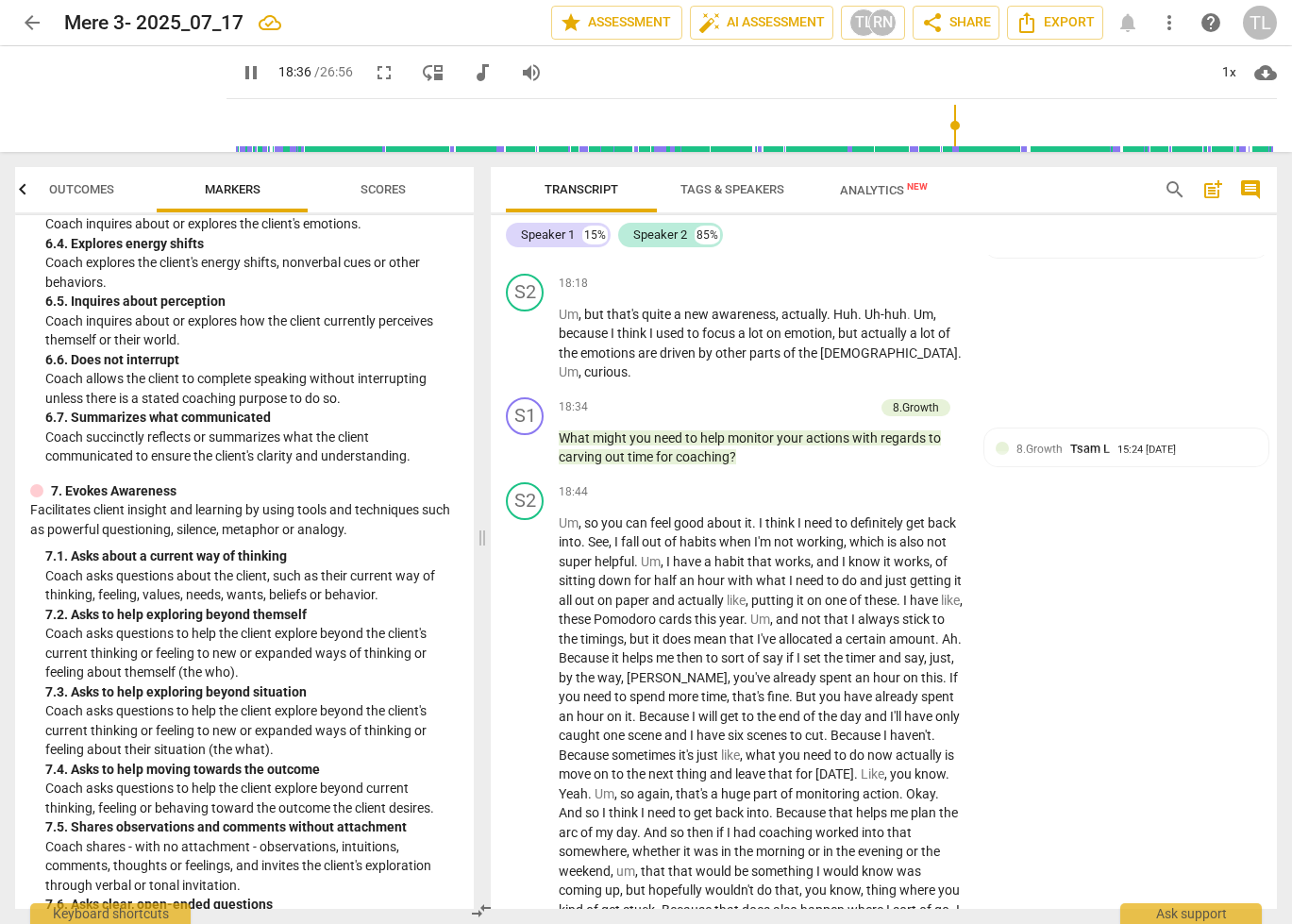 scroll, scrollTop: 7853, scrollLeft: 0, axis: vertical 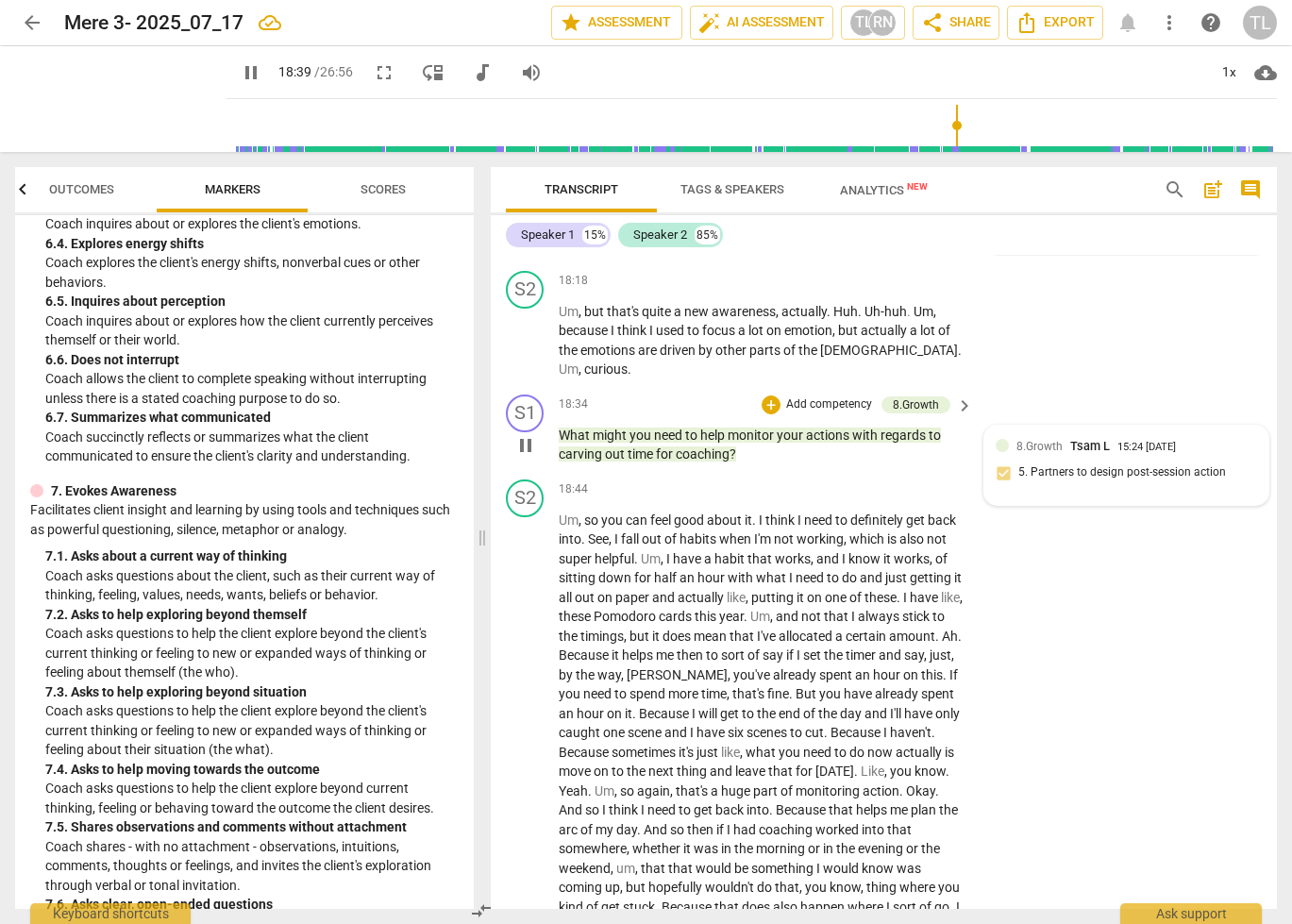 click on "8.Growth" at bounding box center (1039, 446) 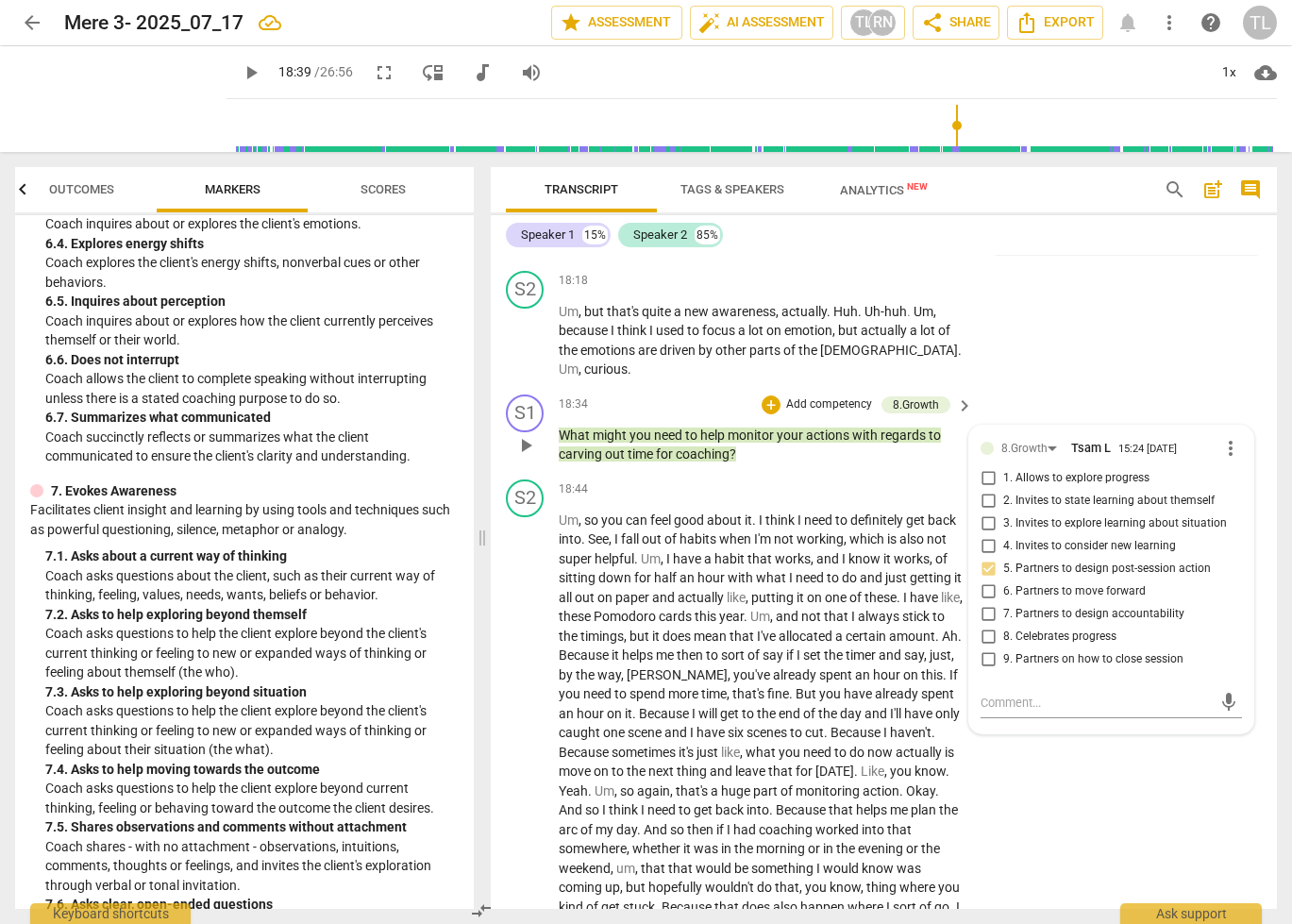 click on "Add competency" at bounding box center [829, 405] 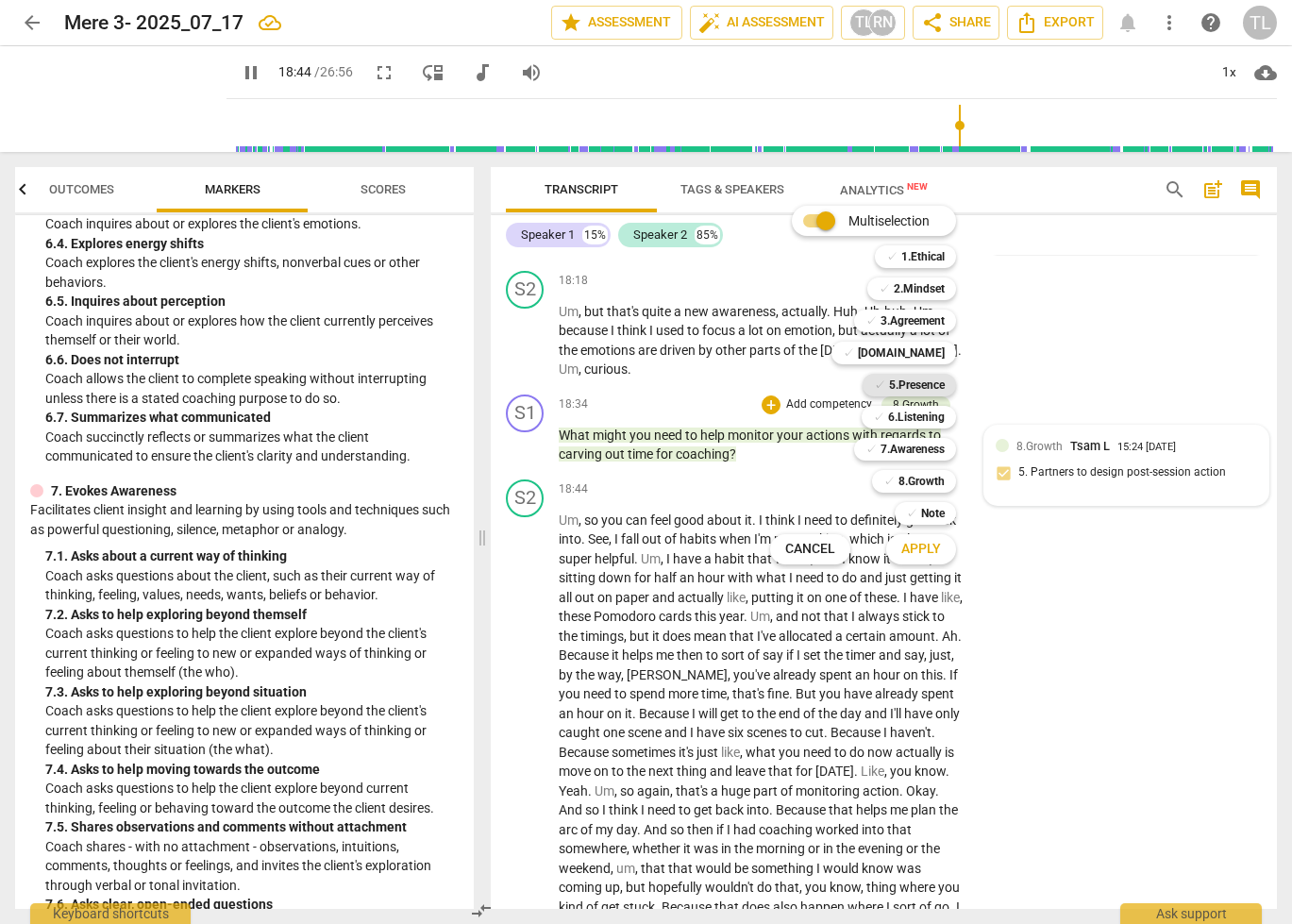 click on "5.Presence" at bounding box center (916, 385) 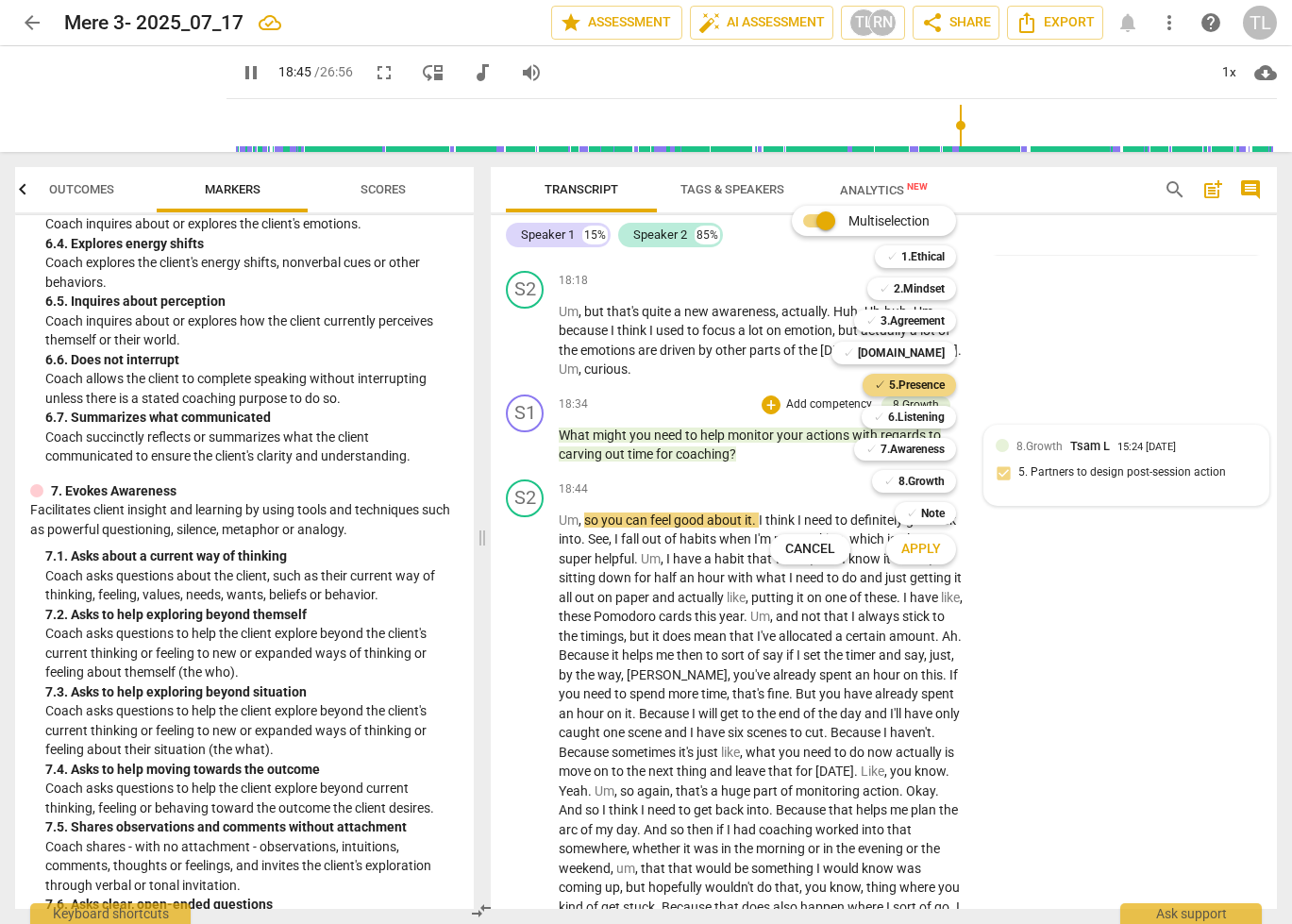 click on "Apply" at bounding box center (921, 549) 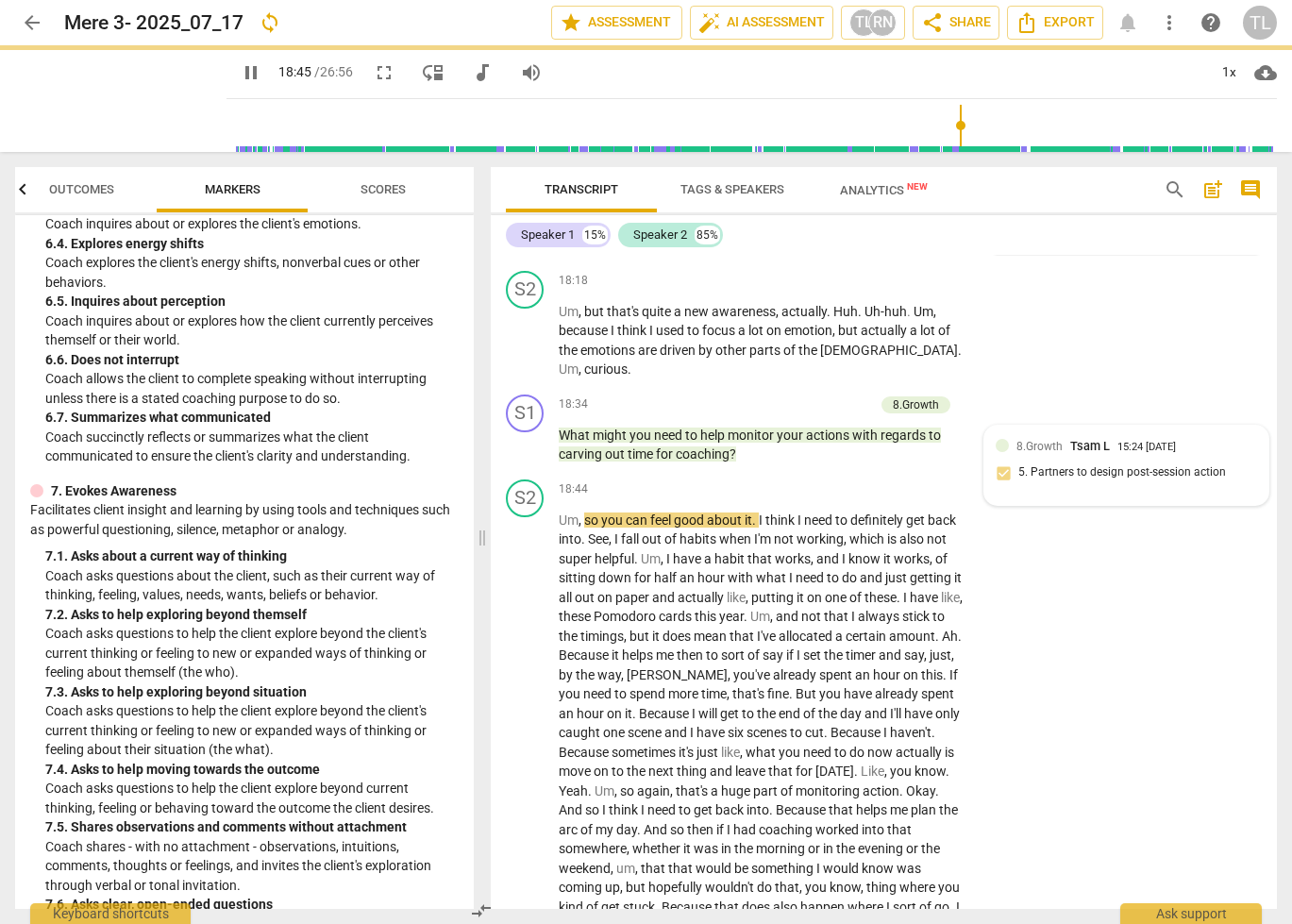 type on "1126" 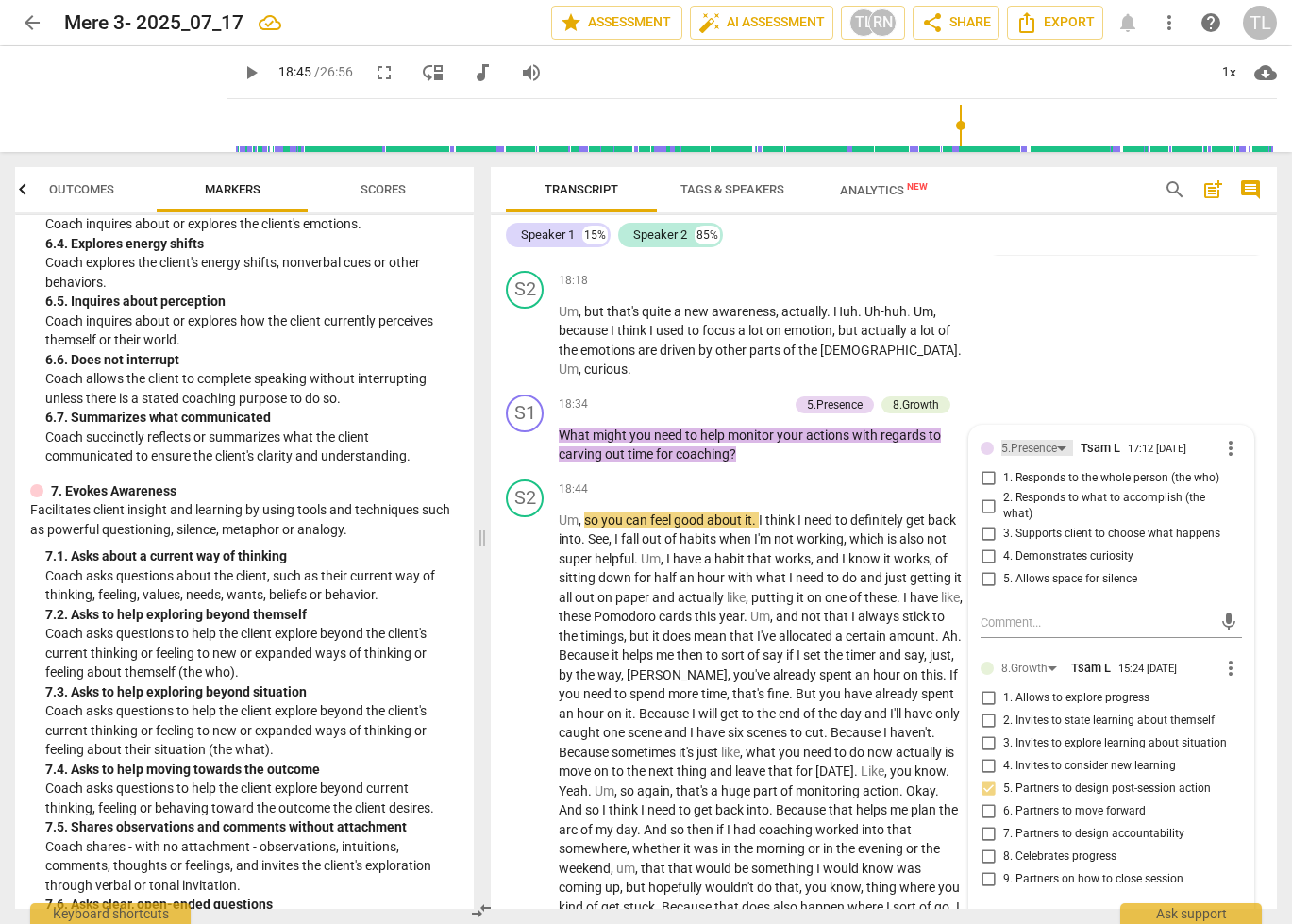 click on "5.Presence" at bounding box center (1029, 448) 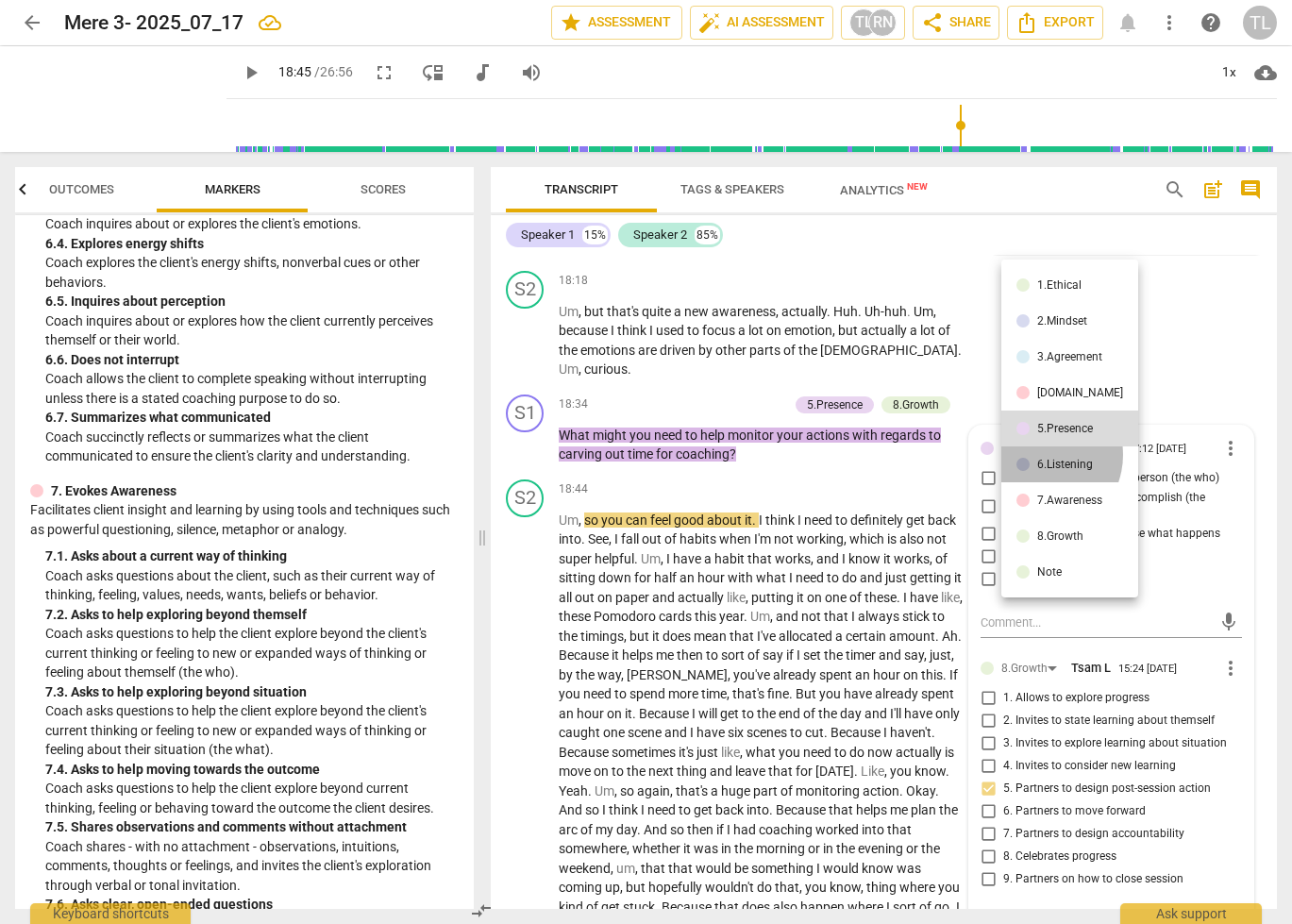 click on "6.Listening" at bounding box center [1069, 464] 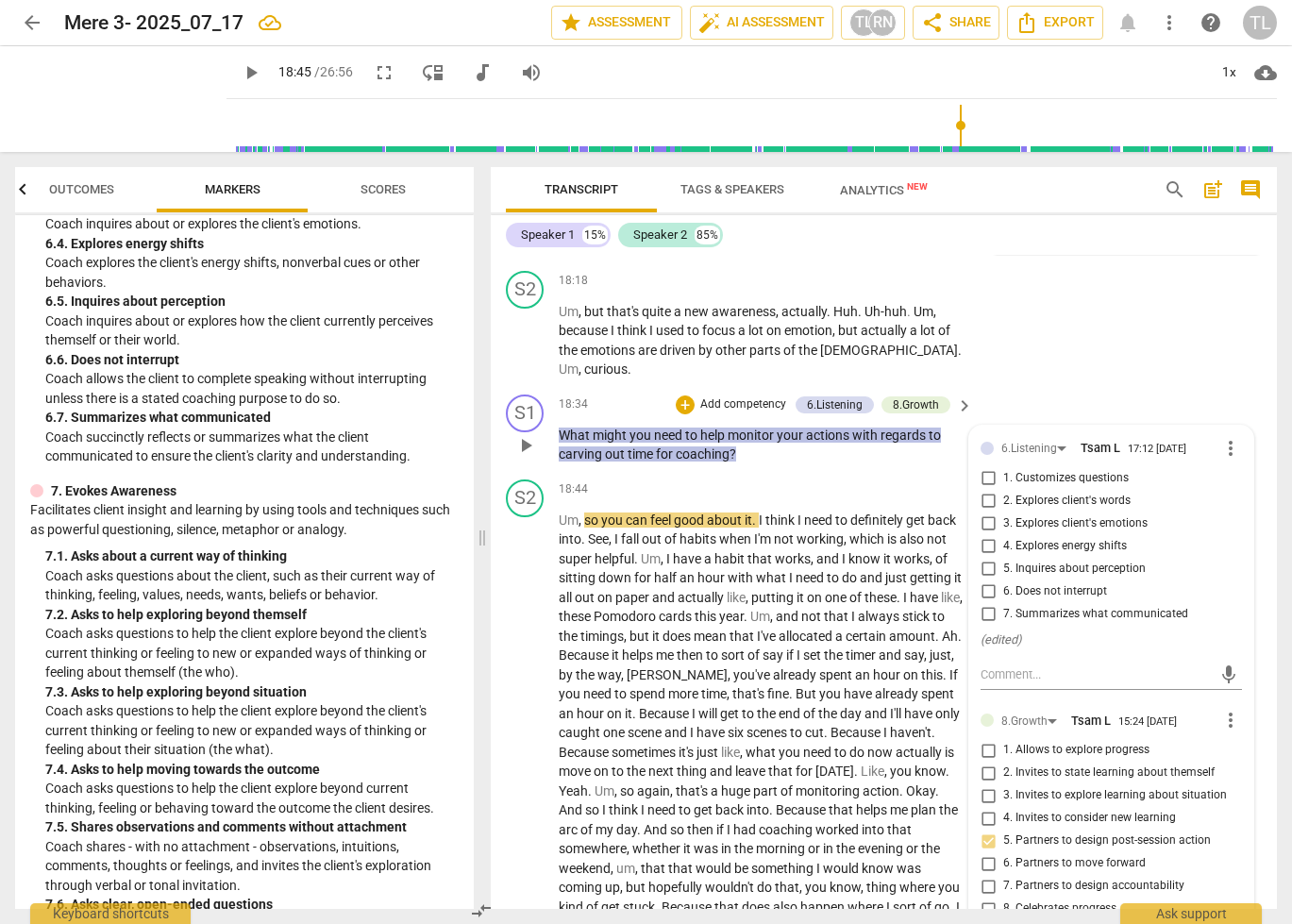 click on "6.Listening Tsam L 17:12 07-18-2025 more_vert" at bounding box center (1111, 448) 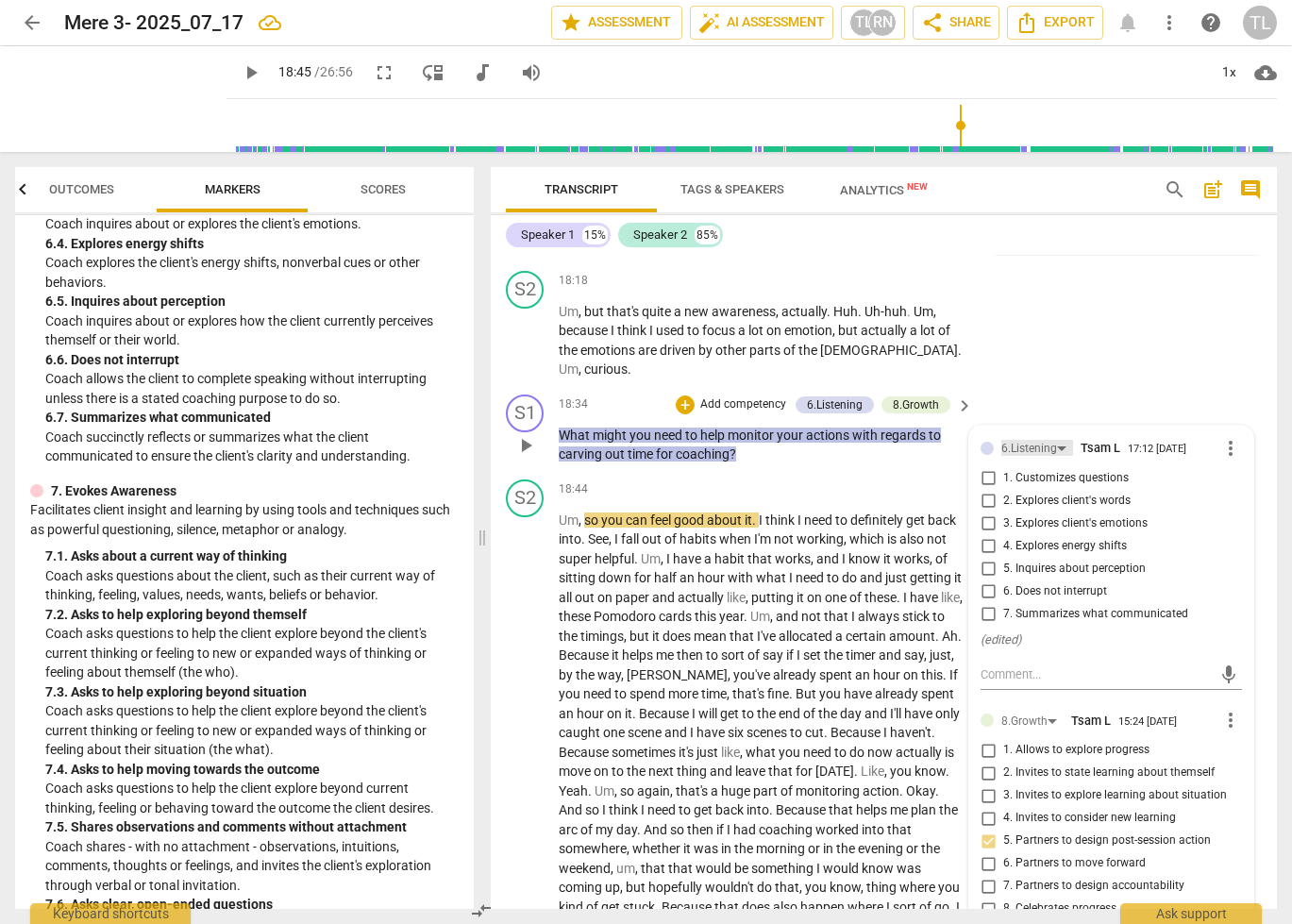 click on "6.Listening" at bounding box center [1029, 448] 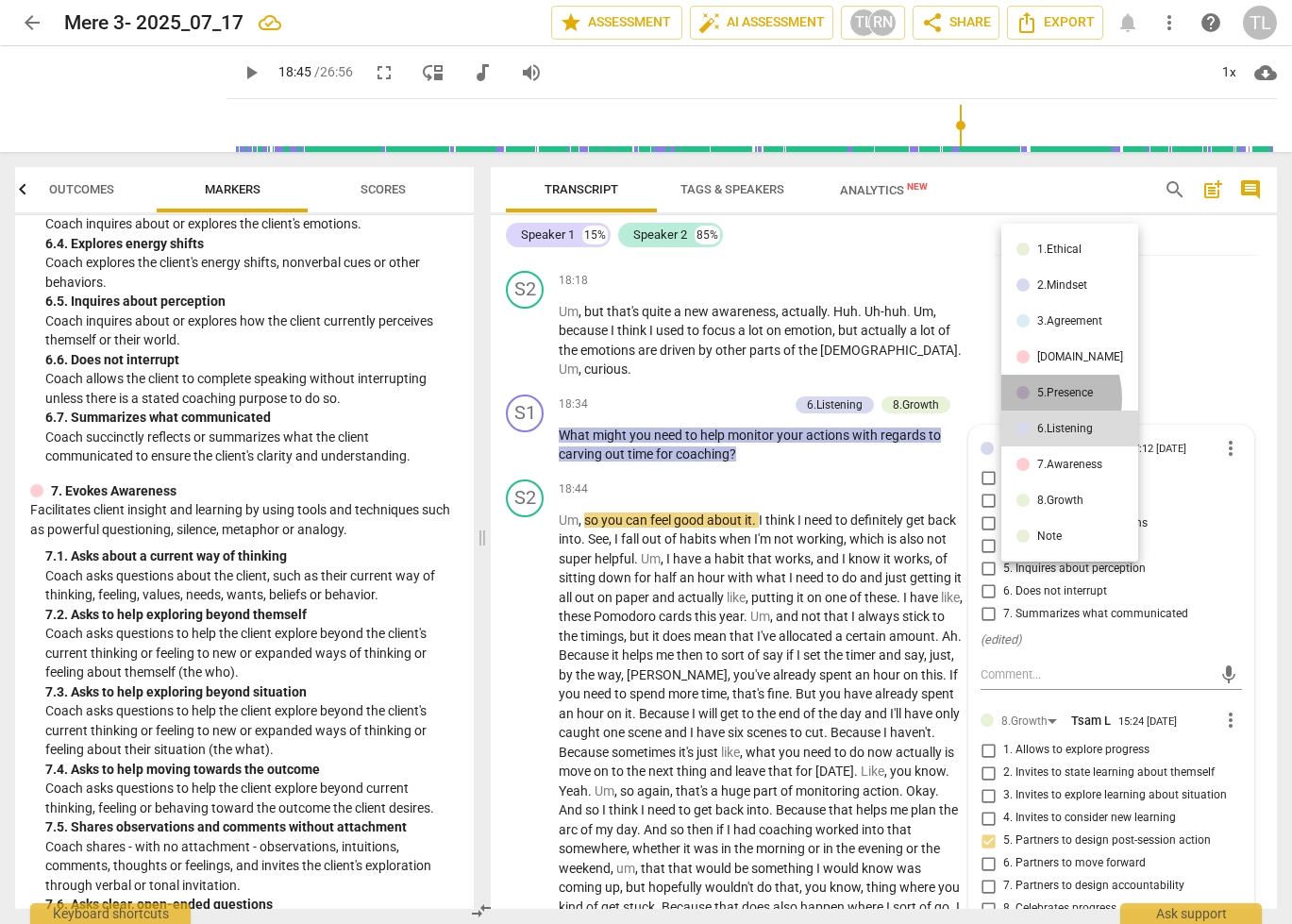 click on "5.Presence" at bounding box center (1069, 393) 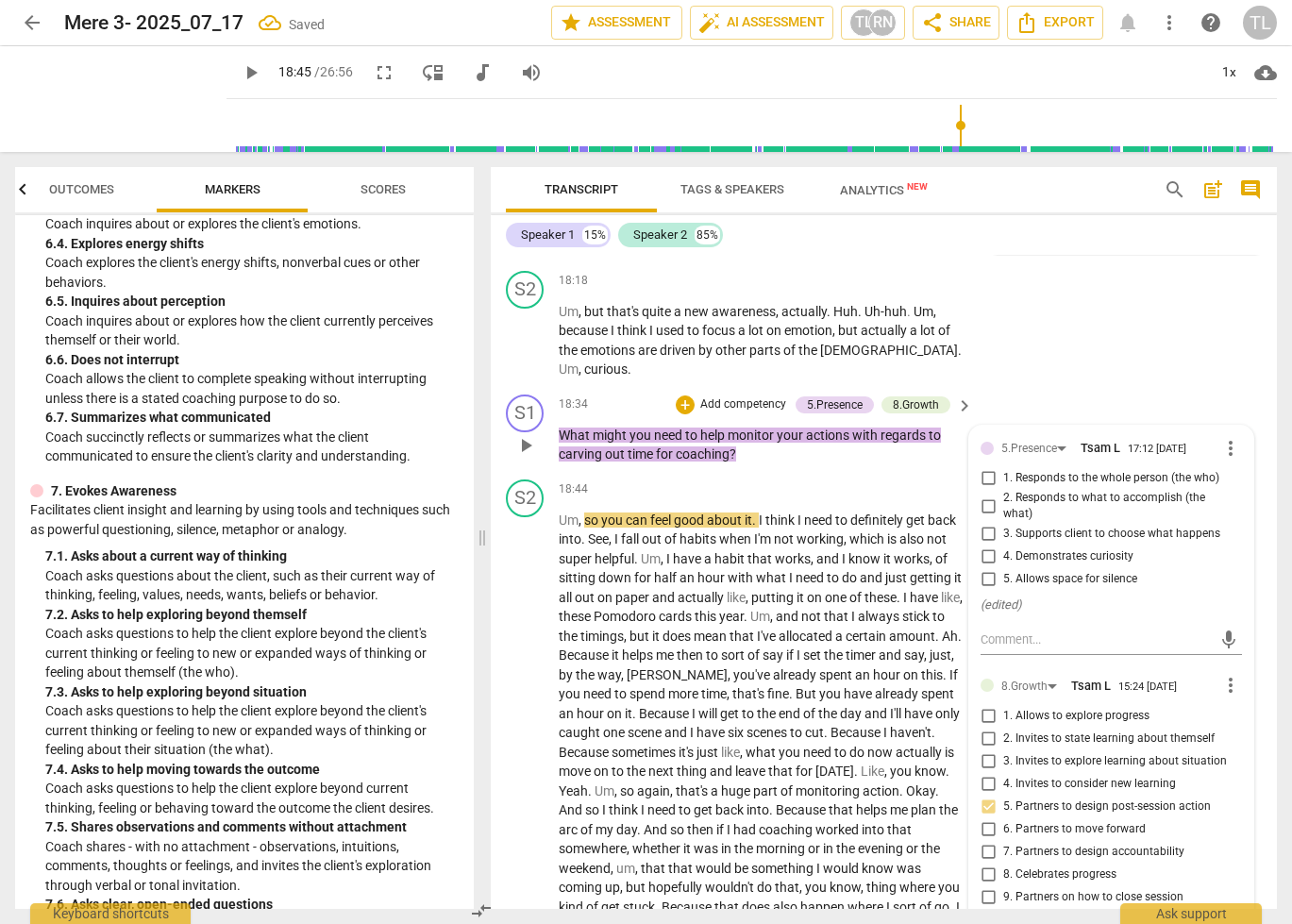 click on "2. Responds to what to accomplish (the what)" at bounding box center (988, 506) 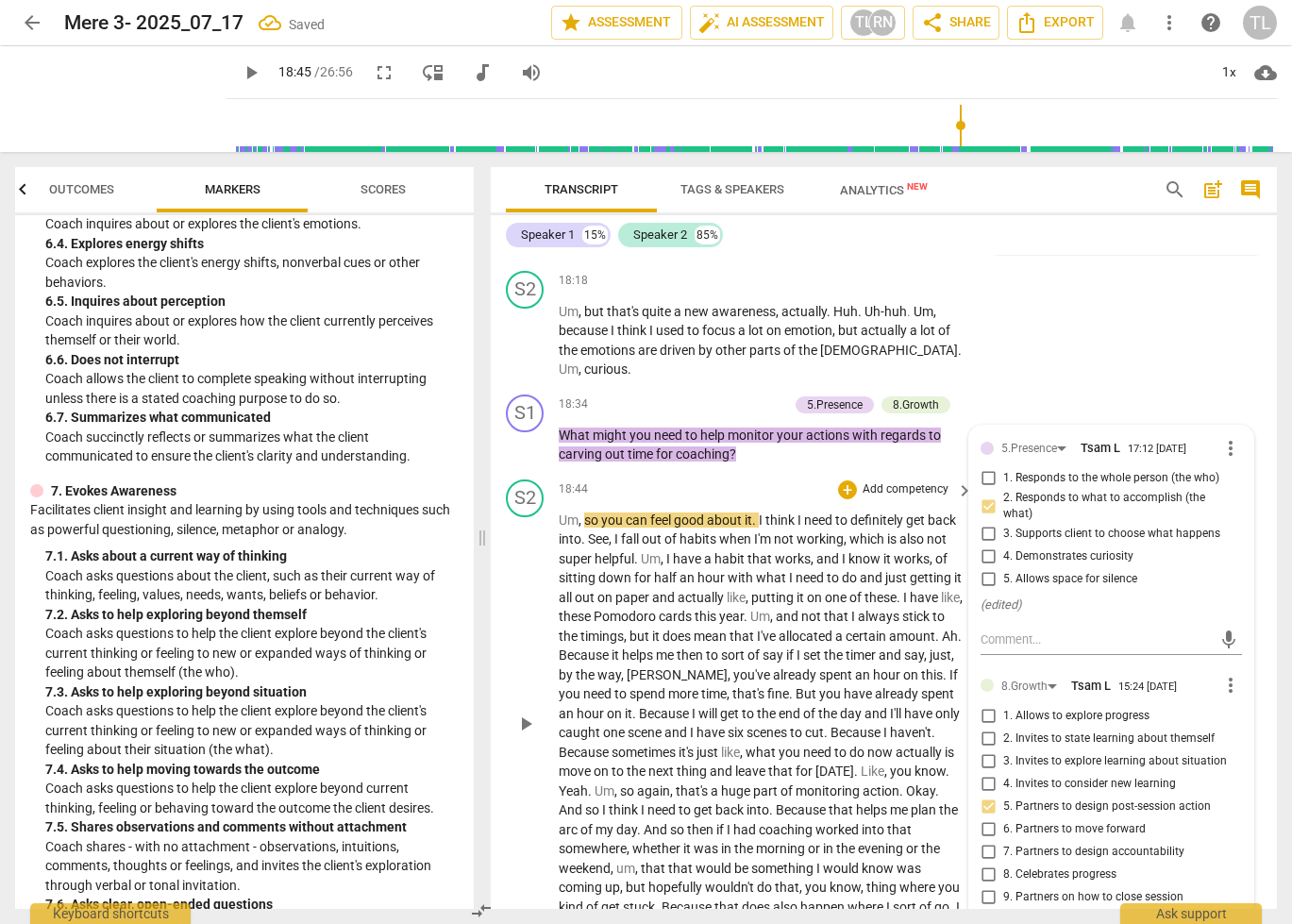 click on "the" at bounding box center (829, 714) 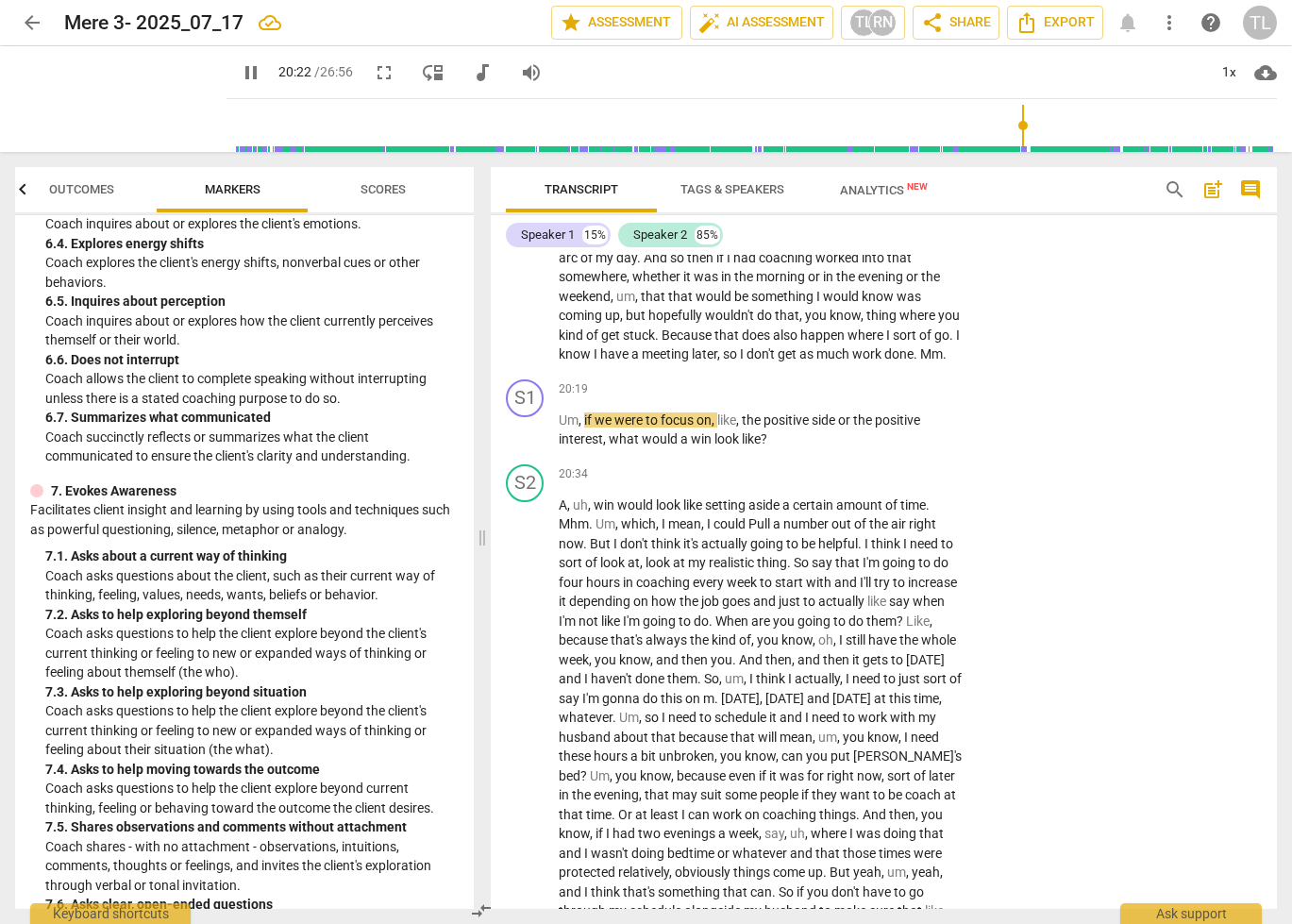 scroll, scrollTop: 8426, scrollLeft: 0, axis: vertical 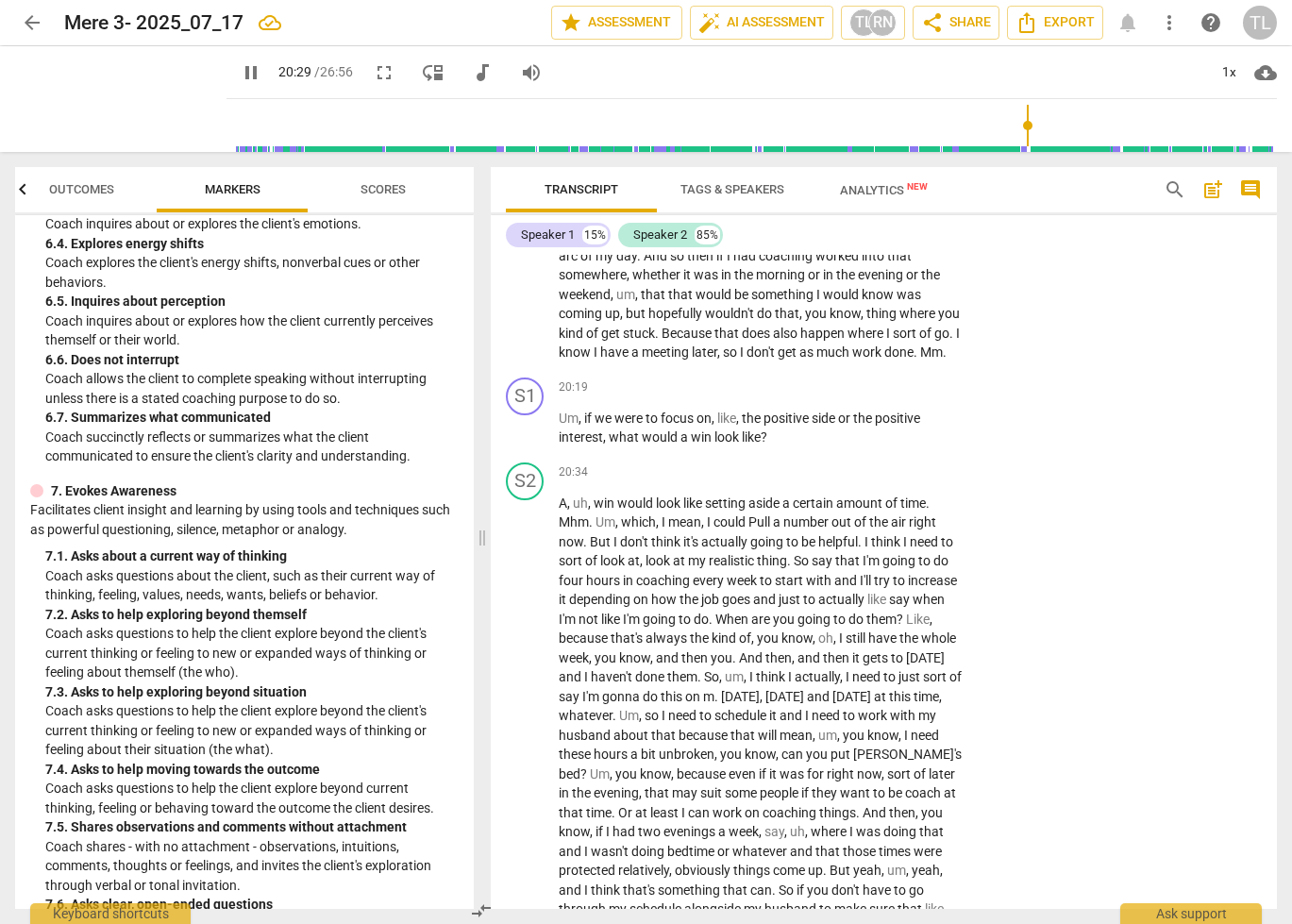 click on "and" at bounding box center (792, 715) 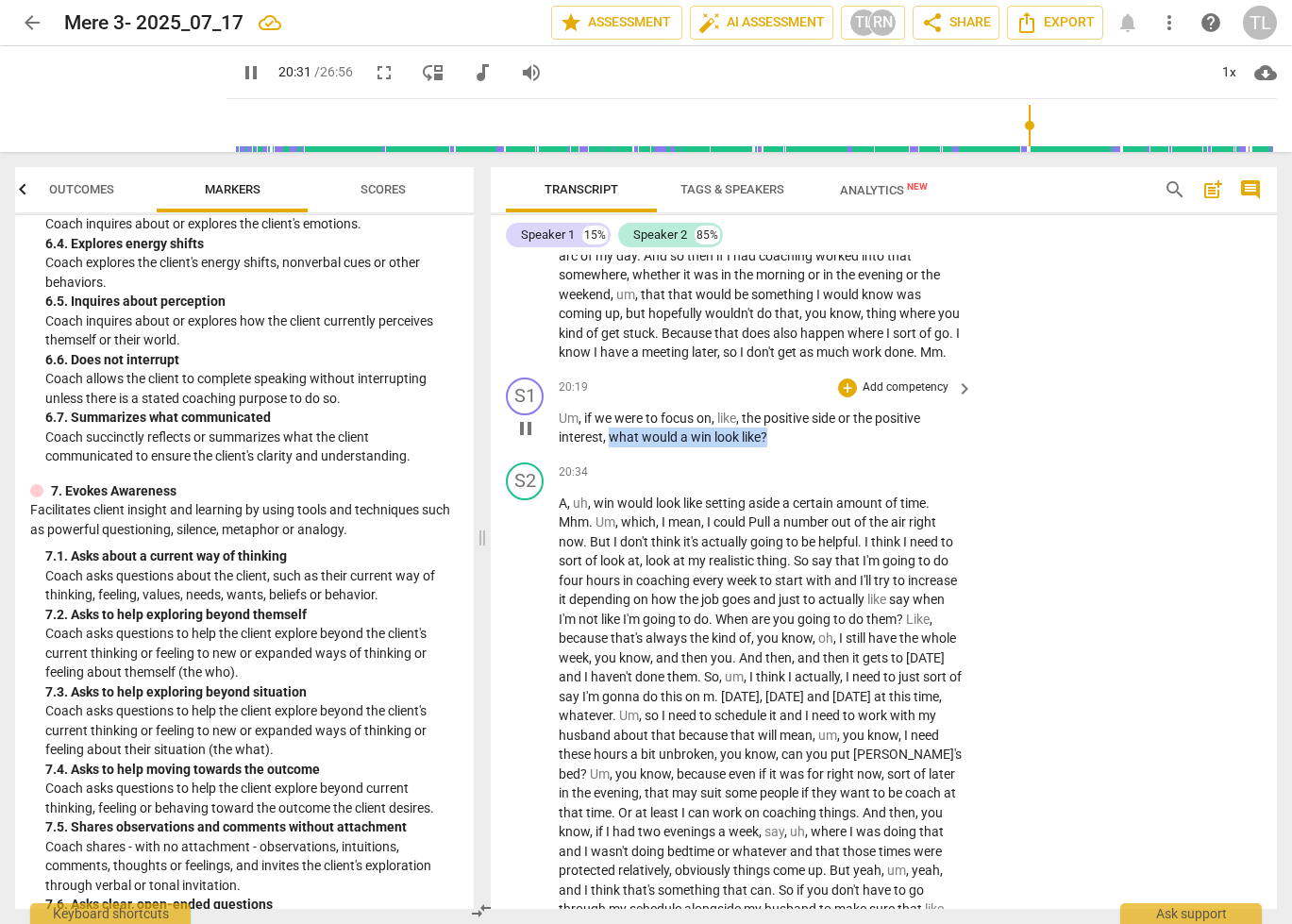 drag, startPoint x: 610, startPoint y: 419, endPoint x: 782, endPoint y: 419, distance: 172 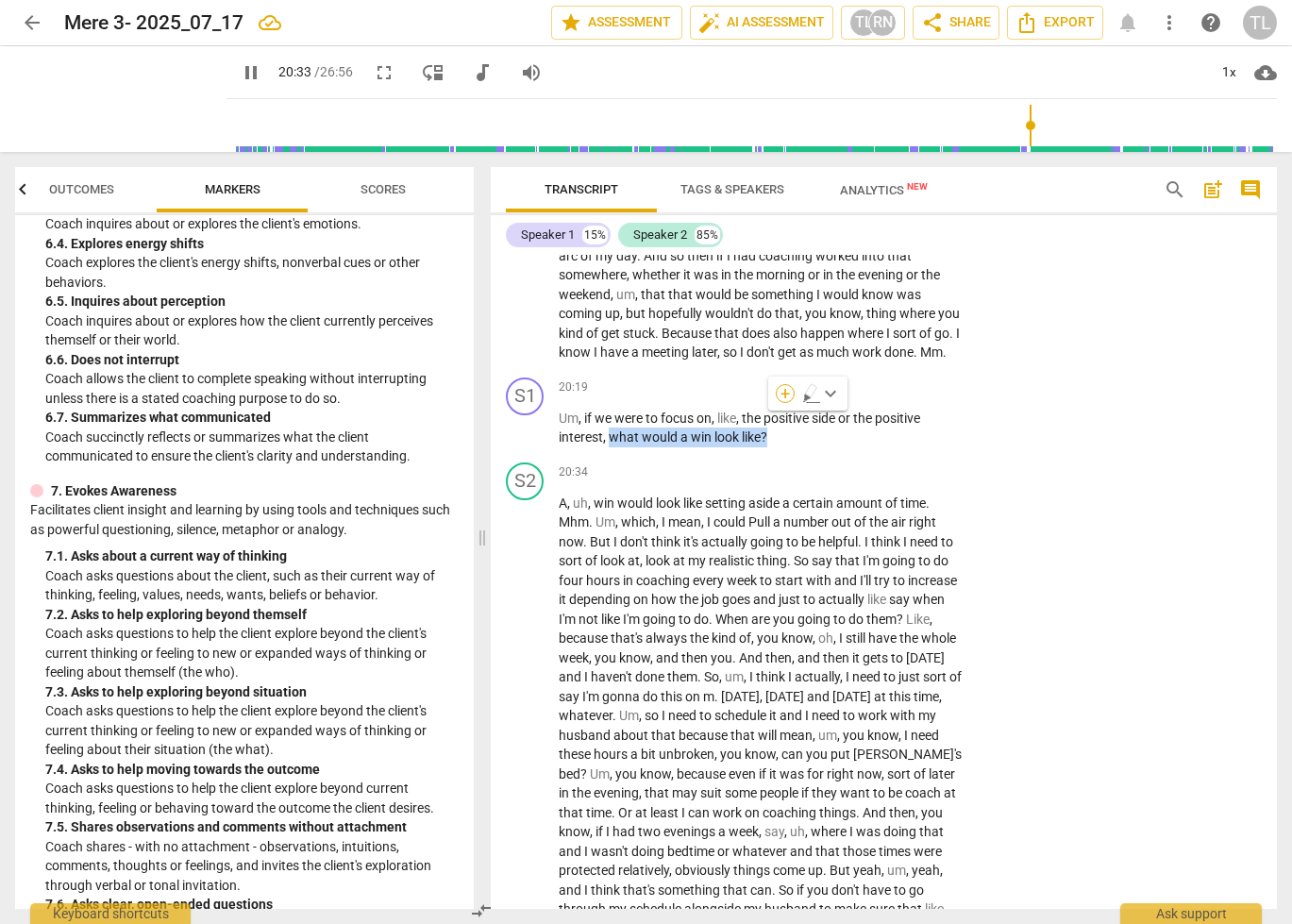 click on "+" at bounding box center [785, 394] 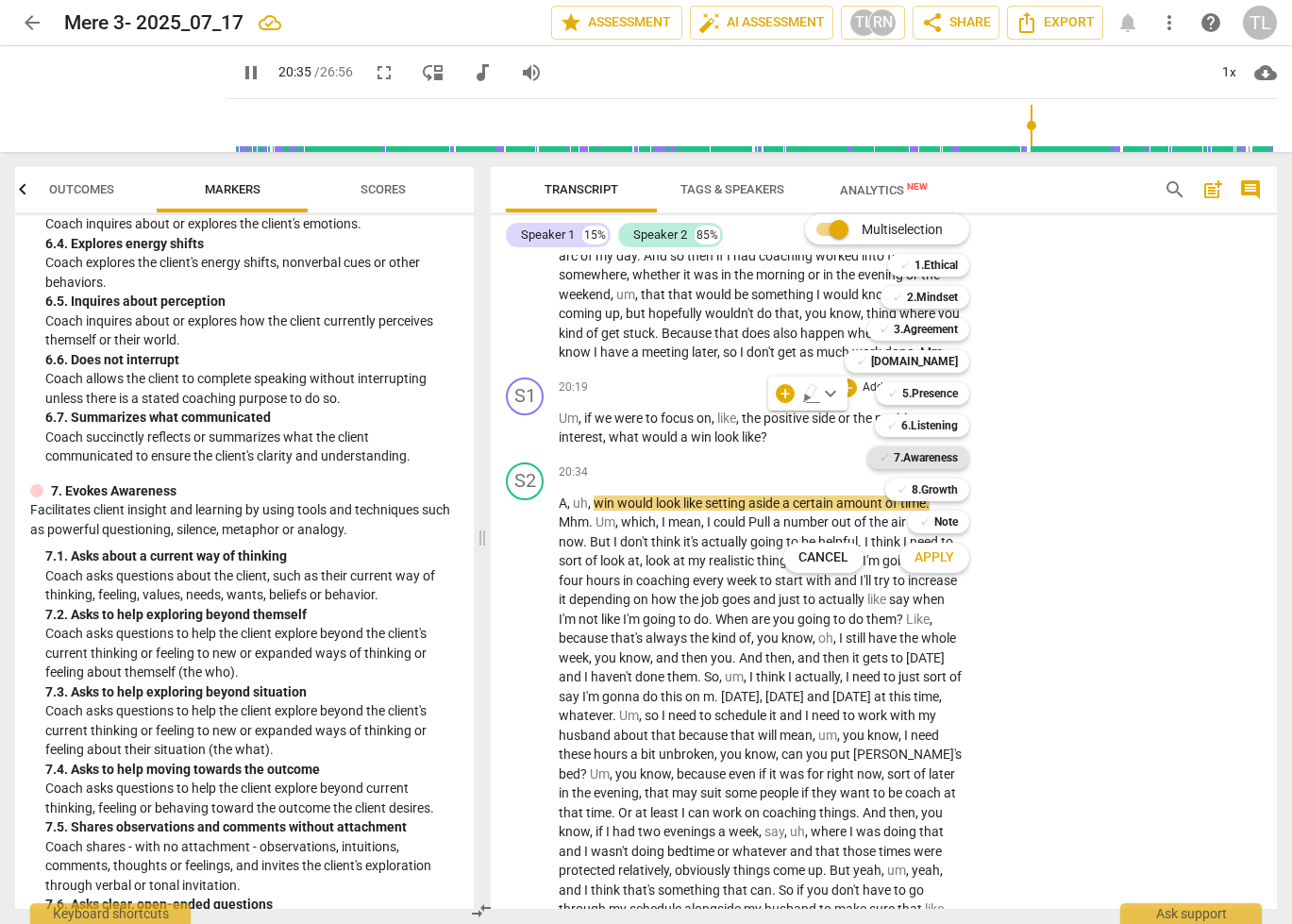 click on "7.Awareness" at bounding box center [926, 458] 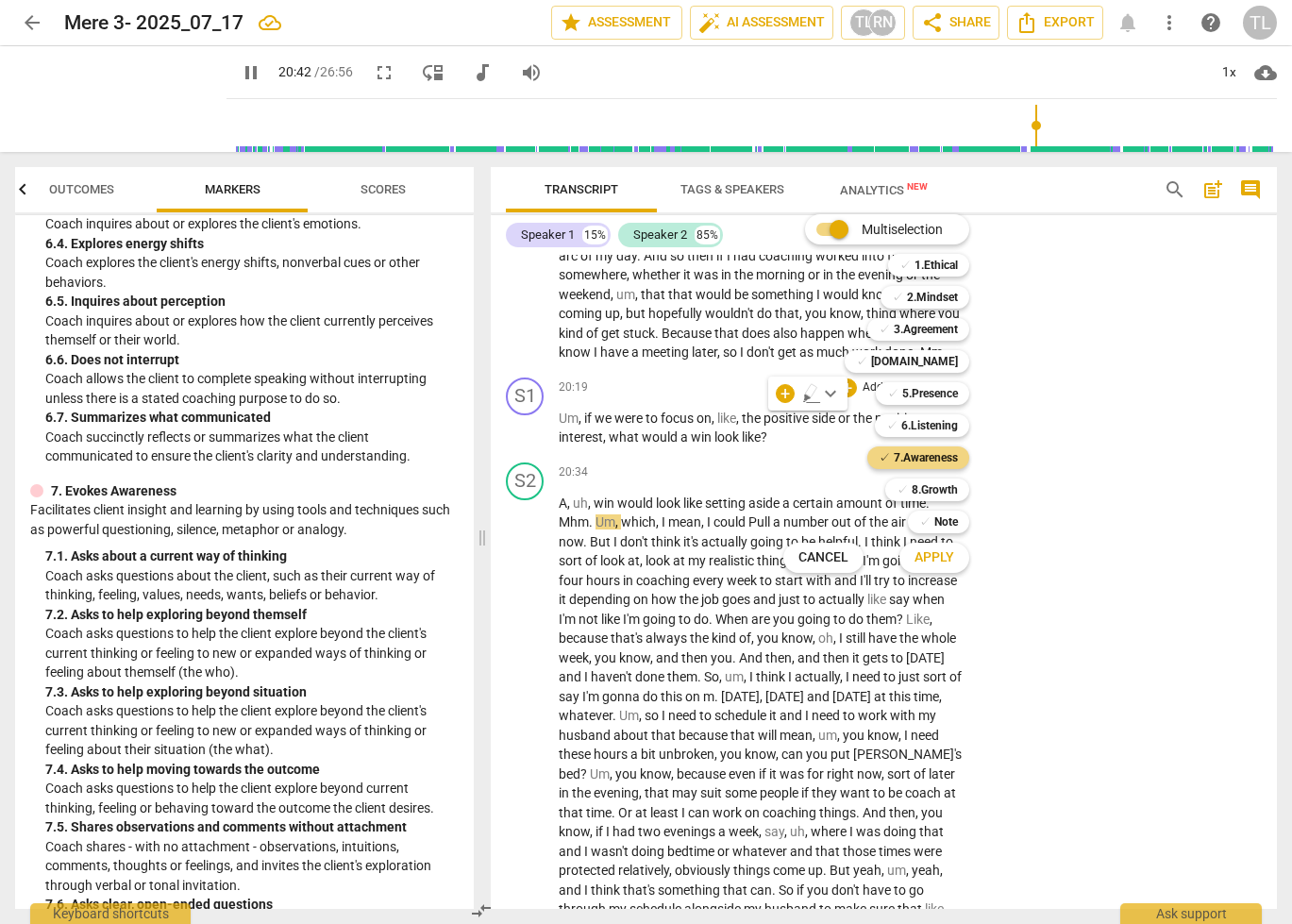 click at bounding box center (646, 462) 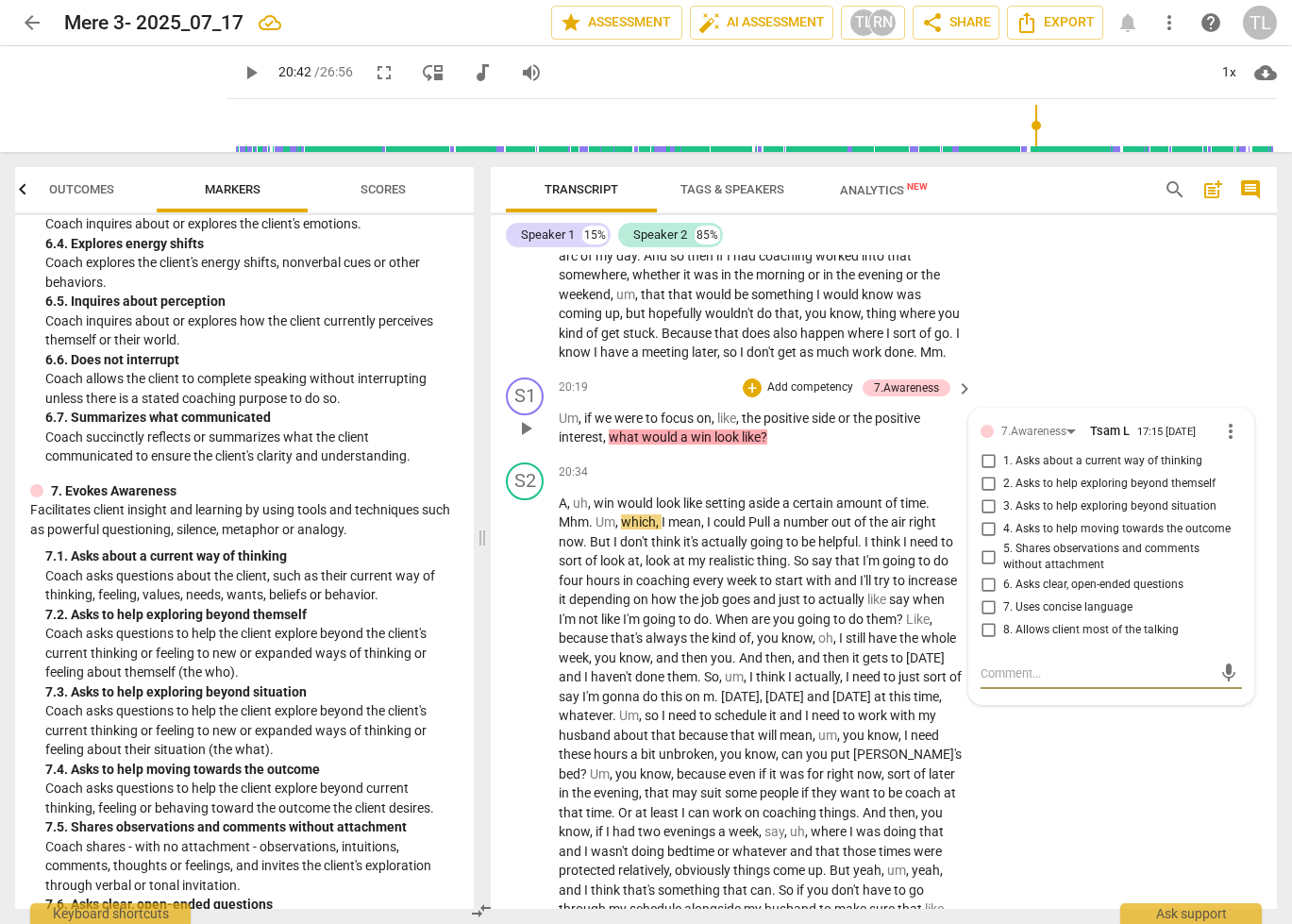 click on "4. Asks to help moving towards the outcome" at bounding box center [988, 529] 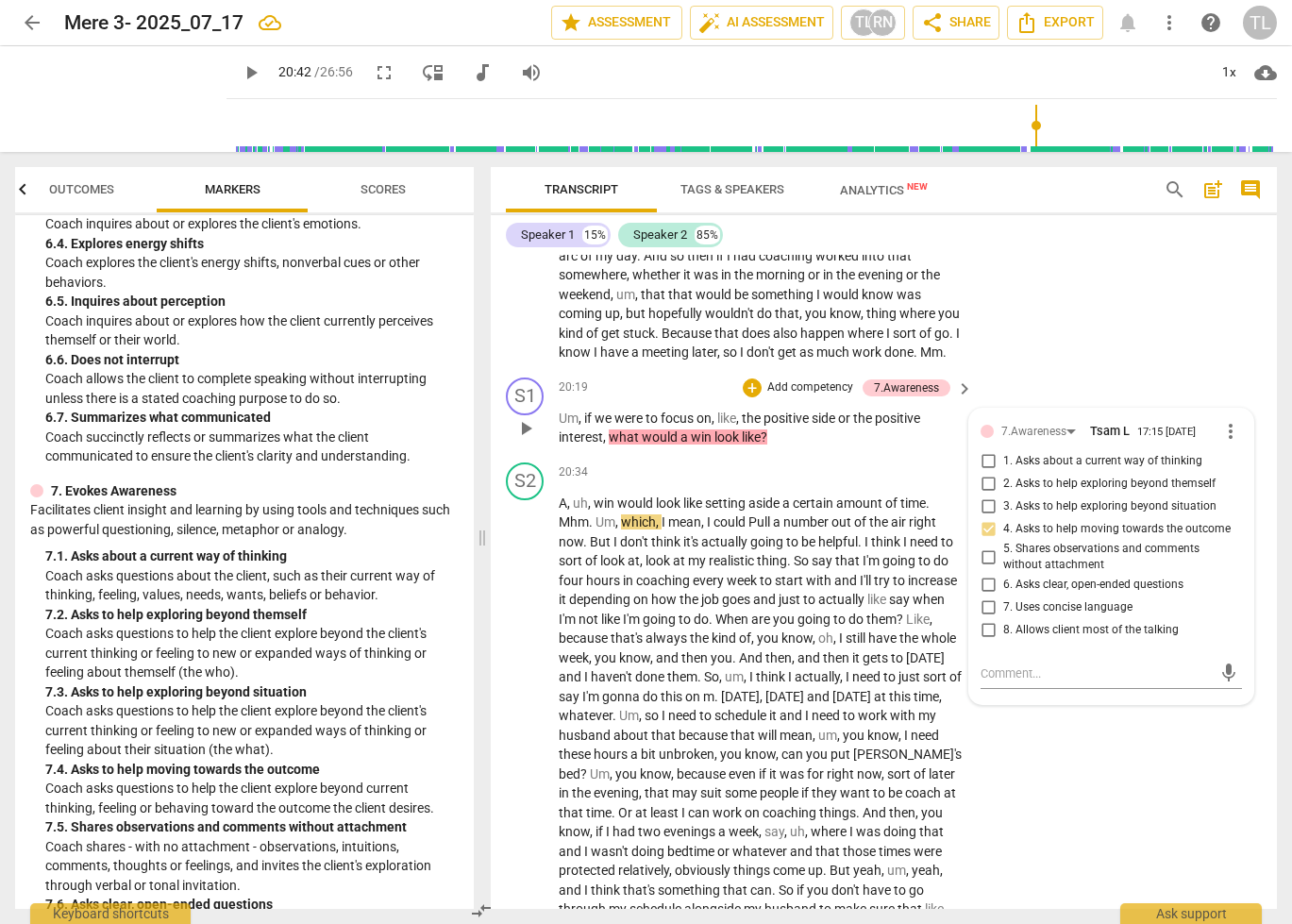 click on "Add competency" at bounding box center (810, 388) 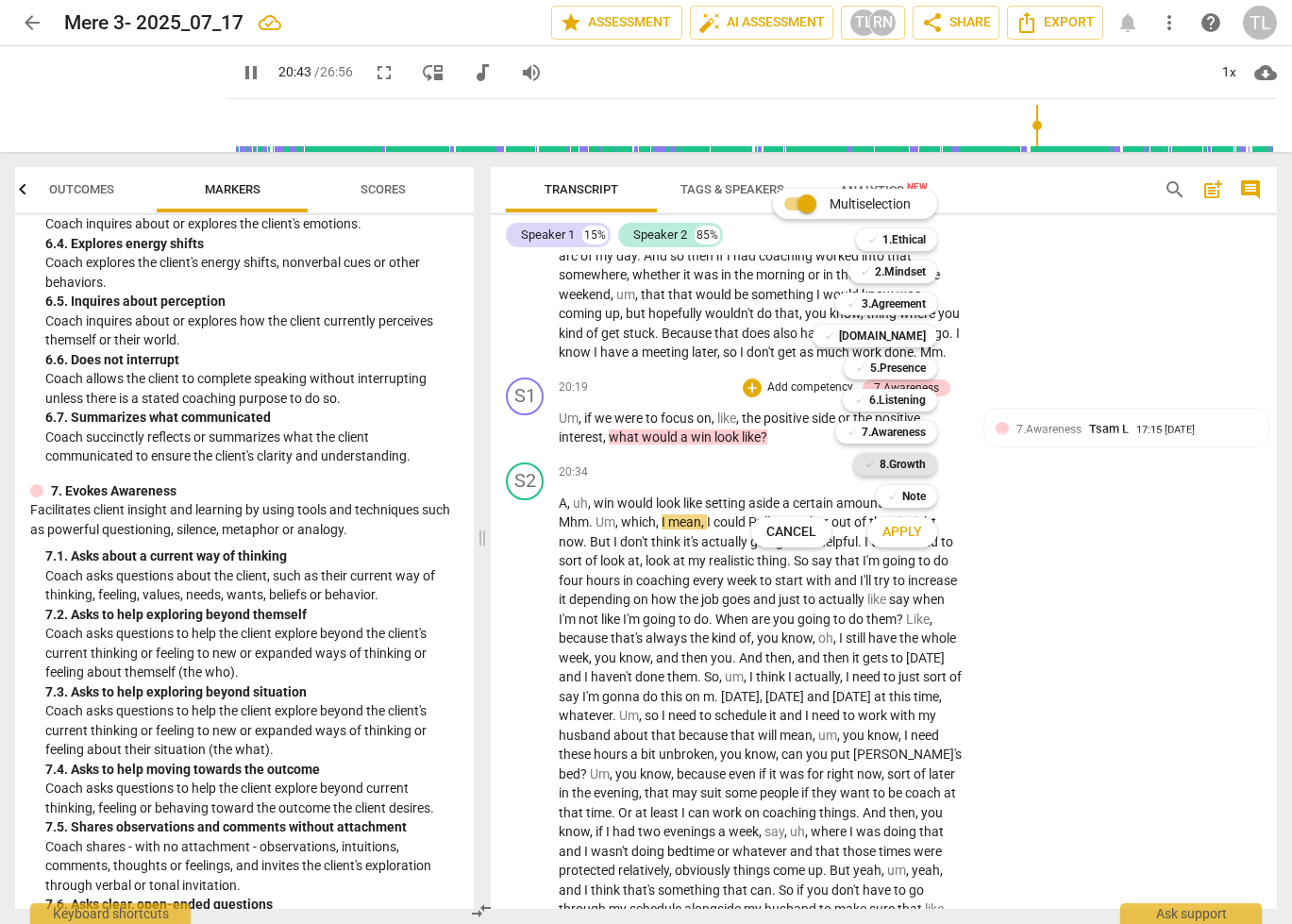 click on "8.Growth" at bounding box center (902, 464) 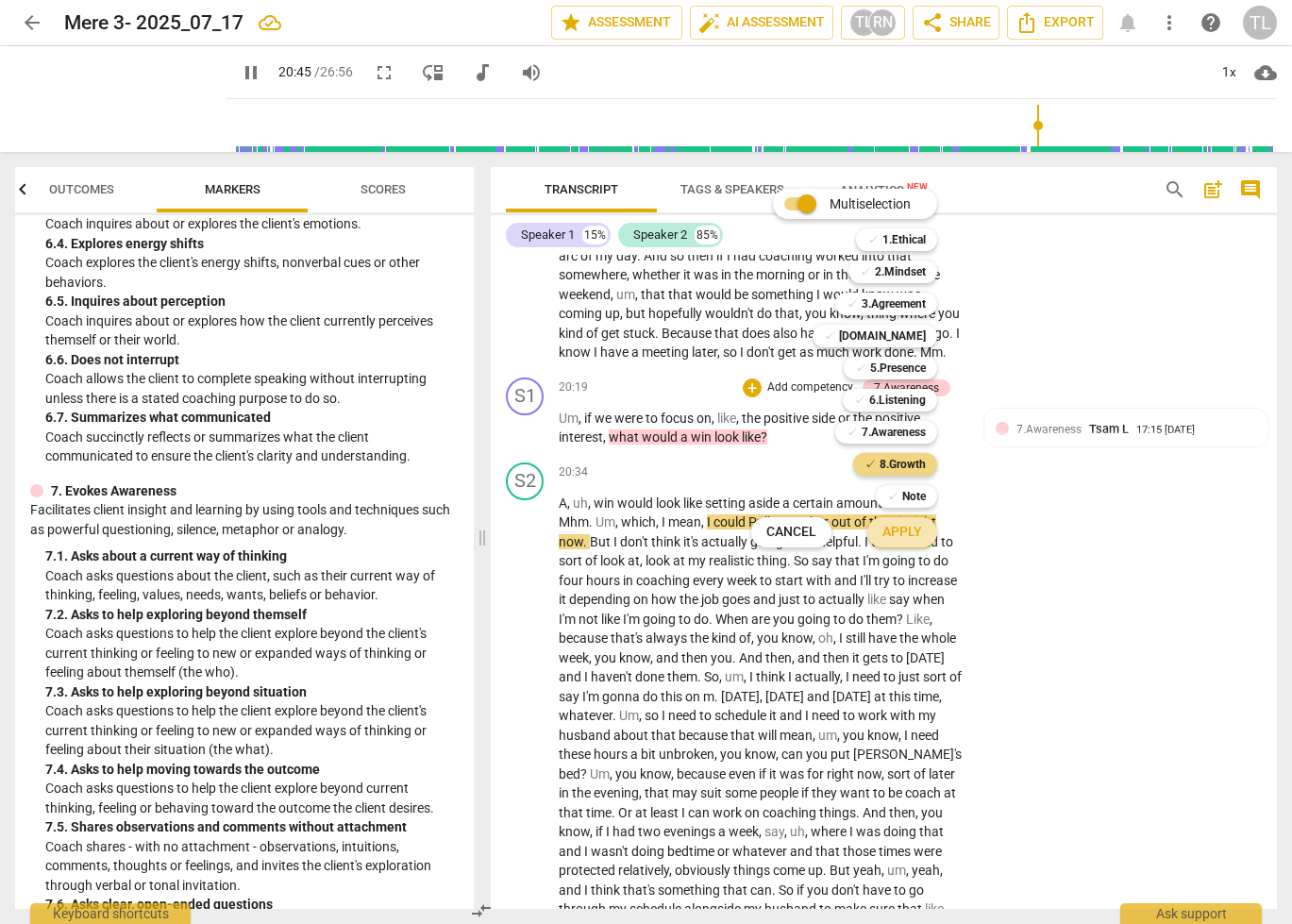click on "Apply" at bounding box center (902, 532) 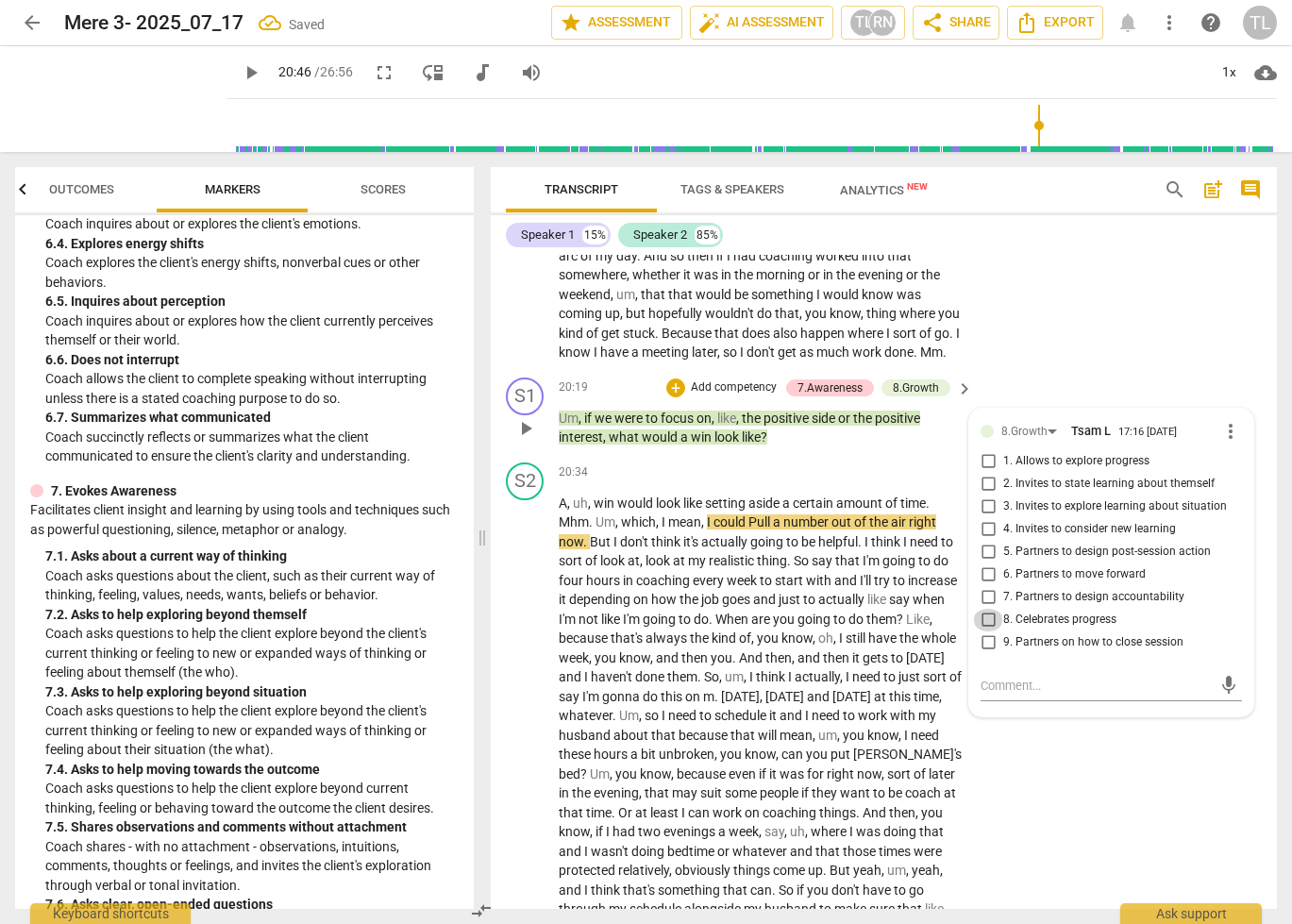 click on "8. Celebrates progress" at bounding box center [988, 620] 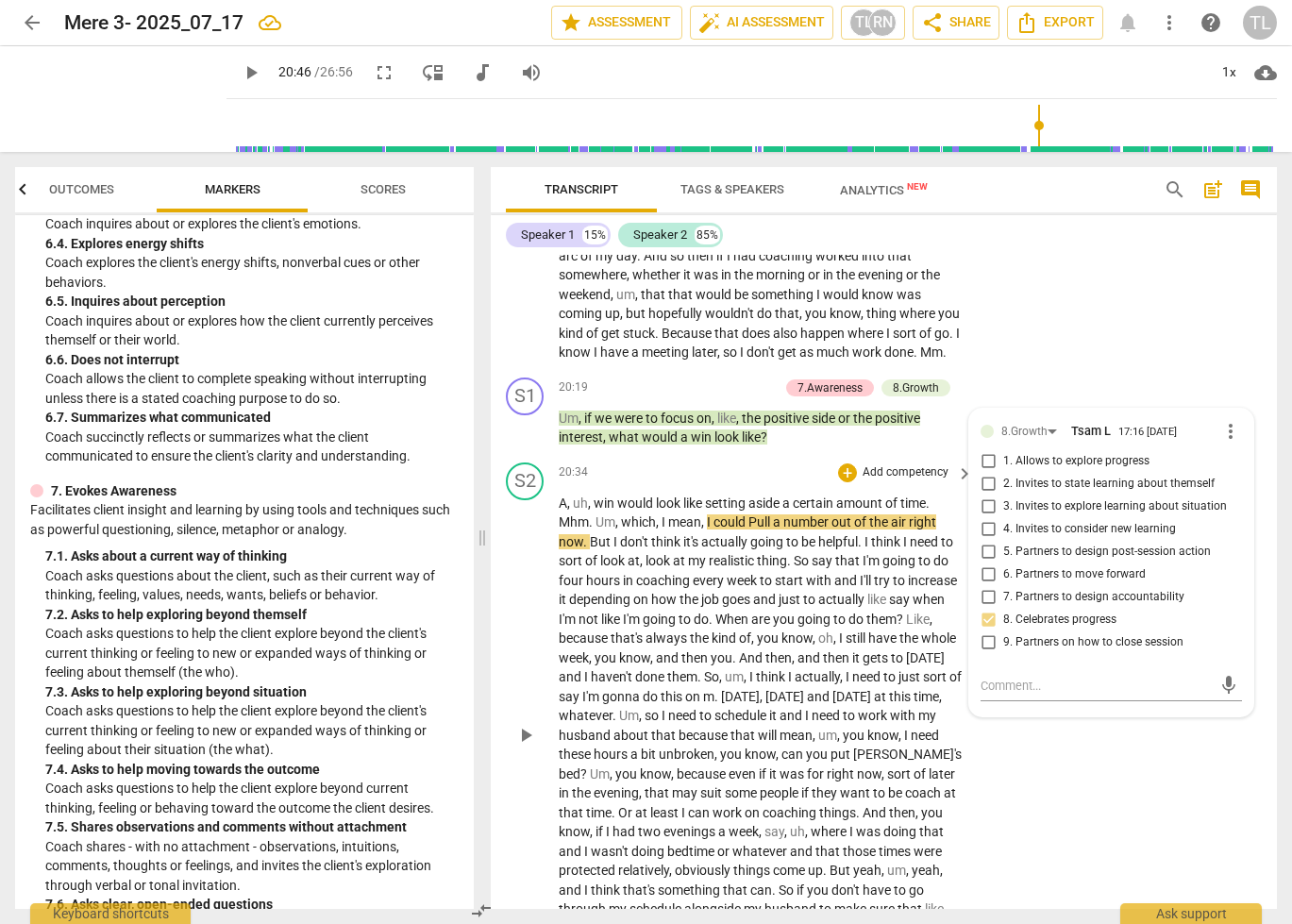 click on "S2 play_arrow pause 20:34 + Add competency keyboard_arrow_right A ,   uh ,   win   would   look   like   setting   aside   a   certain   amount   of   time .   Mhm .   Um ,   which ,   I   mean ,   I   could   Pull   a   number   out   of   the   air   right   now .   But   I   don't   think   it's   actually   going   to   be   helpful .   I   think   I   need   to   sort   of   look   at ,   look   at   my   realistic   thing .   So   say   that   I'm   going   to   do   four   hours   in   coaching   every   week   to   start   with   and   I'll   try   to   increase   it   depending   on   how   the   job   goes   and   just   to   actually   like   say   when   I'm   not   like   I'm   going   to   do .   When   are   you   going   to   do   them ?   Like ,   because   that's   always   the   kind   of ,   you   know ,   oh ,   I   still   have   the   whole   week ,   you   know ,   and   then   you .   And   then ,   and   then   it   gets   to   Sunday   and   I   haven't   done   them .   So ,   um ," at bounding box center [883, 720] 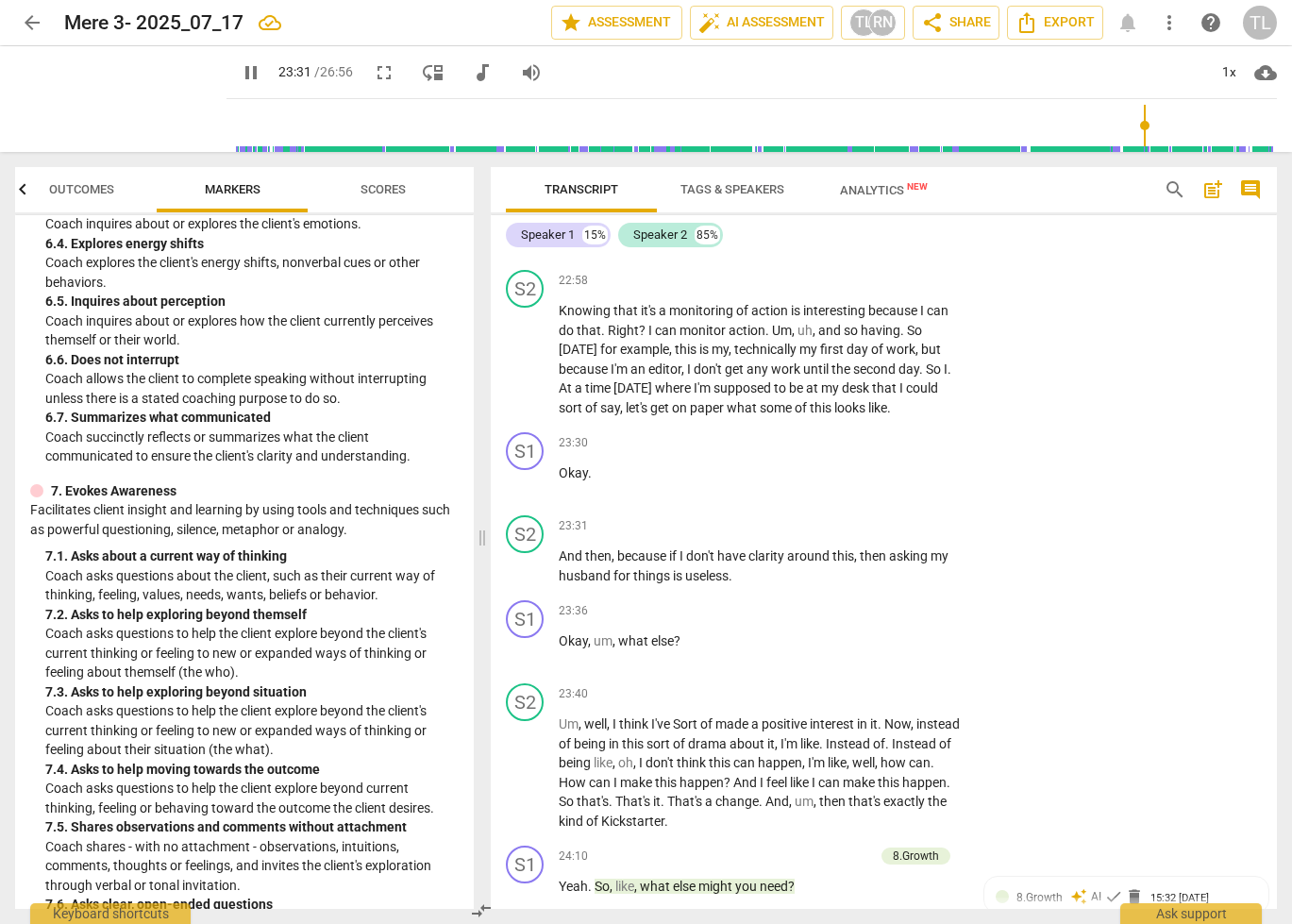 scroll, scrollTop: 9404, scrollLeft: 0, axis: vertical 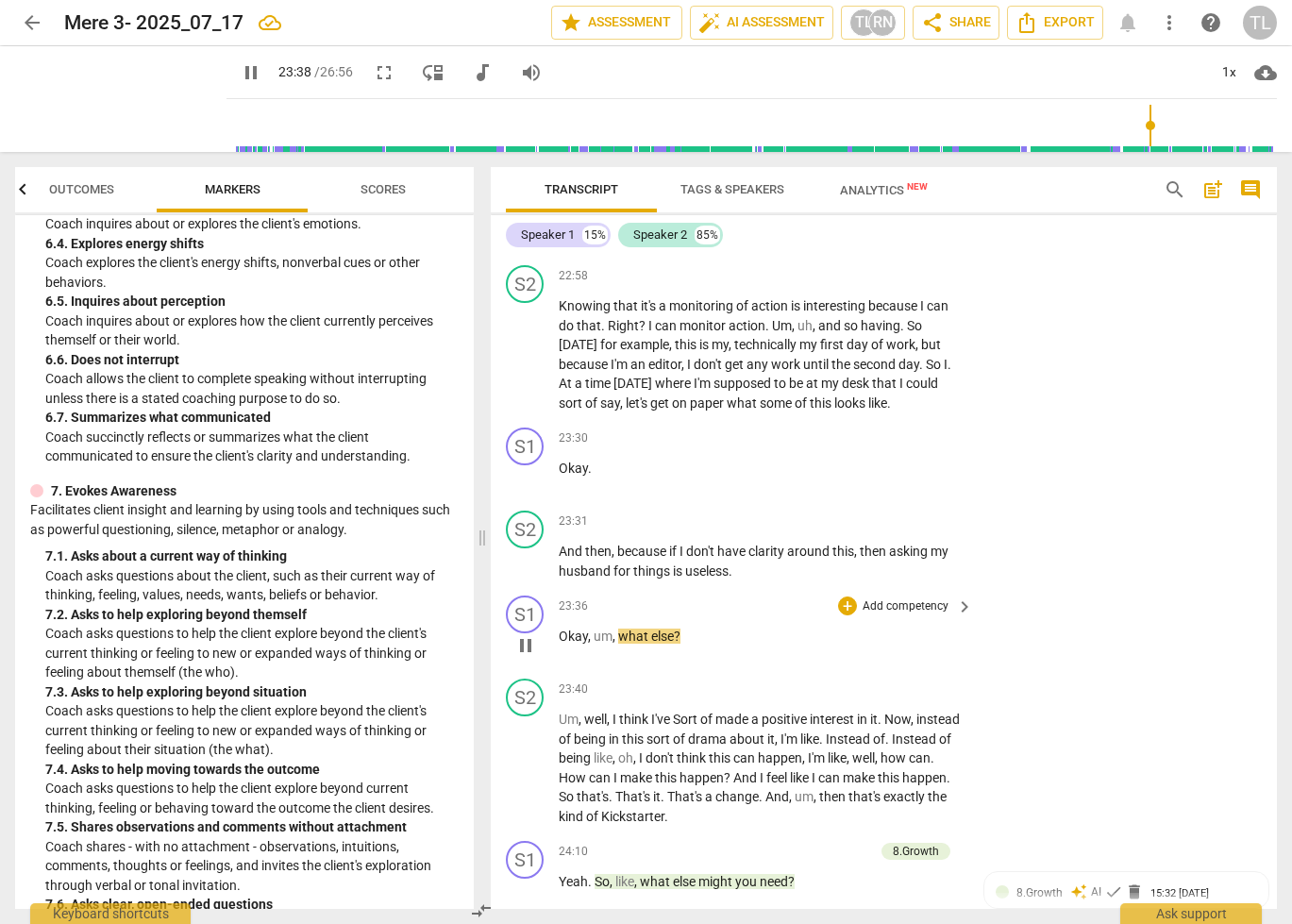 click on "what" at bounding box center [634, 636] 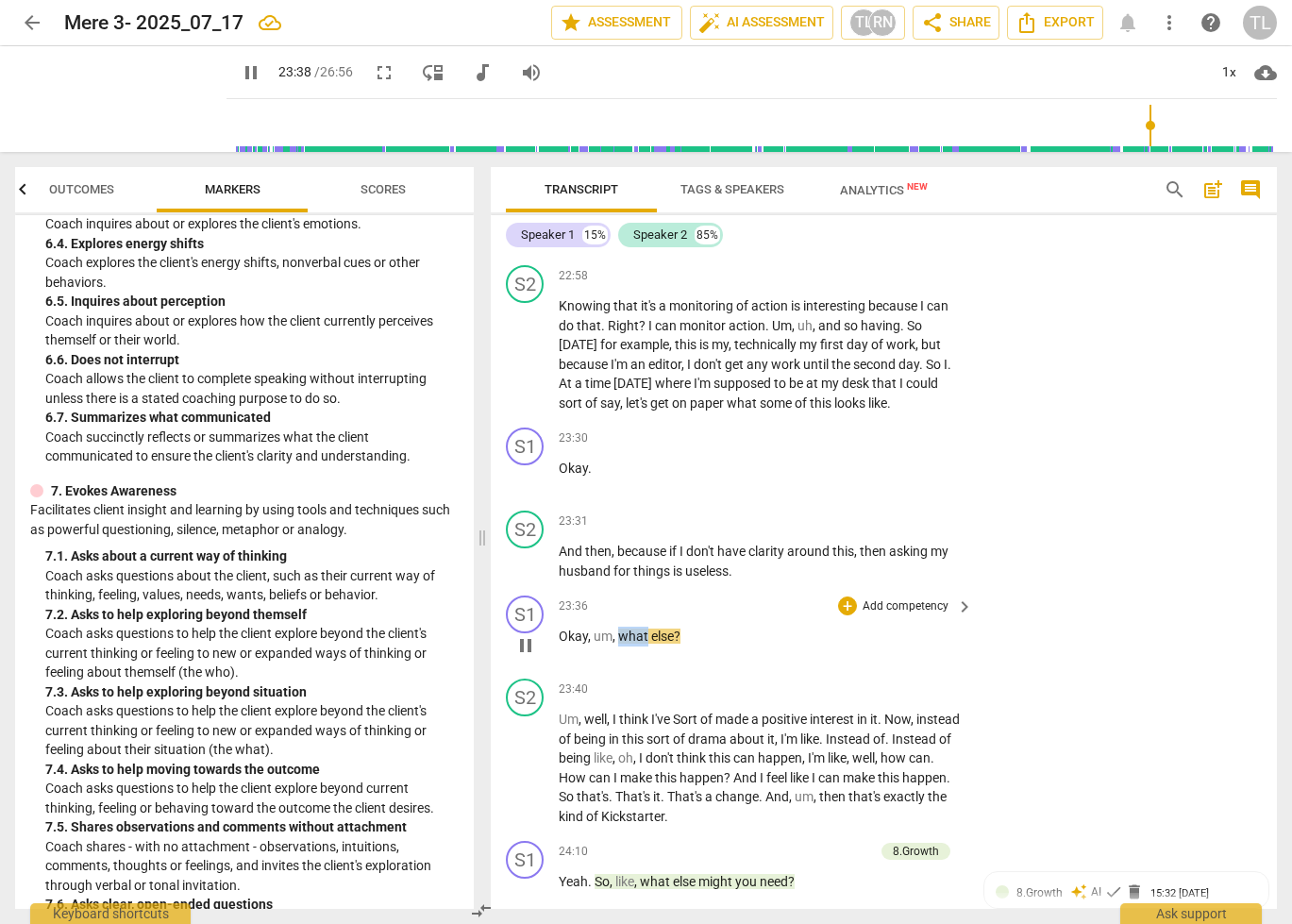click on "what" at bounding box center [634, 636] 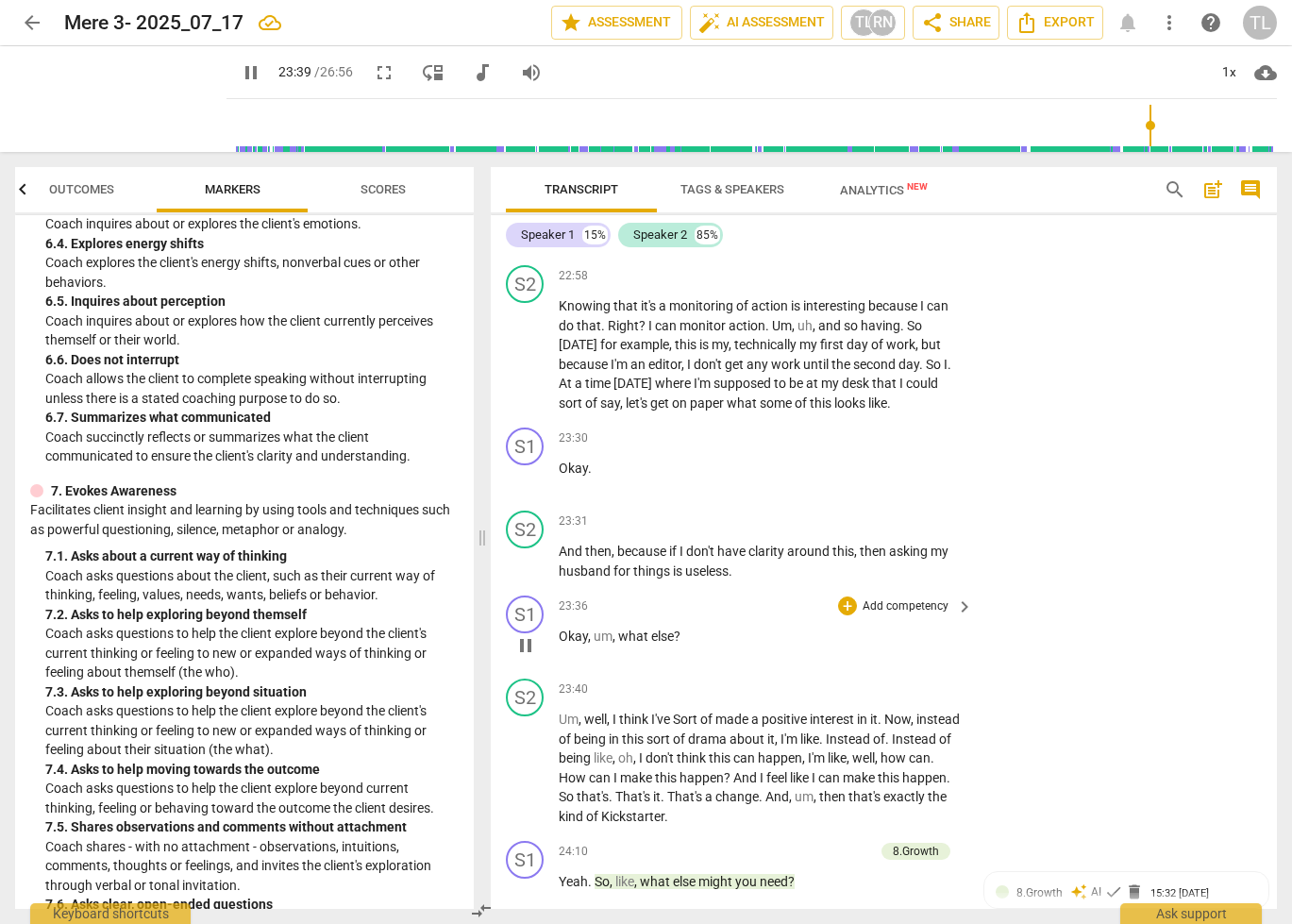 click on "Add competency" at bounding box center [905, 607] 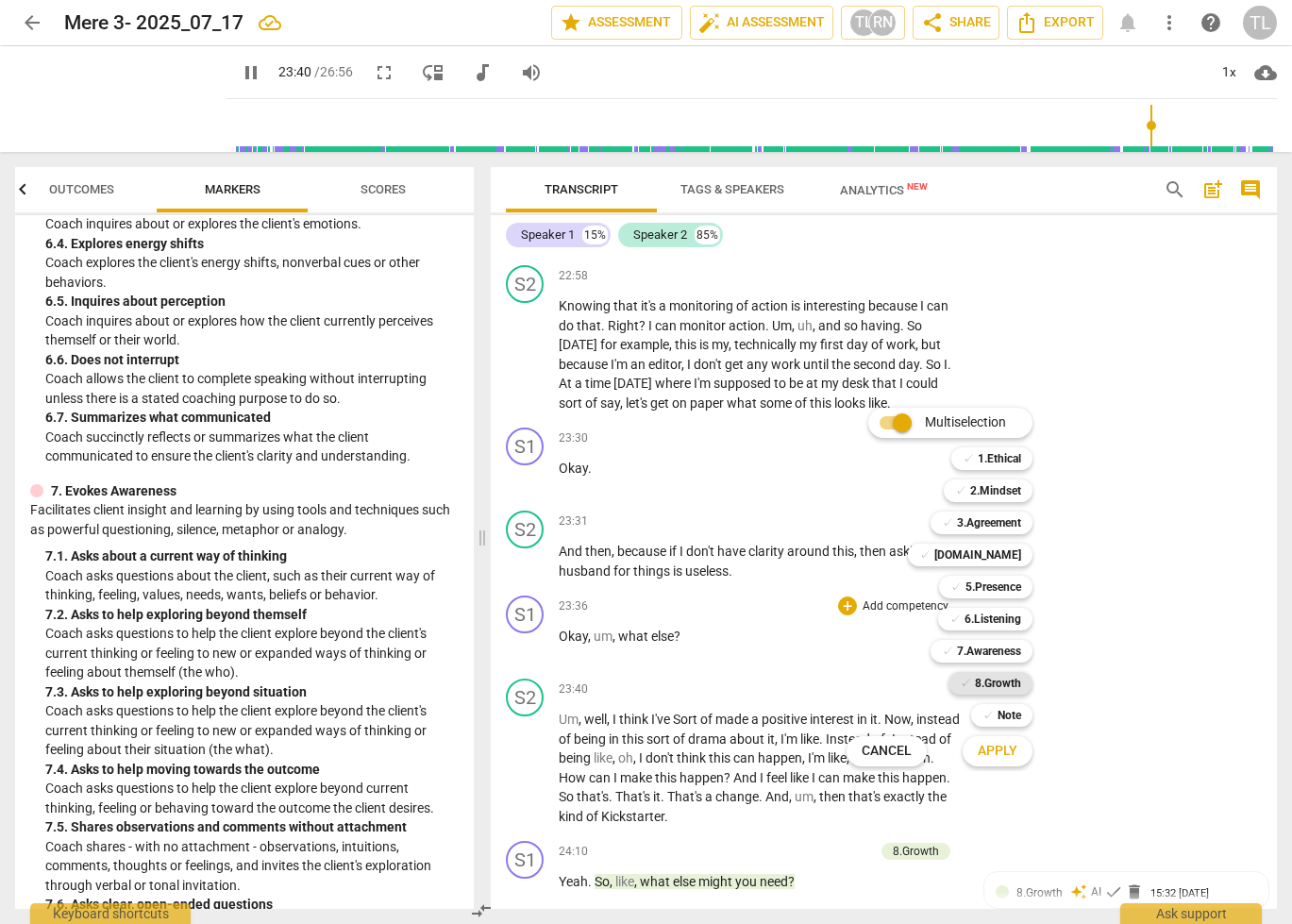 click on "8.Growth" at bounding box center (998, 683) 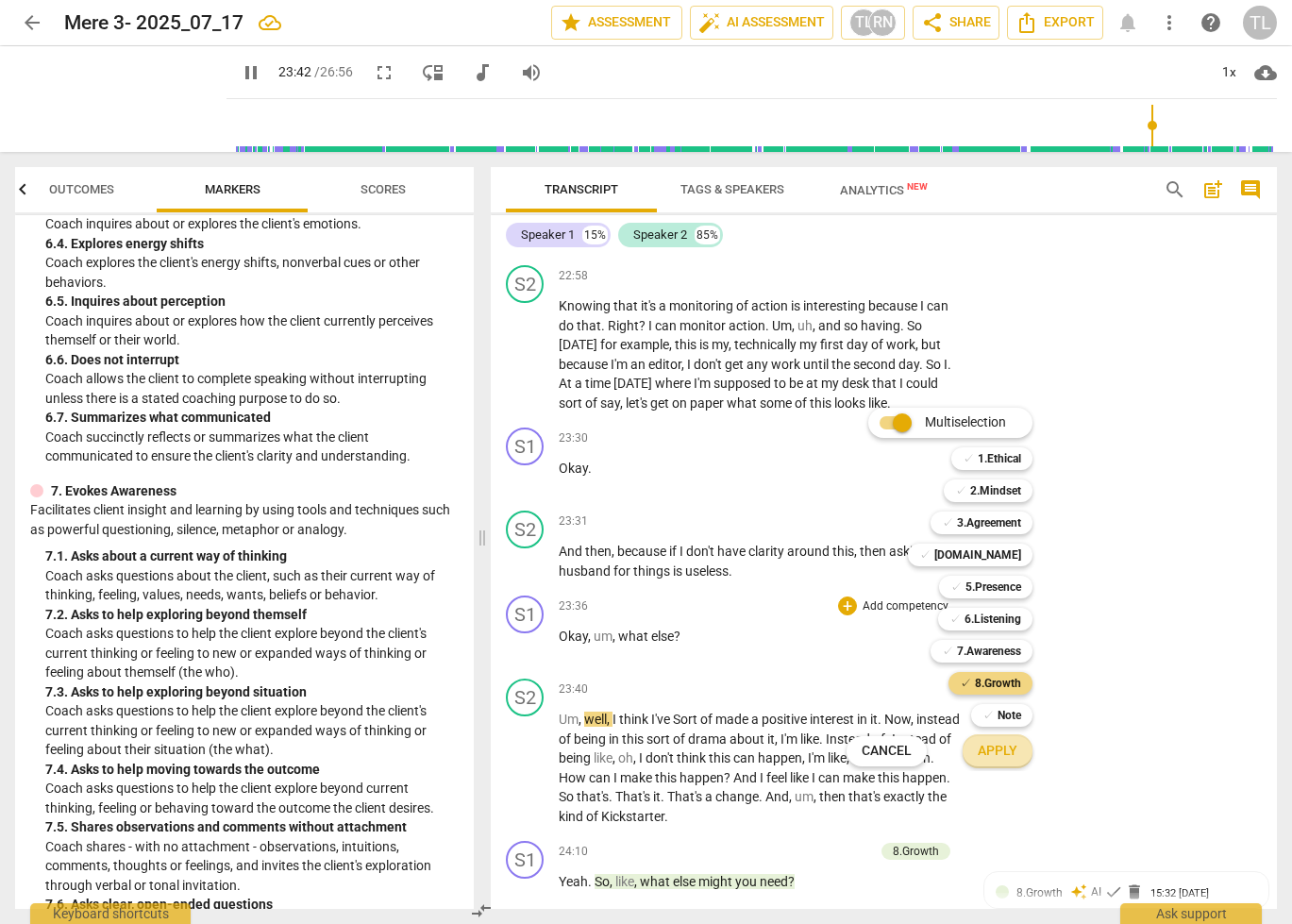 click on "Apply" at bounding box center (998, 751) 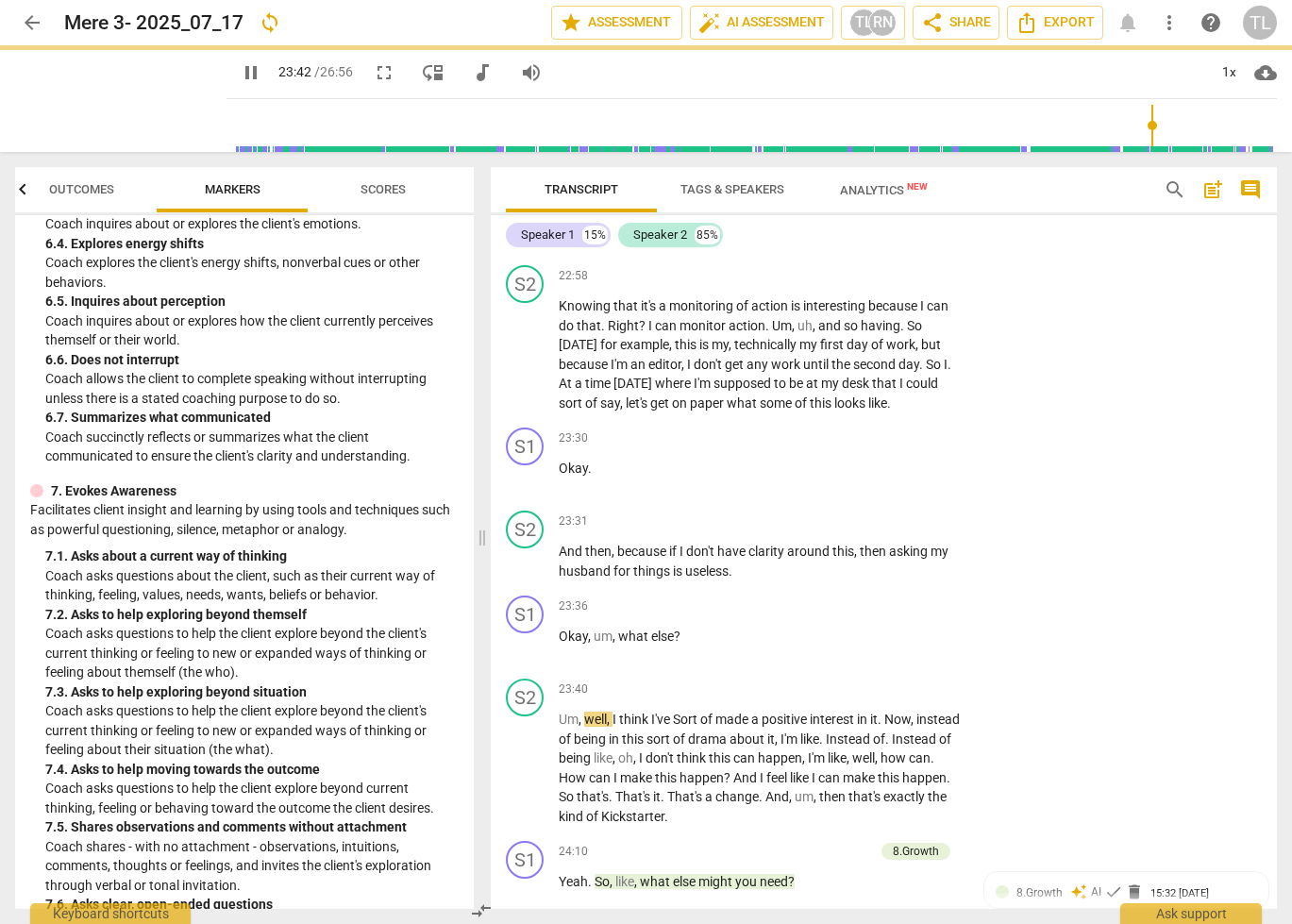 type on "1423" 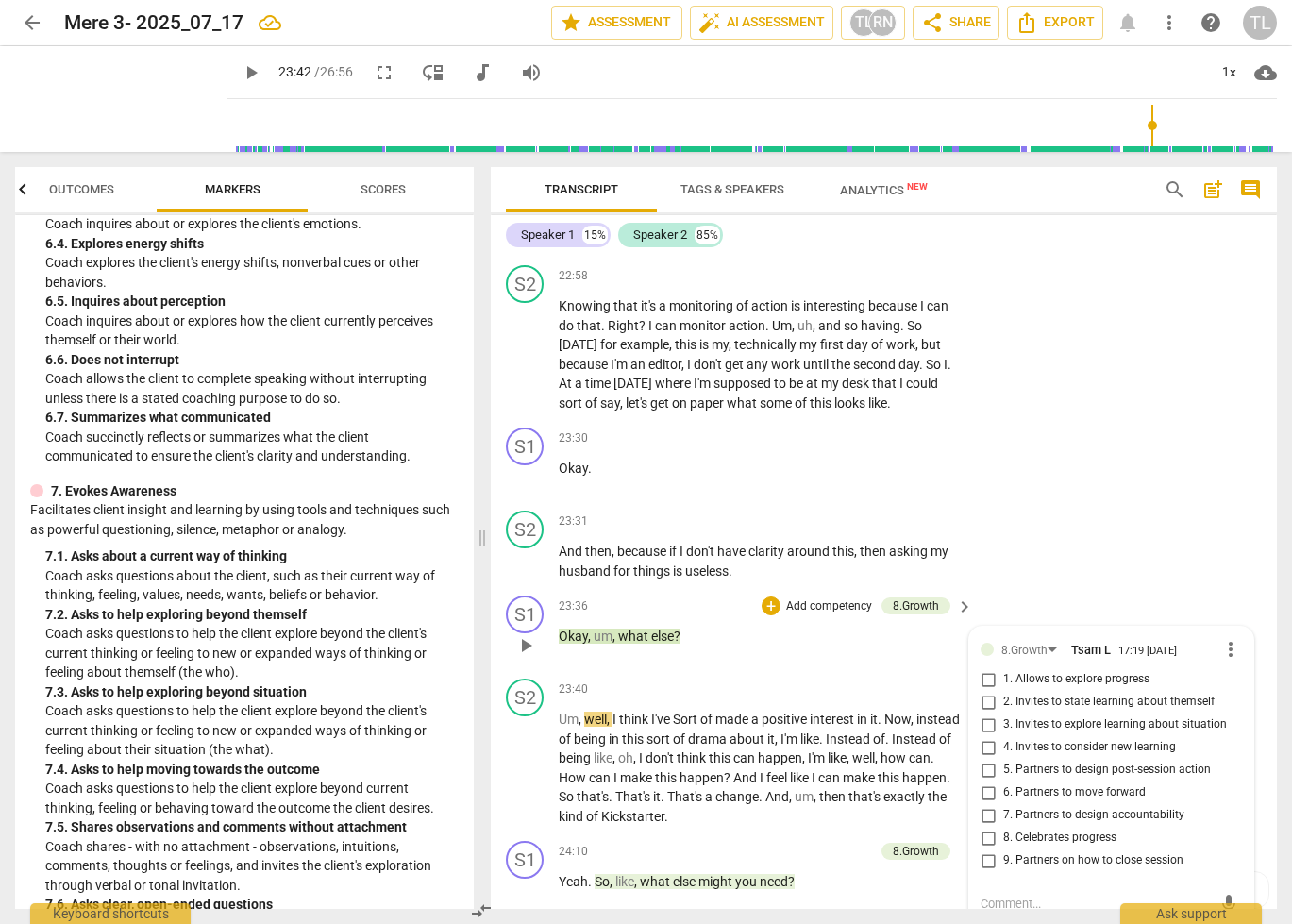 click on "5. Partners to design post-session action" at bounding box center [988, 770] 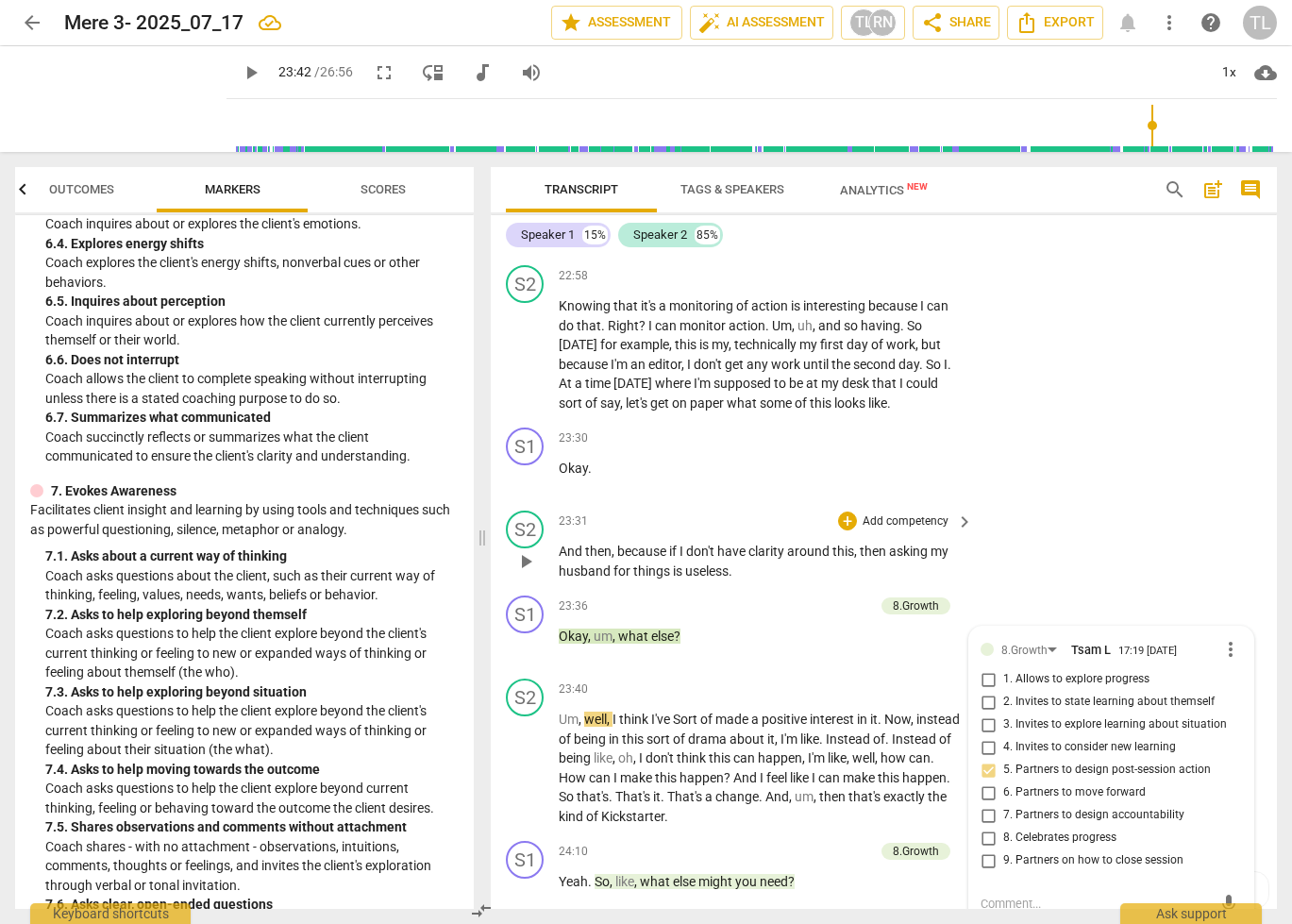 click on "S2 play_arrow pause 23:31 + Add competency keyboard_arrow_right And   then ,   because   if   I   don't   have   clarity   around   this ,   then   asking   my   husband   for   things   is   useless ." at bounding box center [883, 546] 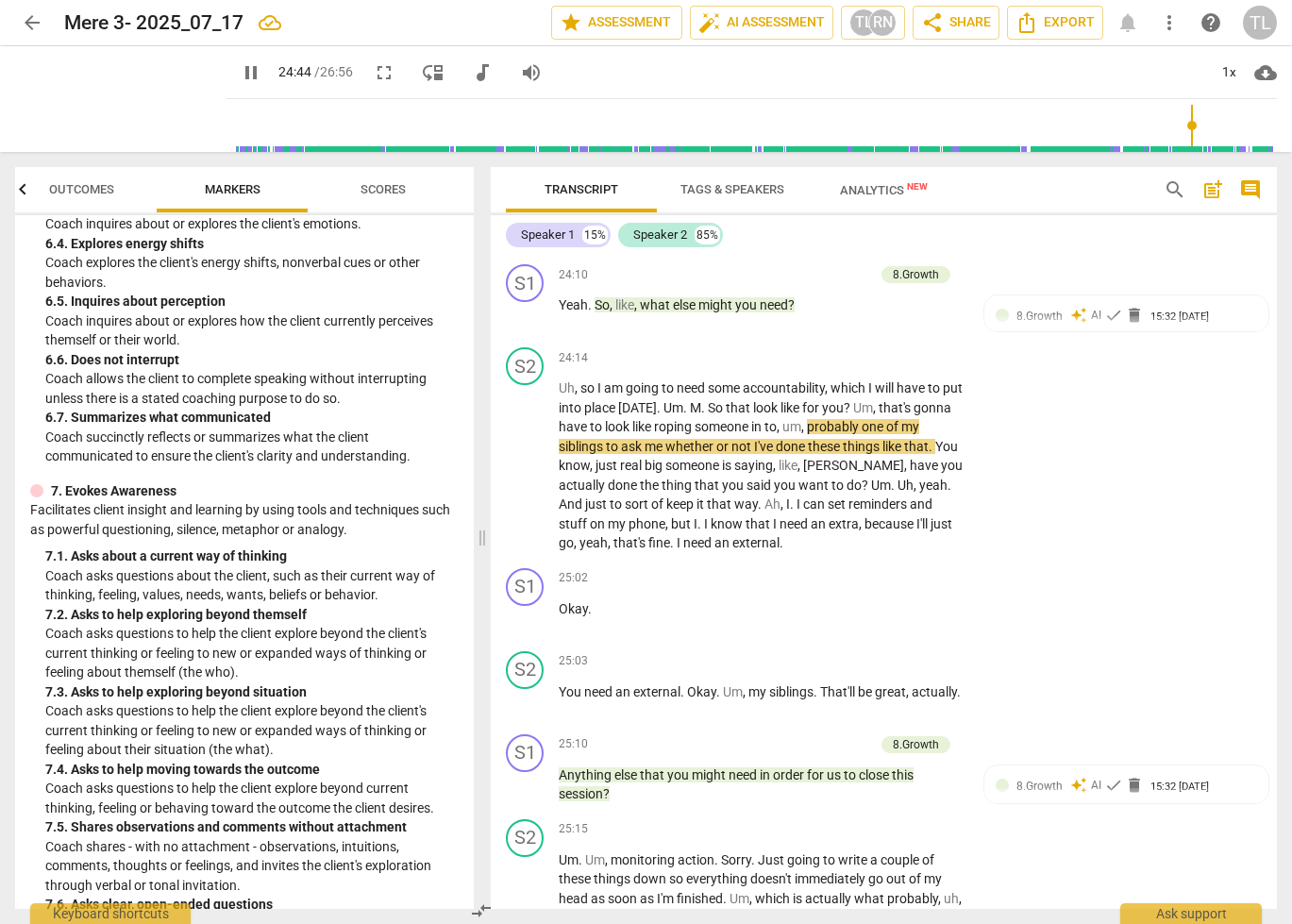 scroll, scrollTop: 9977, scrollLeft: 0, axis: vertical 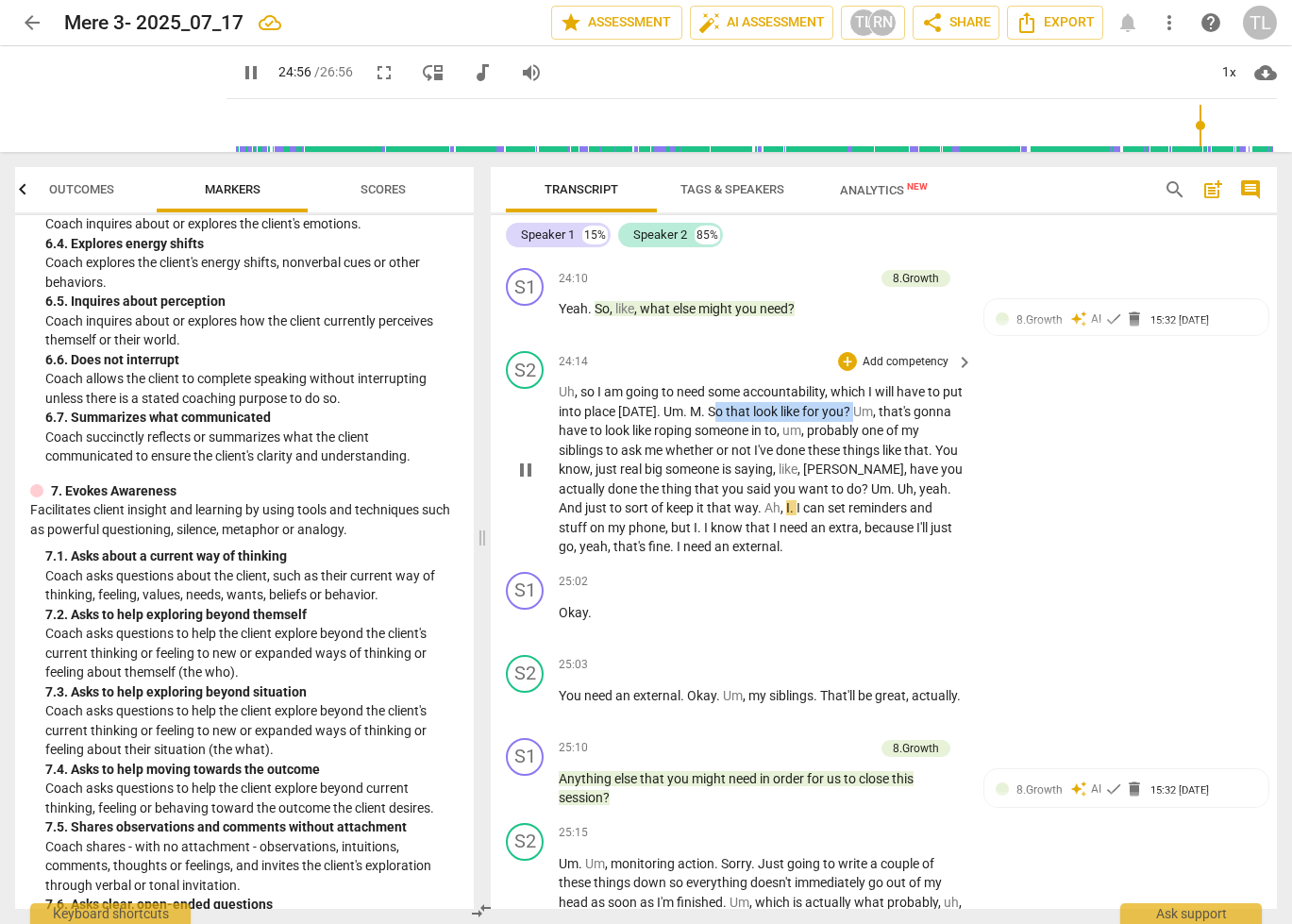drag, startPoint x: 730, startPoint y: 392, endPoint x: 873, endPoint y: 397, distance: 143.08739 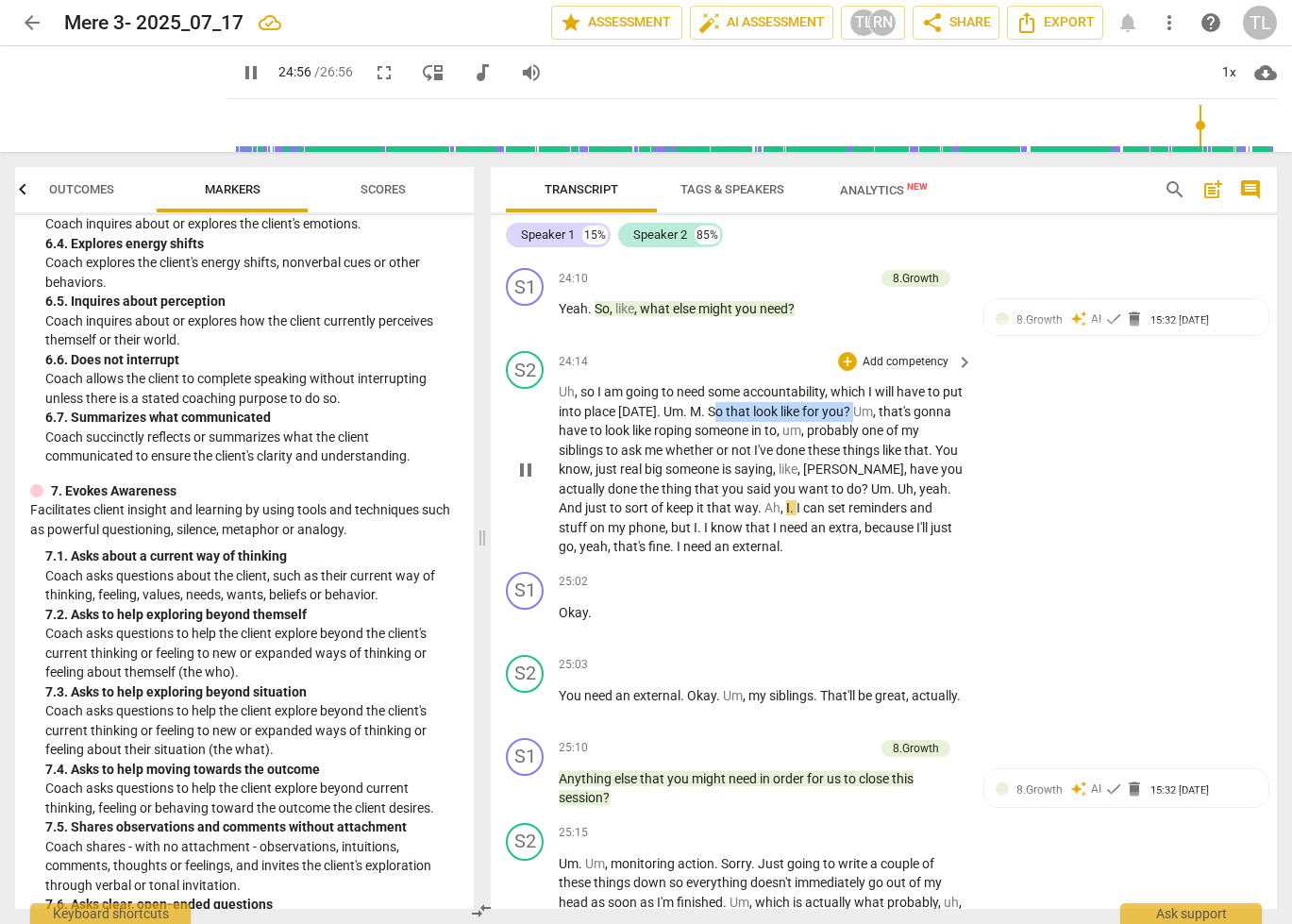 click on "Uh ,   so   I   am   going   to   need   some   accountability ,   which   I   will   have   to   put   into   place   today .   Um .   M .   So   that   look   like   for   you ?   Um ,   that's   gonna   have   to   look   like   roping   someone   in   to ,   um ,   probably   one   of   my   siblings   to   ask   me   whether   or   not   I've   done   these   things   like   that .   You   know ,   just   real   big   someone   is   saying ,   like ,   meredith ,   have   you   actually   done   the   thing   that   you   said   you   want   to   do ?   Um .   Uh ,   yeah .   And   just   to   sort   of   keep   it   that   way .   Ah ,   I .   I   can   set   reminders   and   stuff   on   my   phone ,   but   I .   I   know   that   I   need   an   extra ,   because   I'll   just   go ,   yeah ,   that's   fine .   I   need   an   external ." at bounding box center [761, 469] 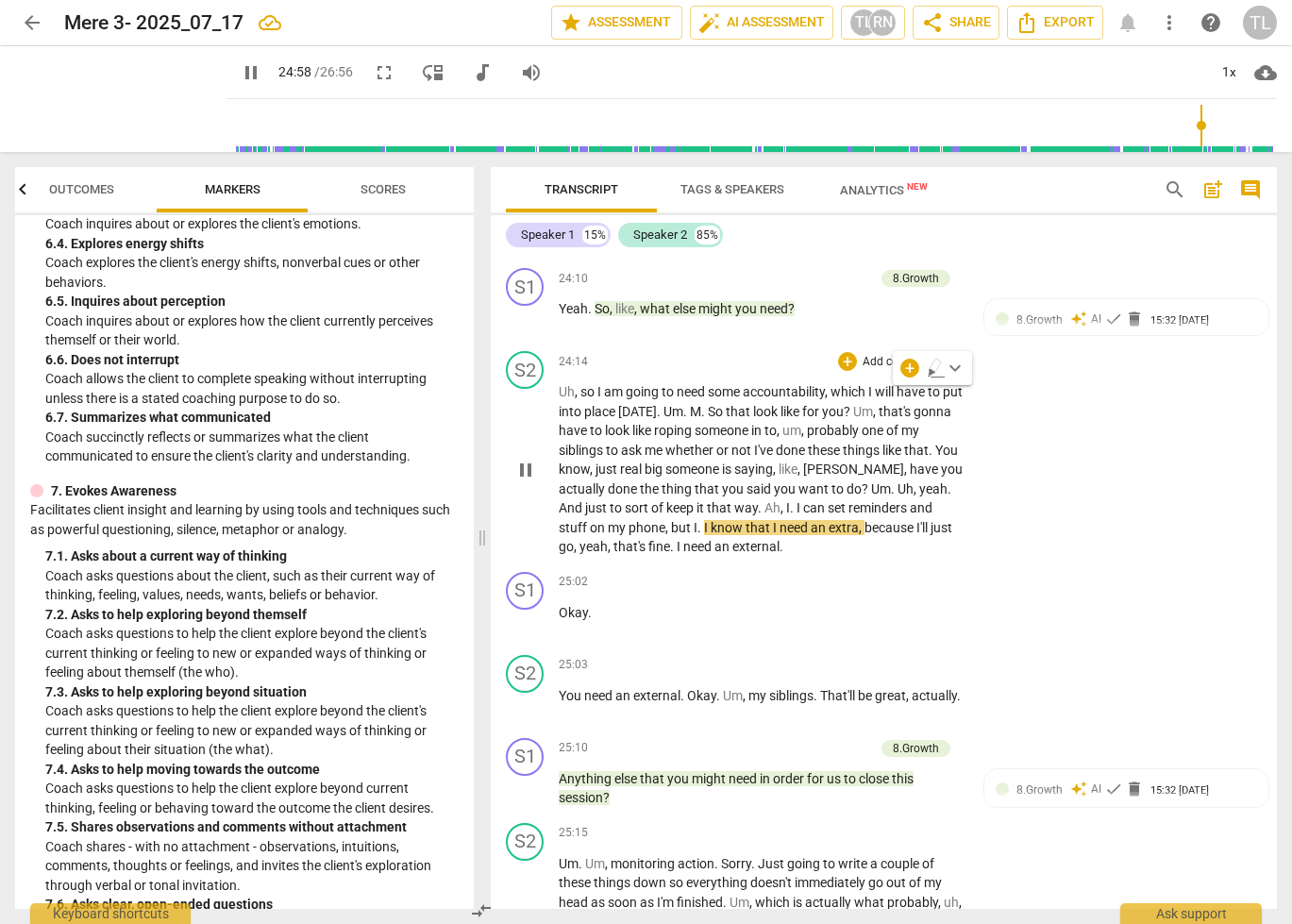 click on "So" at bounding box center [716, 412] 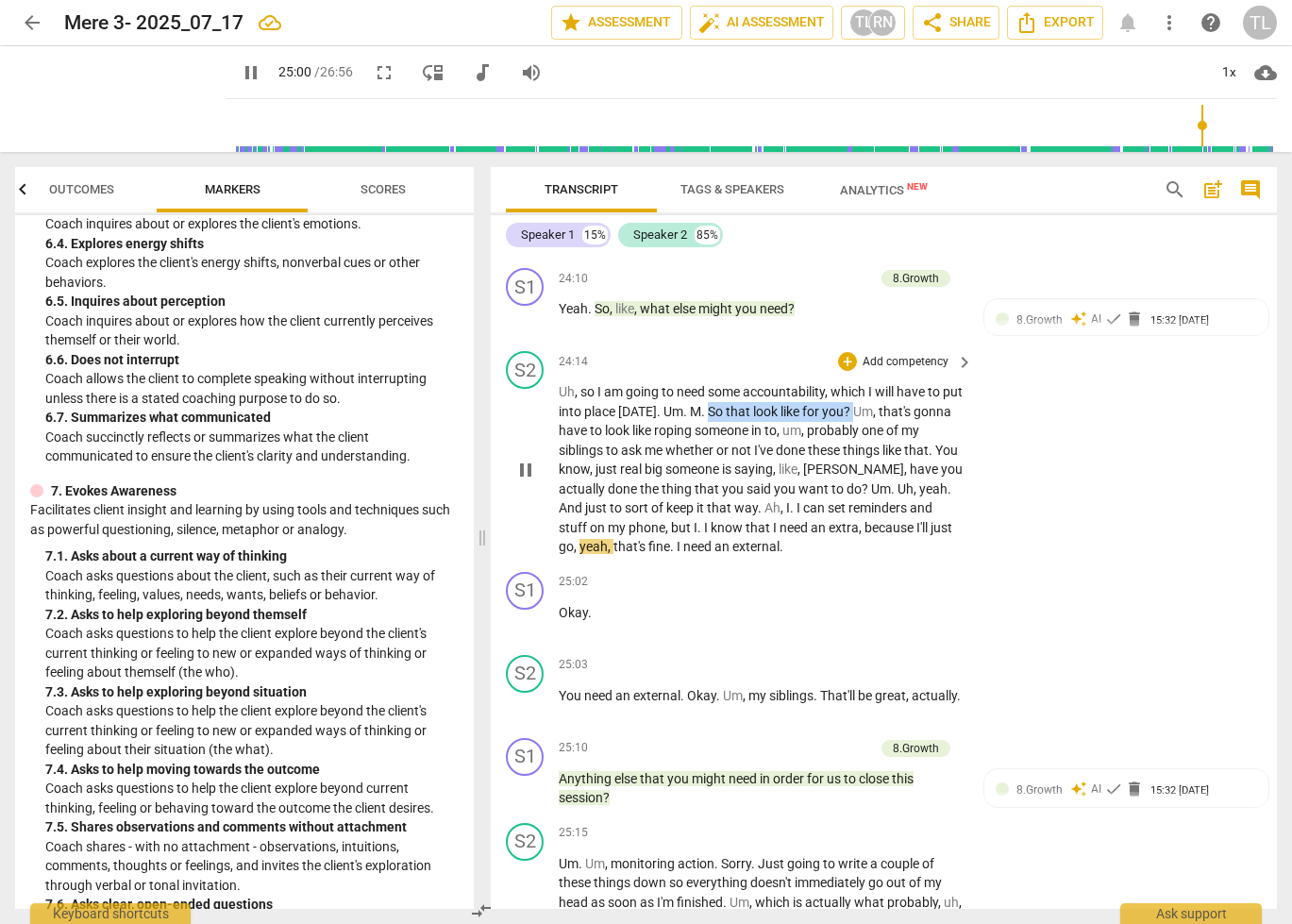 drag, startPoint x: 726, startPoint y: 389, endPoint x: 874, endPoint y: 393, distance: 148.05404 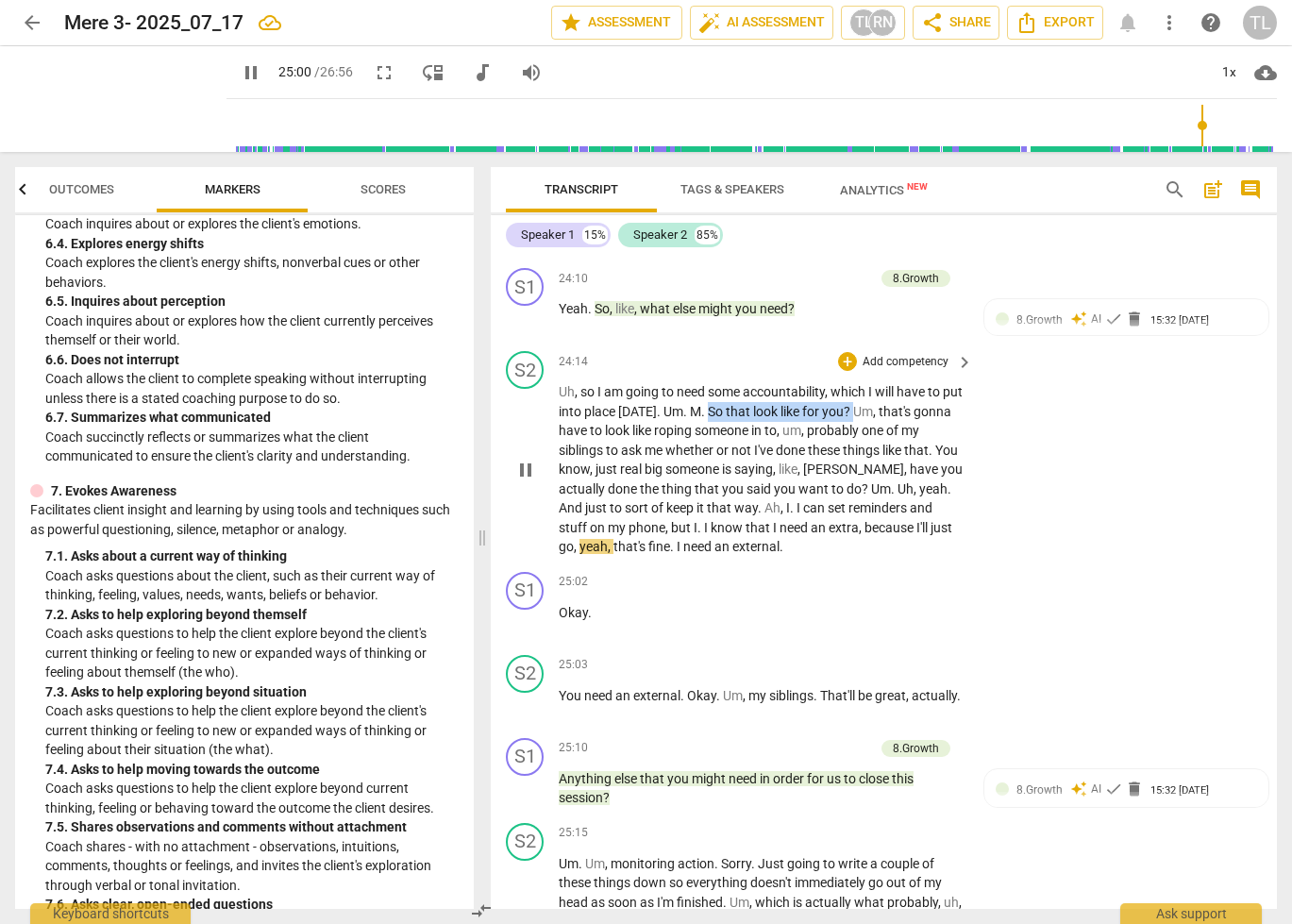click on "Uh ,   so   I   am   going   to   need   some   accountability ,   which   I   will   have   to   put   into   place   today .   Um .   M .   So   that   look   like   for   you ?   Um ,   that's   gonna   have   to   look   like   roping   someone   in   to ,   um ,   probably   one   of   my   siblings   to   ask   me   whether   or   not   I've   done   these   things   like   that .   You   know ,   just   real   big   someone   is   saying ,   like ,   meredith ,   have   you   actually   done   the   thing   that   you   said   you   want   to   do ?   Um .   Uh ,   yeah .   And   just   to   sort   of   keep   it   that   way .   Ah ,   I .   I   can   set   reminders   and   stuff   on   my   phone ,   but   I .   I   know   that   I   need   an   extra ,   because   I'll   just   go ,   yeah ,   that's   fine .   I   need   an   external ." at bounding box center [761, 469] 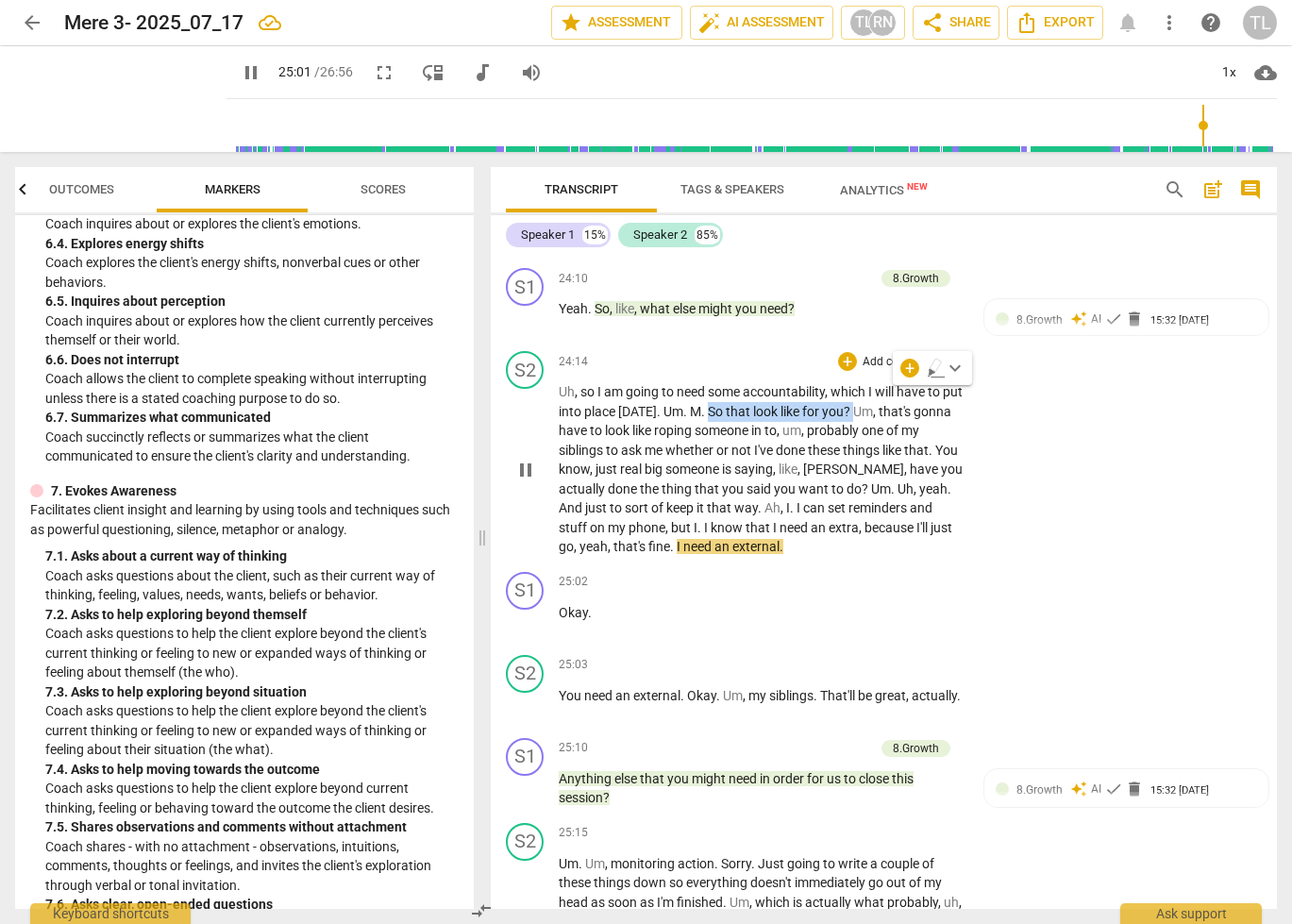 click on "Add competency" at bounding box center (905, 362) 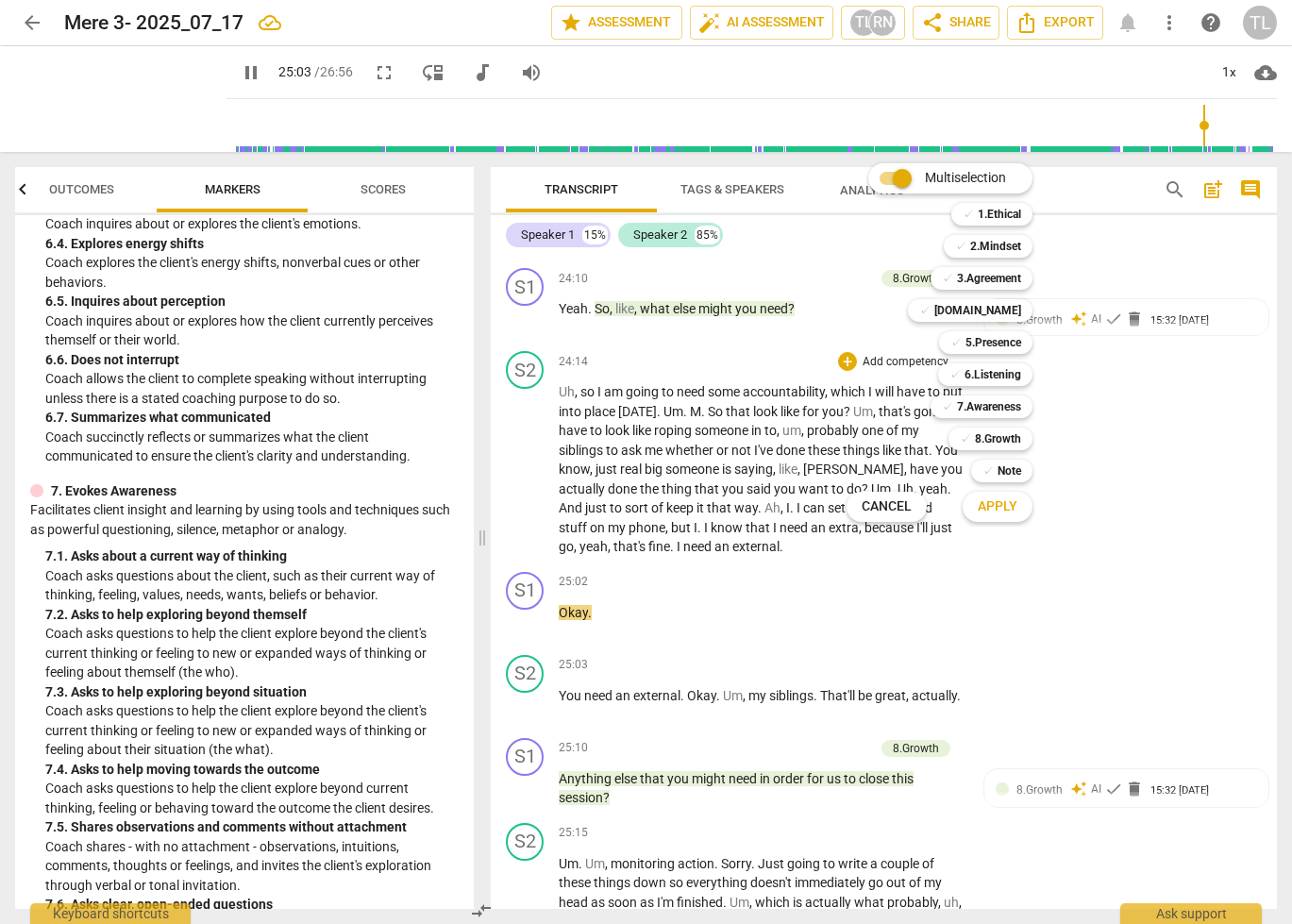 click at bounding box center [646, 462] 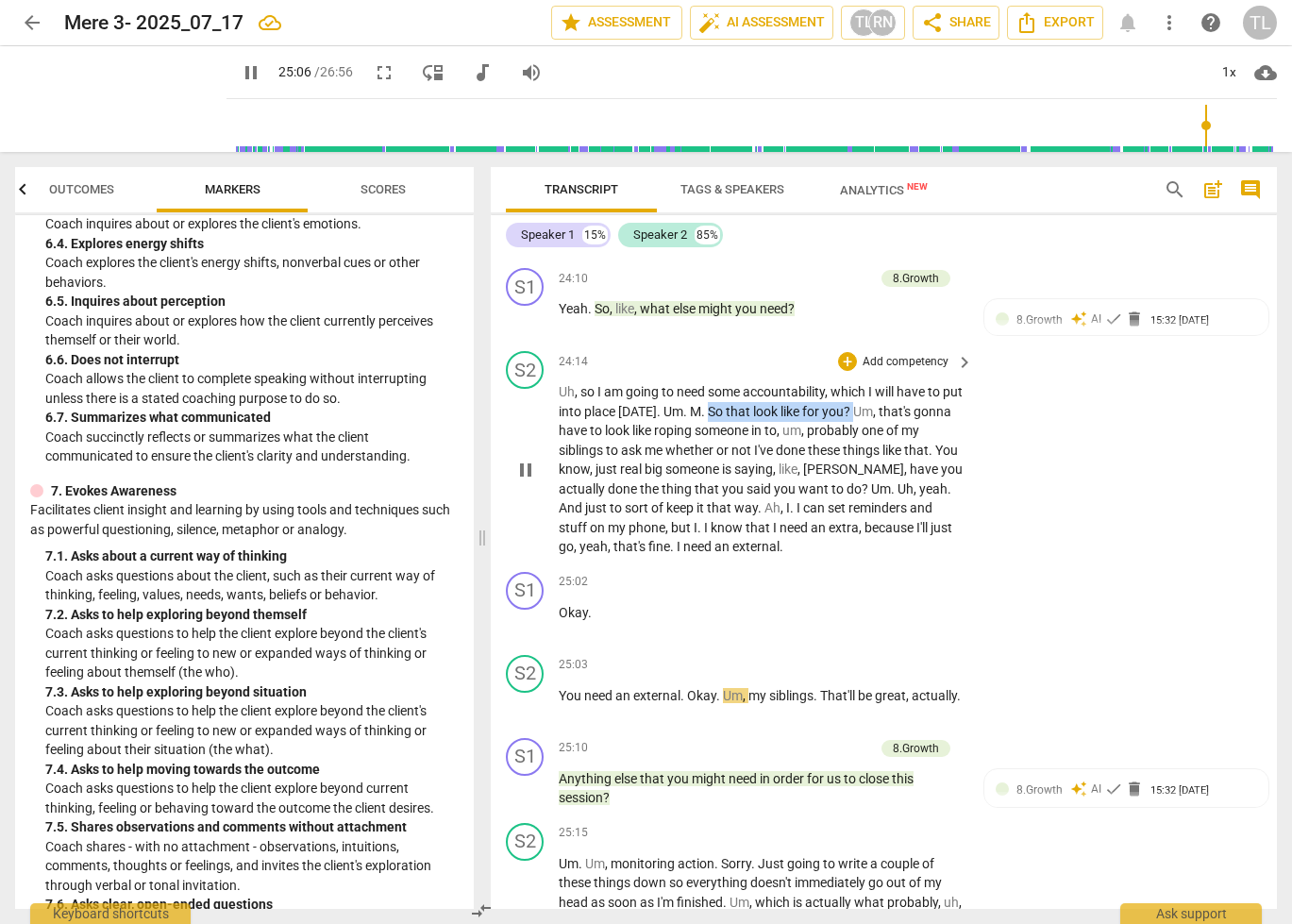 drag, startPoint x: 726, startPoint y: 394, endPoint x: 874, endPoint y: 394, distance: 148 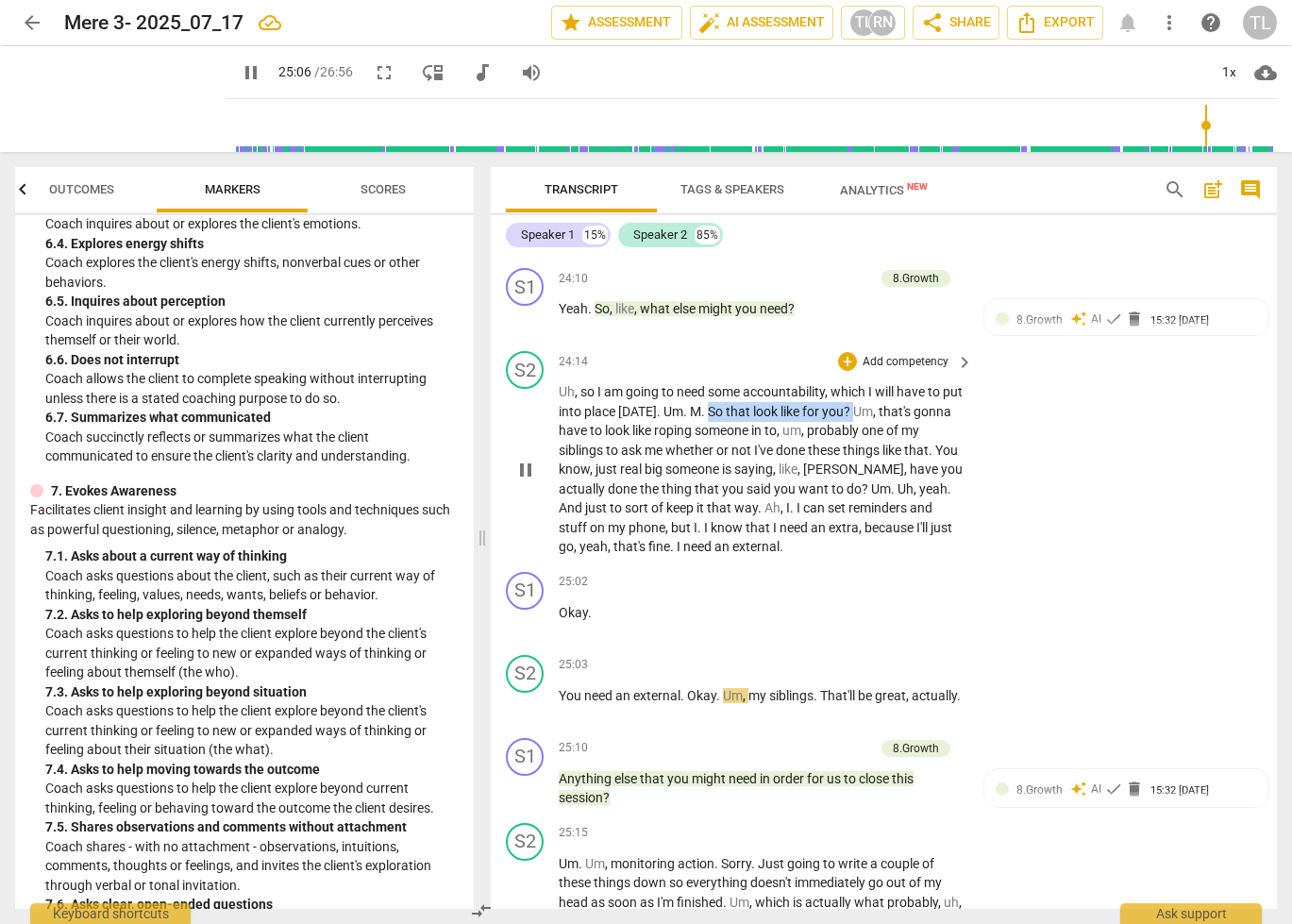 click on "Uh ,   so   I   am   going   to   need   some   accountability ,   which   I   will   have   to   put   into   place   today .   Um .   M .   So   that   look   like   for   you ?   Um ,   that's   gonna   have   to   look   like   roping   someone   in   to ,   um ,   probably   one   of   my   siblings   to   ask   me   whether   or   not   I've   done   these   things   like   that .   You   know ,   just   real   big   someone   is   saying ,   like ,   meredith ,   have   you   actually   done   the   thing   that   you   said   you   want   to   do ?   Um .   Uh ,   yeah .   And   just   to   sort   of   keep   it   that   way .   Ah ,   I .   I   can   set   reminders   and   stuff   on   my   phone ,   but   I .   I   know   that   I   need   an   extra ,   because   I'll   just   go ,   yeah ,   that's   fine .   I   need   an   external ." at bounding box center (761, 469) 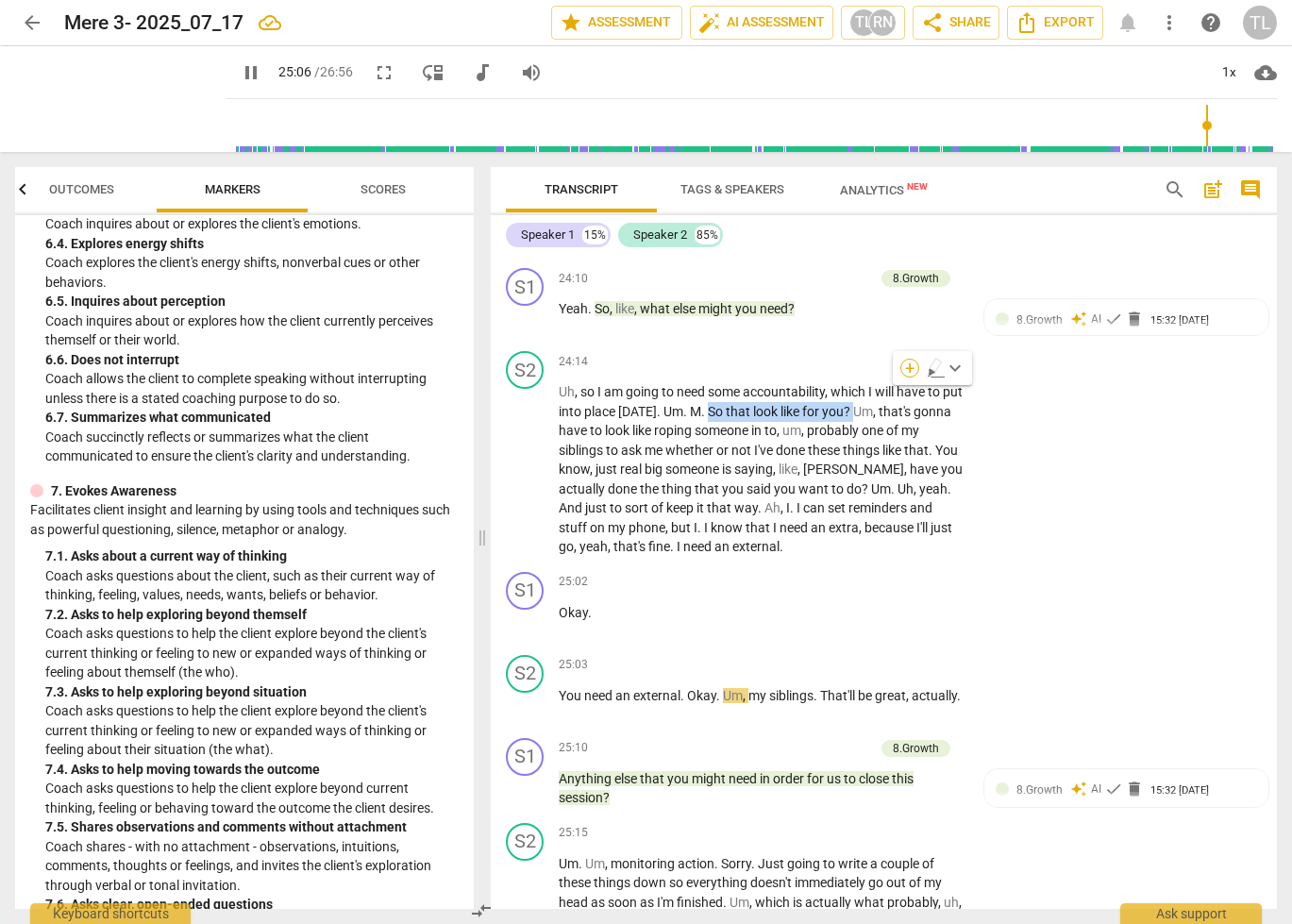 click on "+" at bounding box center (910, 368) 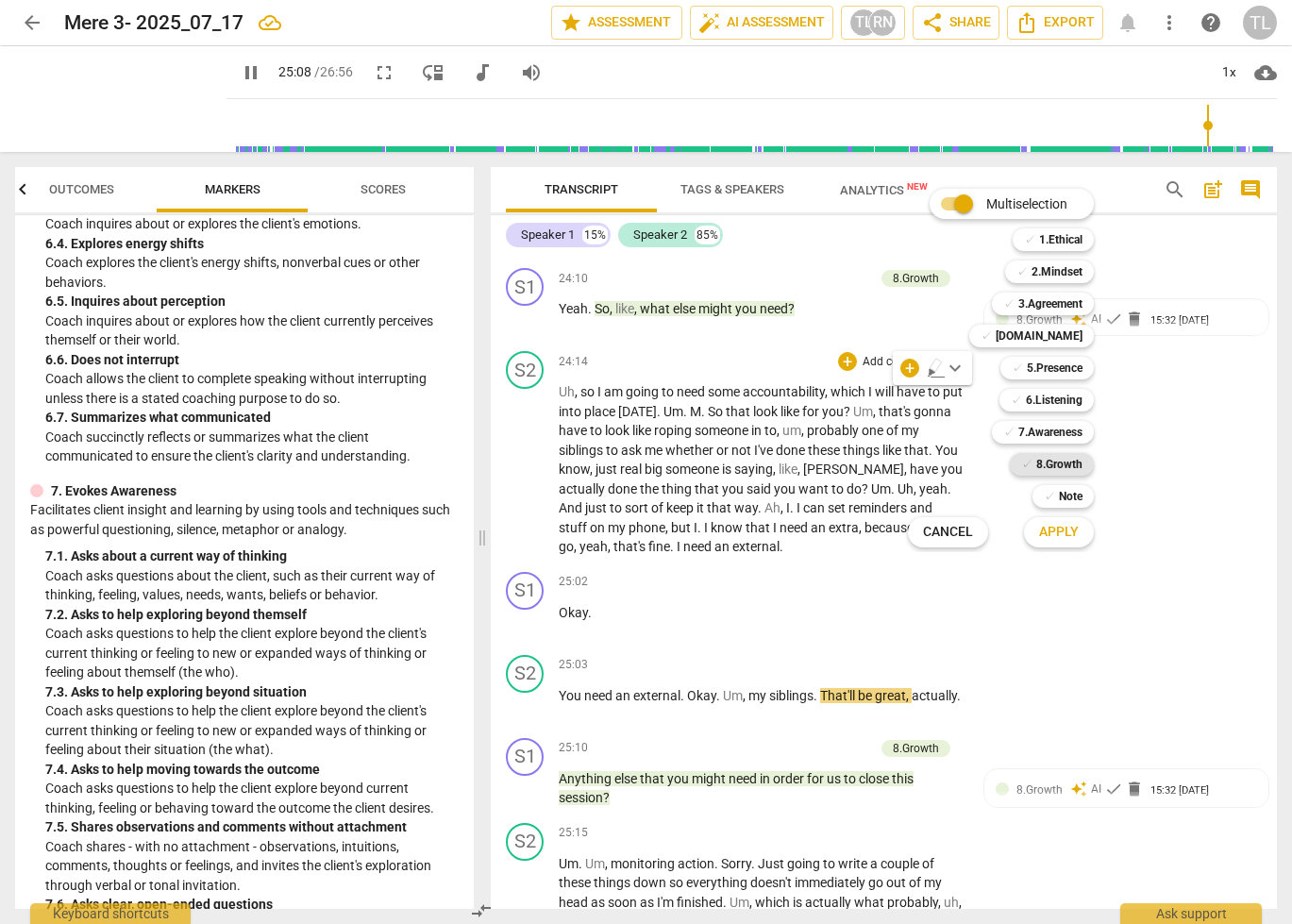 click on "8.Growth" at bounding box center [1059, 464] 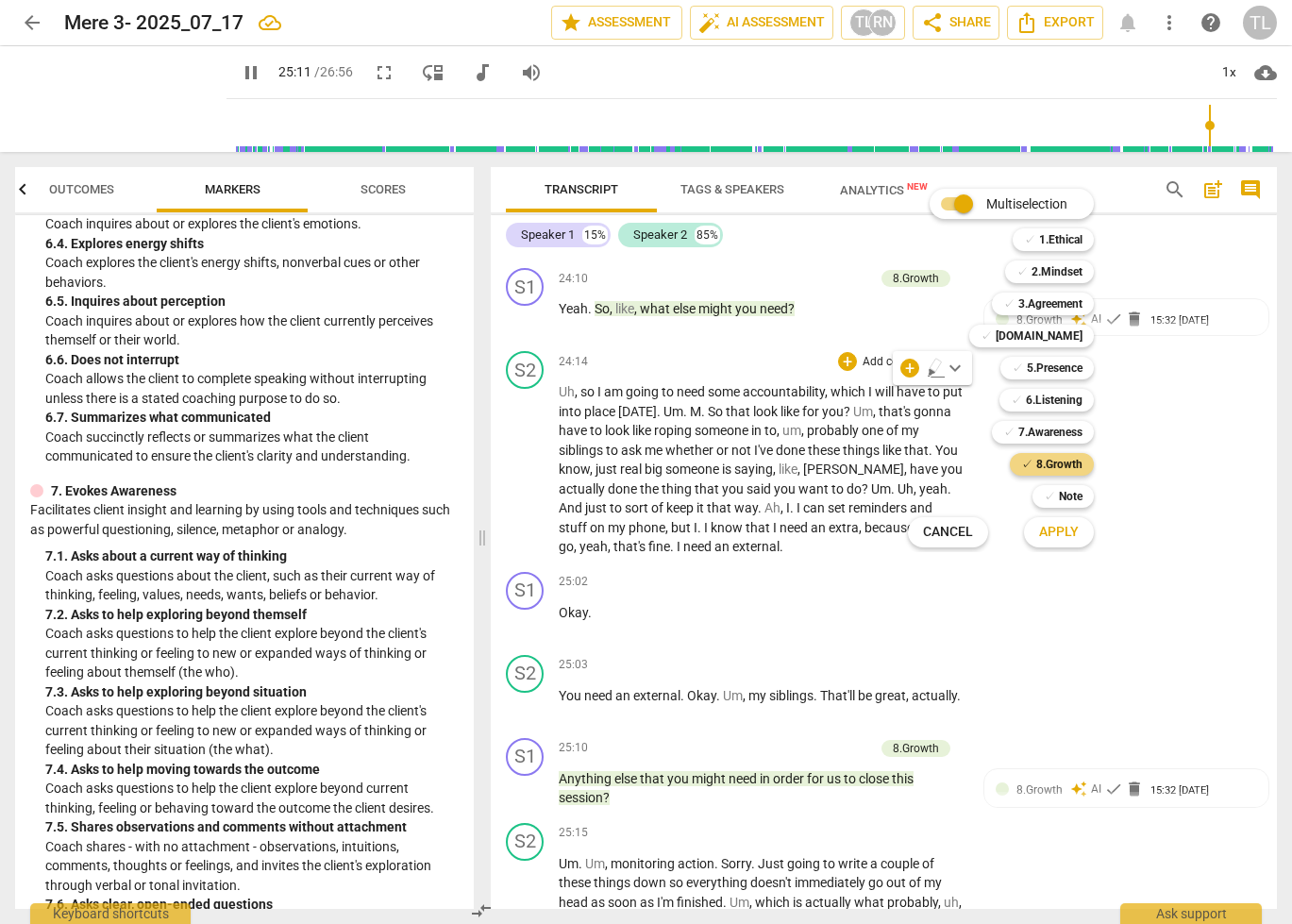 click on "Apply" at bounding box center [1059, 532] 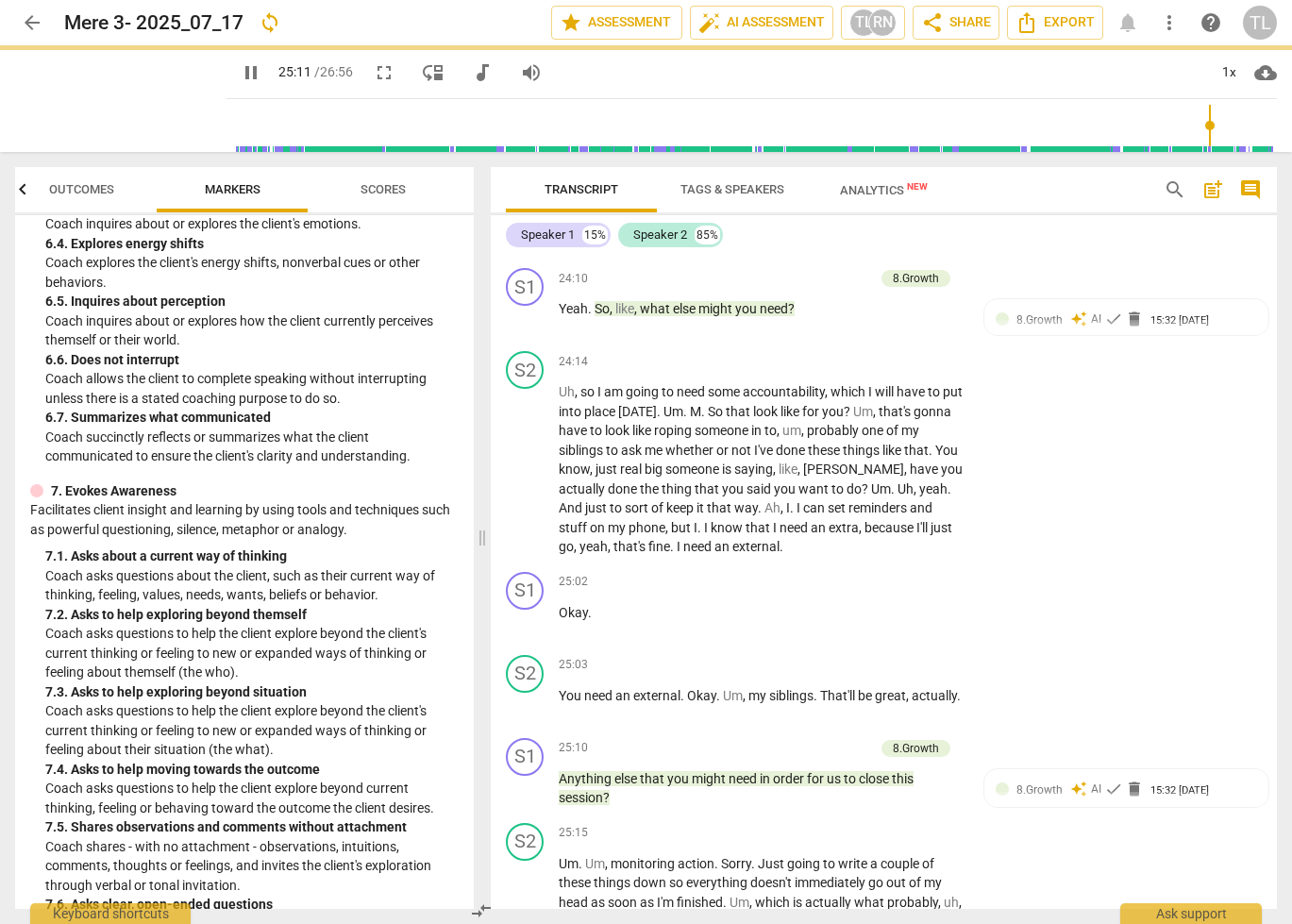 type on "1512" 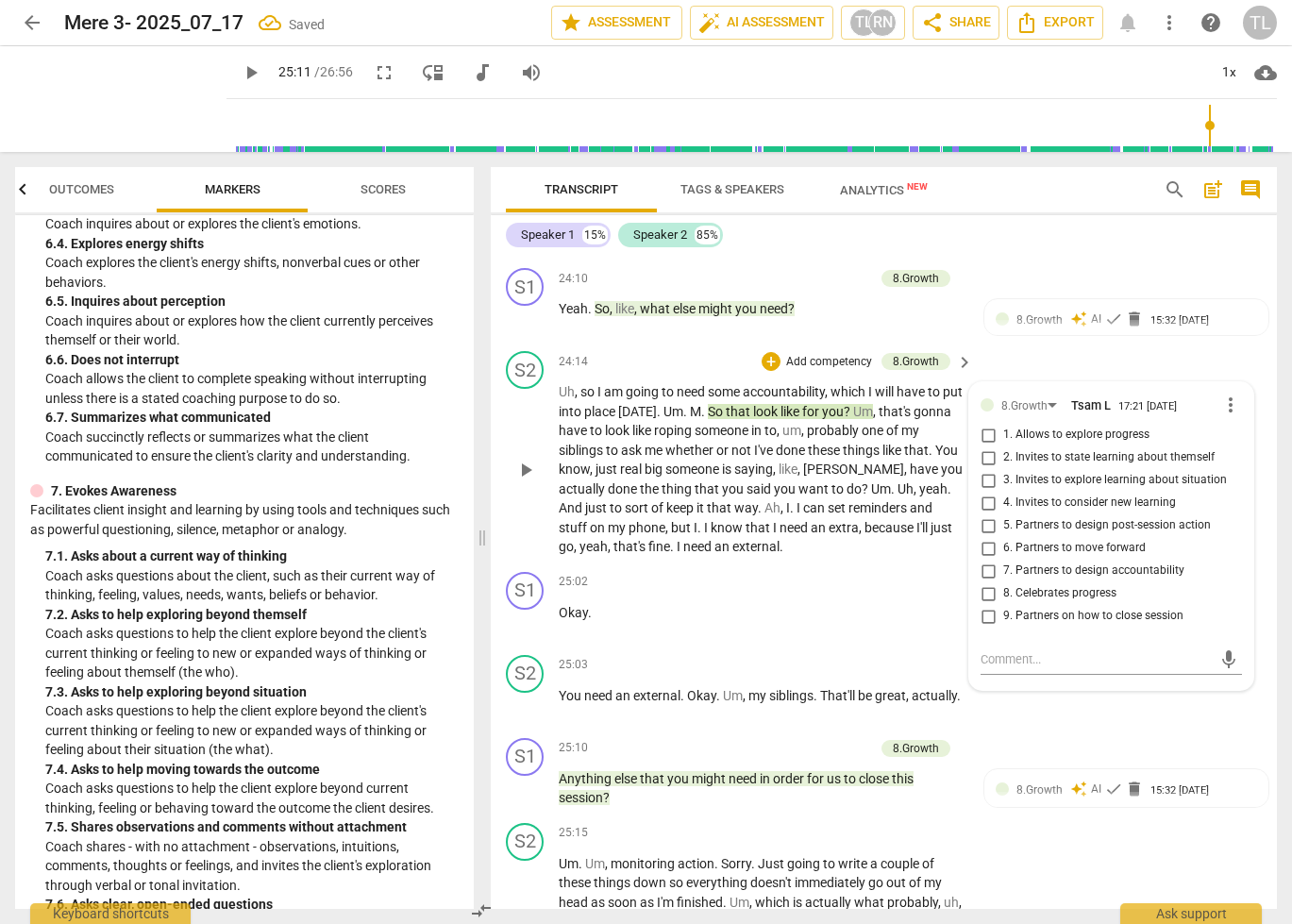 click on "6. Partners to move forward" at bounding box center [1103, 548] 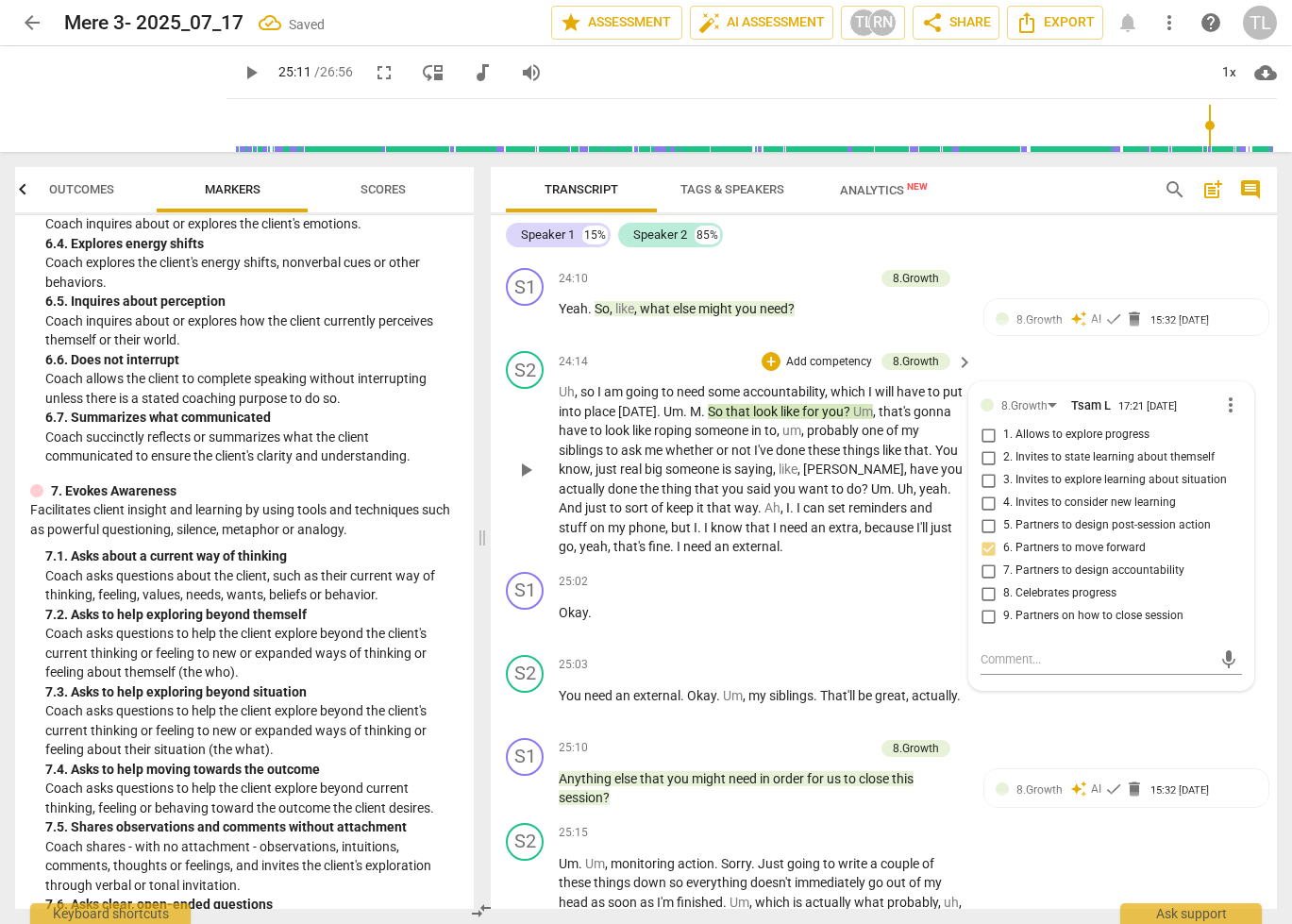 click on "6. Partners to move forward" at bounding box center (1074, 548) 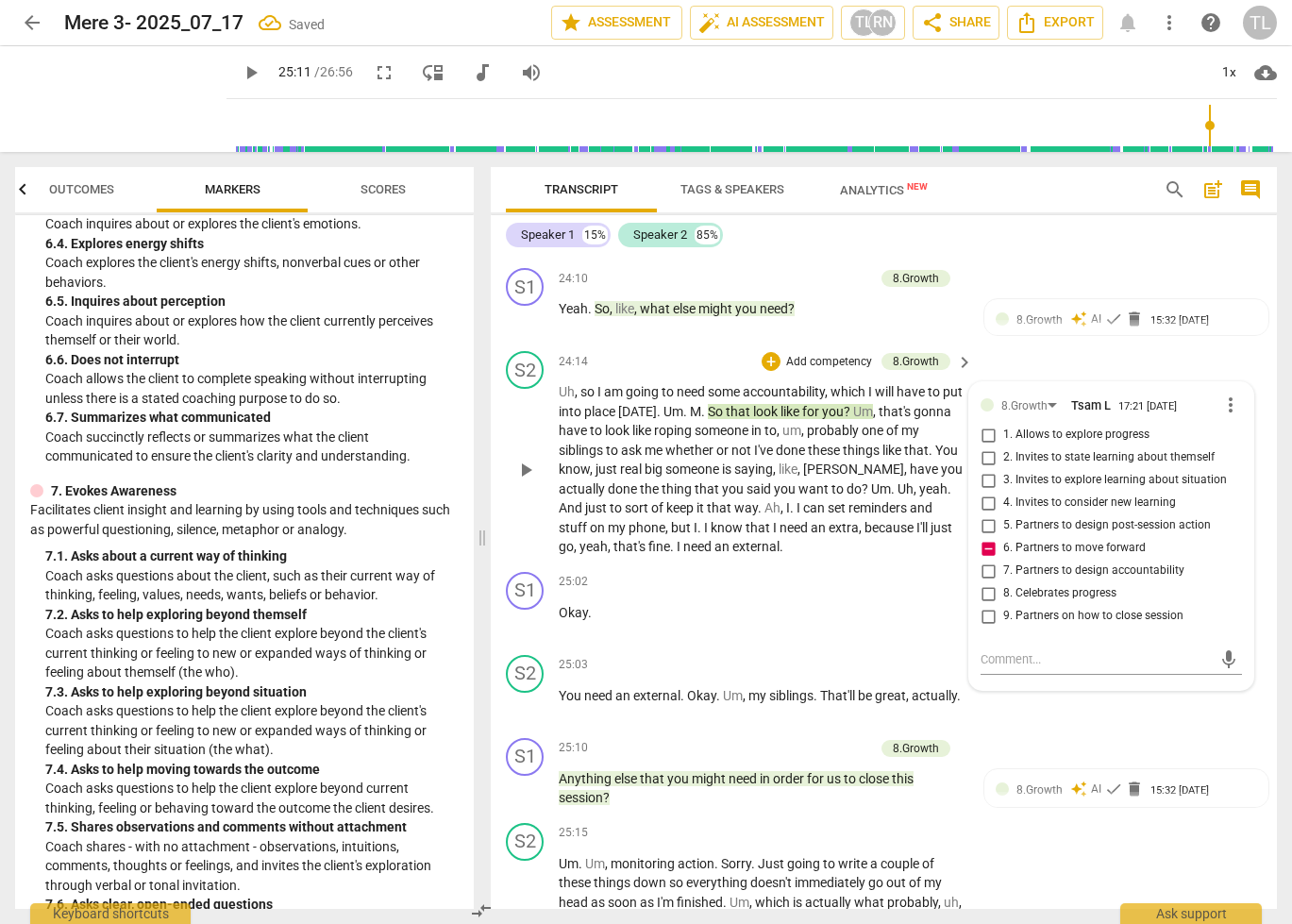 click on "7. Partners to design accountability" at bounding box center (1094, 571) 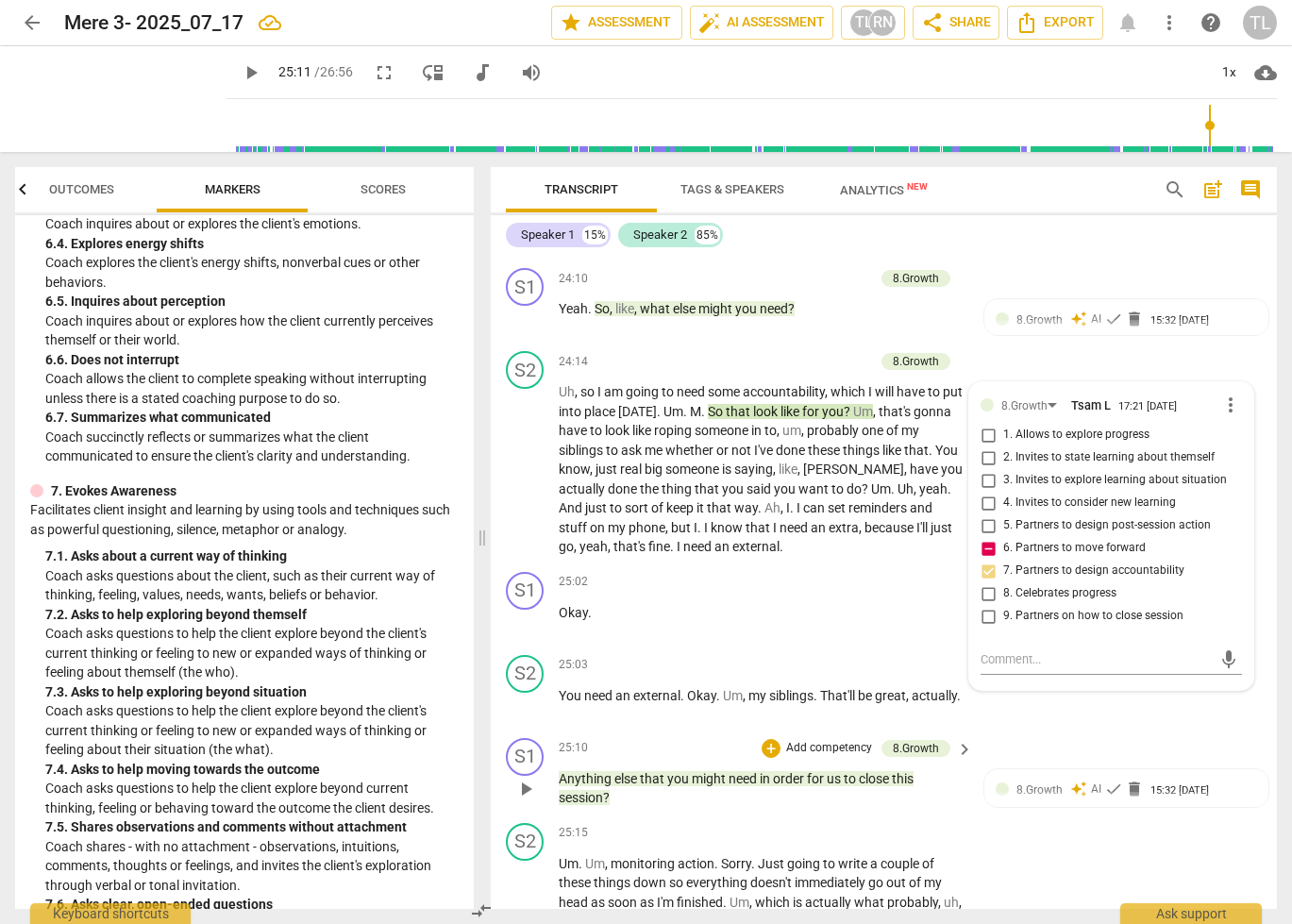 click on "S1 play_arrow pause 25:10 + Add competency 8.Growth keyboard_arrow_right Anything   else   that   you   might   need   in   order   for   us   to   close   this   session ? 8.Growth auto_awesome AI check delete 15:32 07-18-2025 9. Partners on how to close session" at bounding box center [883, 773] 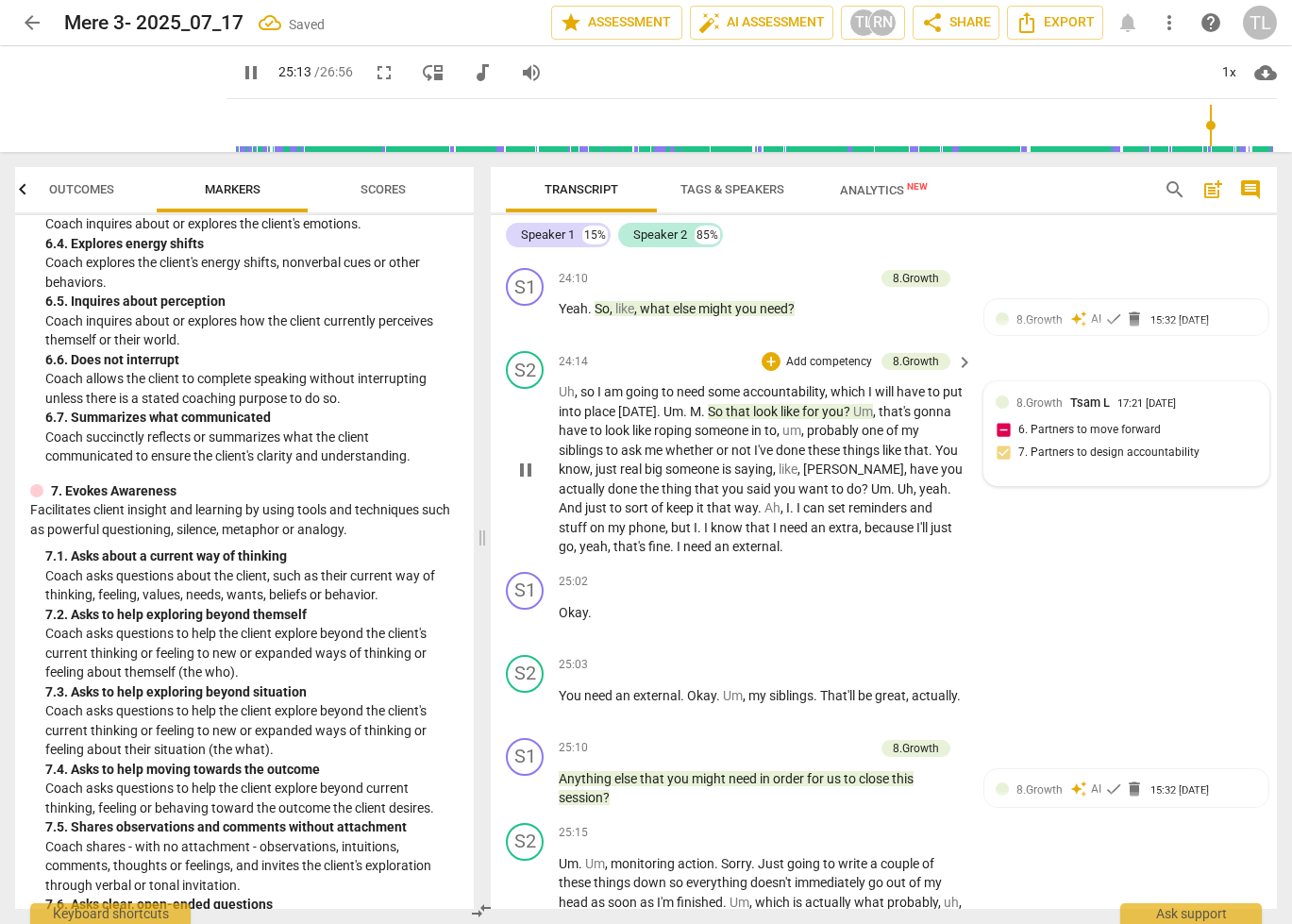 click on "8.Growth Tsam L 17:21 07-18-2025 6. Partners to move forward 7. Partners to design accountability" at bounding box center (1126, 433) 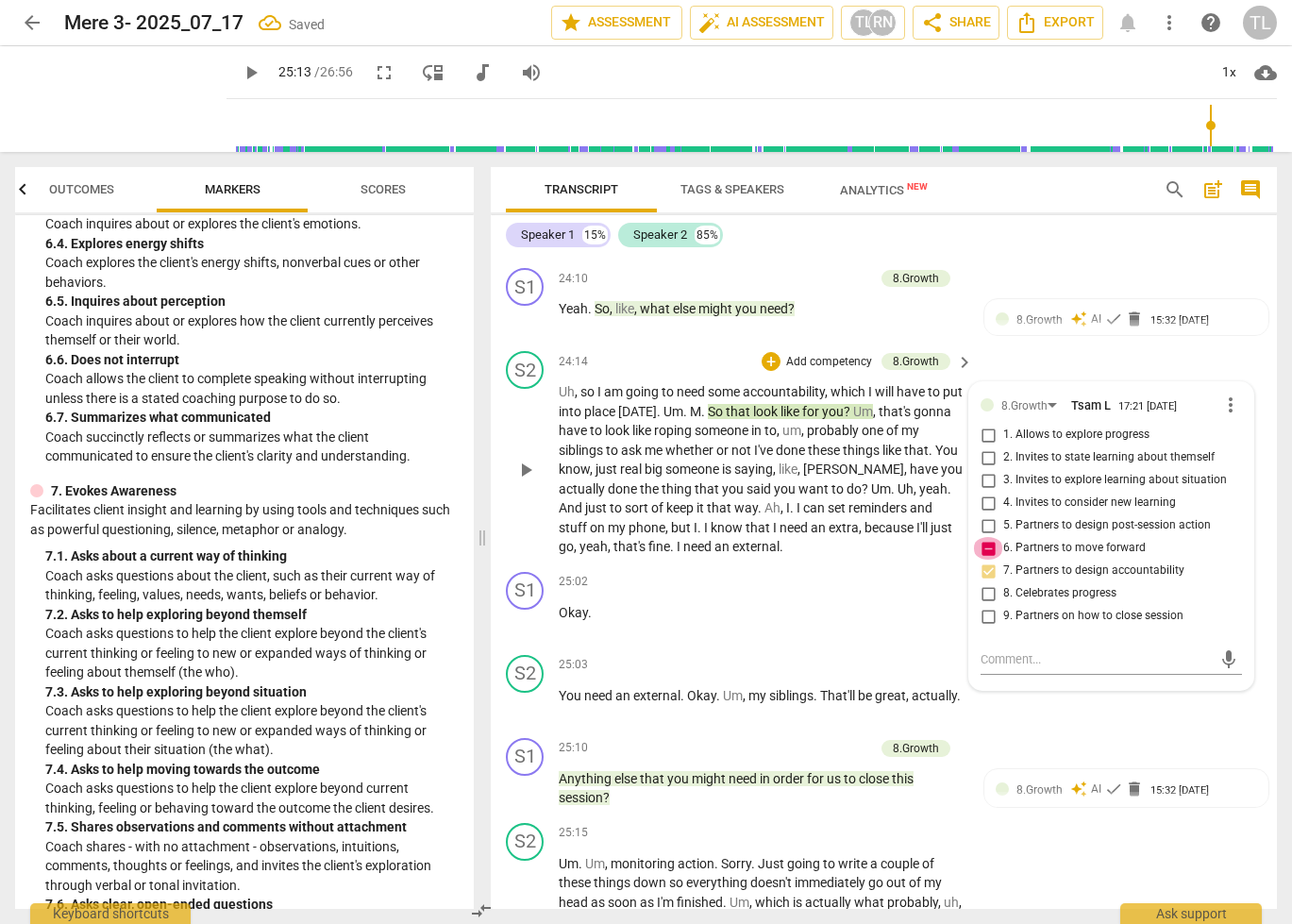 click on "6. Partners to move forward" at bounding box center [988, 548] 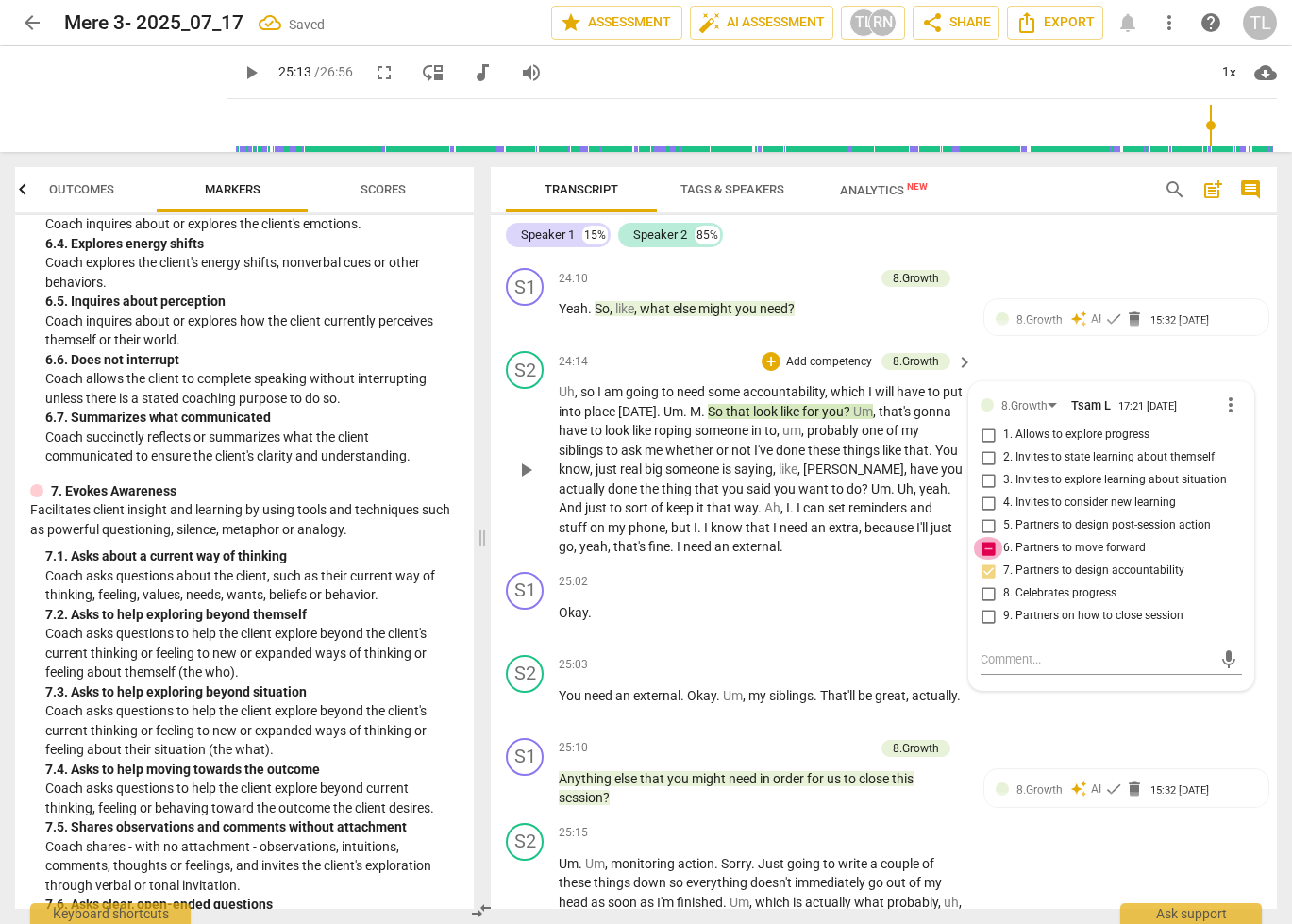 checkbox on "false" 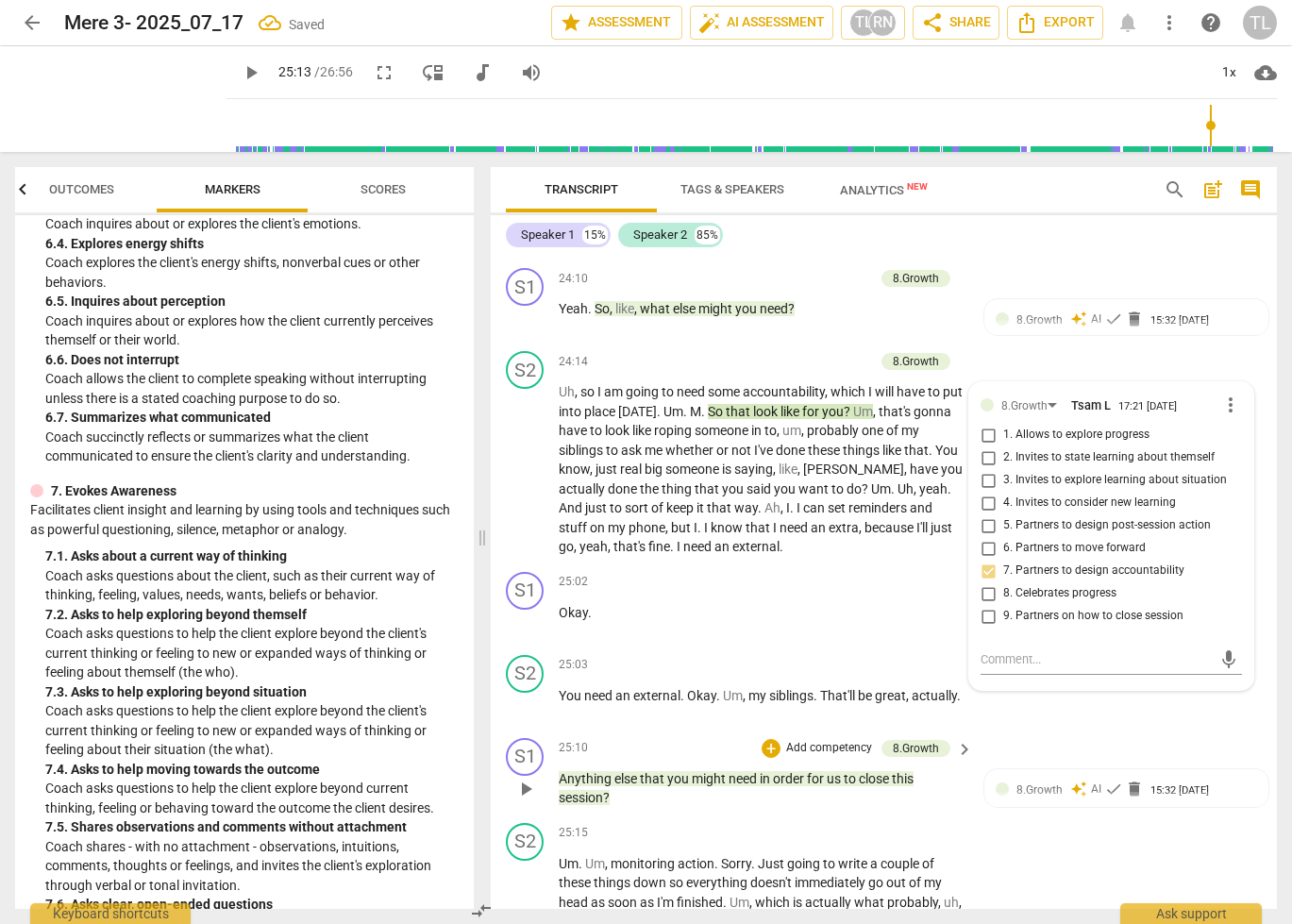 click on "S1 play_arrow pause 25:10 + Add competency 8.Growth keyboard_arrow_right Anything   else   that   you   might   need   in   order   for   us   to   close   this   session ? 8.Growth auto_awesome AI check delete 15:32 07-18-2025 9. Partners on how to close session" at bounding box center [883, 773] 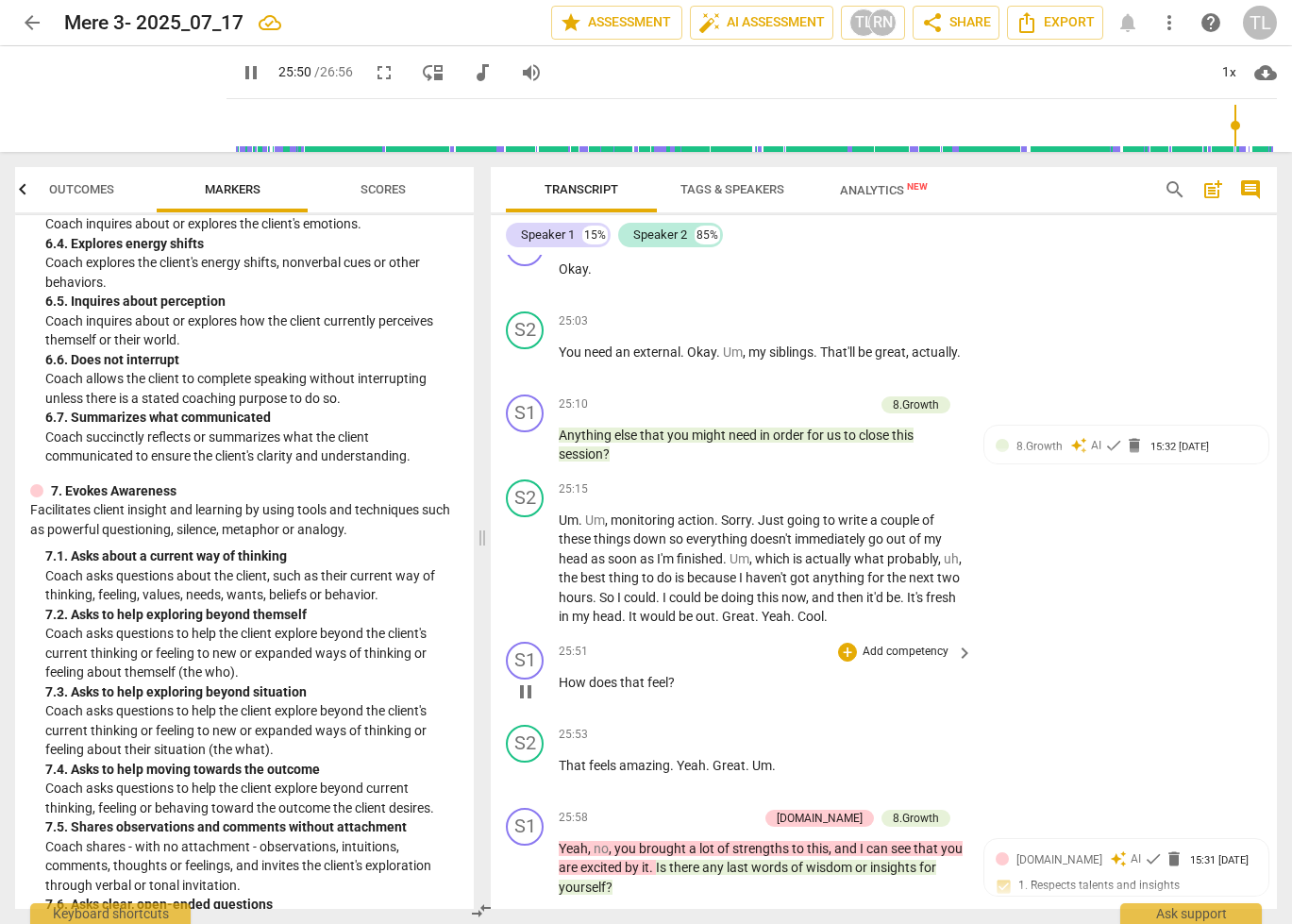 scroll, scrollTop: 10349, scrollLeft: 0, axis: vertical 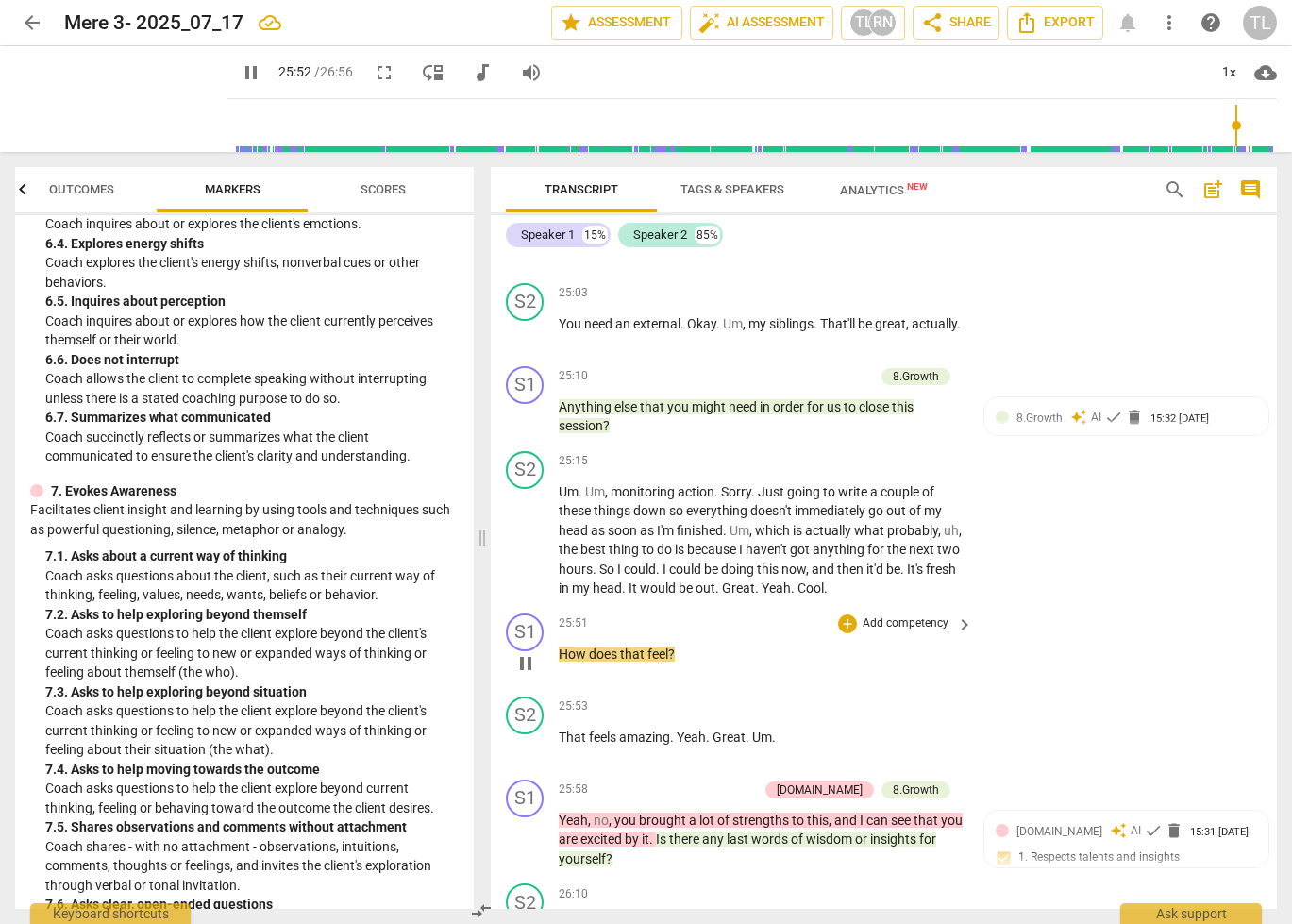 click on "Add competency" at bounding box center [905, 624] 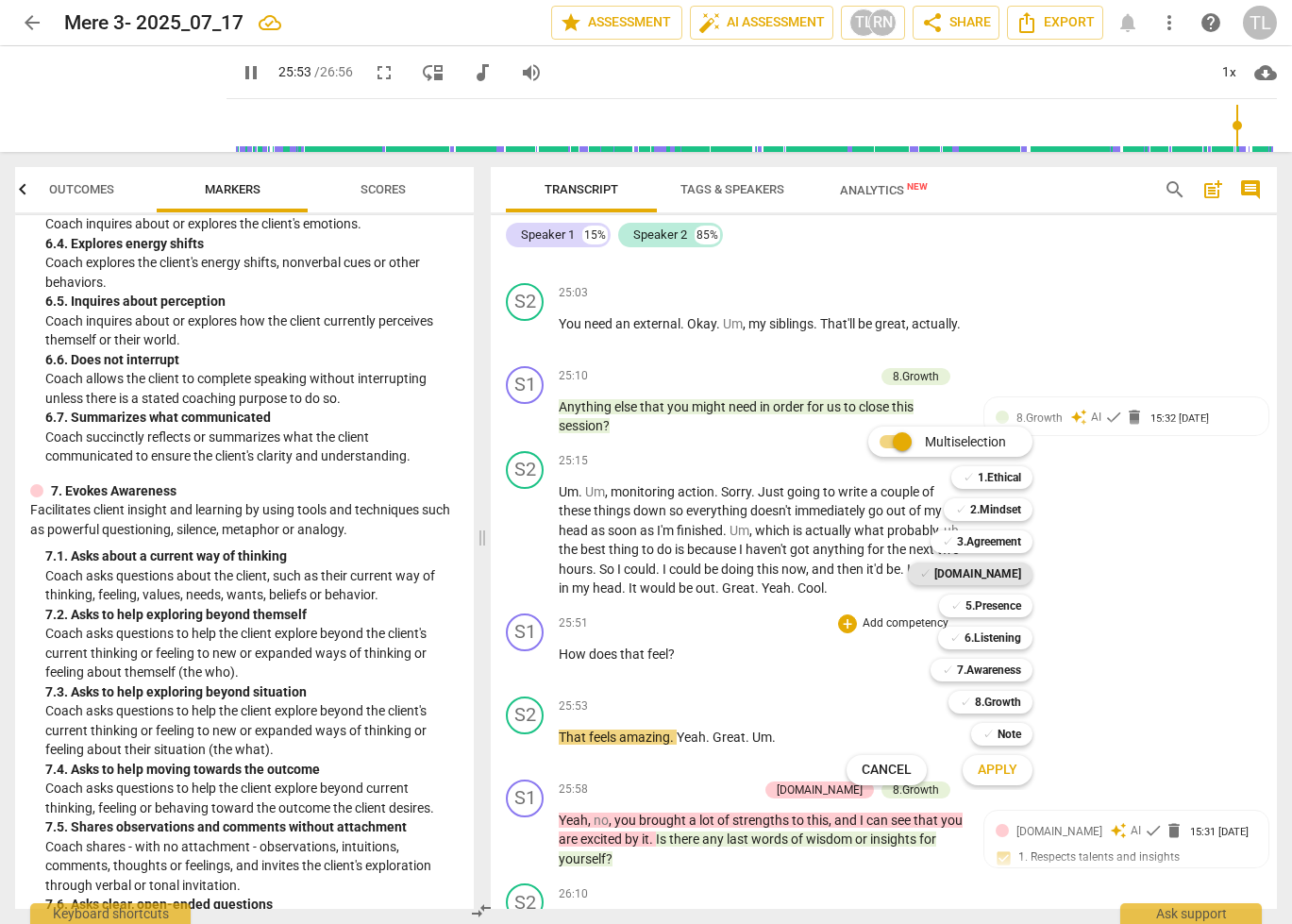 click on "[DOMAIN_NAME]" at bounding box center (978, 574) 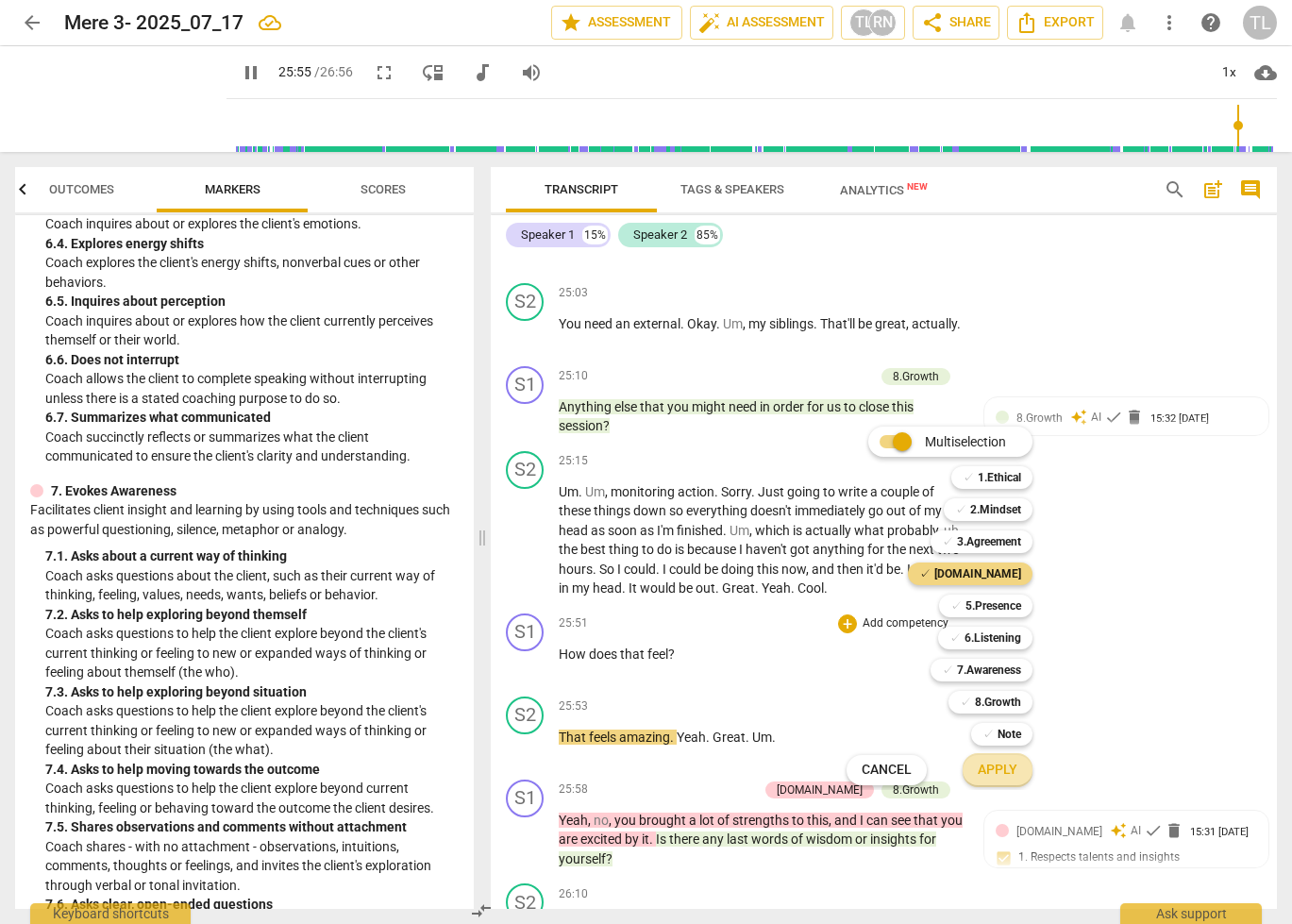 click on "Apply" at bounding box center (998, 770) 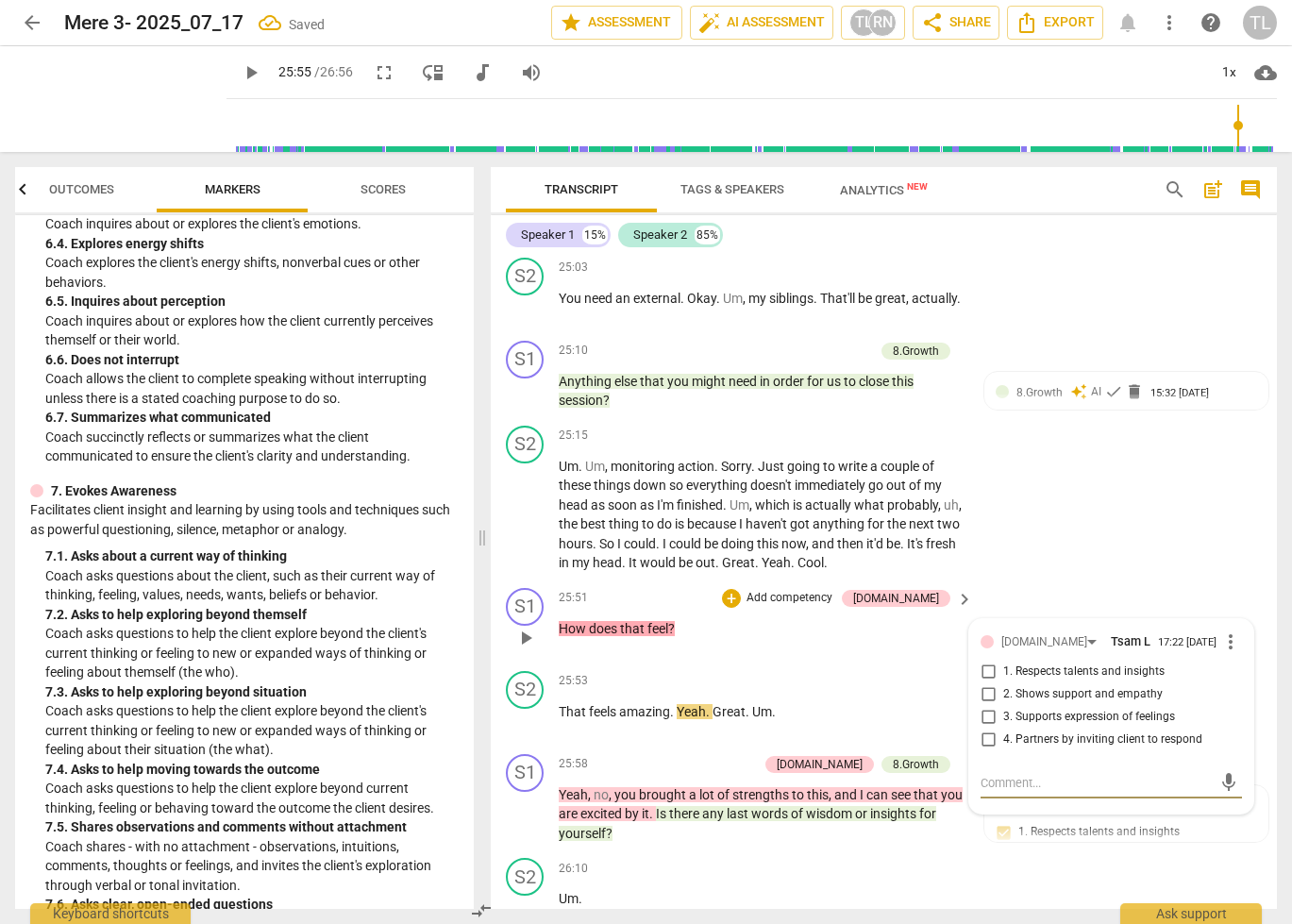 scroll, scrollTop: 10377, scrollLeft: 0, axis: vertical 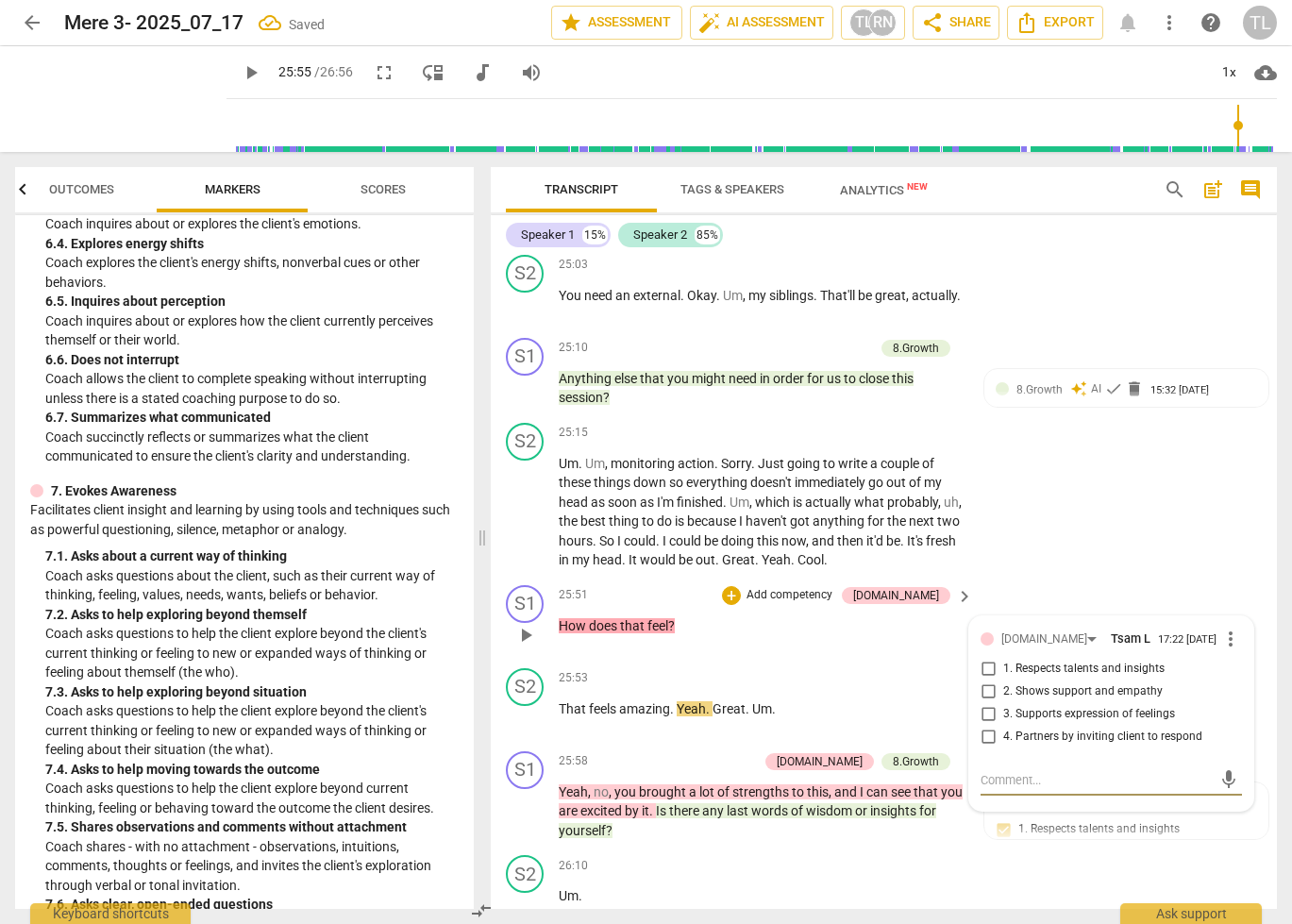 click on "4. Partners by inviting client to respond" at bounding box center (988, 737) 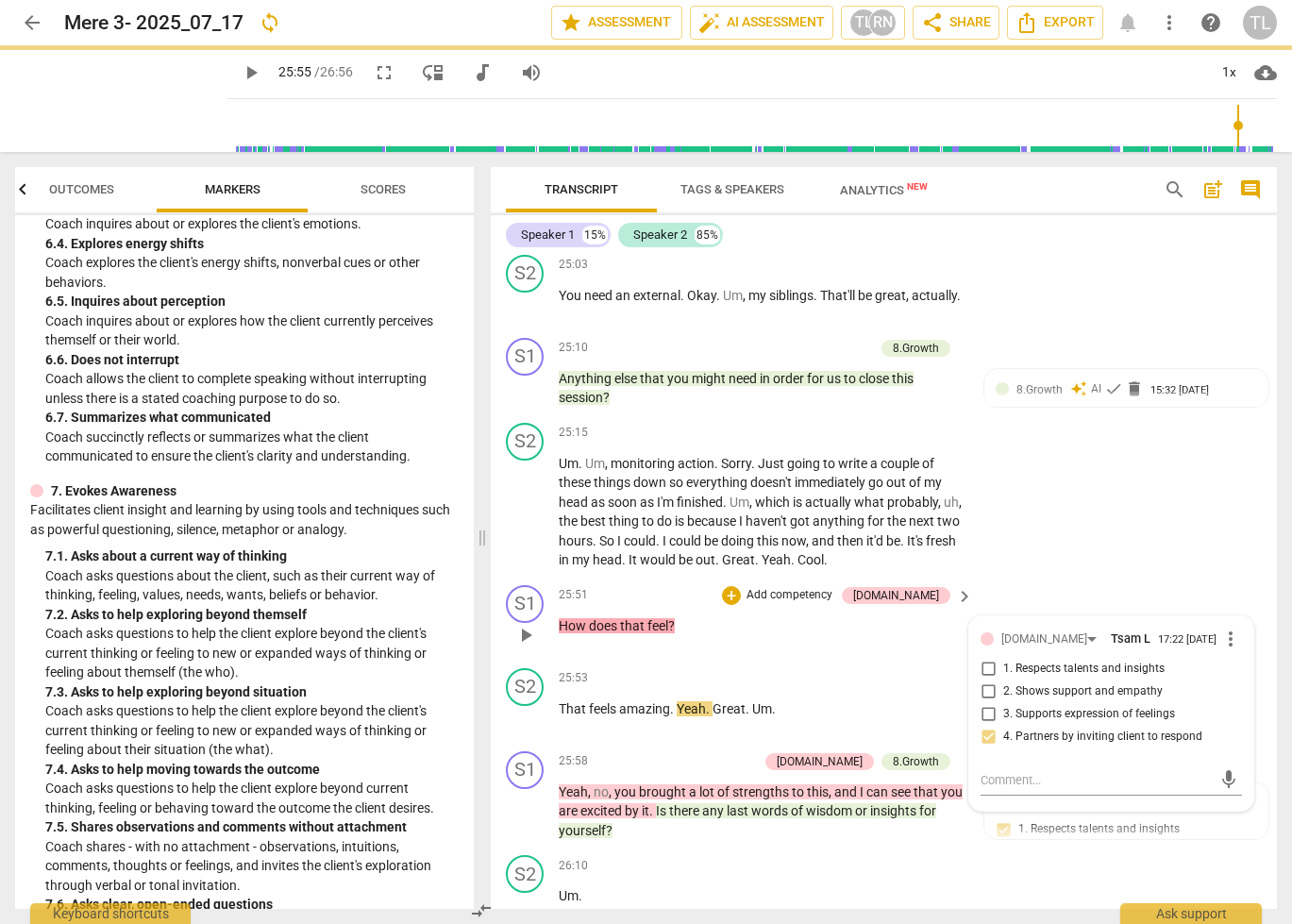 click on "S1 play_arrow pause 25:51 + Add competency 4.Trust keyboard_arrow_right How   does   that   feel ? 4.Trust Tsam L 17:22 07-18-2025 more_vert 1. Respects talents and insights 2. Shows support and empathy 3. Supports expression of feelings 4. Partners by inviting client to respond mic" at bounding box center (883, 619) 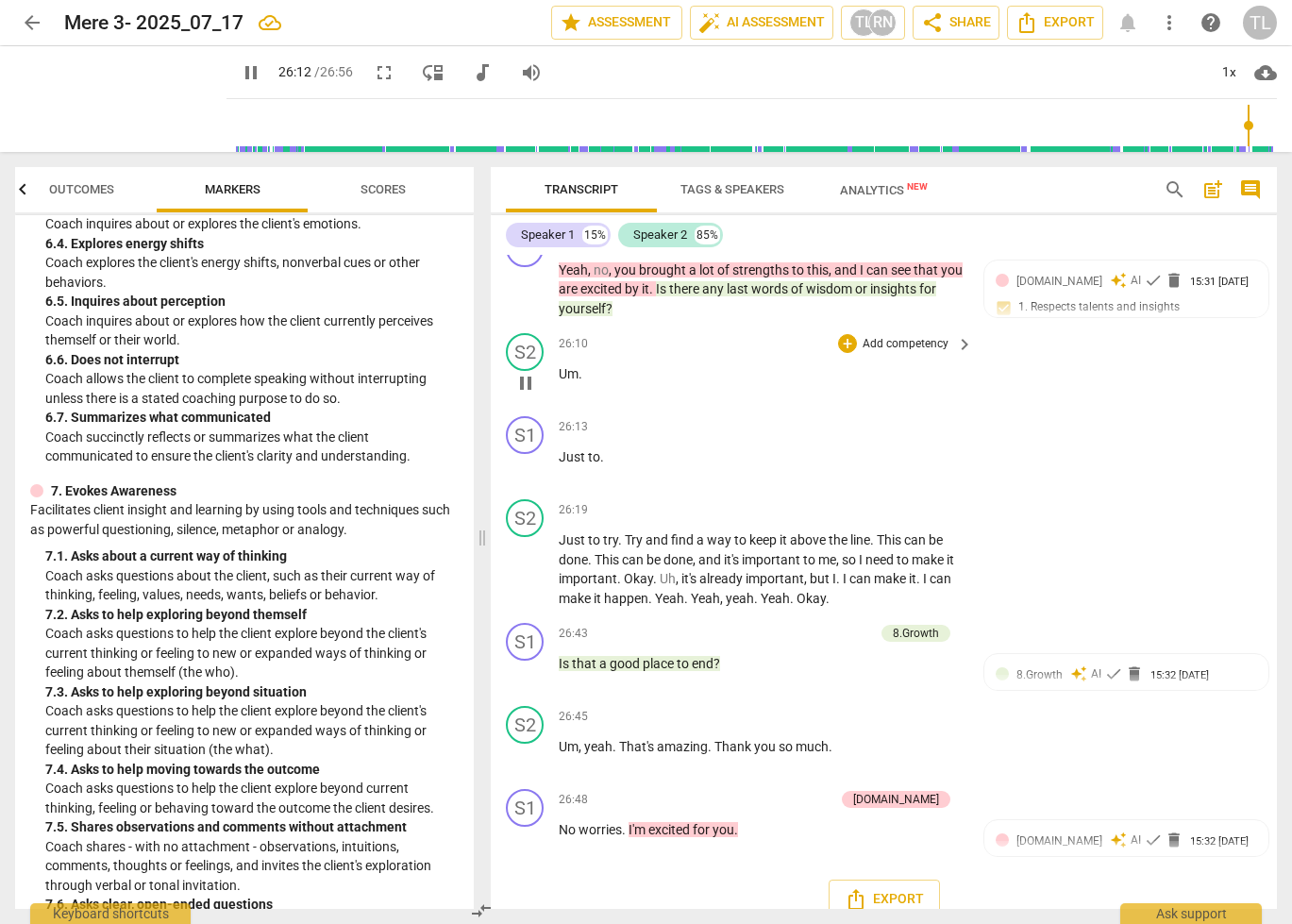 scroll, scrollTop: 10901, scrollLeft: 0, axis: vertical 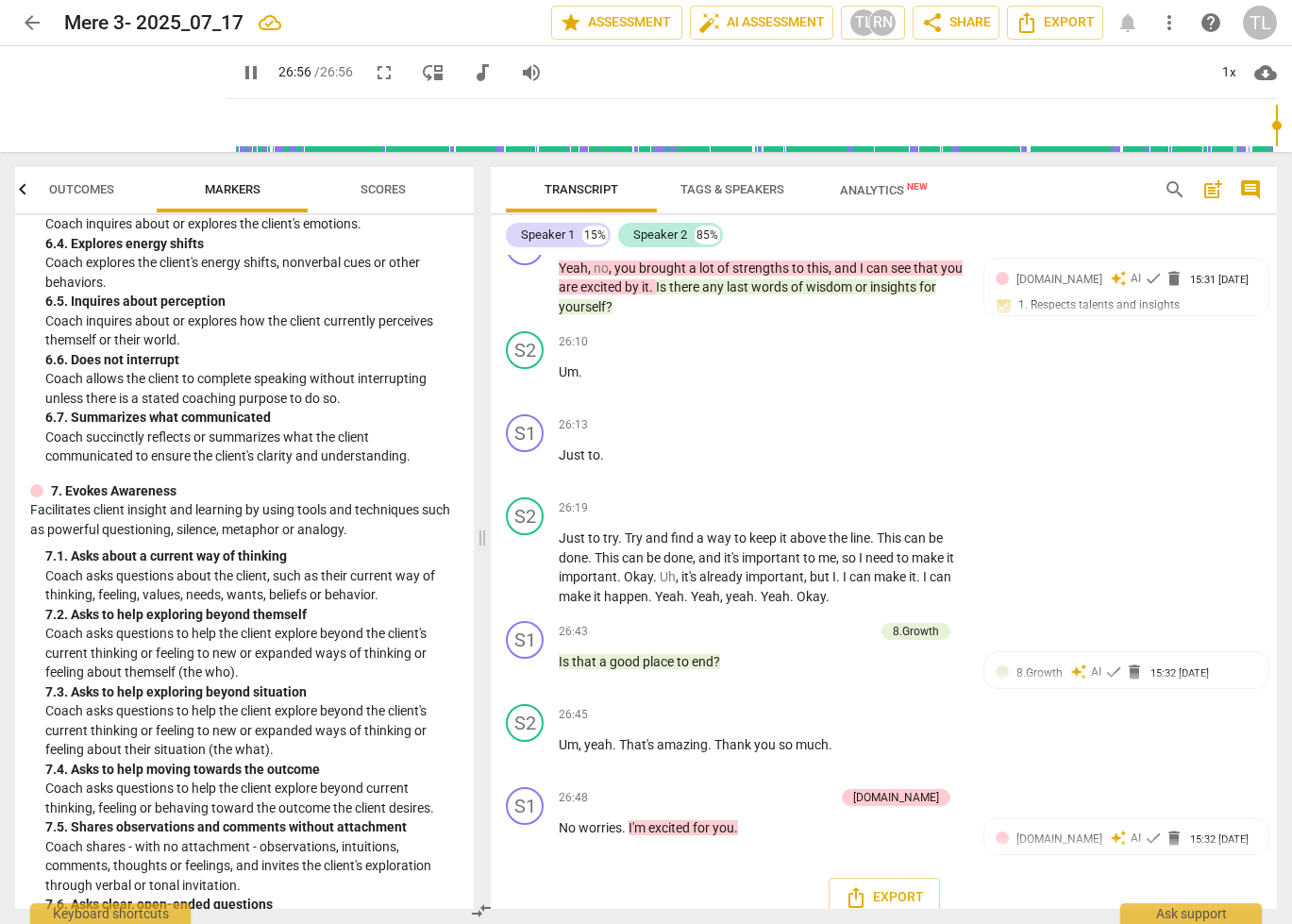 click on "Scores" at bounding box center (383, 189) 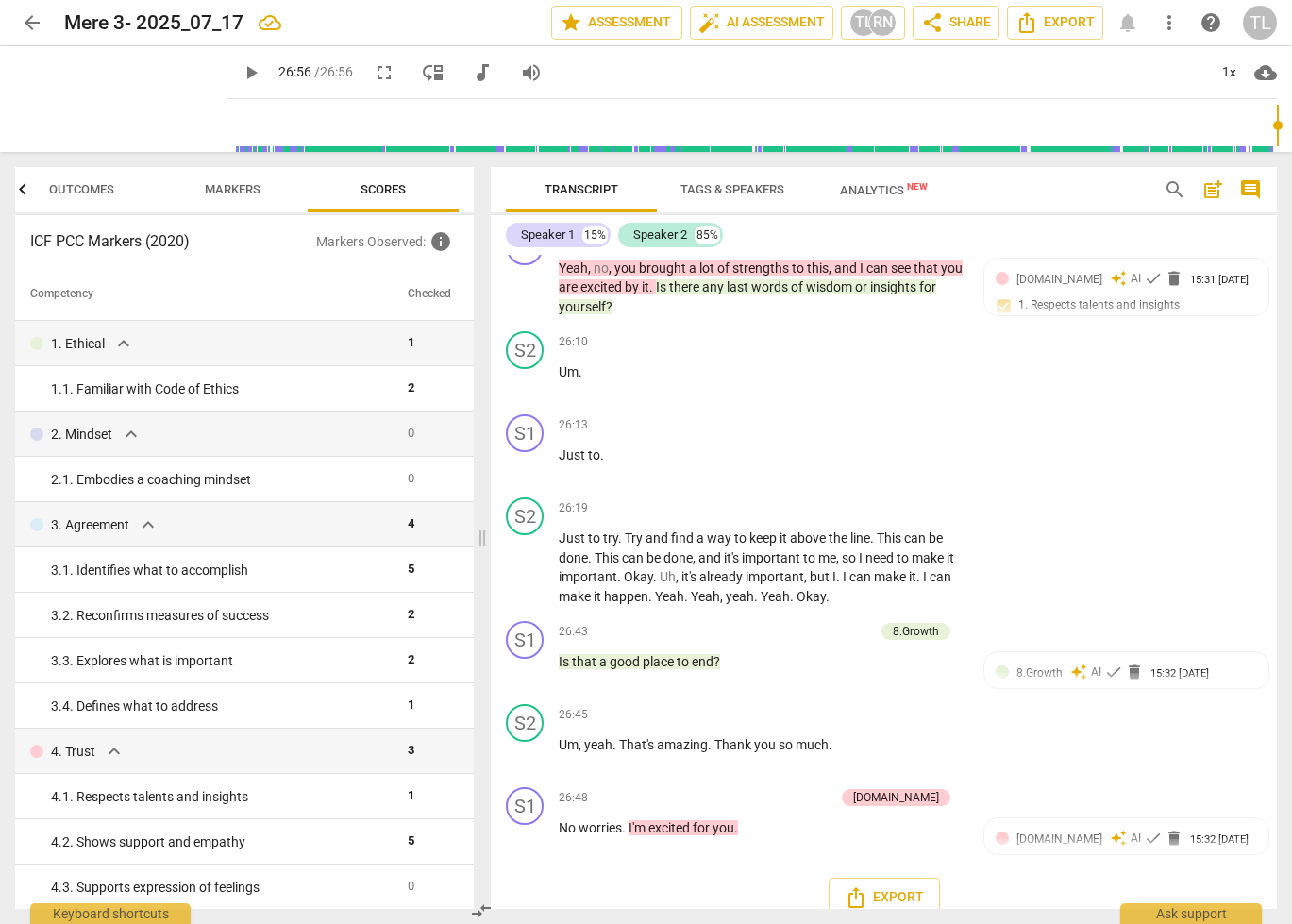 type on "1616" 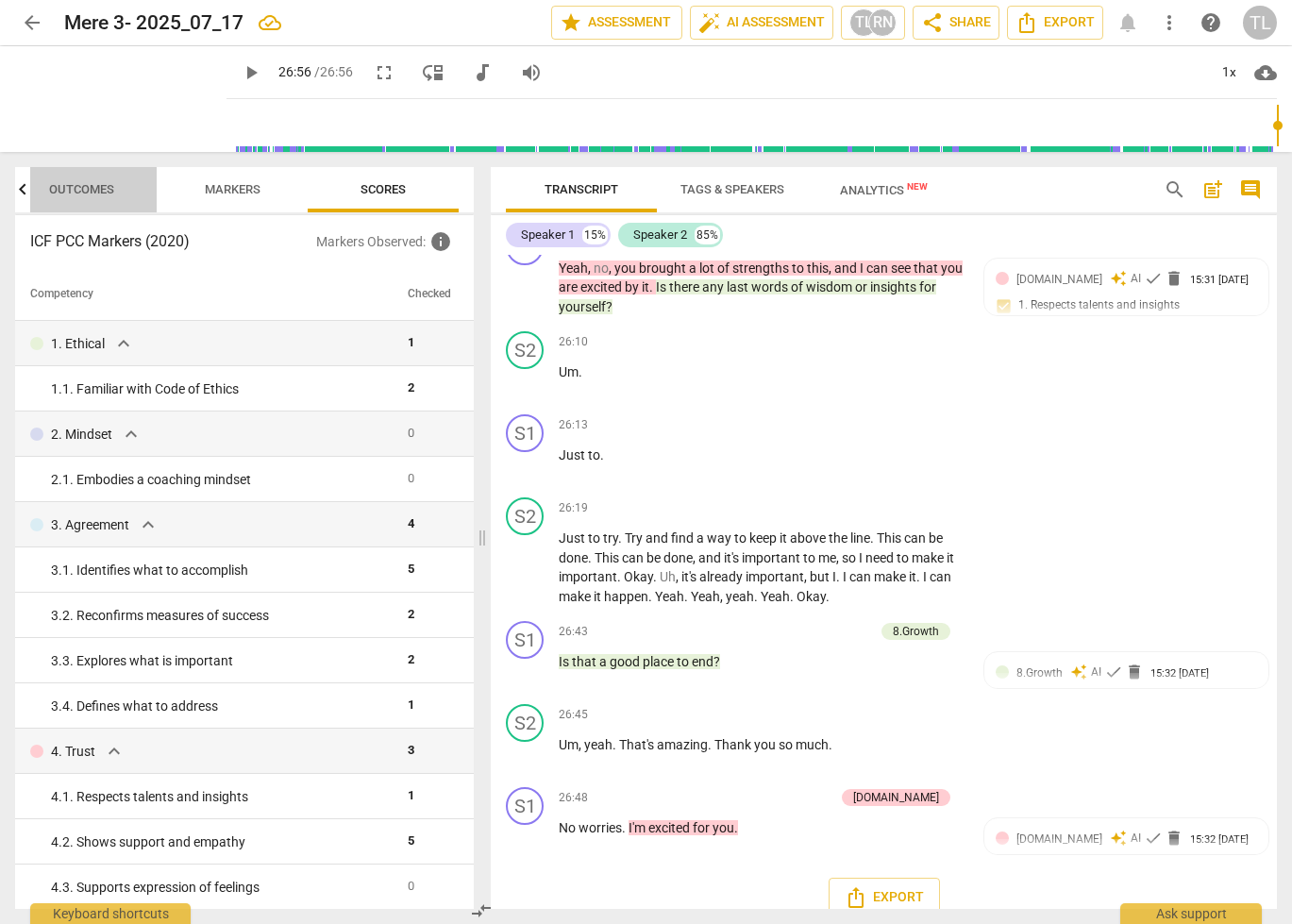 click on "Outcomes" at bounding box center (81, 189) 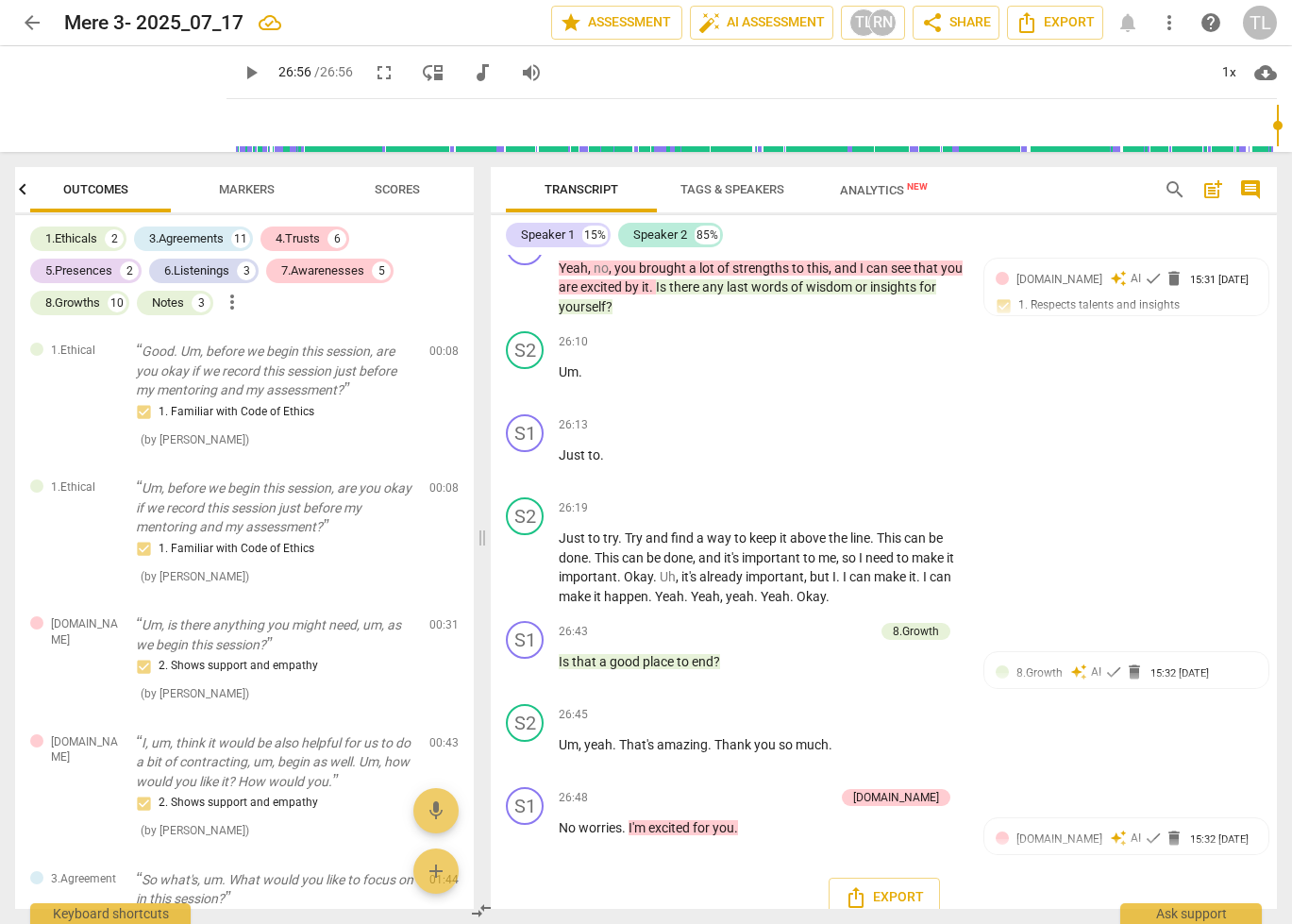 scroll, scrollTop: 0, scrollLeft: 0, axis: both 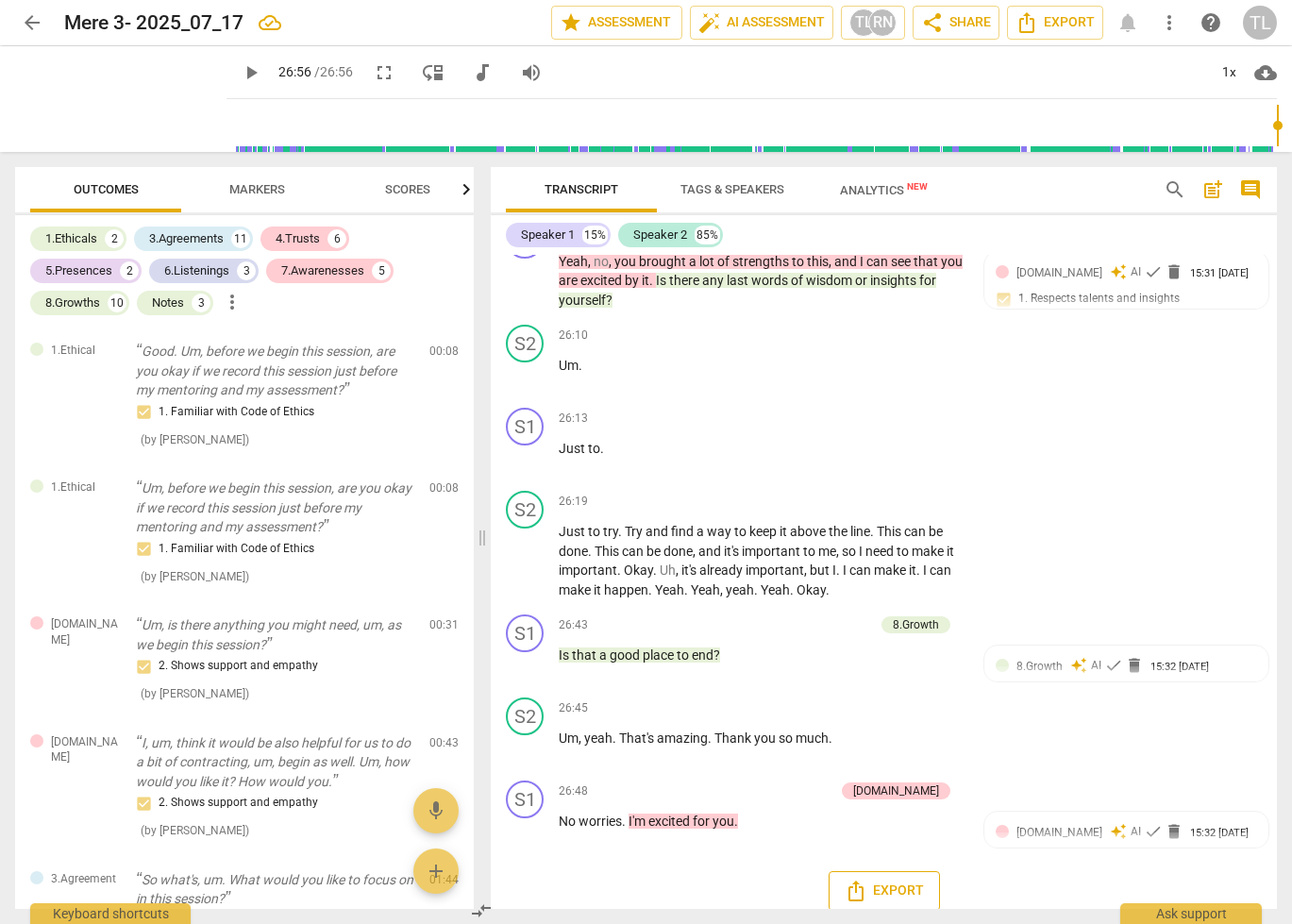 click on "Export" at bounding box center [884, 891] 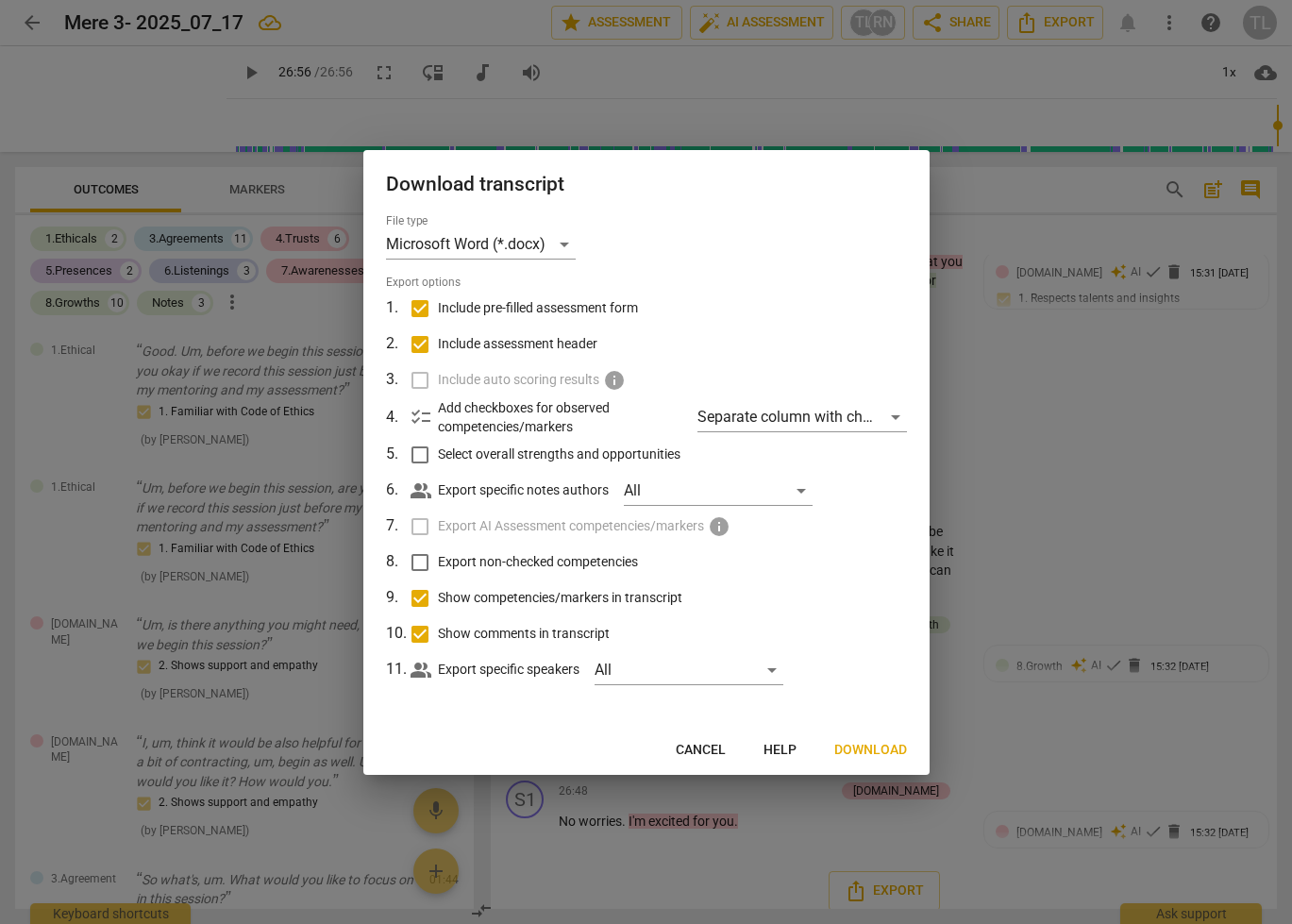 click on "Download" at bounding box center [870, 750] 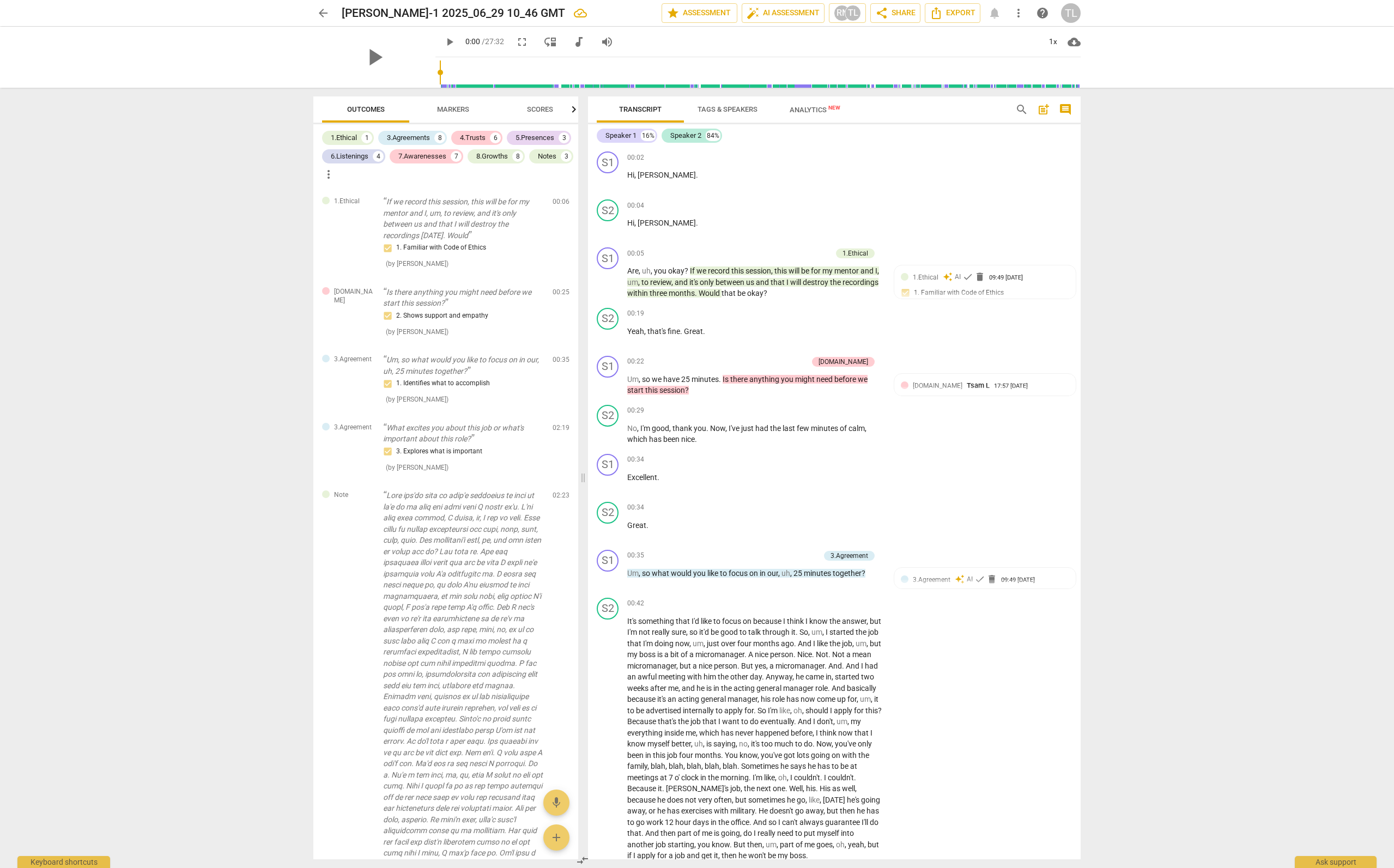 scroll, scrollTop: 0, scrollLeft: 0, axis: both 